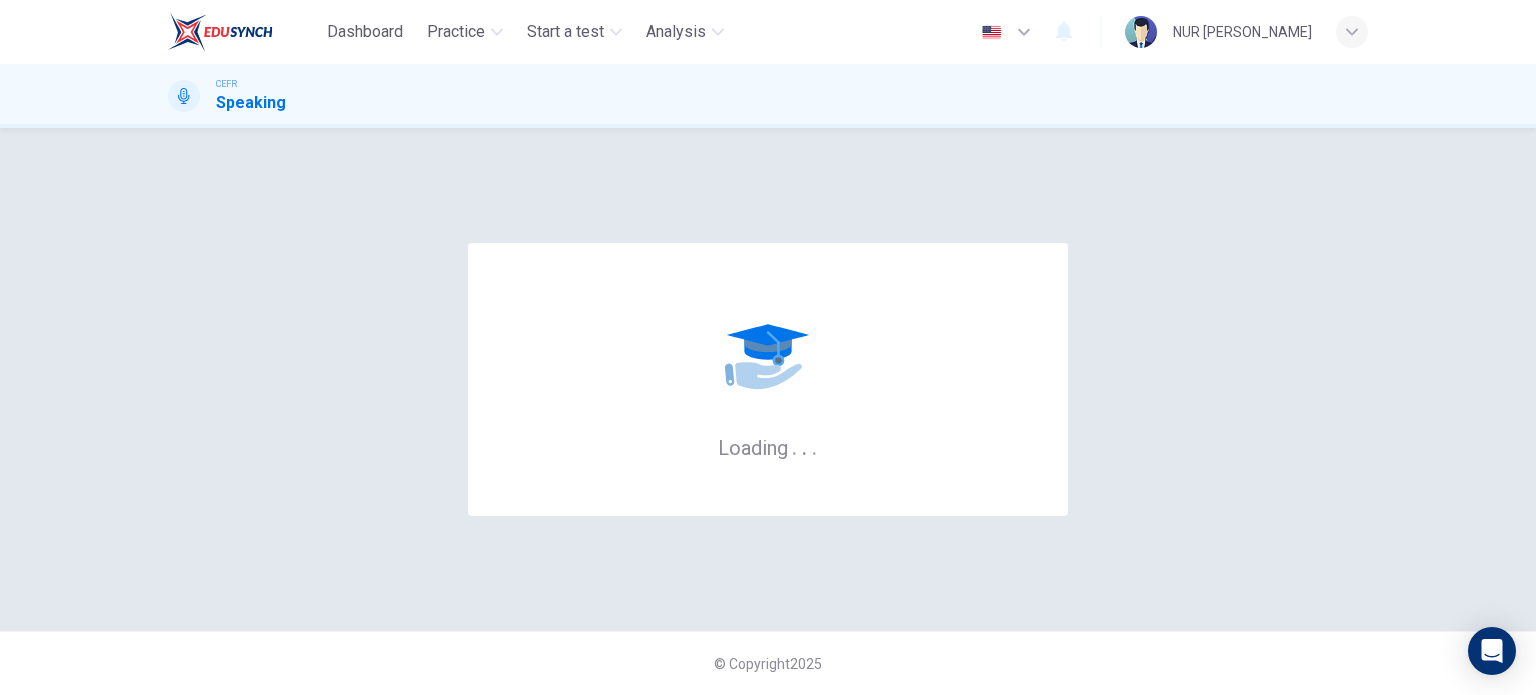 scroll, scrollTop: 0, scrollLeft: 0, axis: both 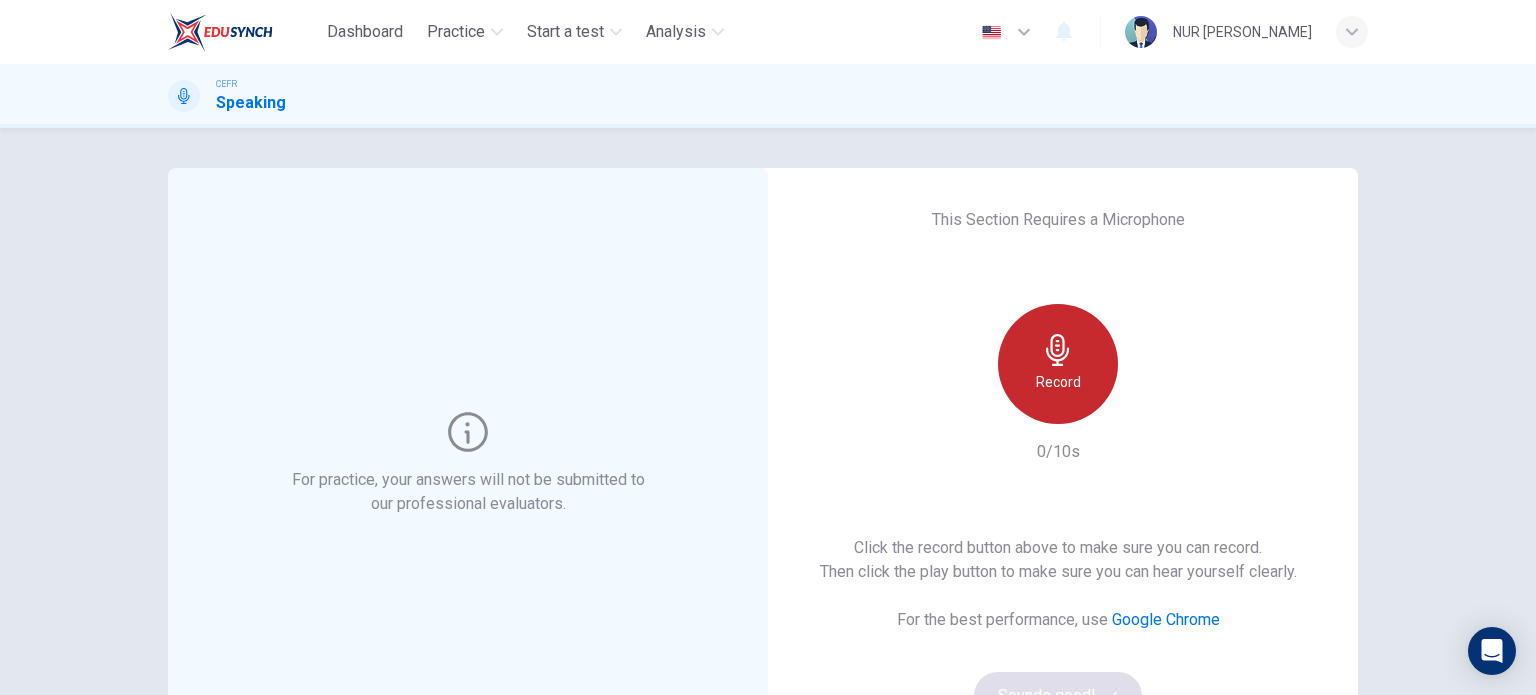 click on "Record" at bounding box center [1058, 382] 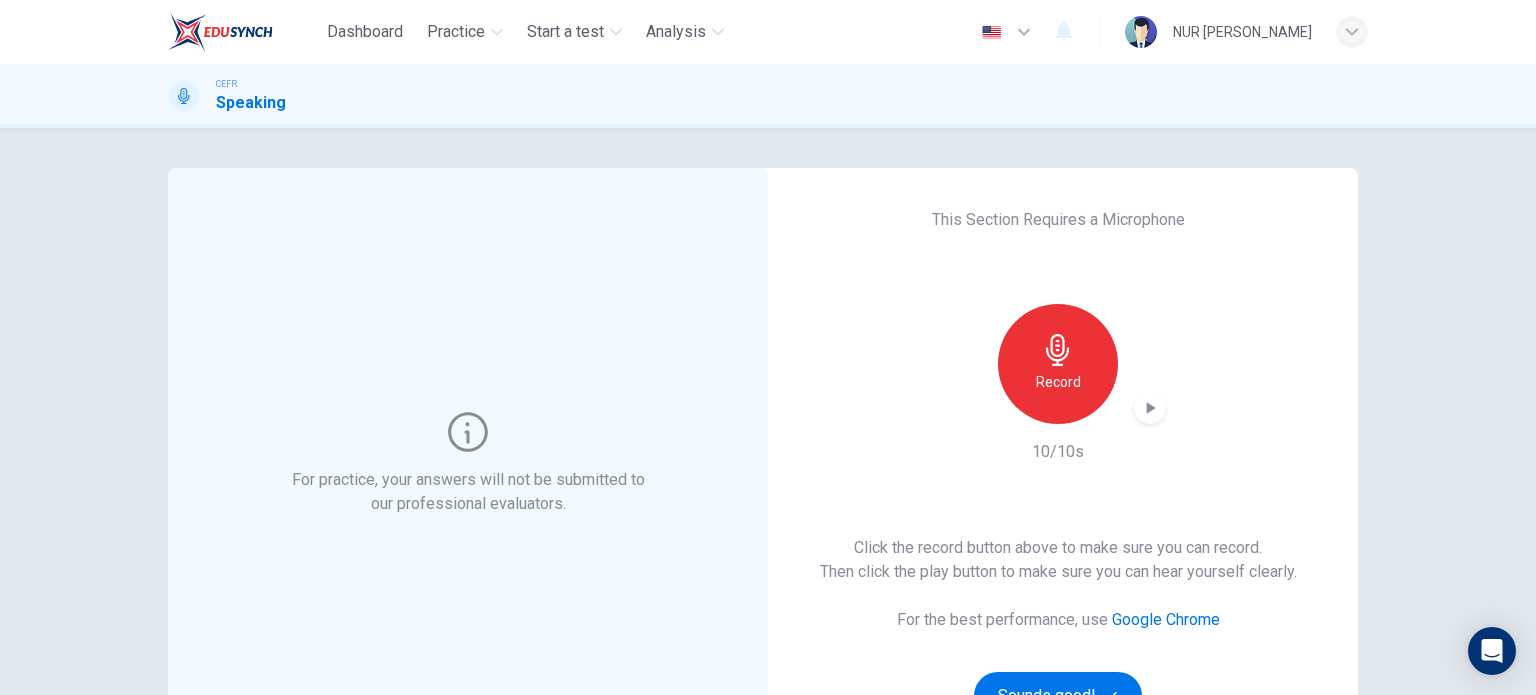 click 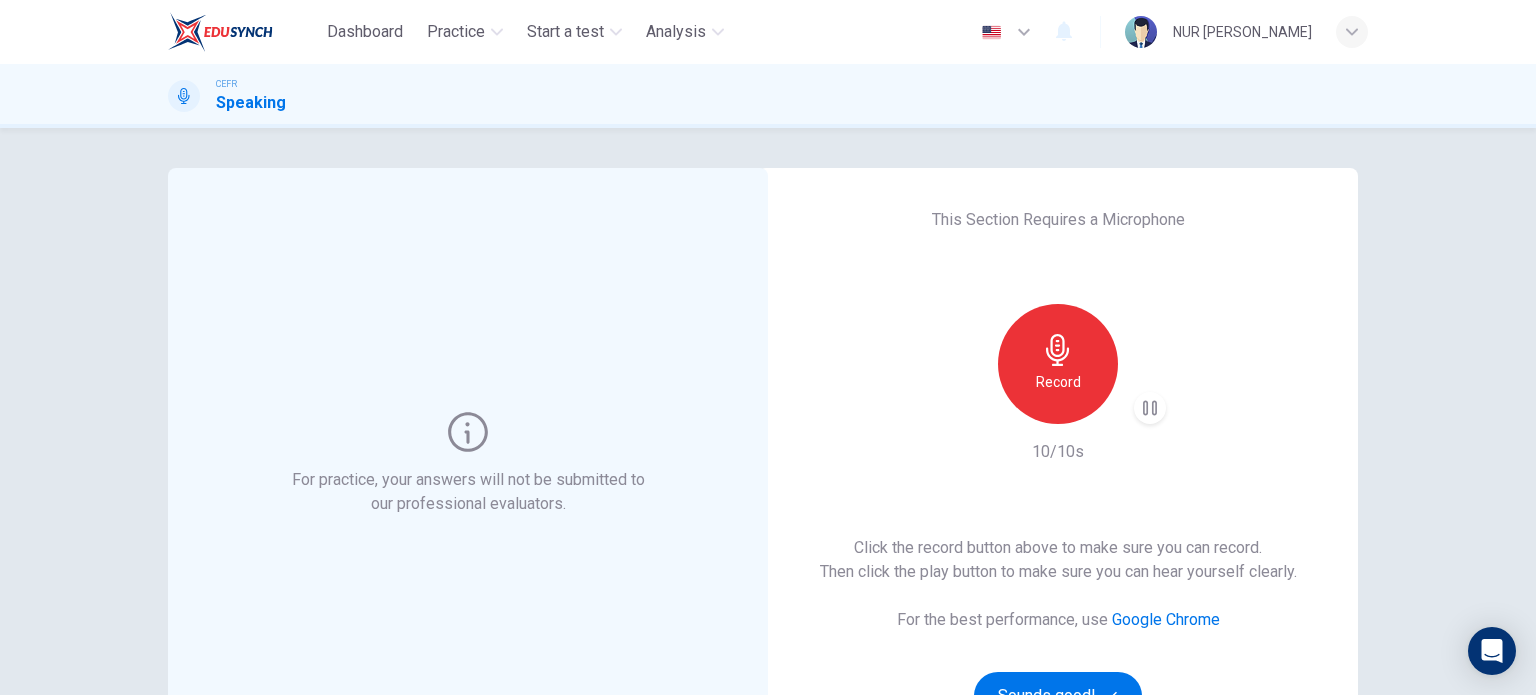 type 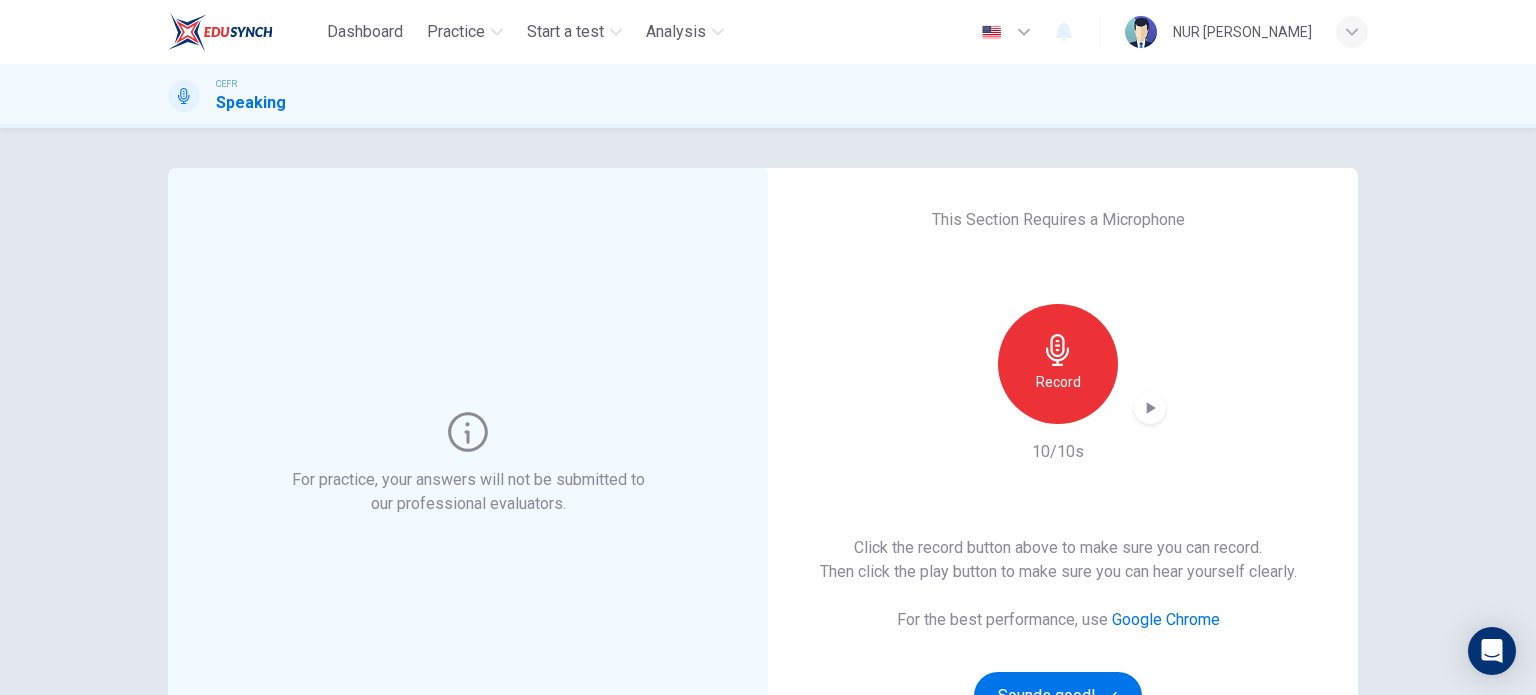 click on "Record" at bounding box center [1058, 364] 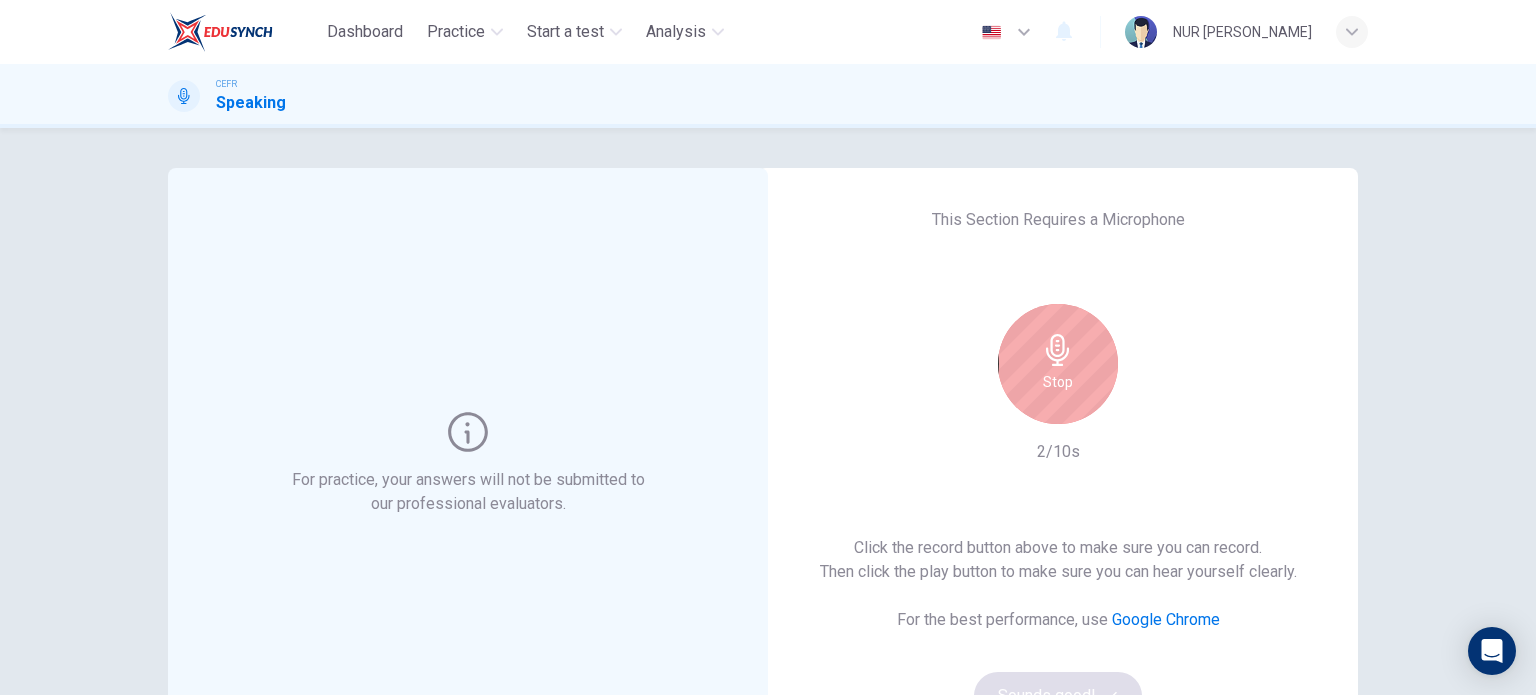 click 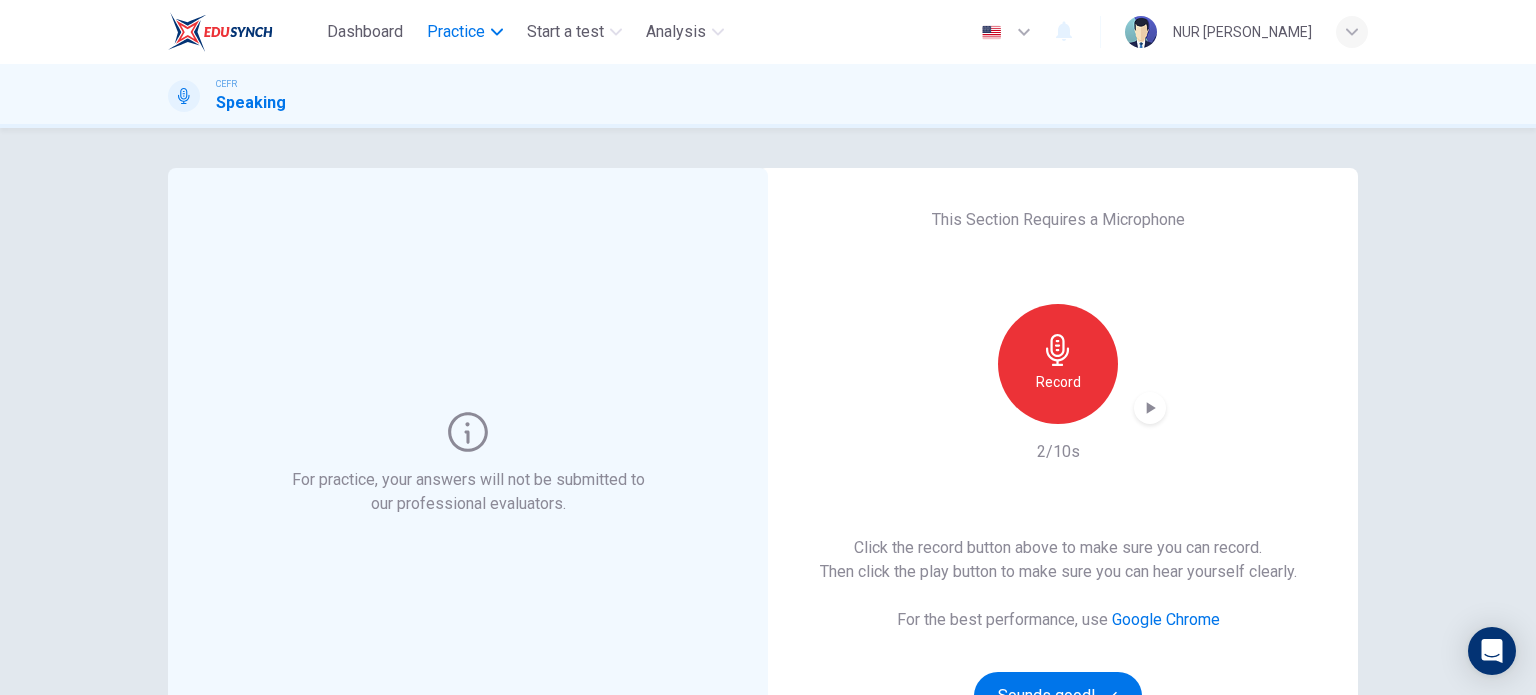 click on "Practice" at bounding box center (456, 32) 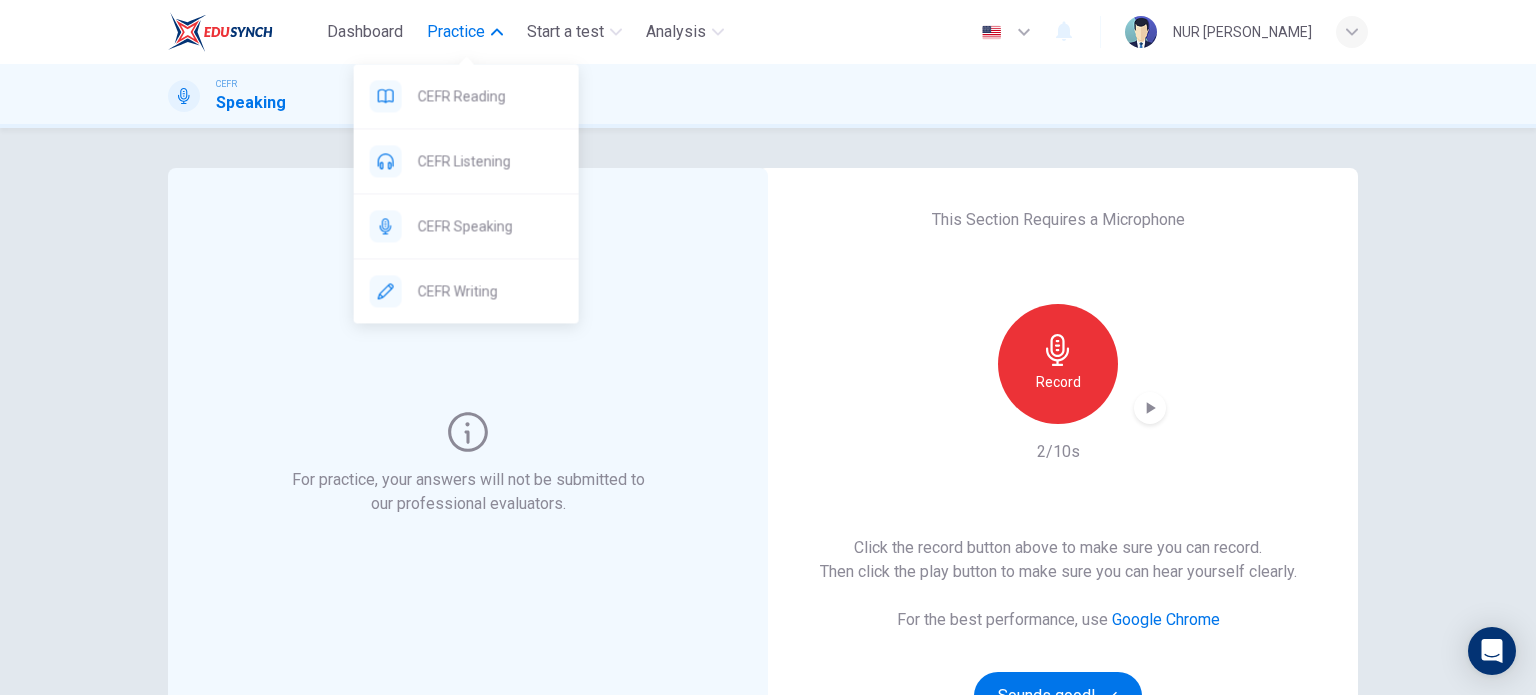 click on "Practice" at bounding box center (456, 32) 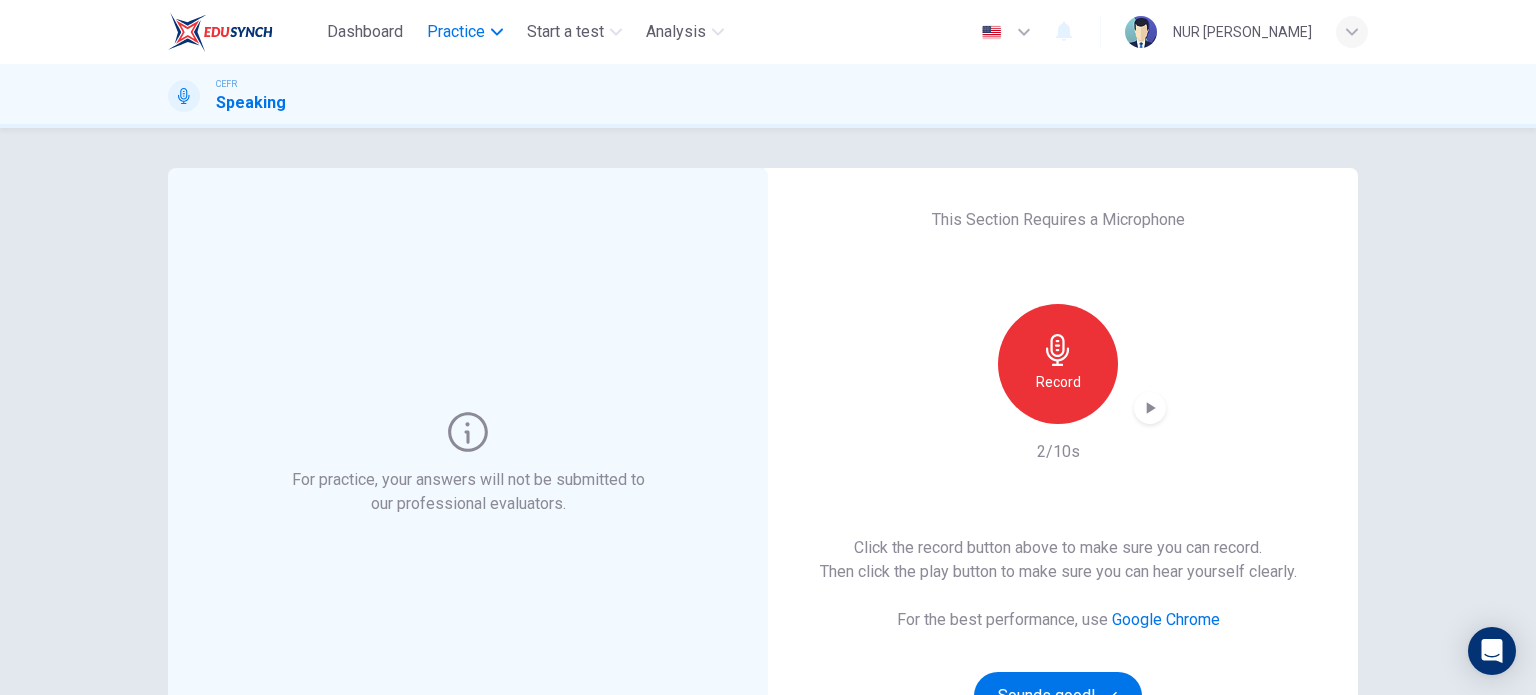 click on "Practice" at bounding box center (456, 32) 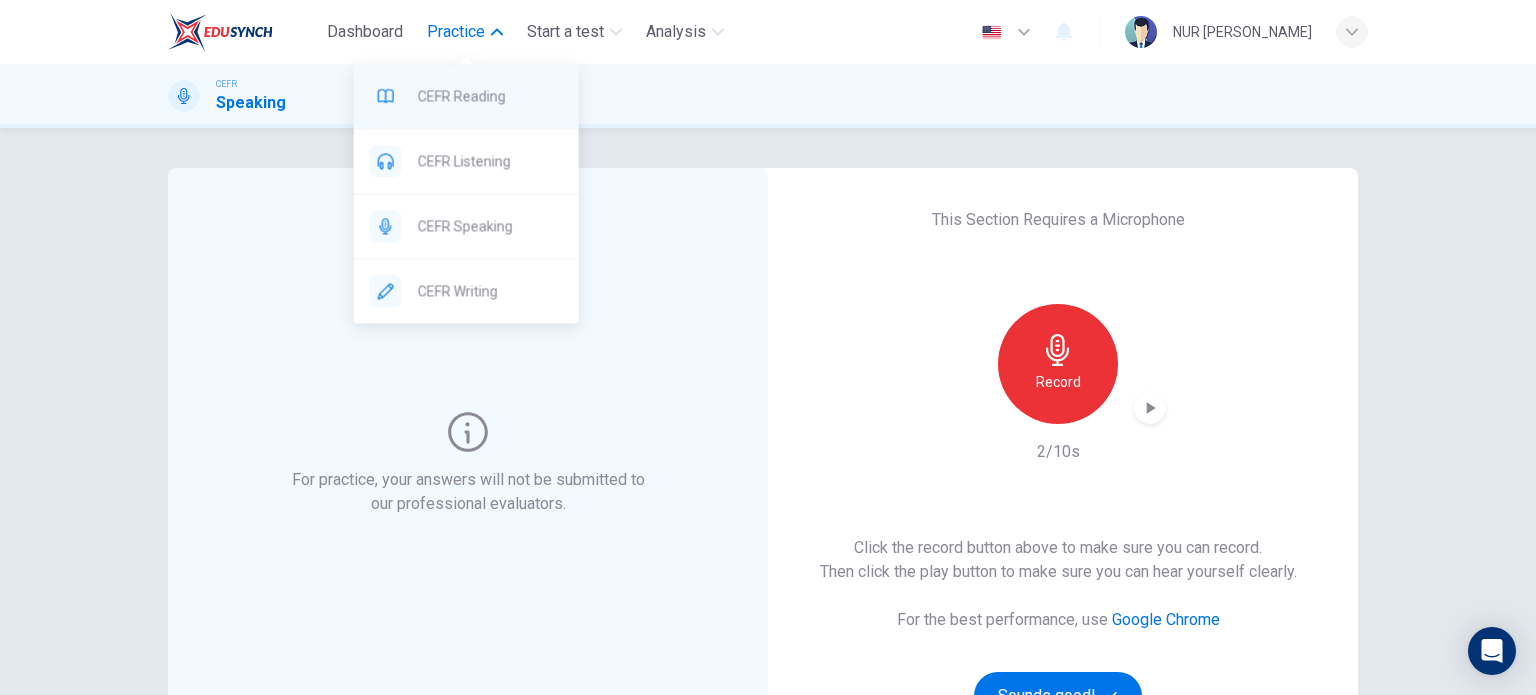 click on "CEFR Reading" at bounding box center (490, 96) 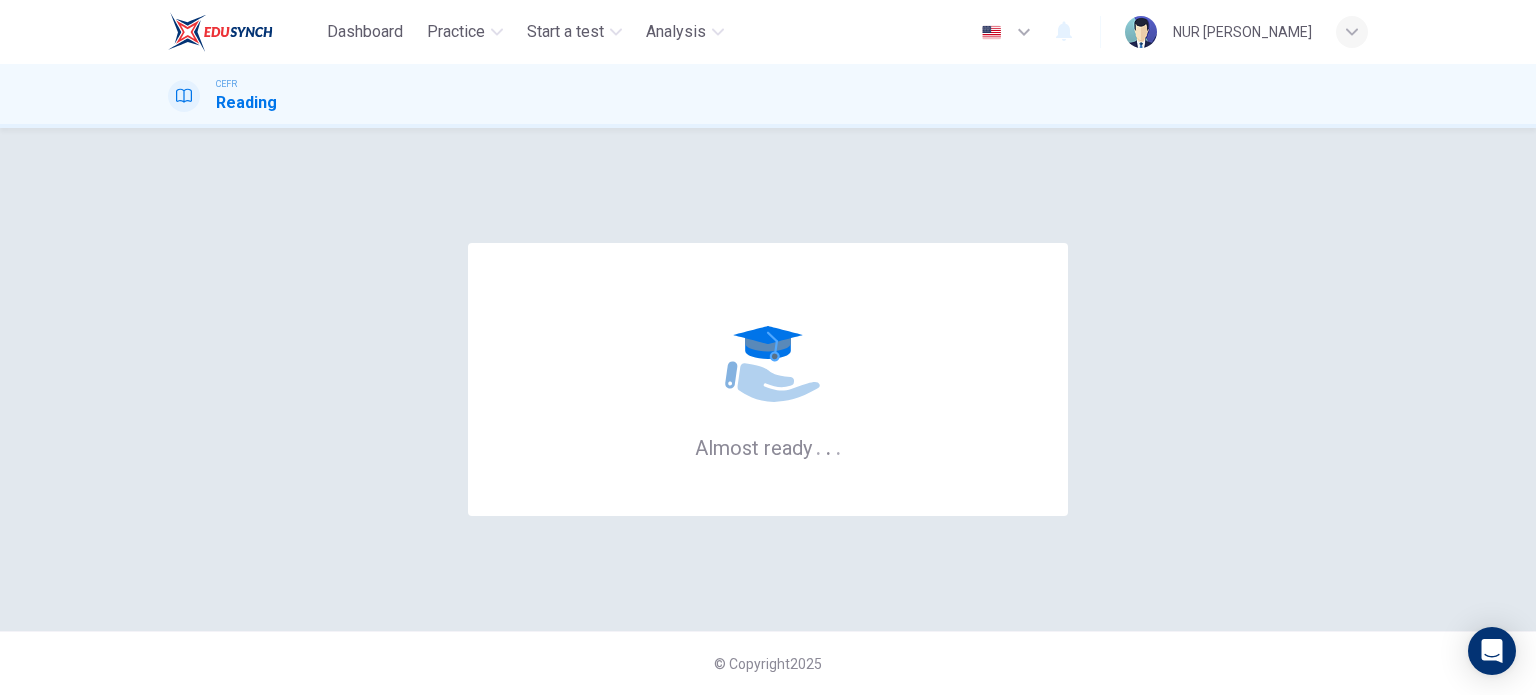 scroll, scrollTop: 0, scrollLeft: 0, axis: both 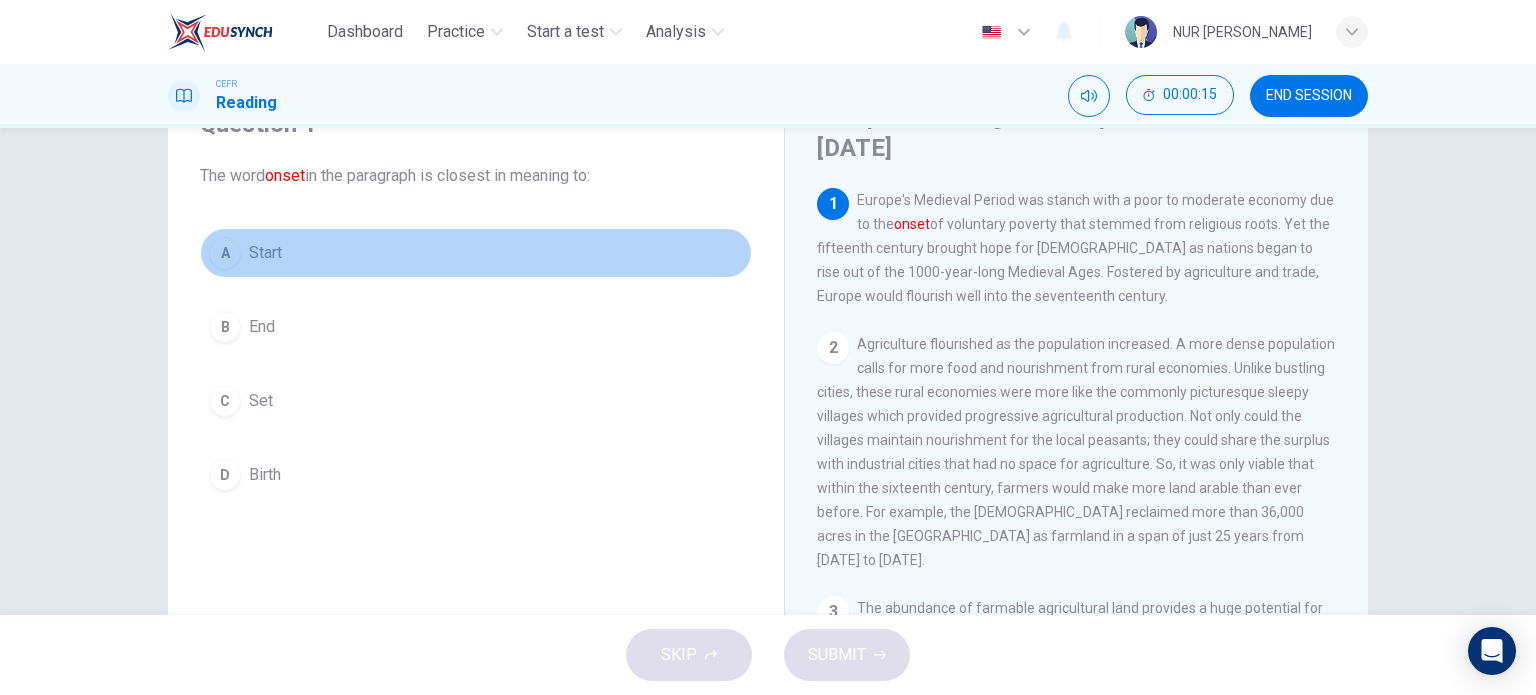 click on "Start" at bounding box center [265, 253] 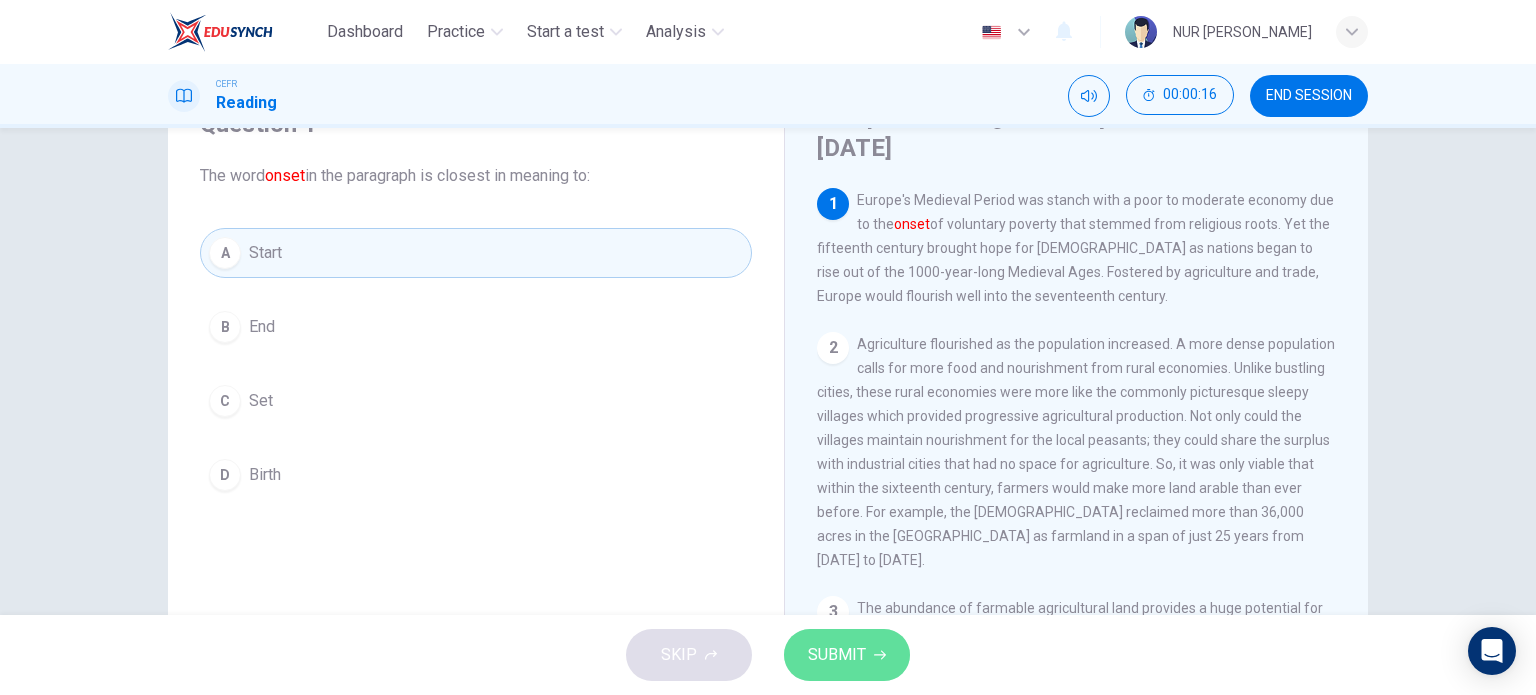 click on "SUBMIT" at bounding box center [847, 655] 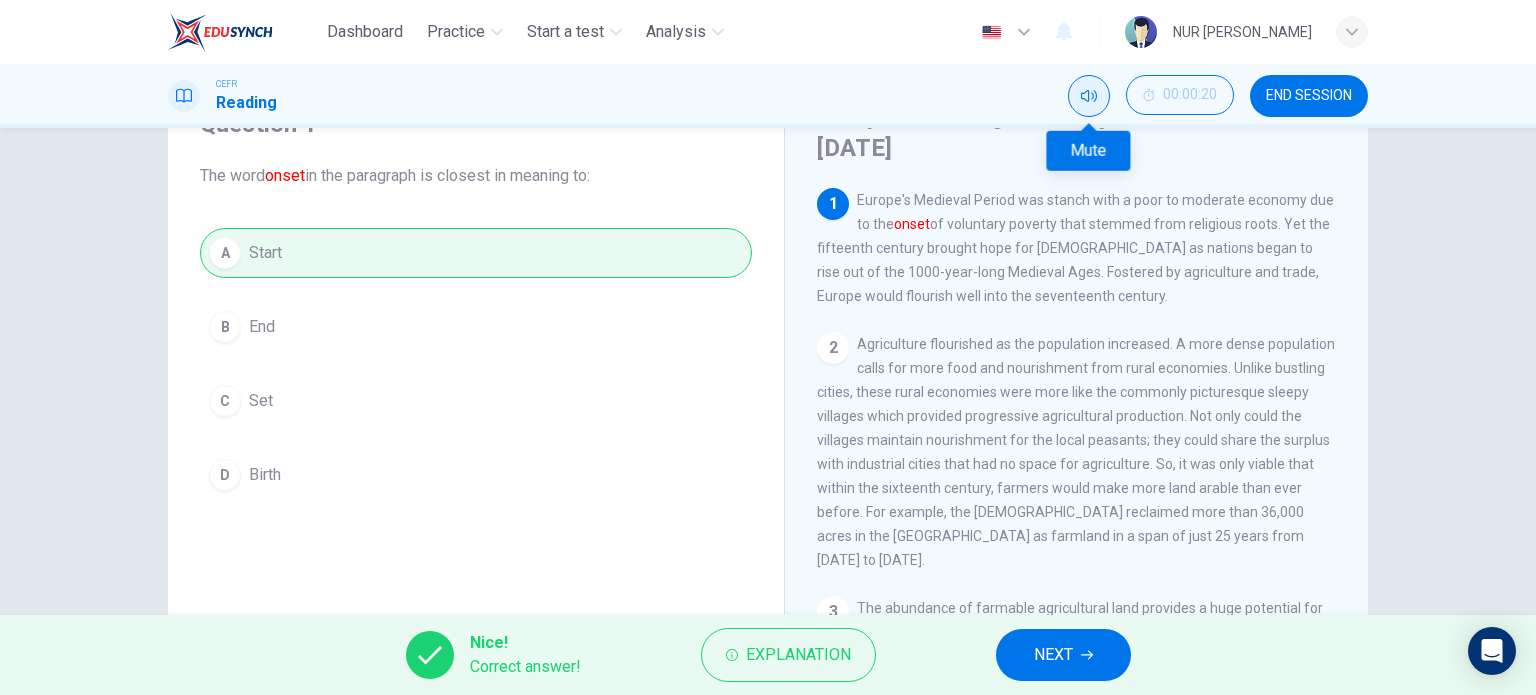 click 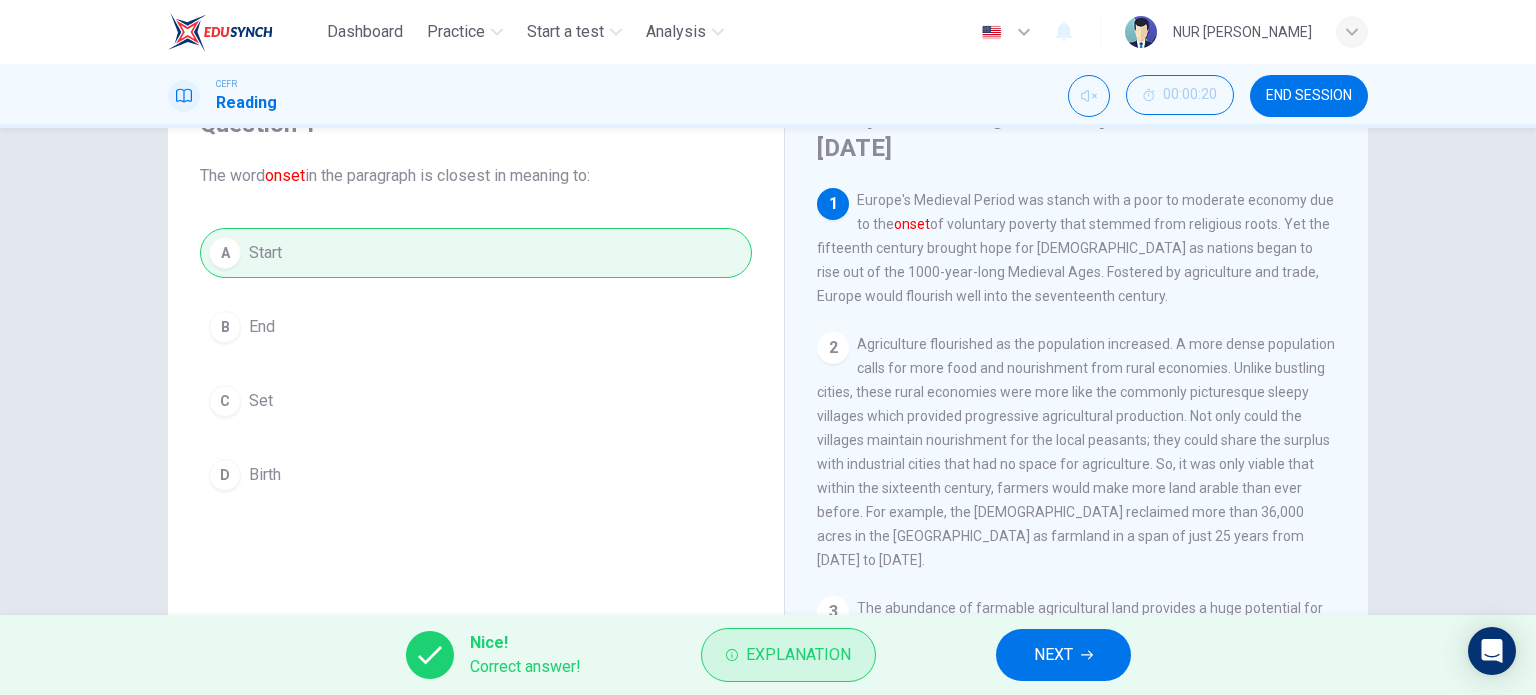 click on "Explanation" at bounding box center (798, 655) 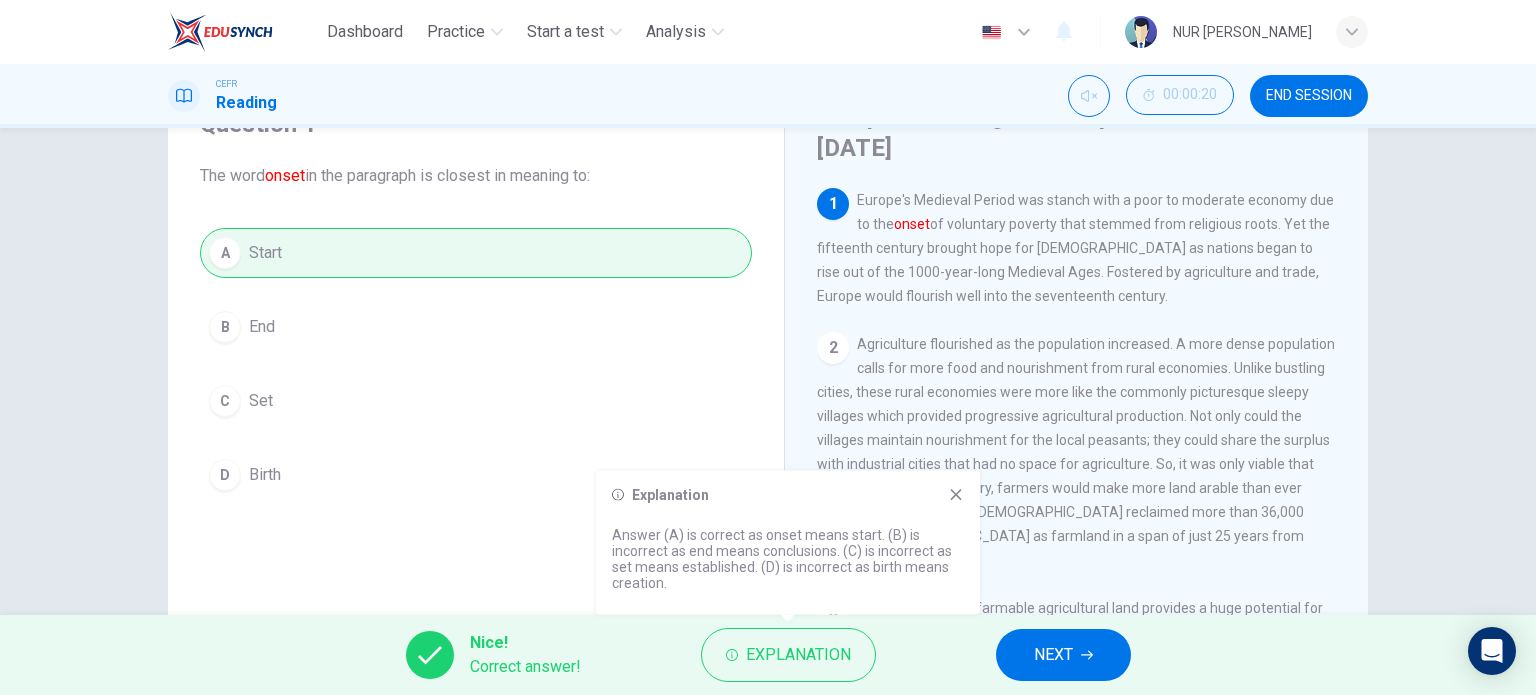 click 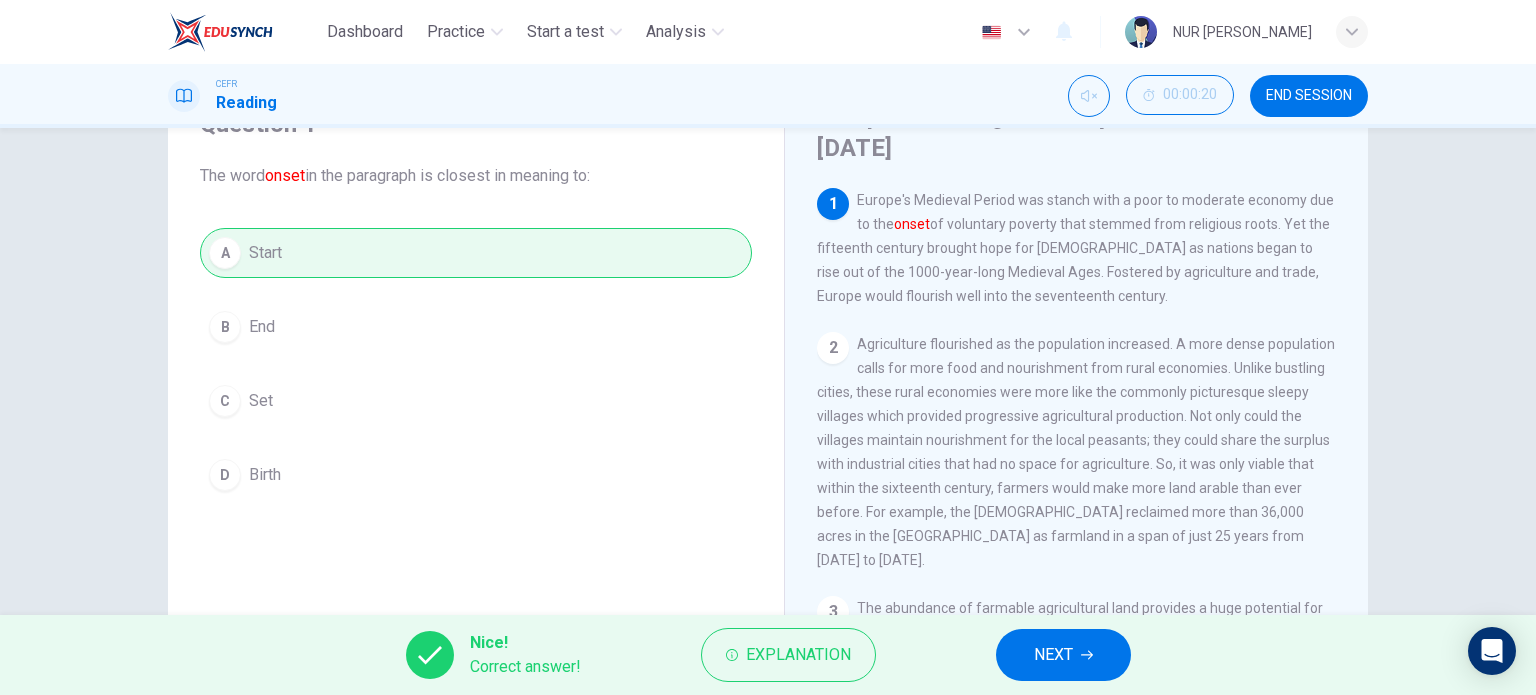 click on "NEXT" at bounding box center (1063, 655) 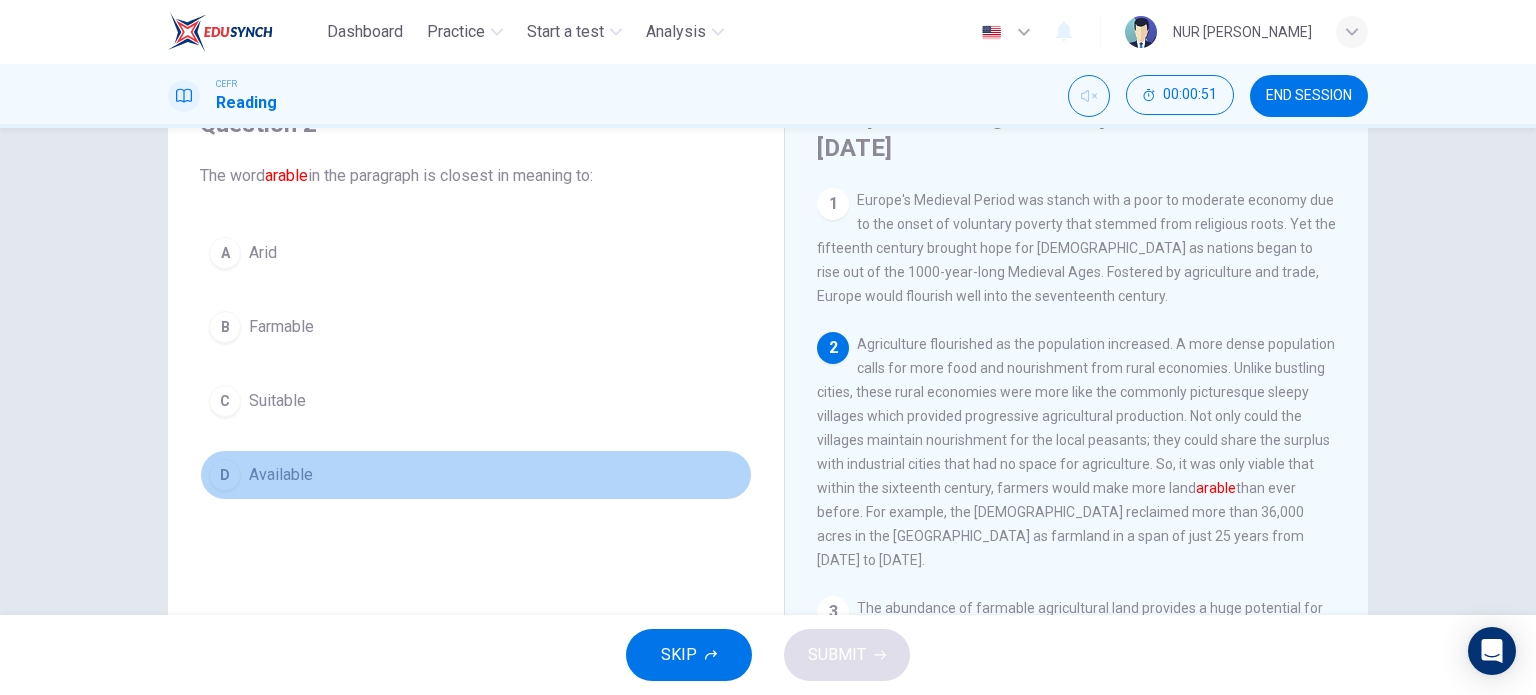 click on "D Available" at bounding box center (476, 475) 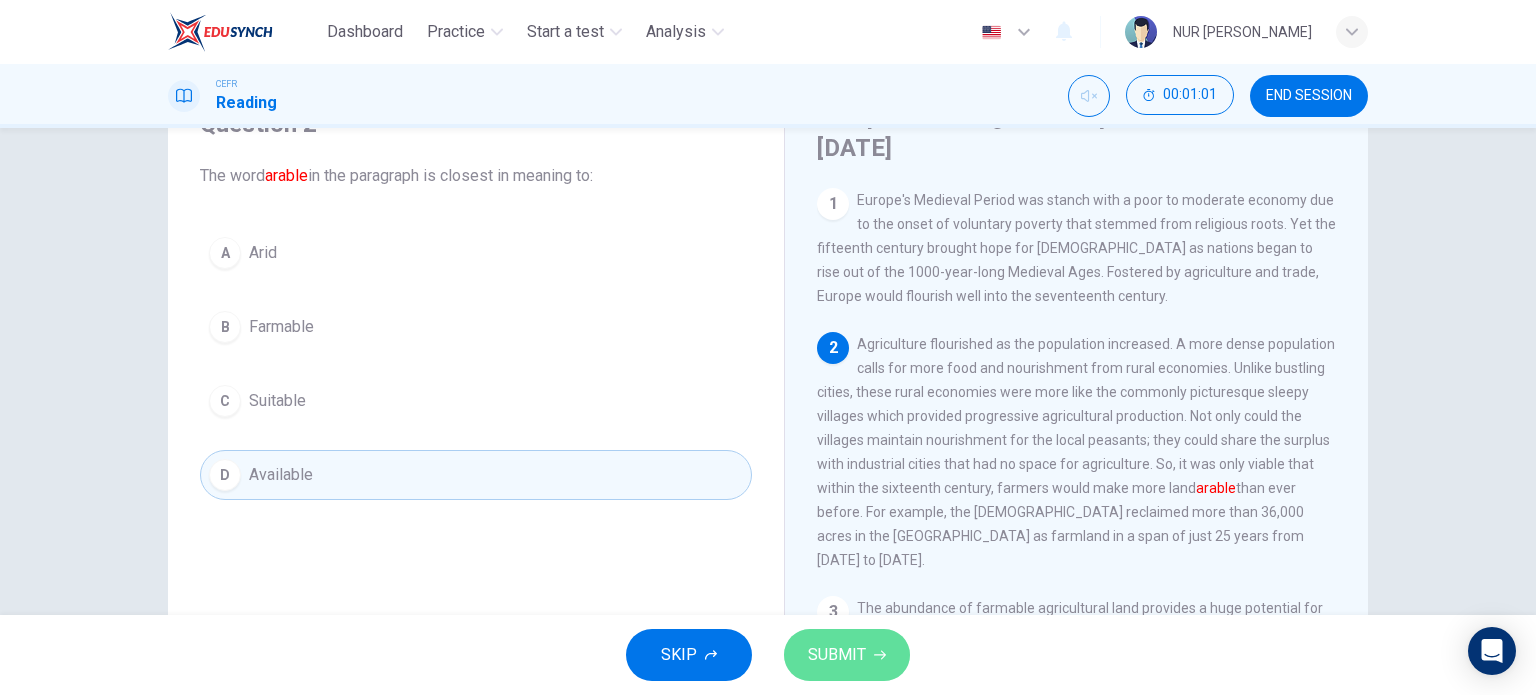 click on "SUBMIT" at bounding box center [837, 655] 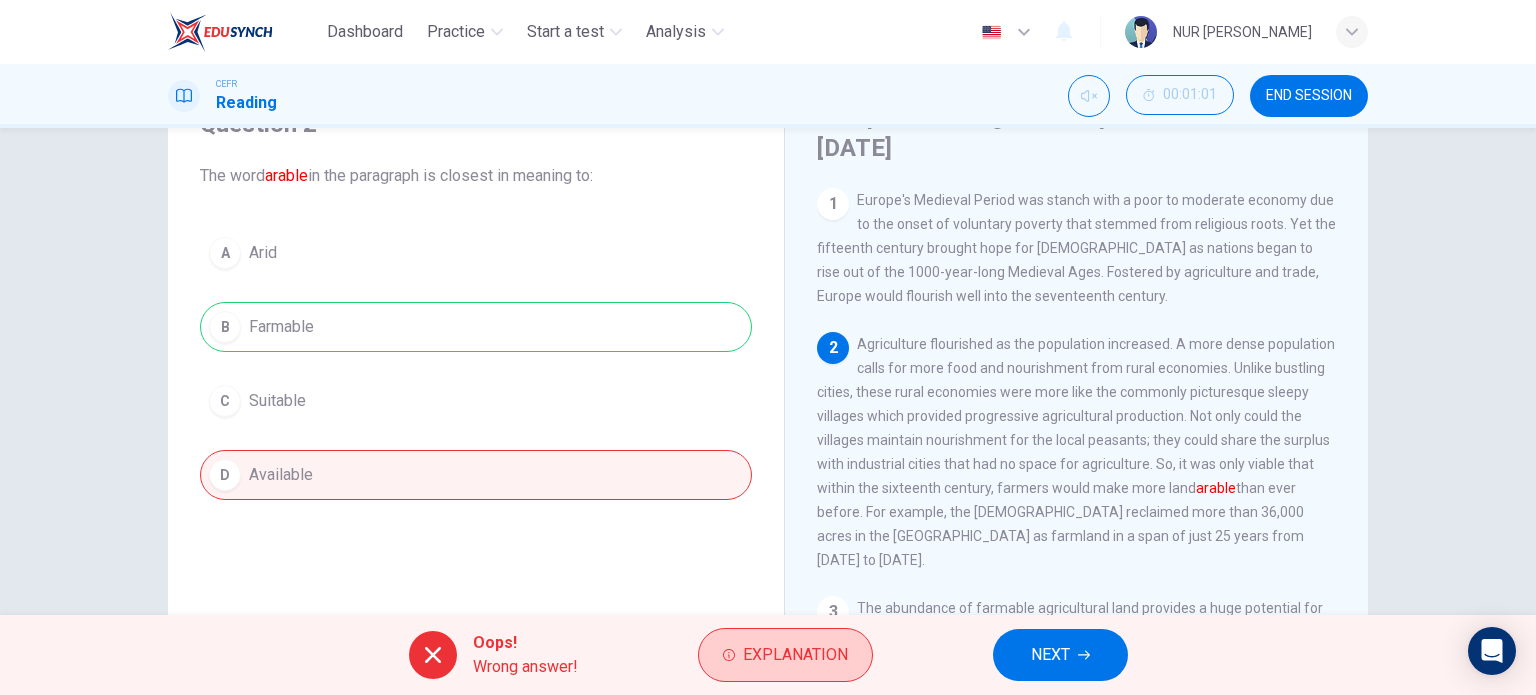 click on "Explanation" at bounding box center [785, 655] 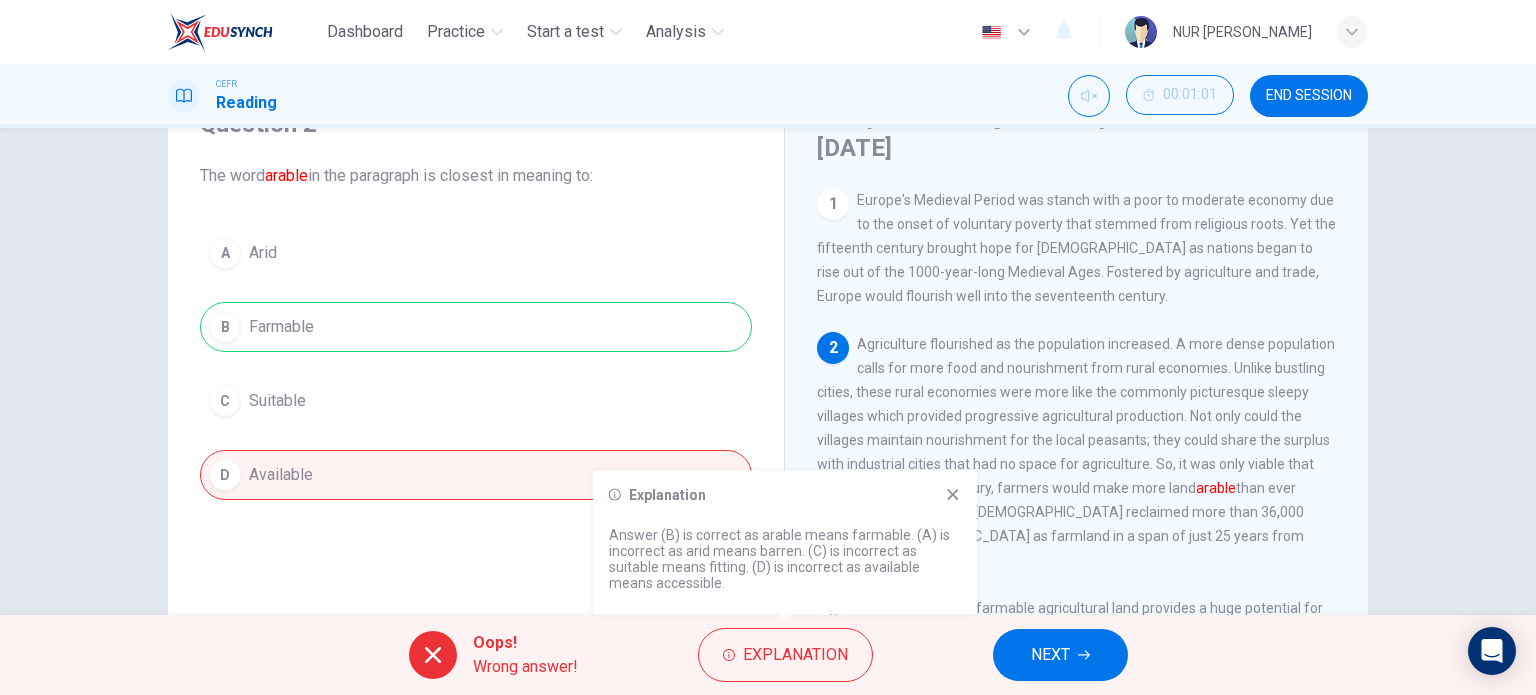 click 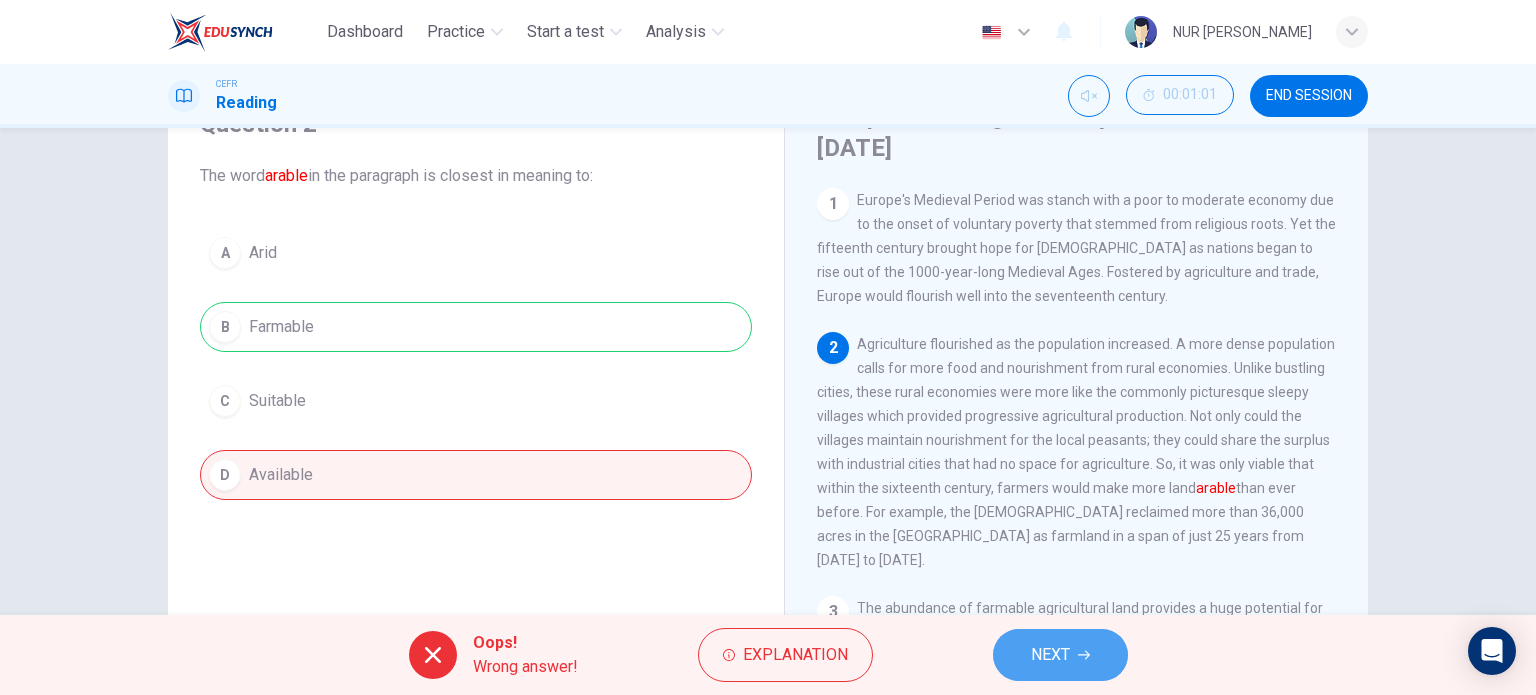 click on "NEXT" at bounding box center (1060, 655) 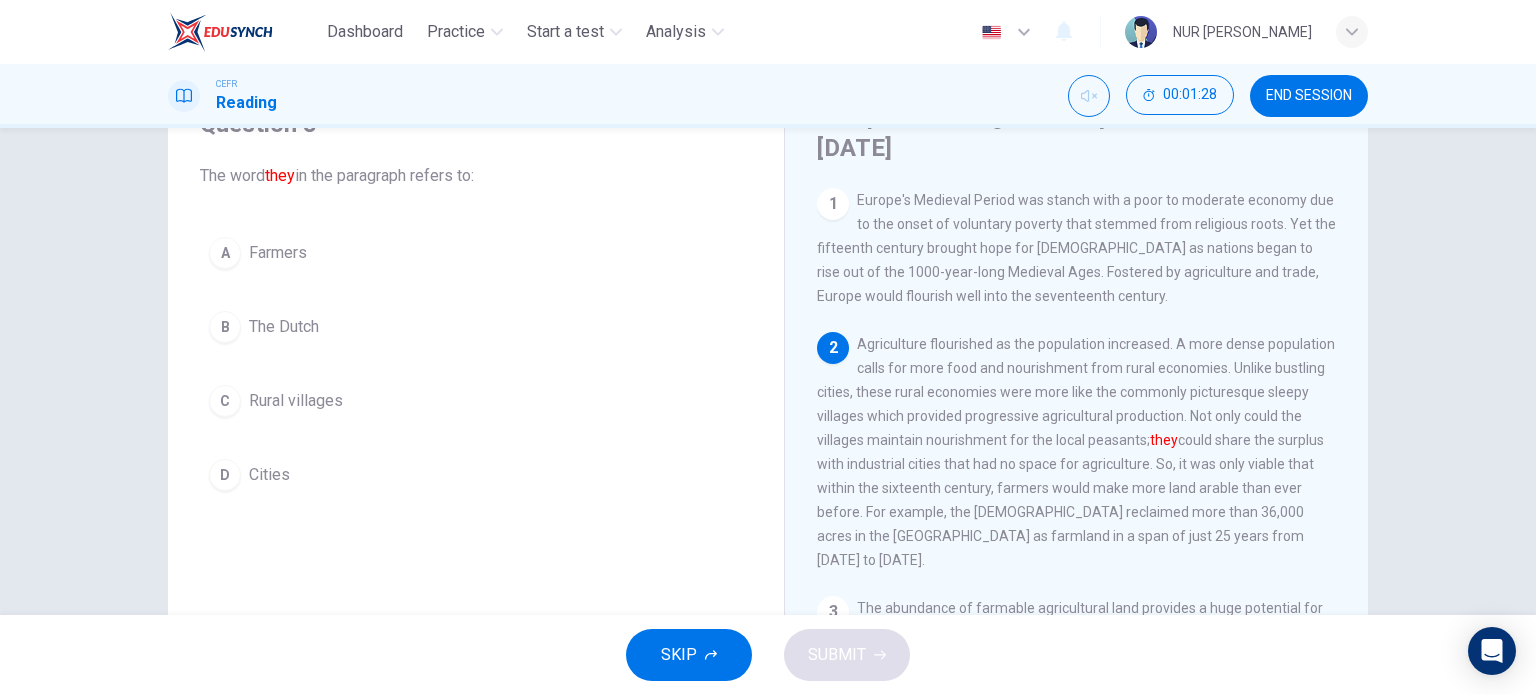 click on "Farmers" at bounding box center [278, 253] 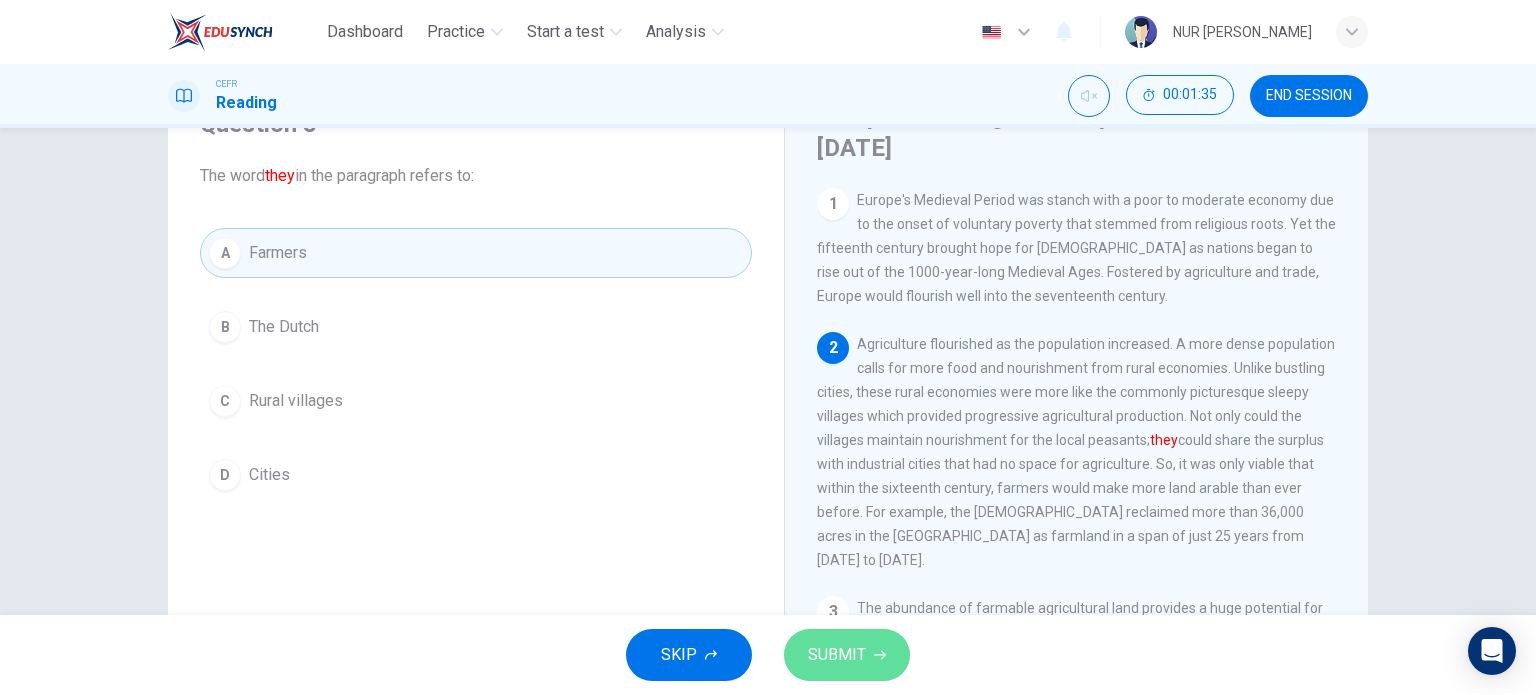 click on "SUBMIT" at bounding box center [847, 655] 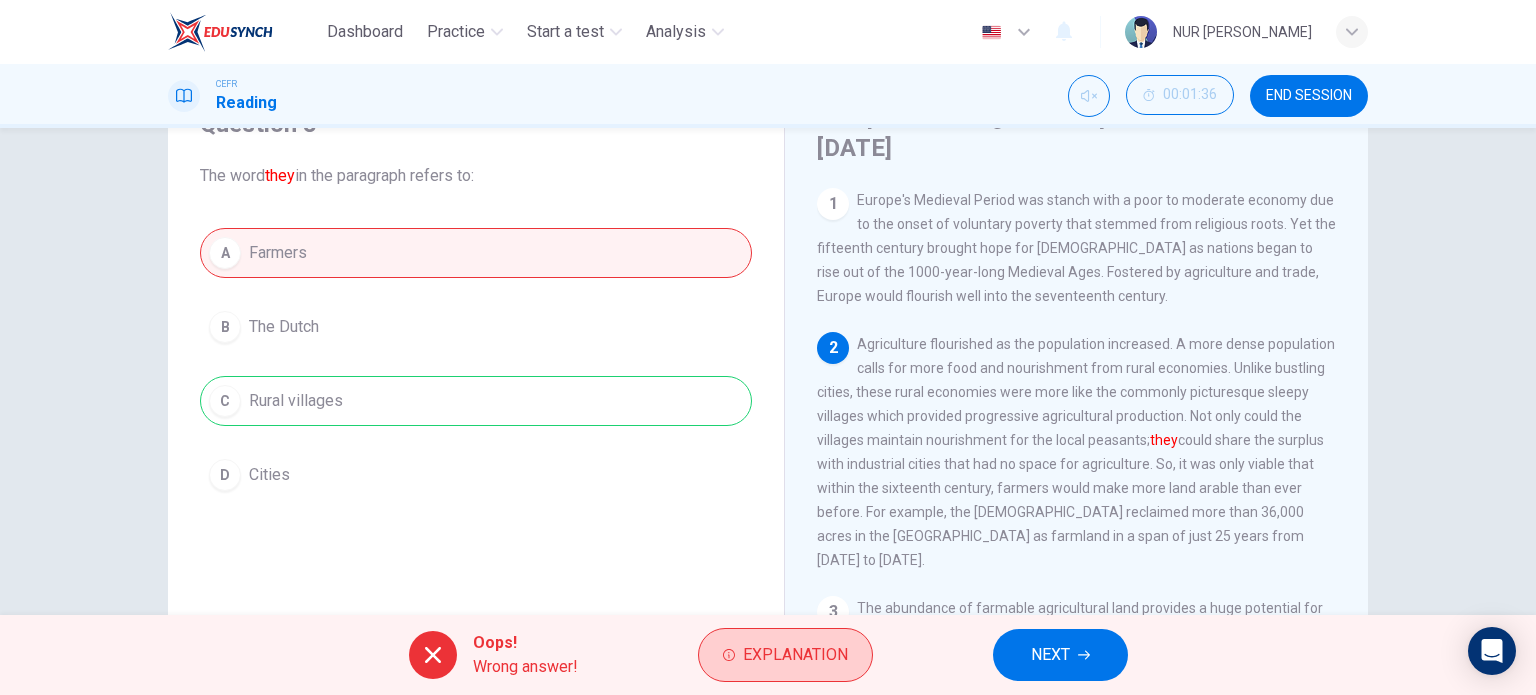 click on "Explanation" at bounding box center [785, 655] 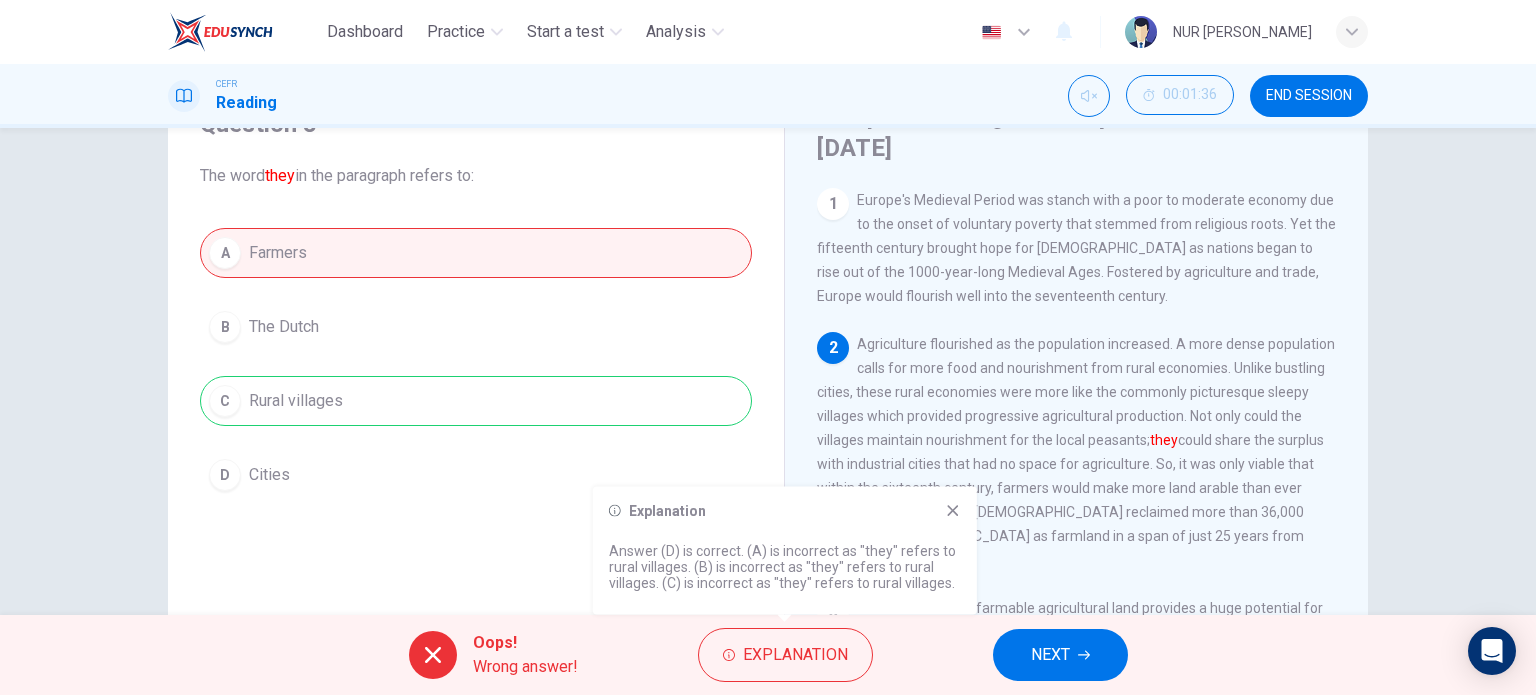 click 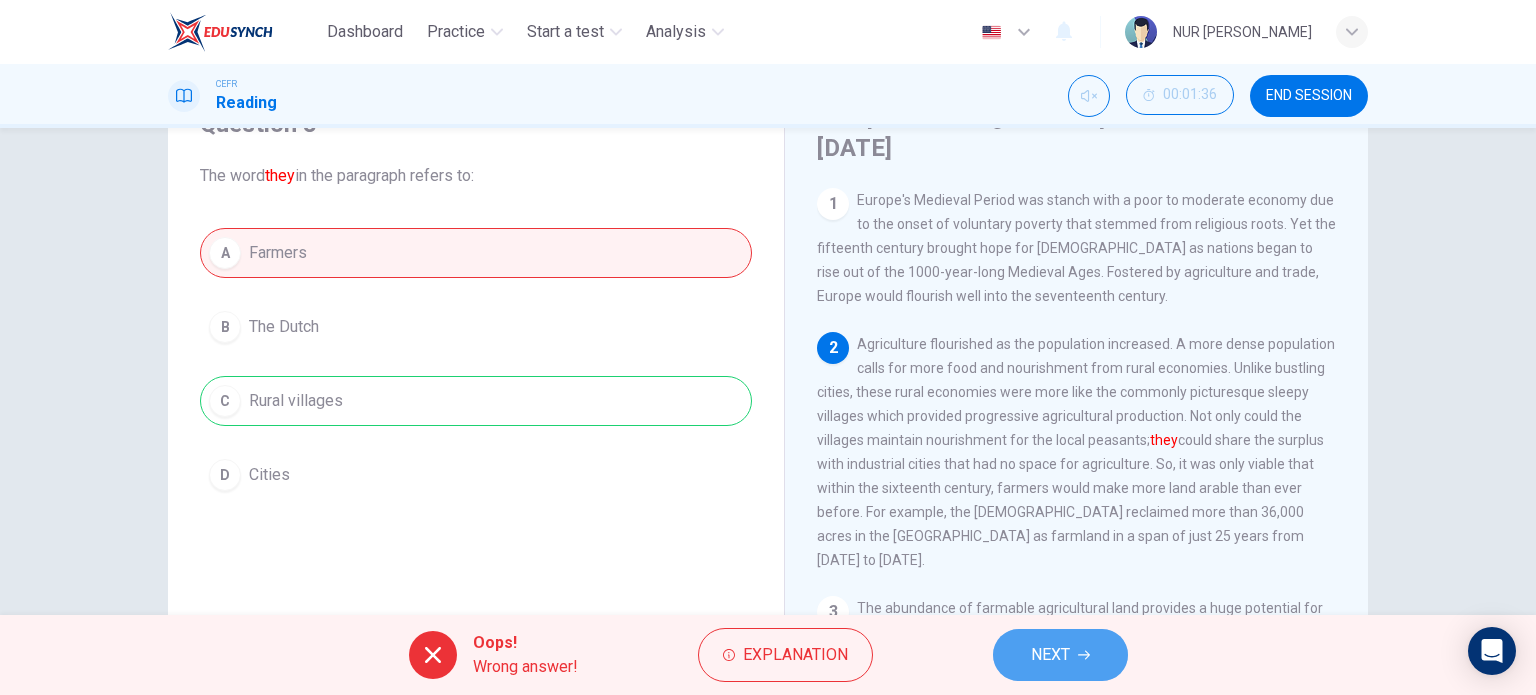 click on "NEXT" at bounding box center [1060, 655] 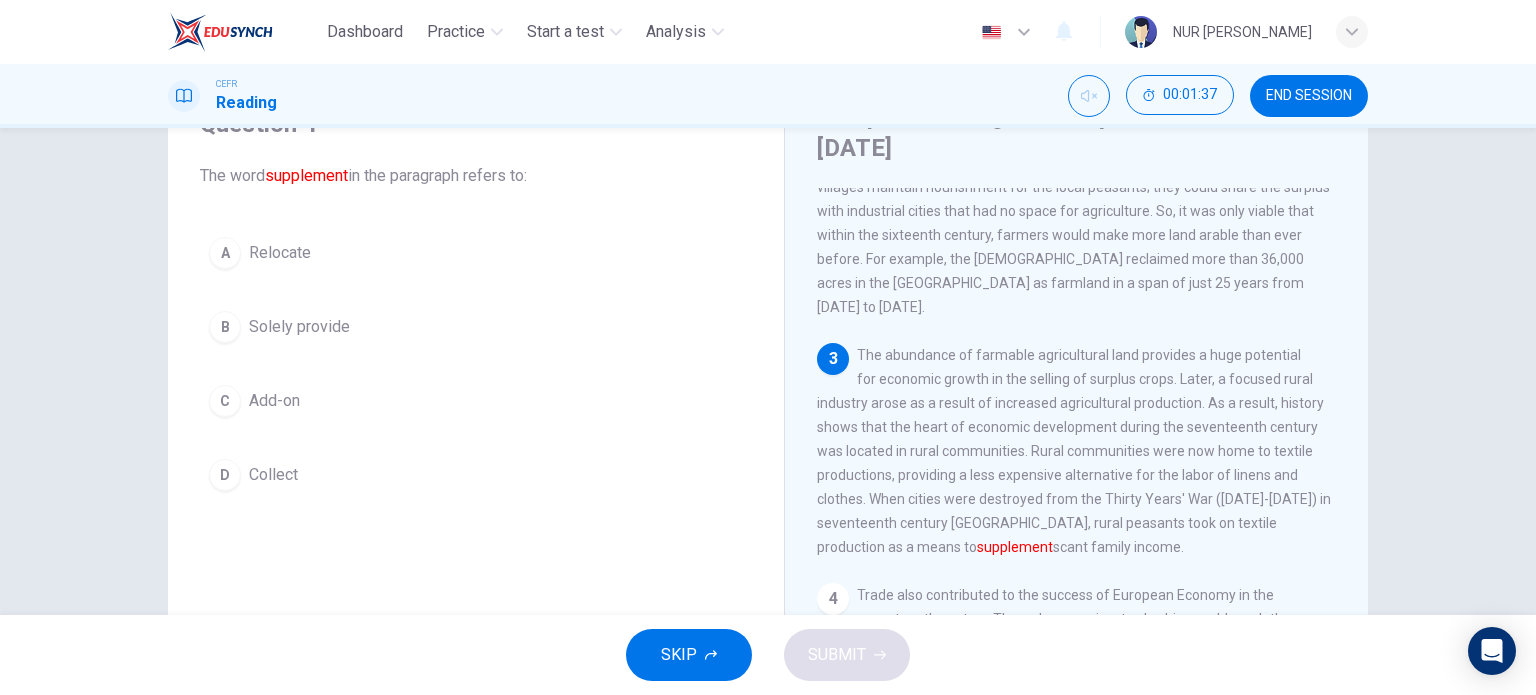 scroll, scrollTop: 300, scrollLeft: 0, axis: vertical 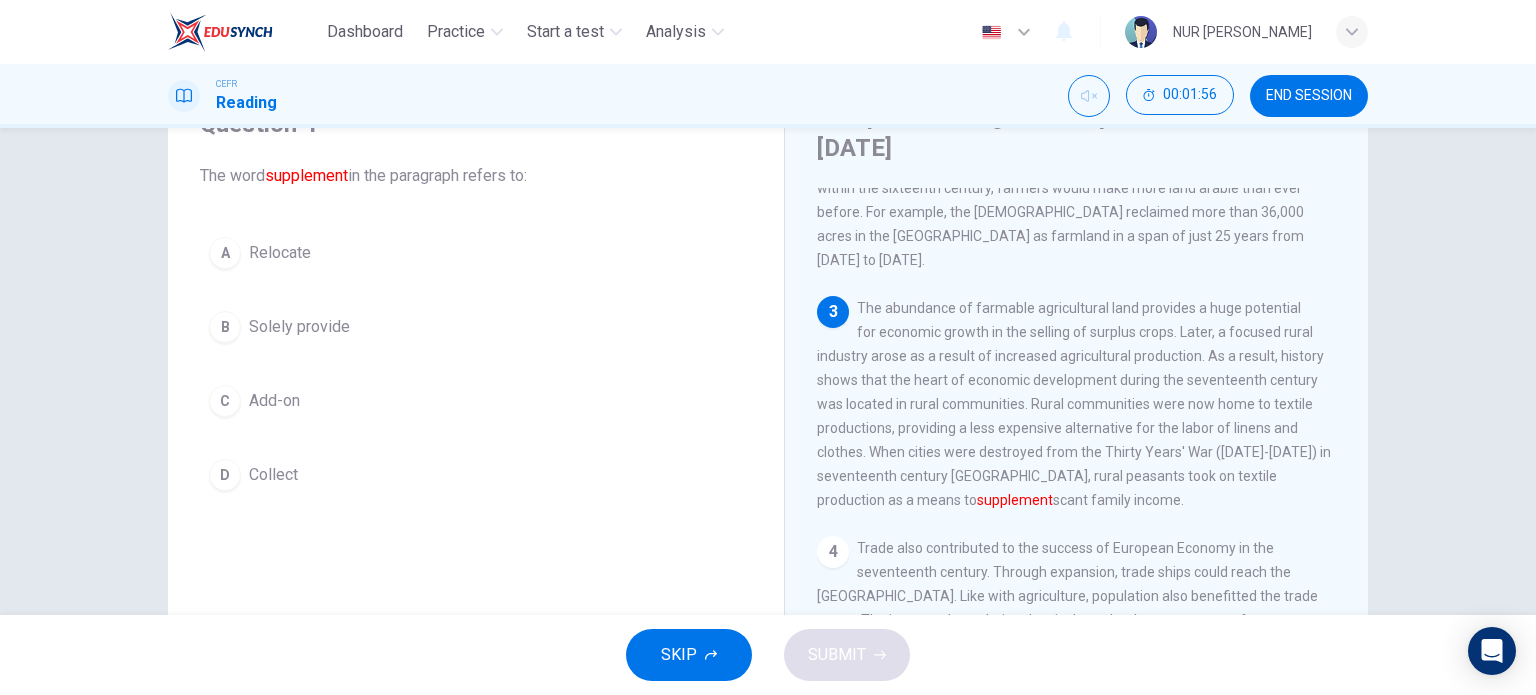 drag, startPoint x: 274, startPoint y: 323, endPoint x: 685, endPoint y: 567, distance: 477.97177 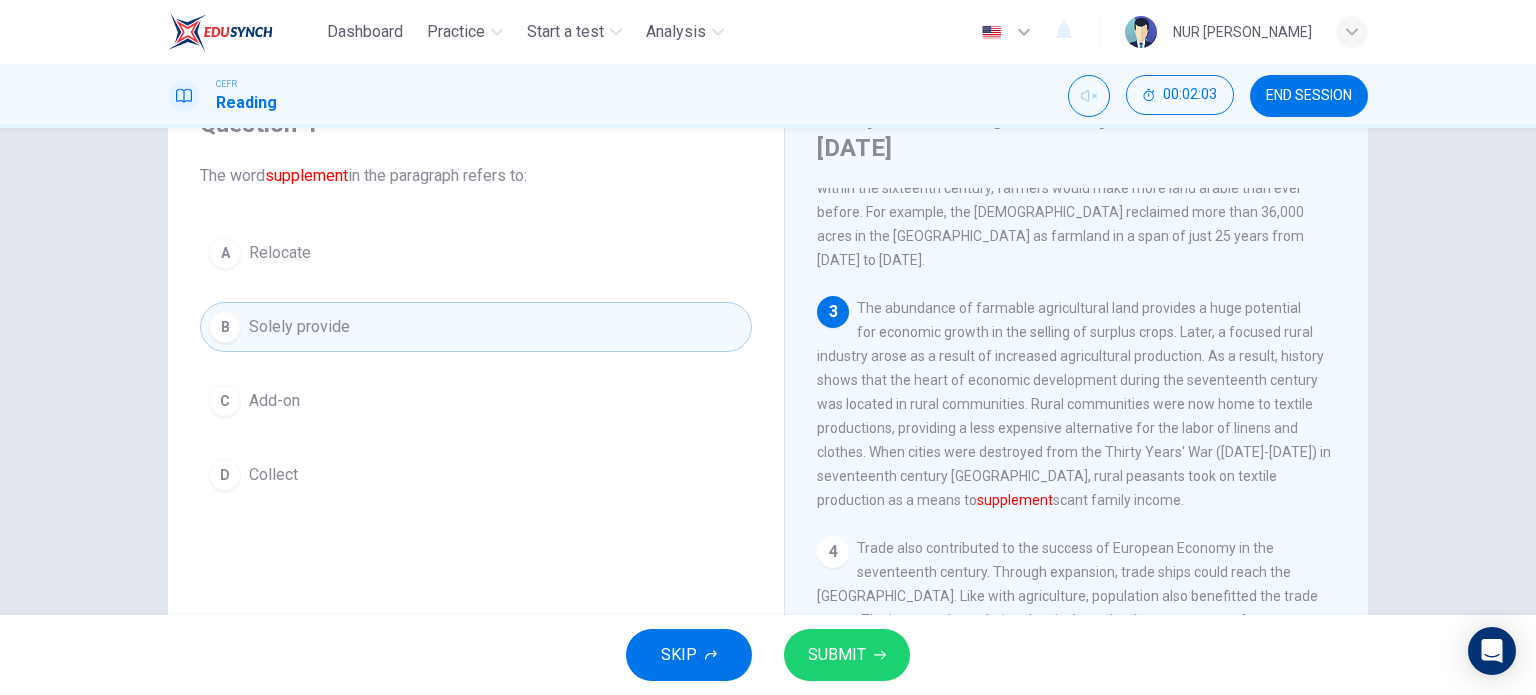 click 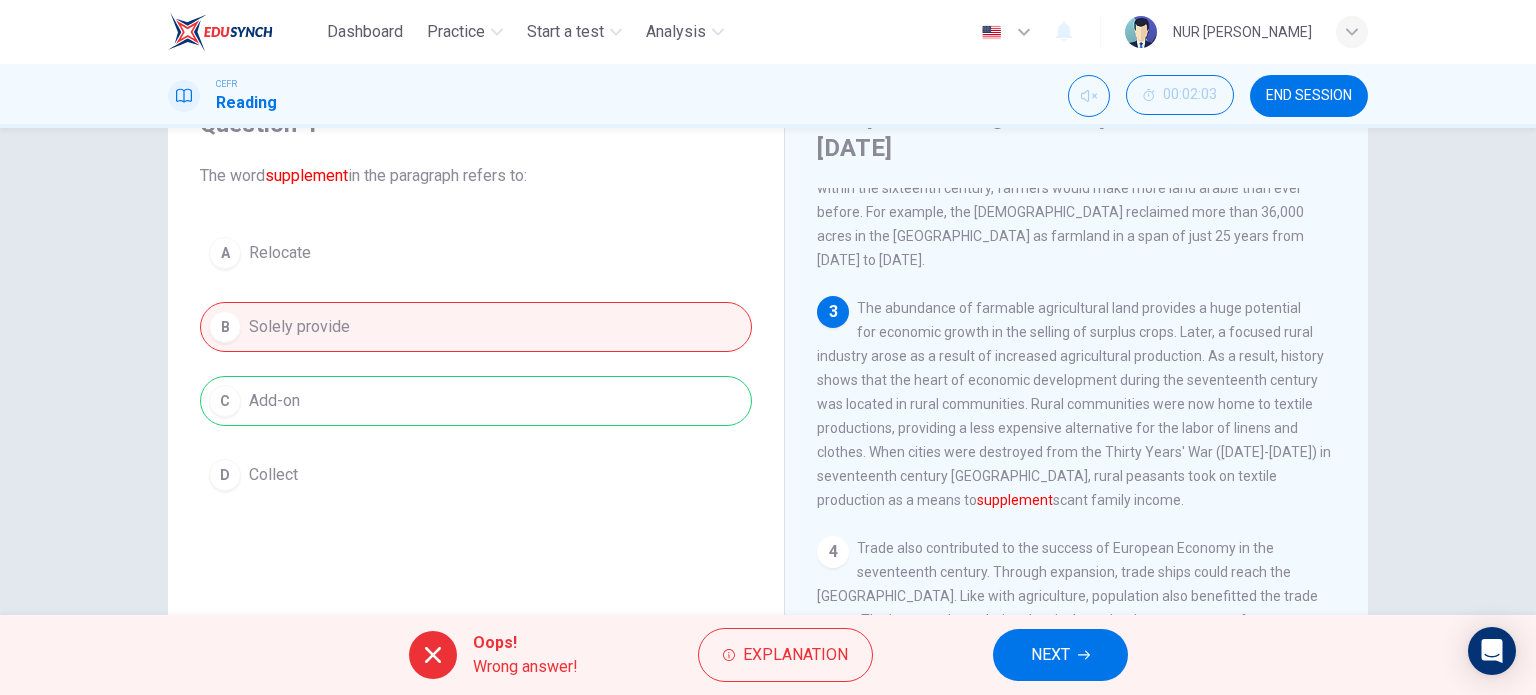 click on "A Relocate B Solely provide C Add-on D Collect" at bounding box center [476, 364] 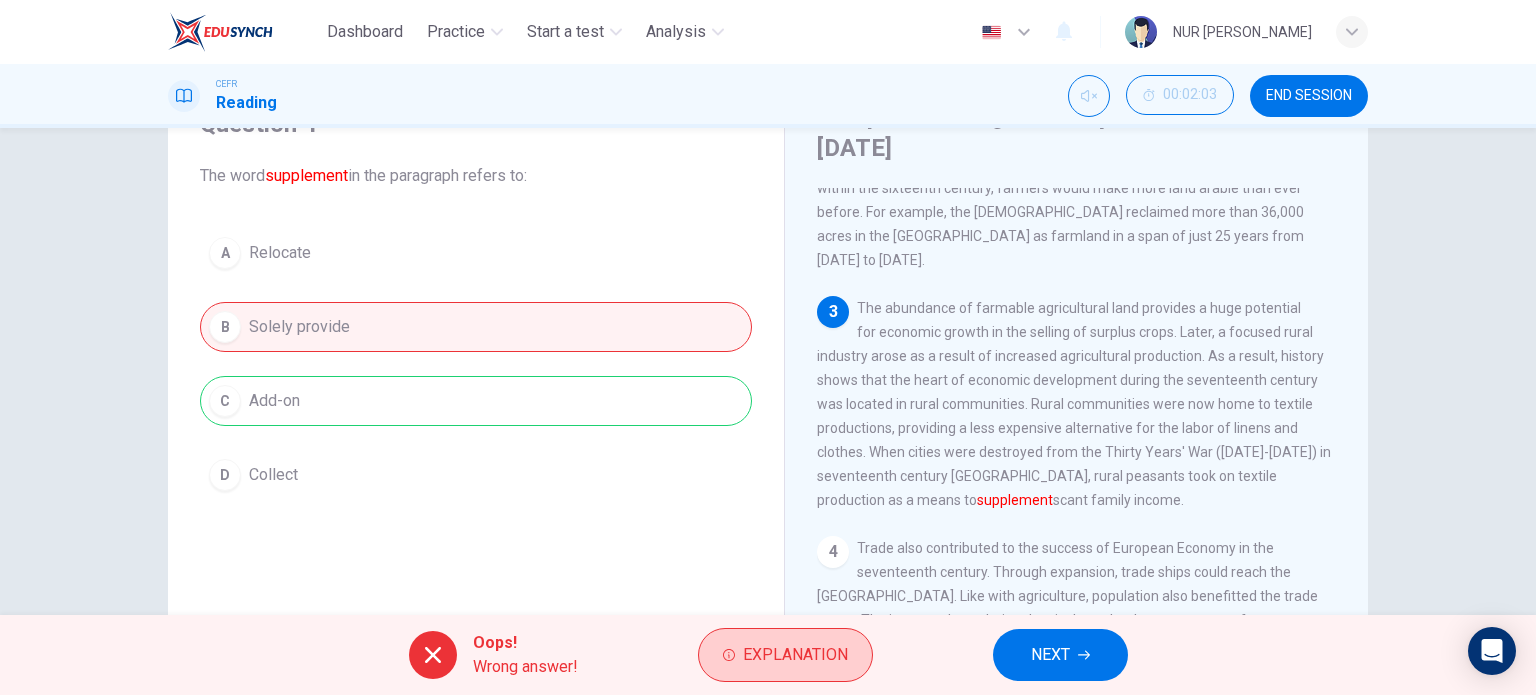 click on "Explanation" at bounding box center [785, 655] 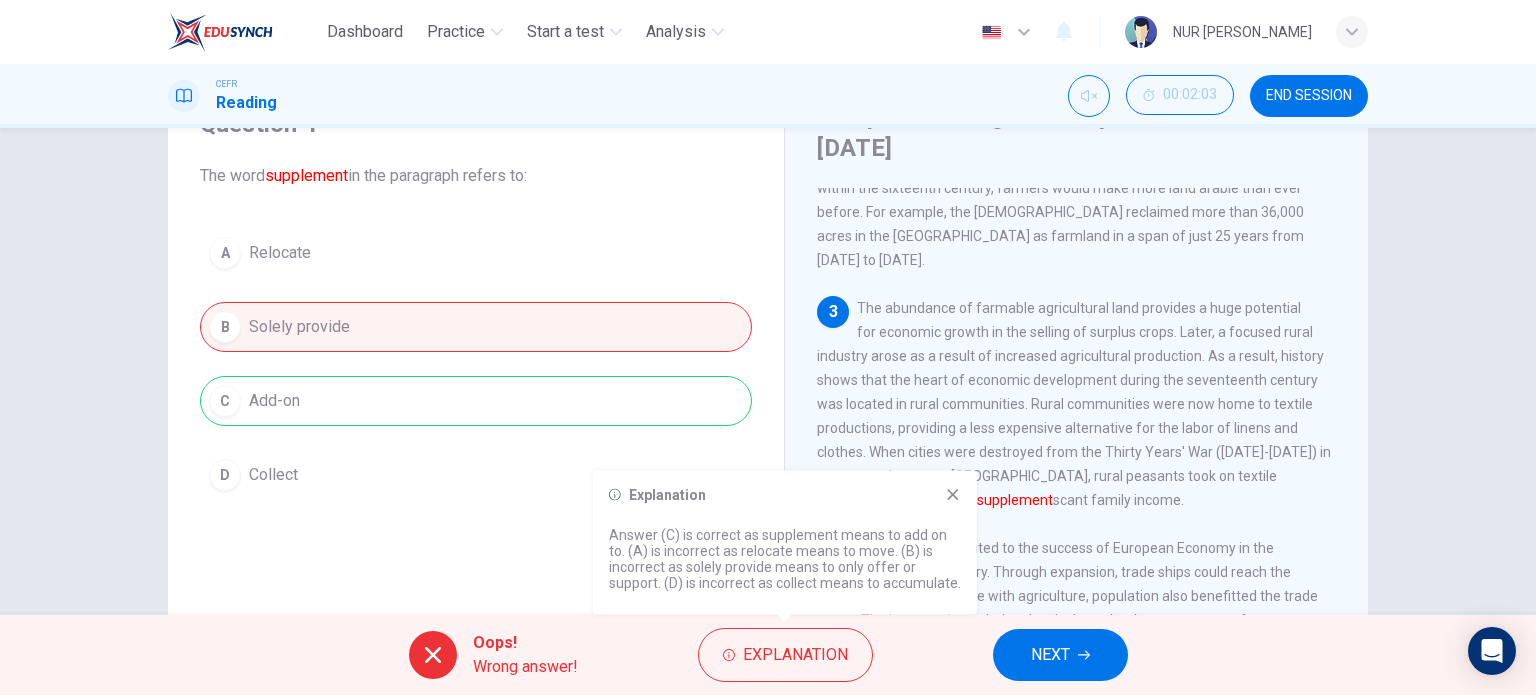 click on "Explanation Answer (C) is correct as supplement means to add on to. (A) is incorrect as relocate means to move. (B) is incorrect as solely provide means to only offer or support. (D) is incorrect as collect means to accumulate." at bounding box center [785, 543] 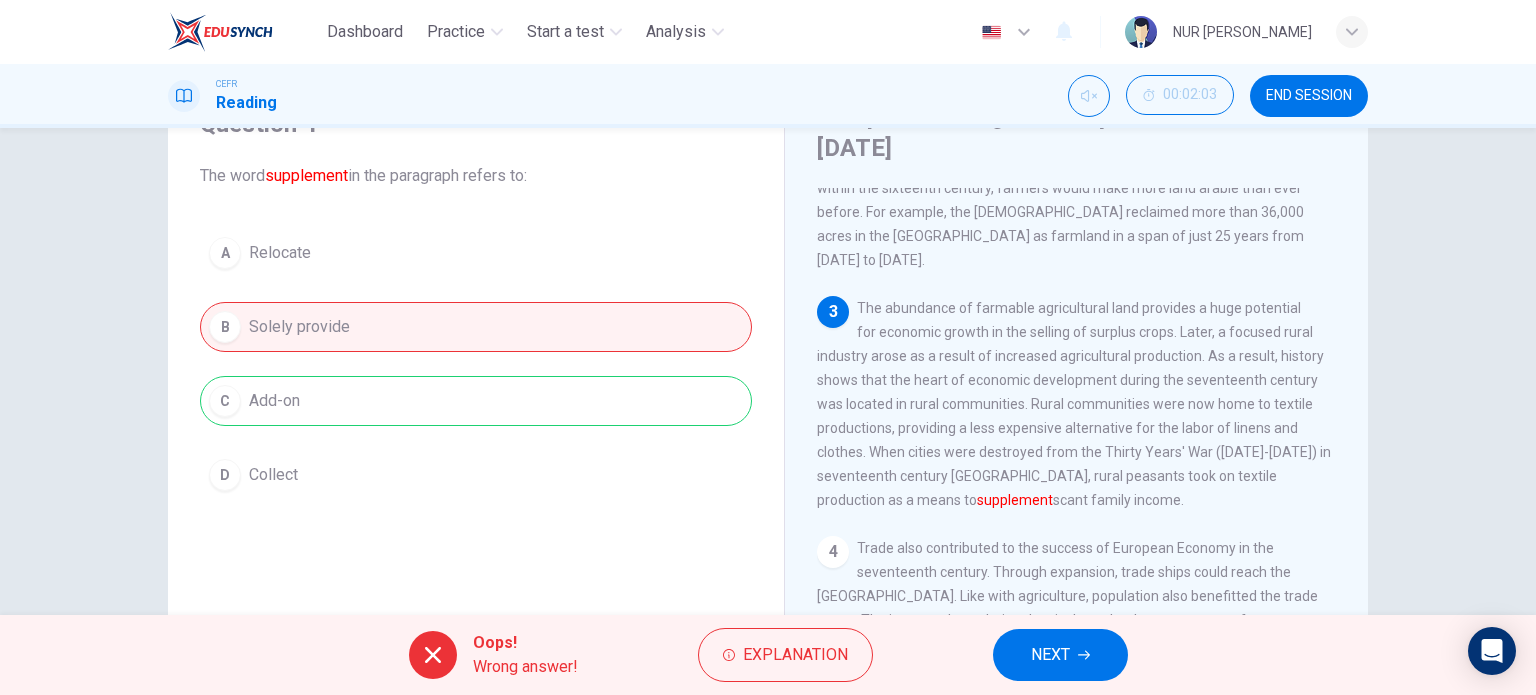 click on "NEXT" at bounding box center [1050, 655] 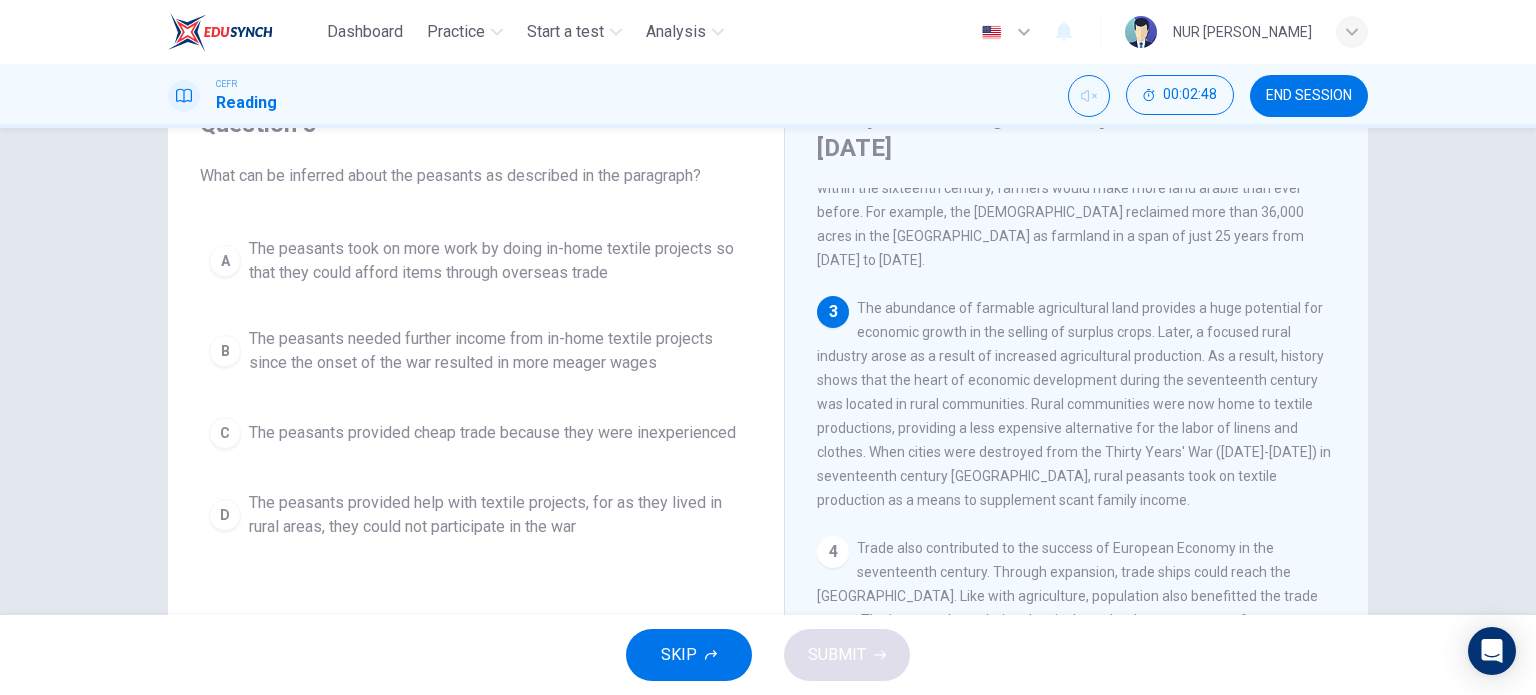 click on "The peasants needed further income from in-home textile projects since the onset of the war resulted in more meager wages" at bounding box center (496, 351) 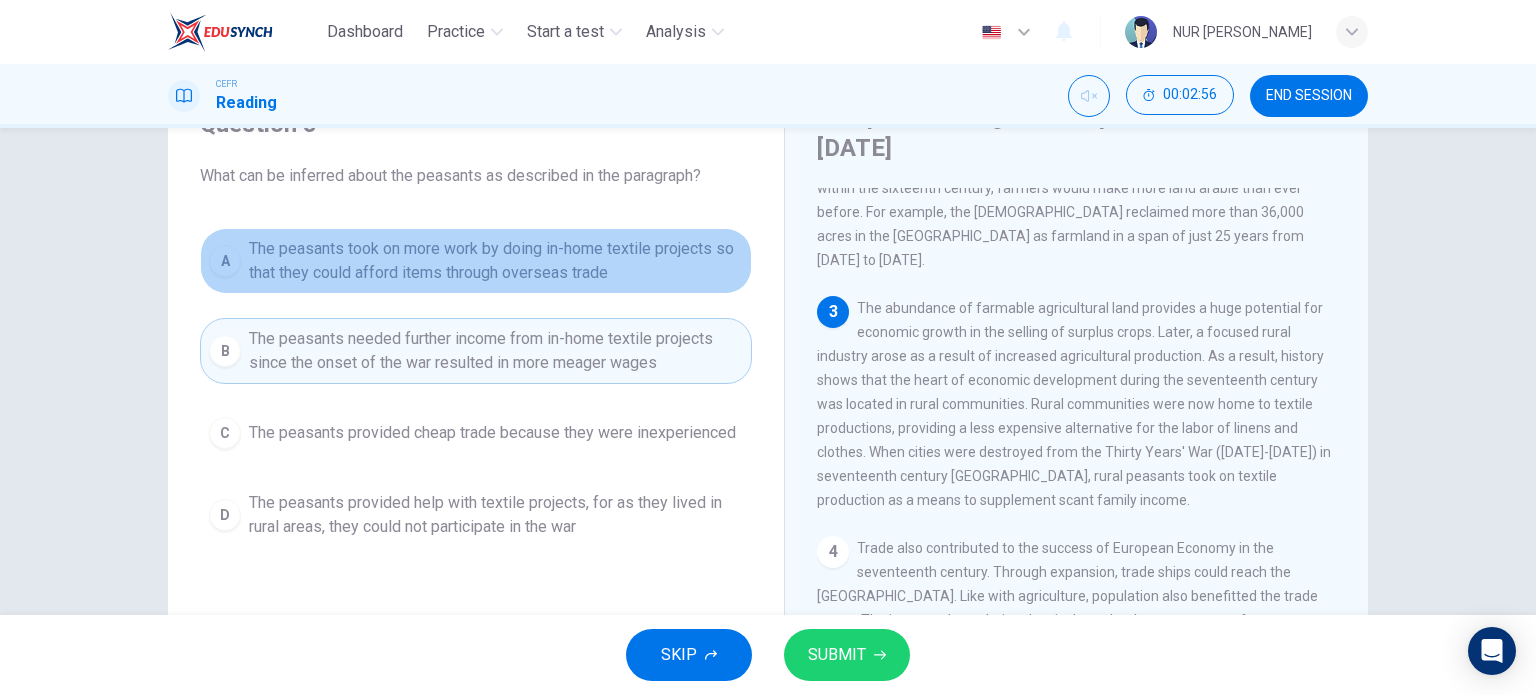 click on "The peasants took on more work by doing in-home textile projects so that they could afford items through overseas trade" at bounding box center (496, 261) 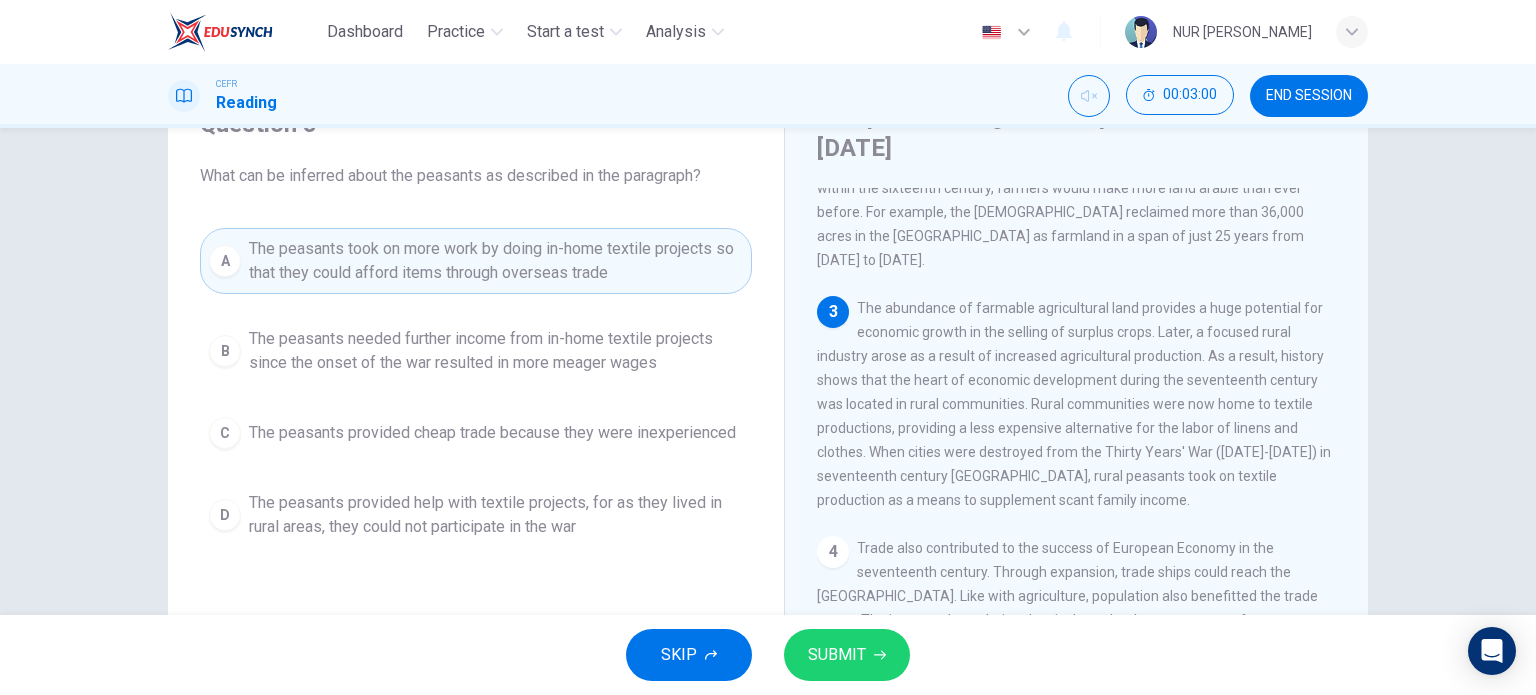 click on "SUBMIT" at bounding box center [837, 655] 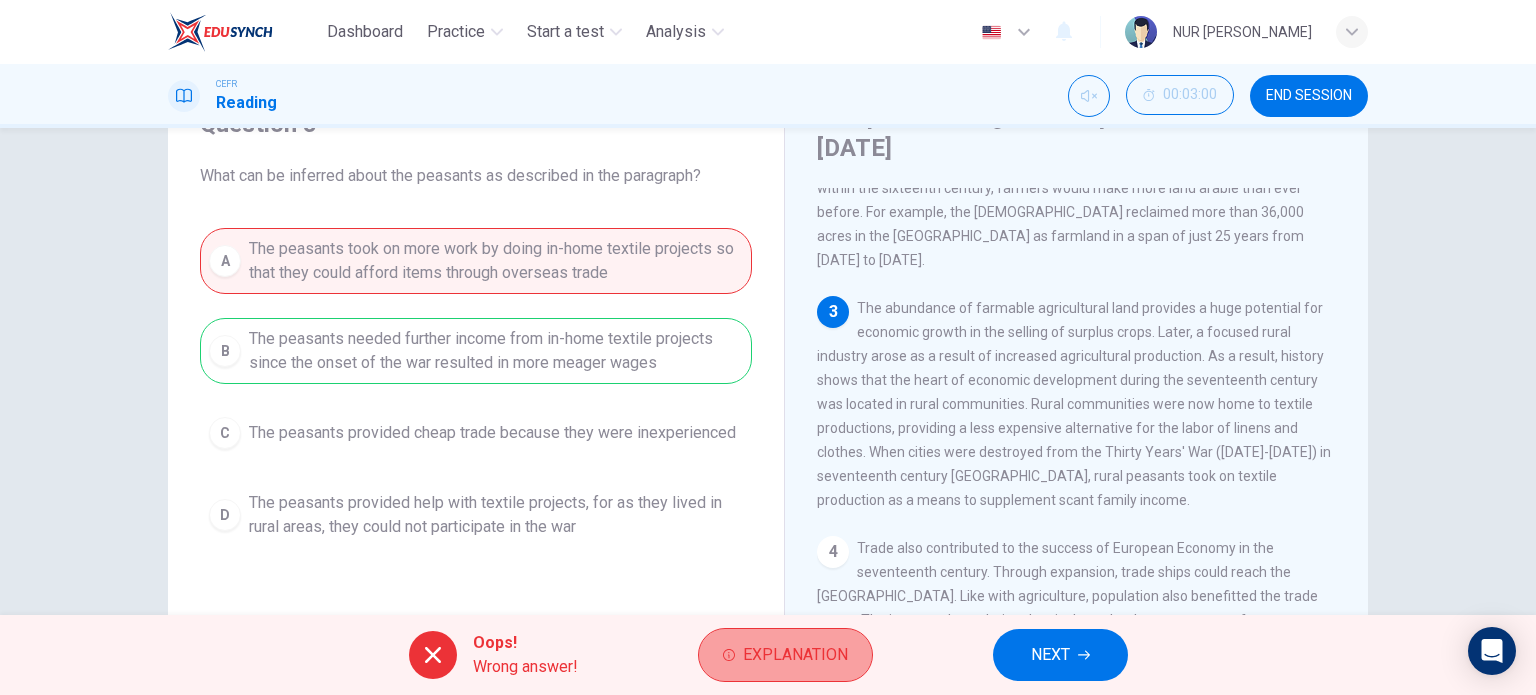 click on "Explanation" at bounding box center [795, 655] 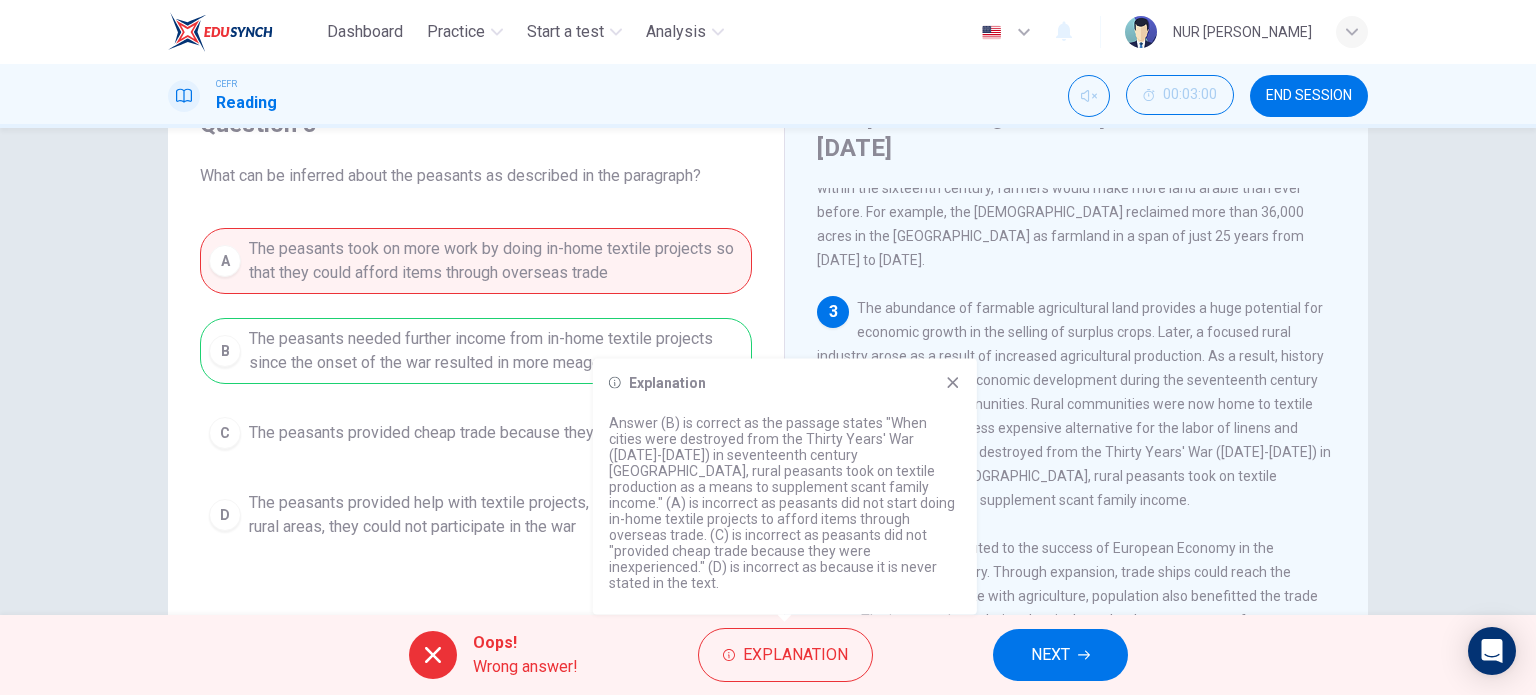 click 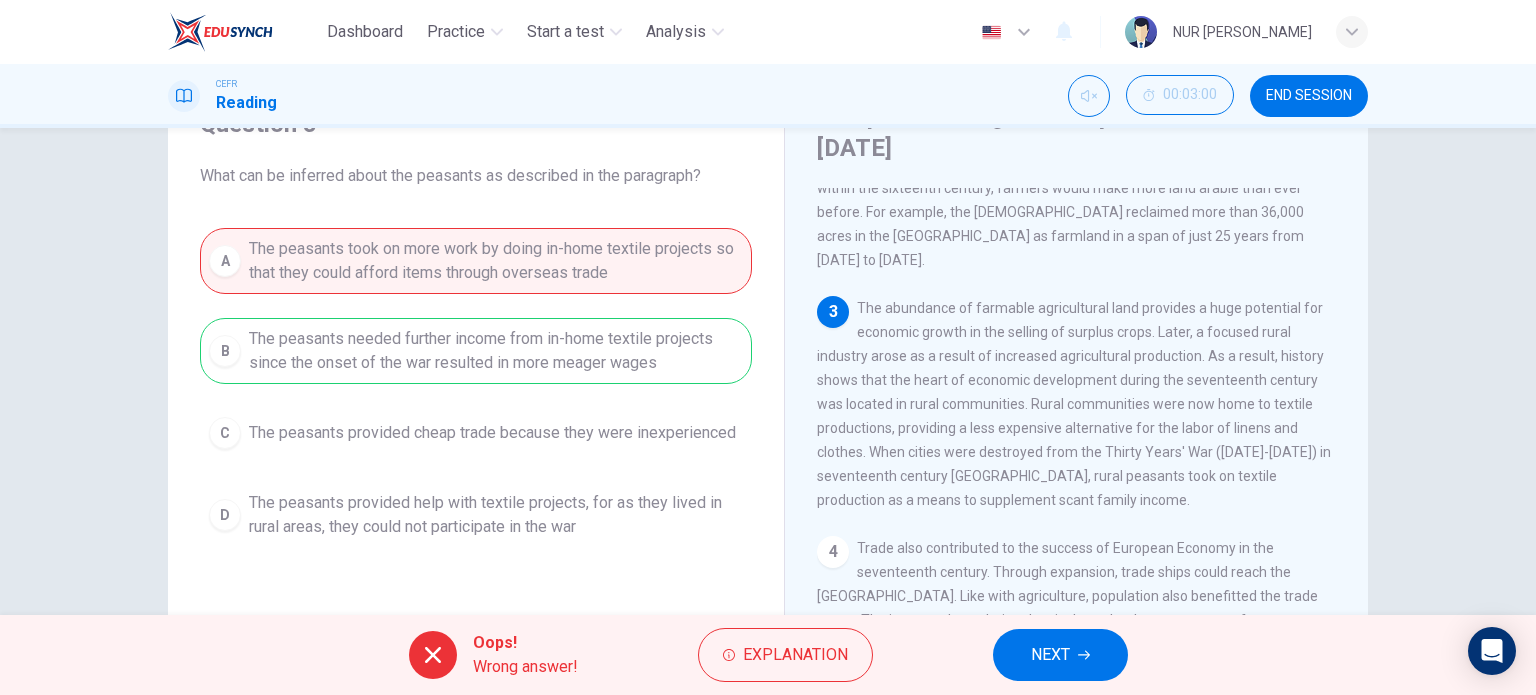 click on "NEXT" at bounding box center [1060, 655] 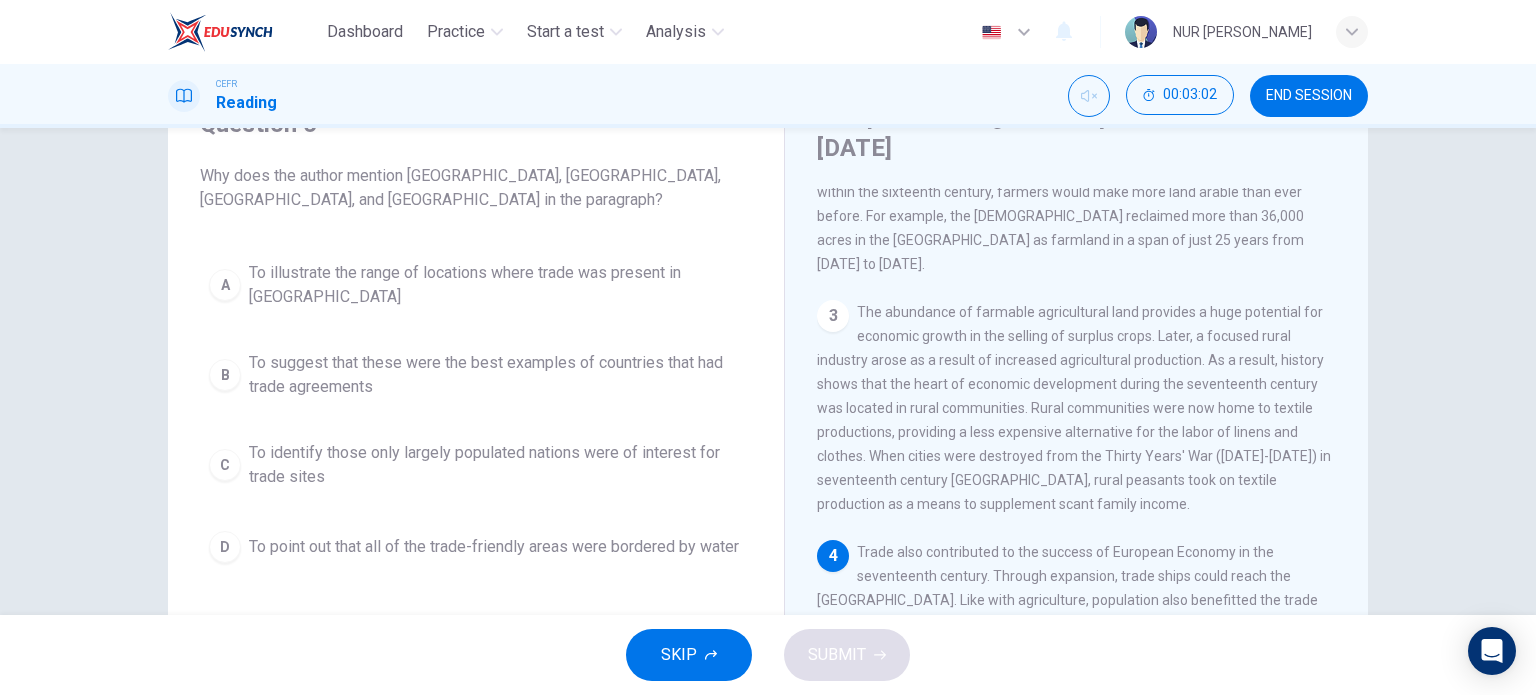 scroll, scrollTop: 200, scrollLeft: 0, axis: vertical 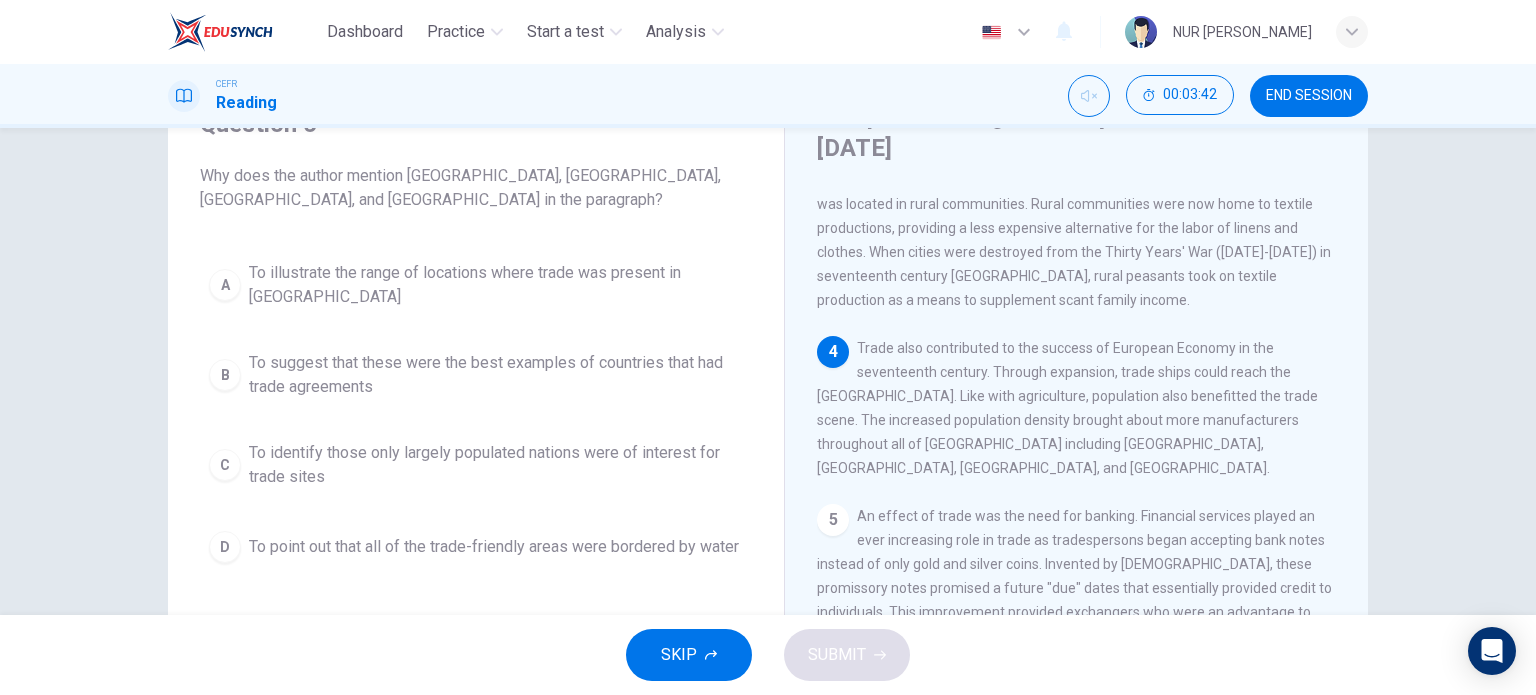 drag, startPoint x: 538, startPoint y: 285, endPoint x: 587, endPoint y: 414, distance: 137.99275 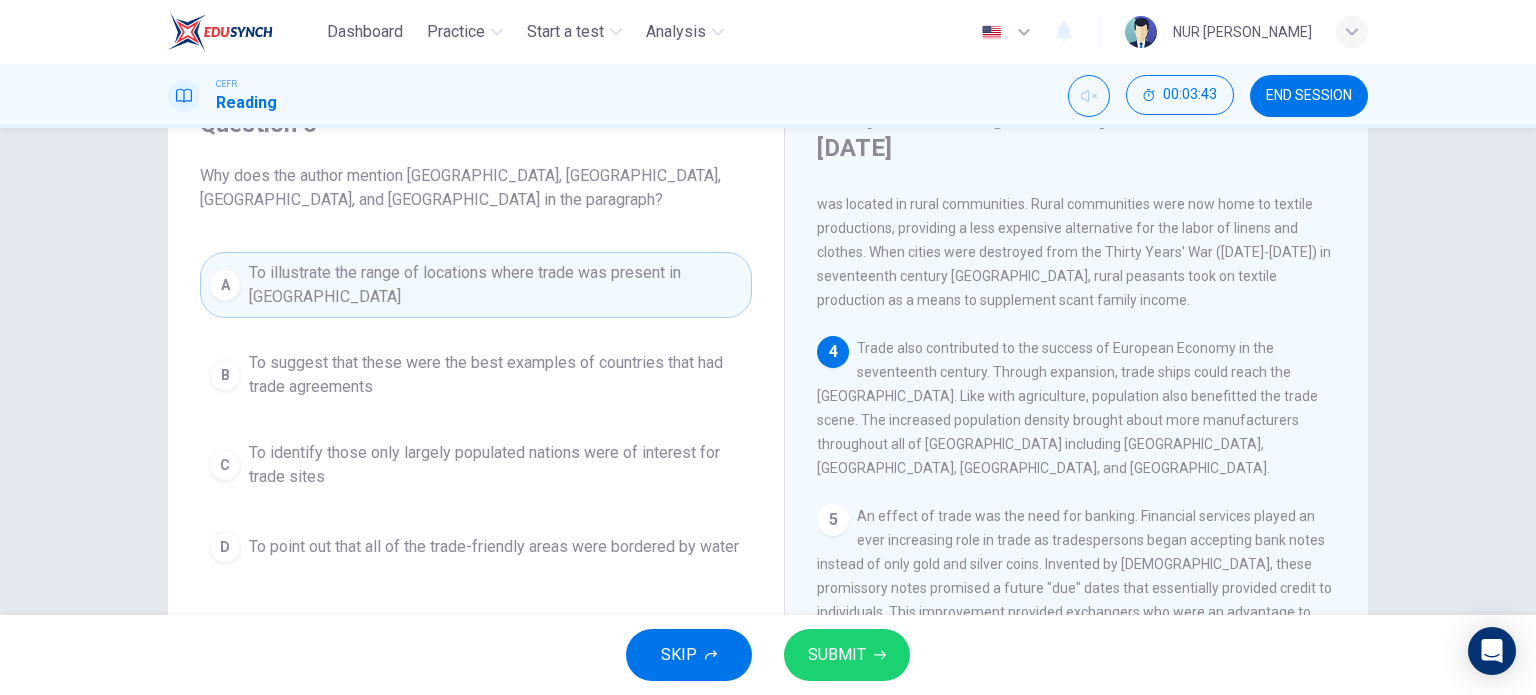 click on "SUBMIT" at bounding box center (837, 655) 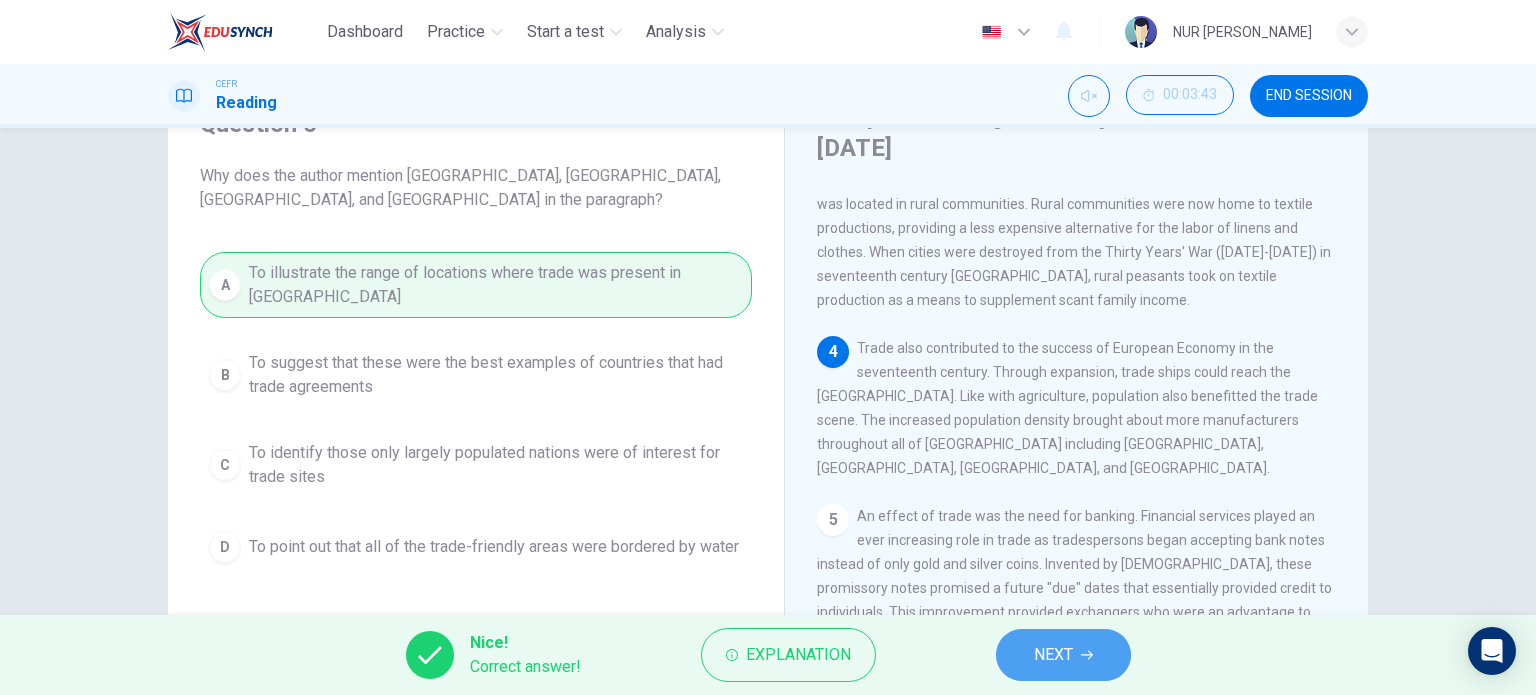 click on "NEXT" at bounding box center (1053, 655) 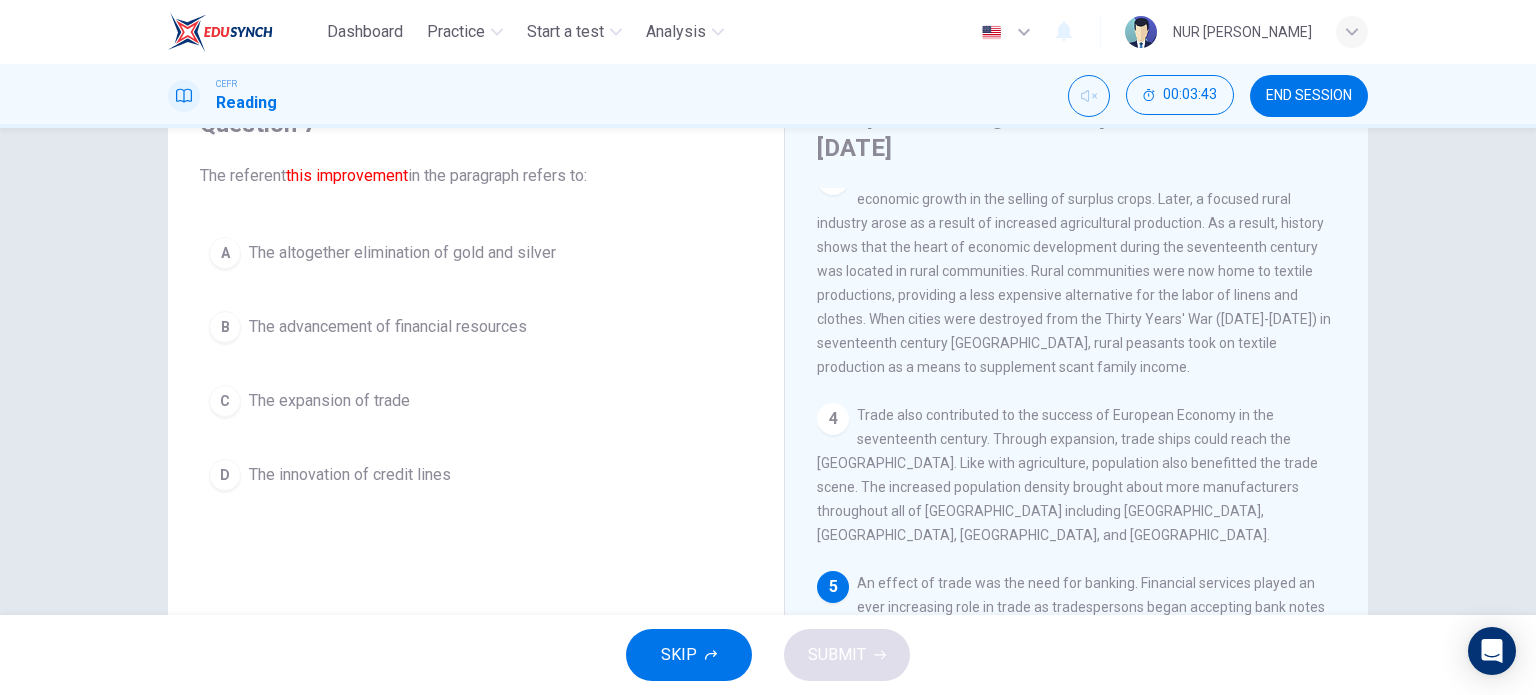 scroll, scrollTop: 400, scrollLeft: 0, axis: vertical 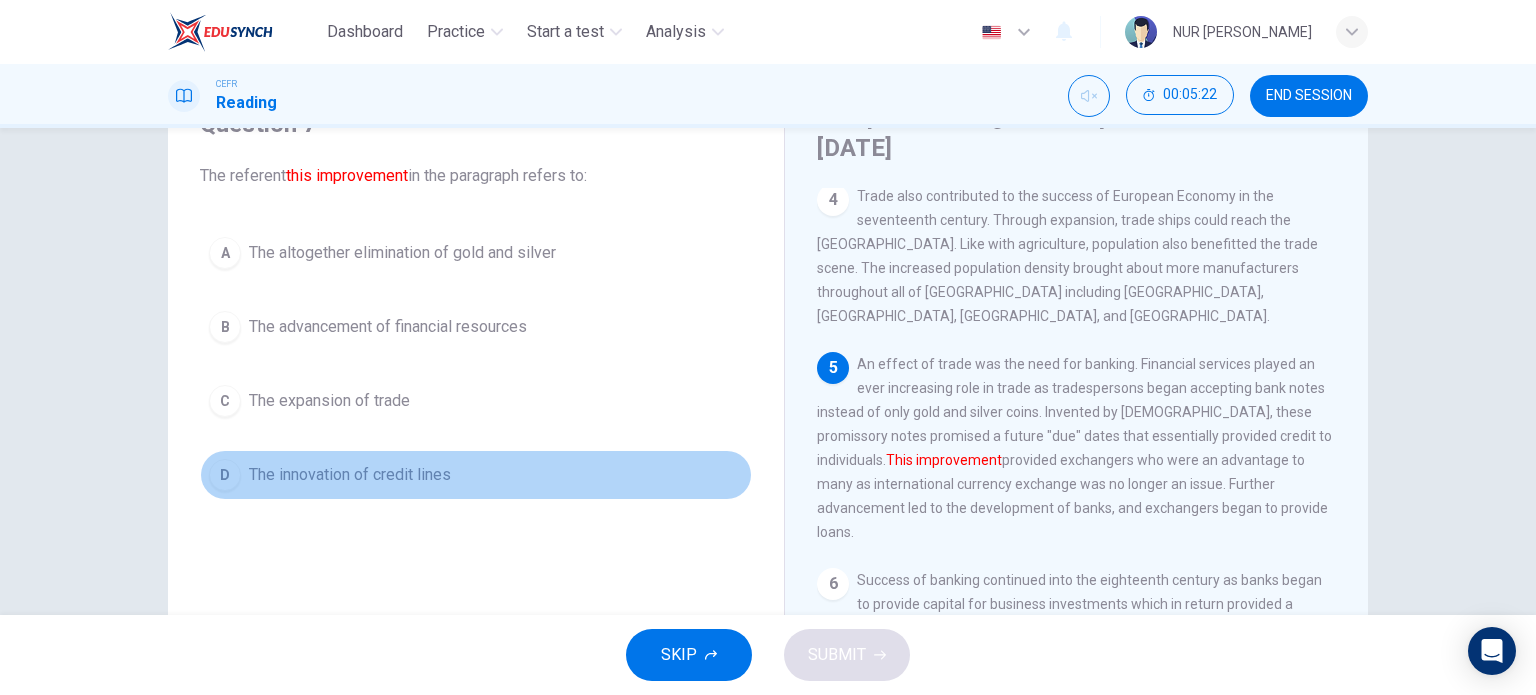 click on "The innovation of credit lines" at bounding box center (350, 475) 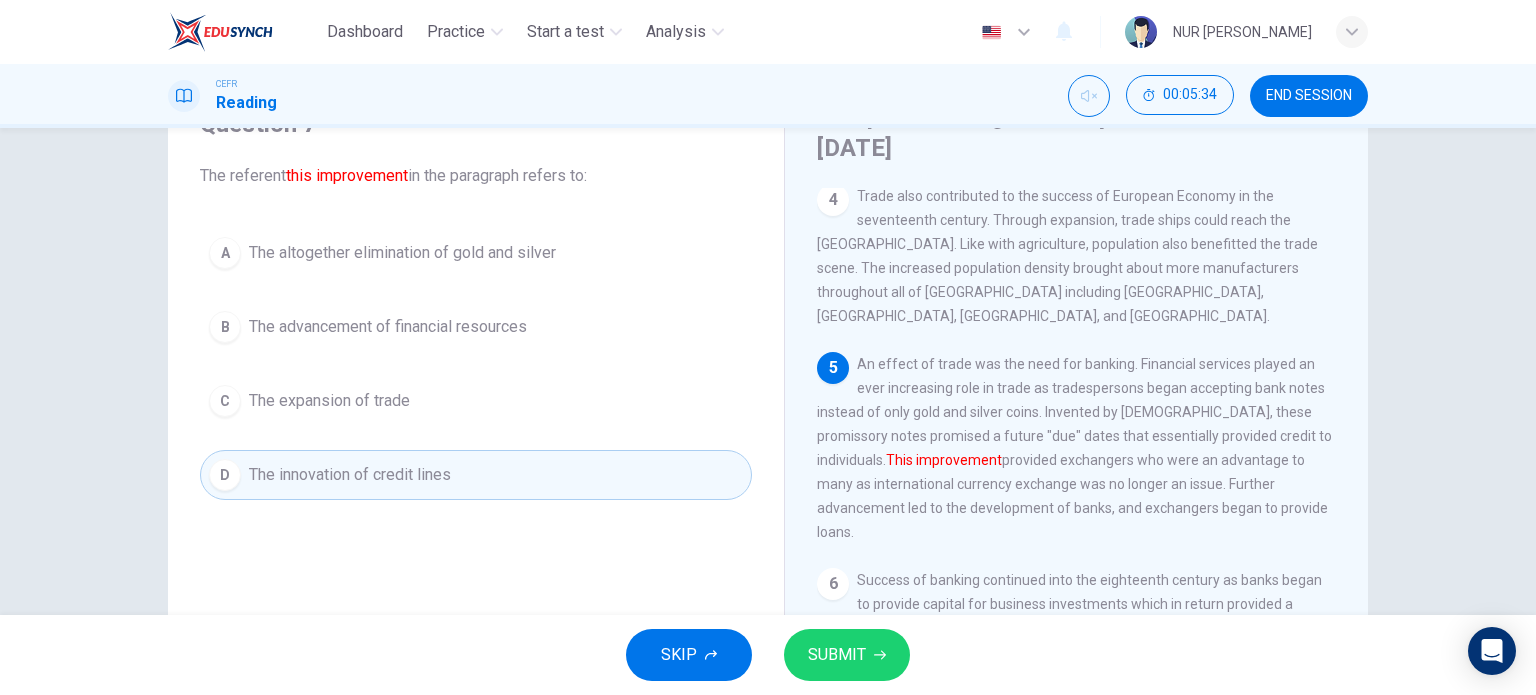 click on "SUBMIT" at bounding box center [837, 655] 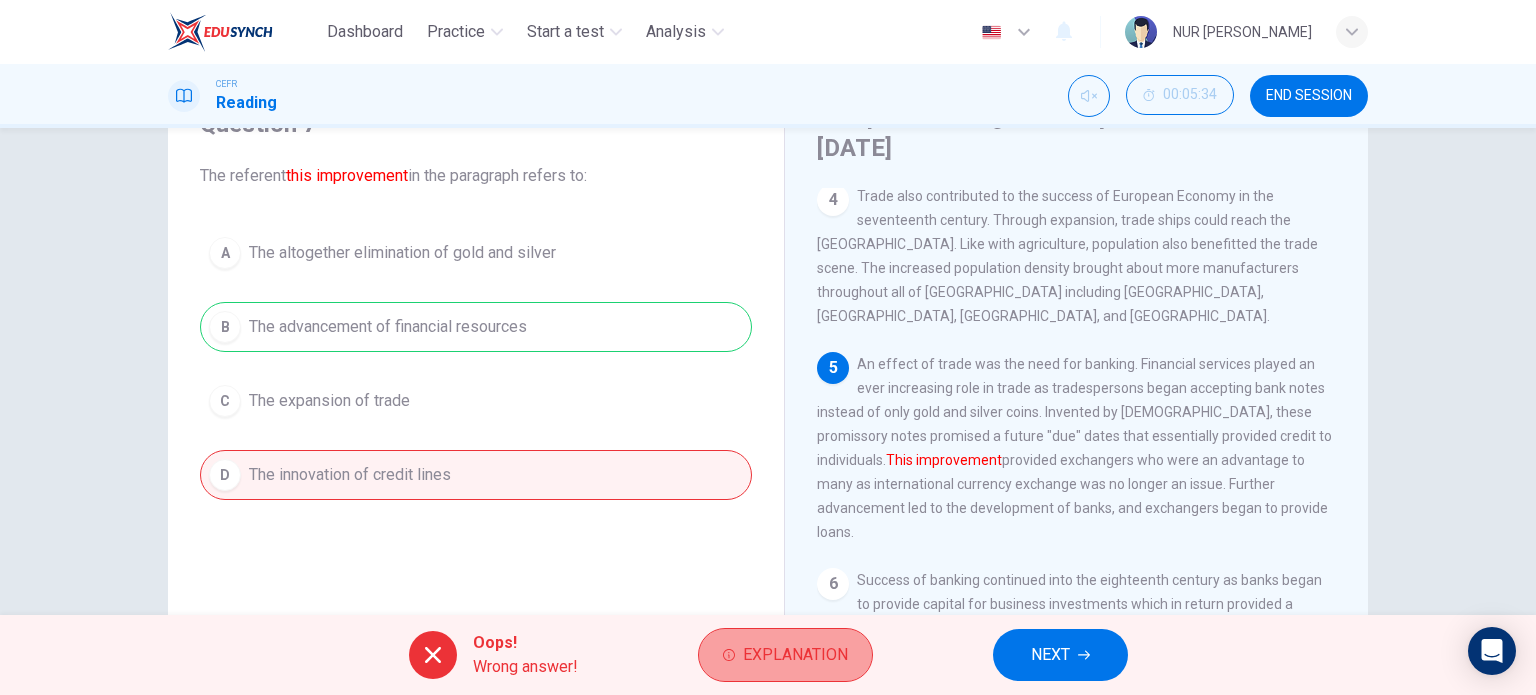 click on "Explanation" at bounding box center (795, 655) 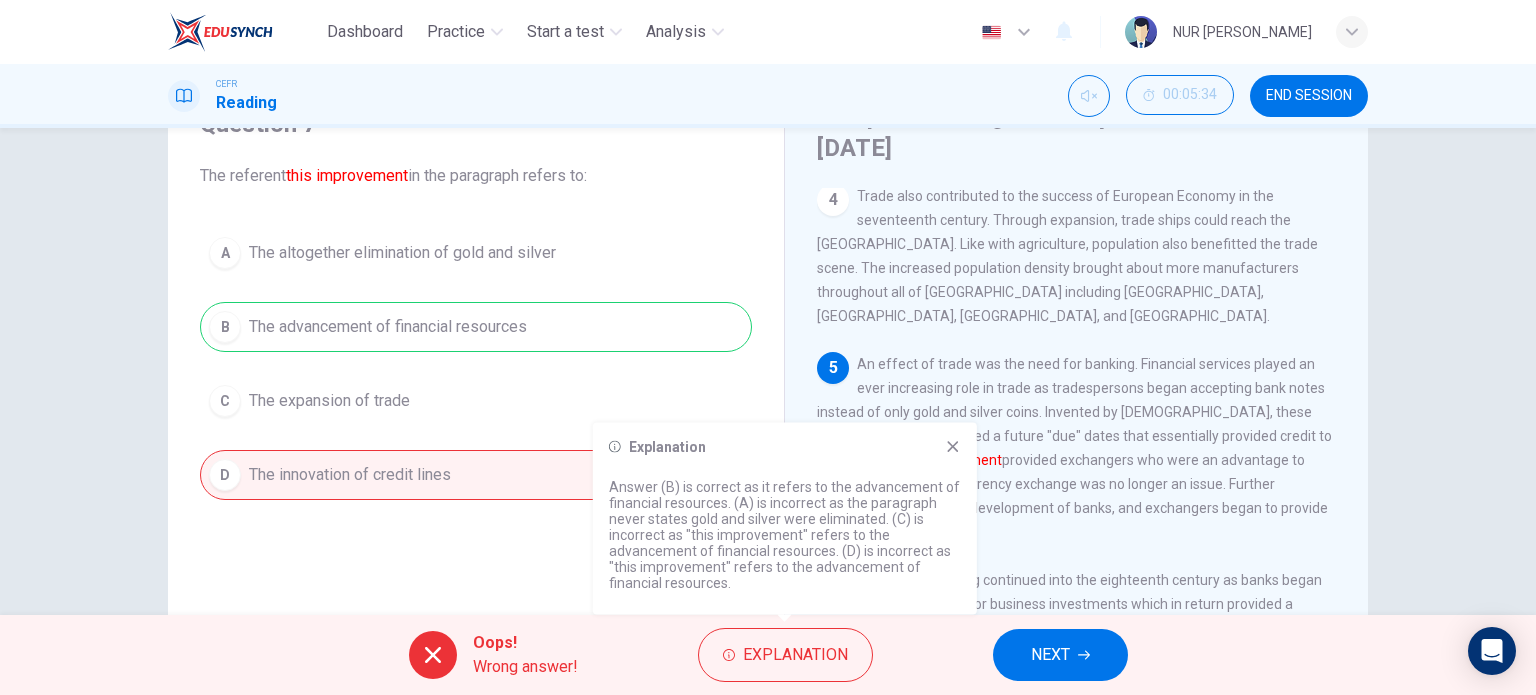 click on "Explanation Answer (B) is correct as it refers to the advancement of financial resources. (A) is incorrect as the paragraph never states gold and silver were eliminated. (C) is incorrect as "this improvement" refers to the advancement of financial resources. (D) is incorrect as "this improvement" refers to the advancement of financial resources." at bounding box center [785, 519] 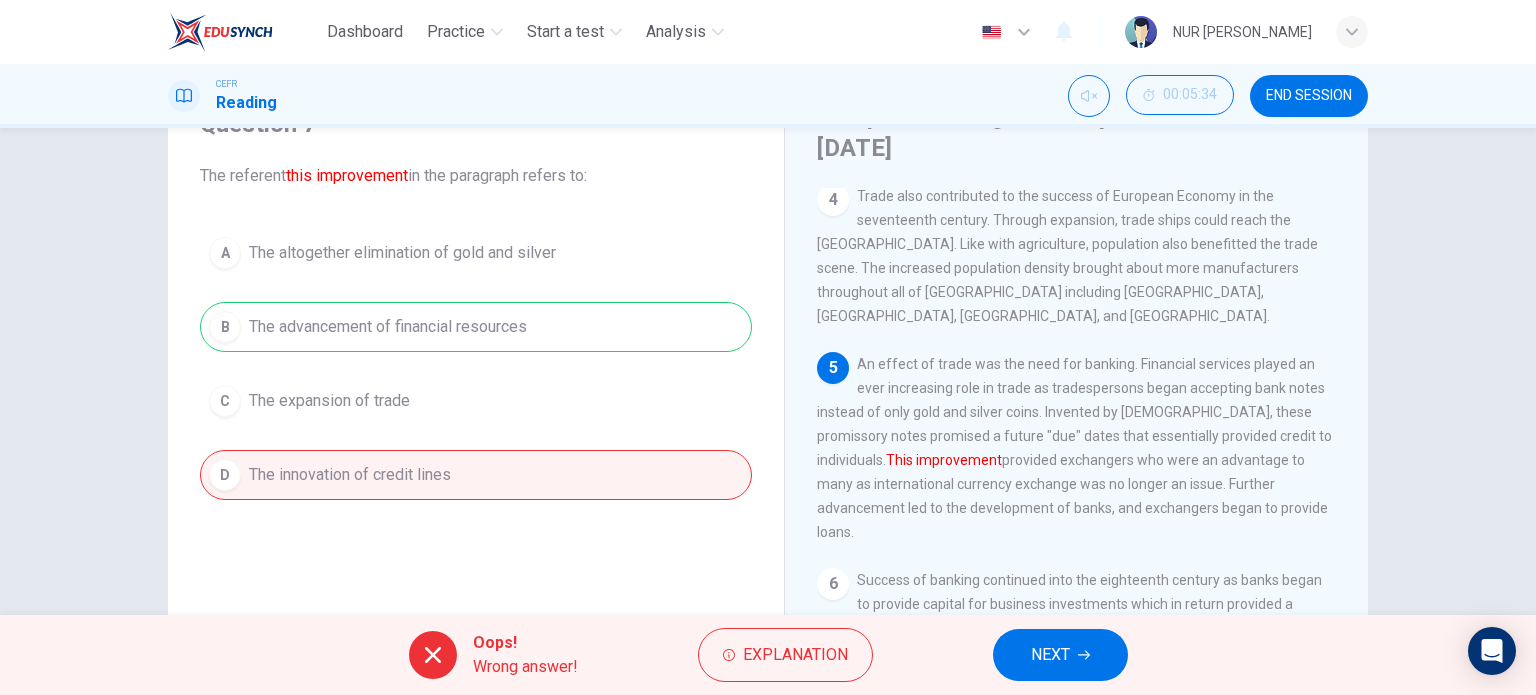 click on "NEXT" at bounding box center (1060, 655) 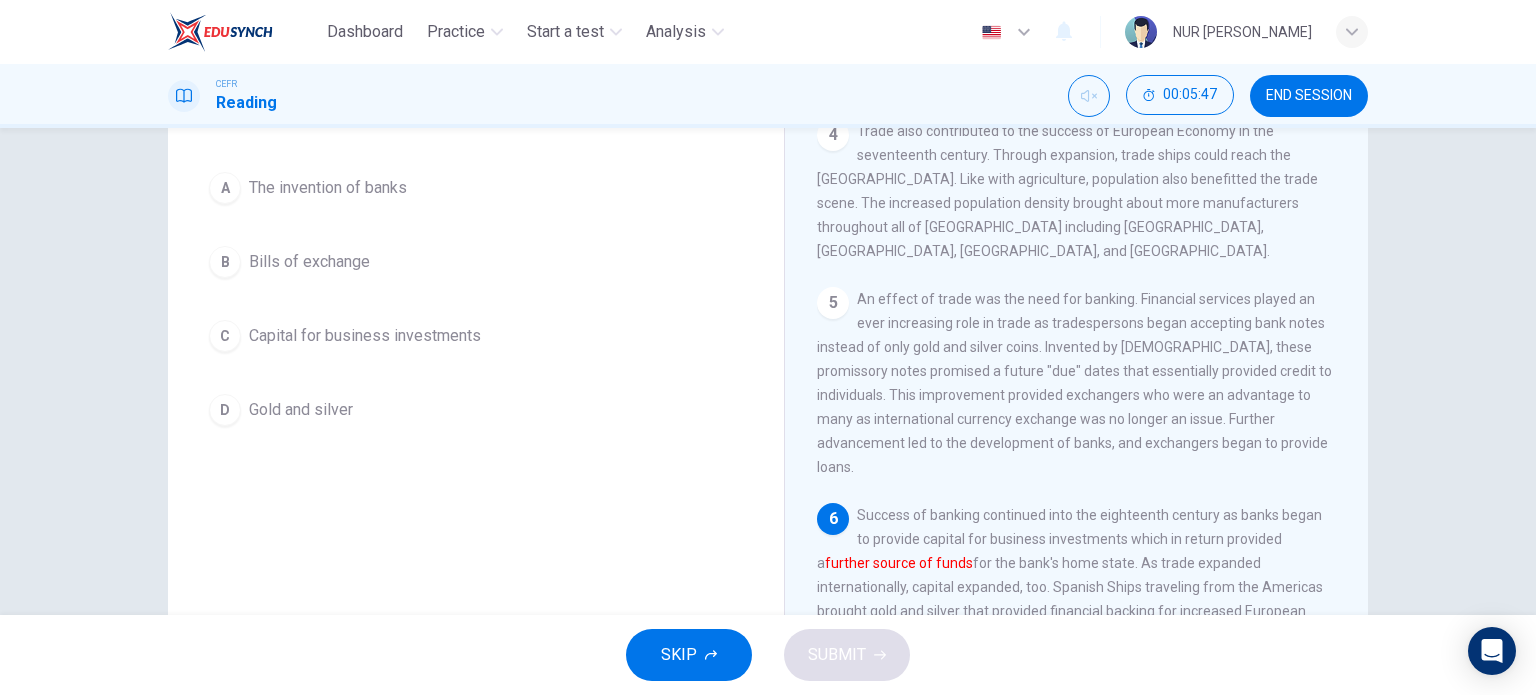 scroll, scrollTop: 200, scrollLeft: 0, axis: vertical 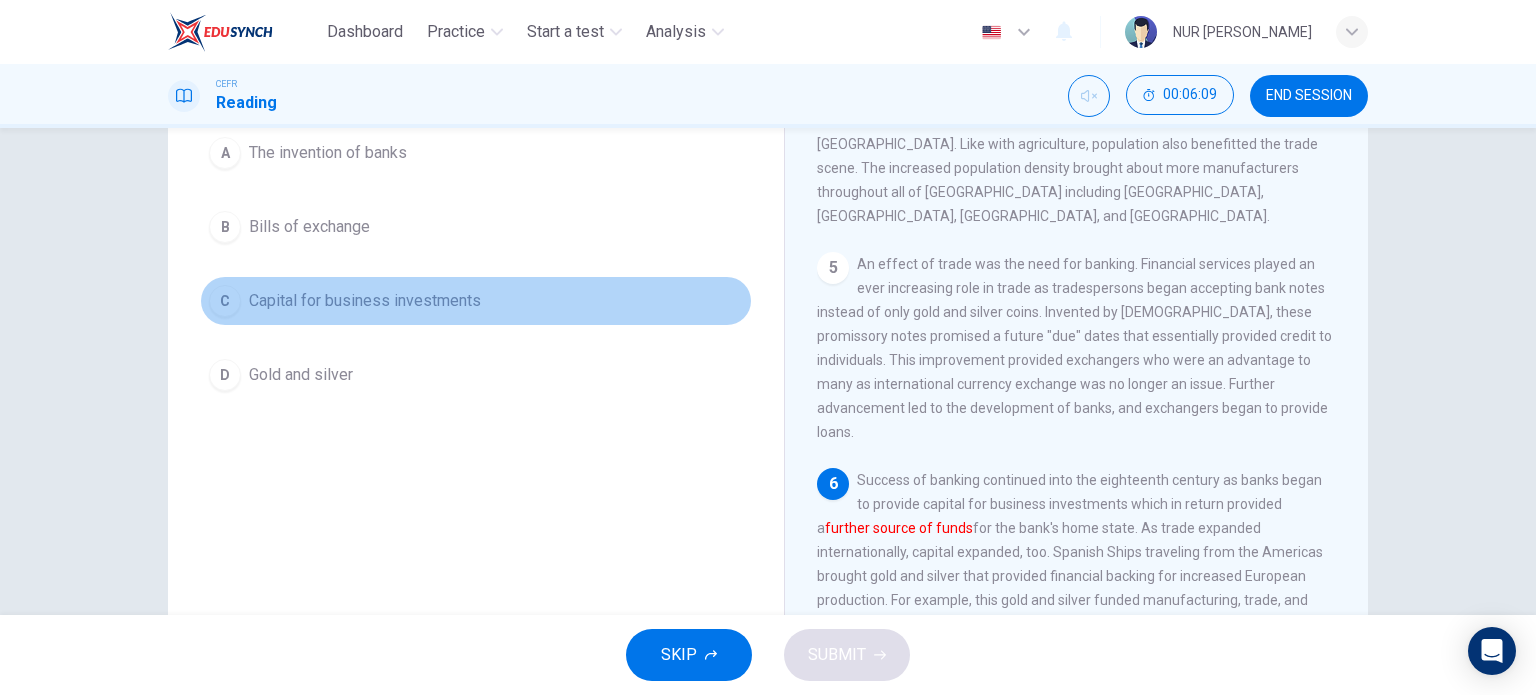 click on "C Capital for business investments" at bounding box center [476, 301] 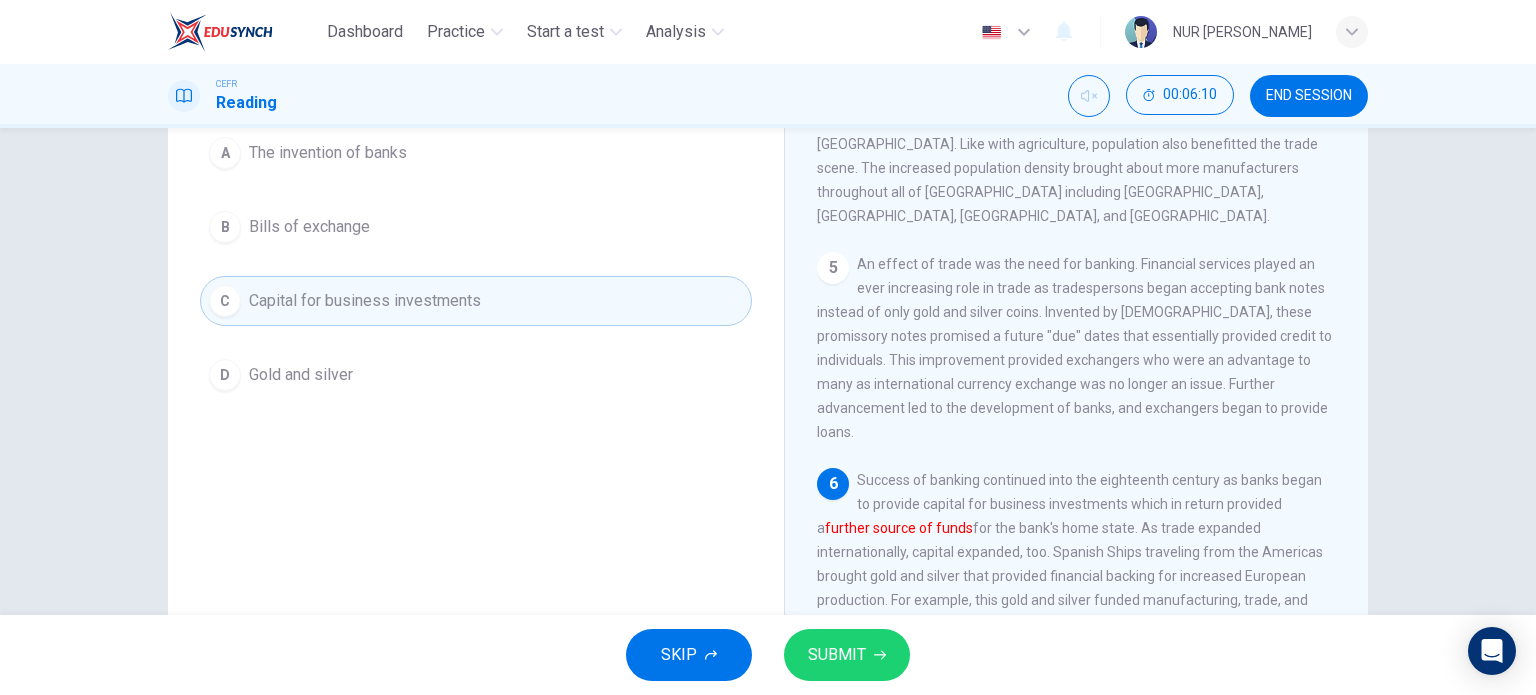 click on "SUBMIT" at bounding box center (837, 655) 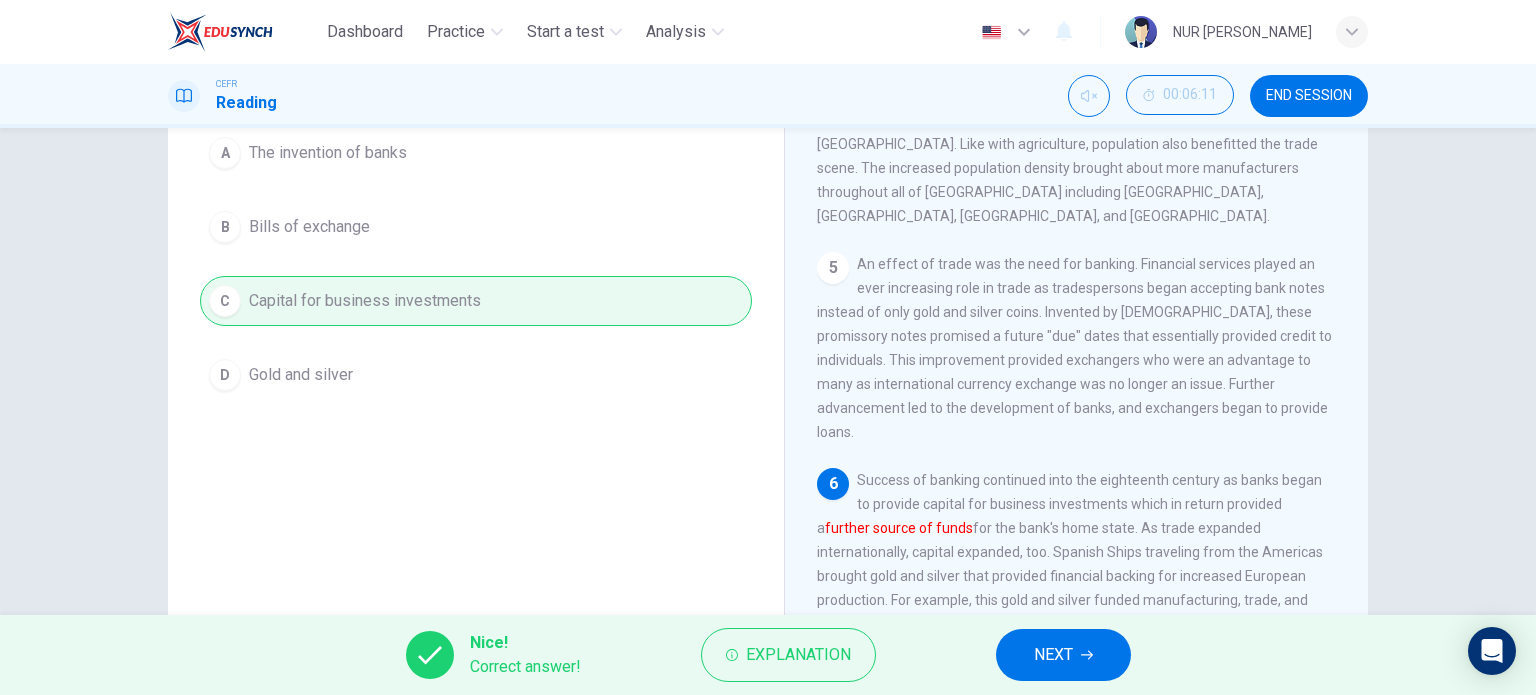 click on "NEXT" at bounding box center (1063, 655) 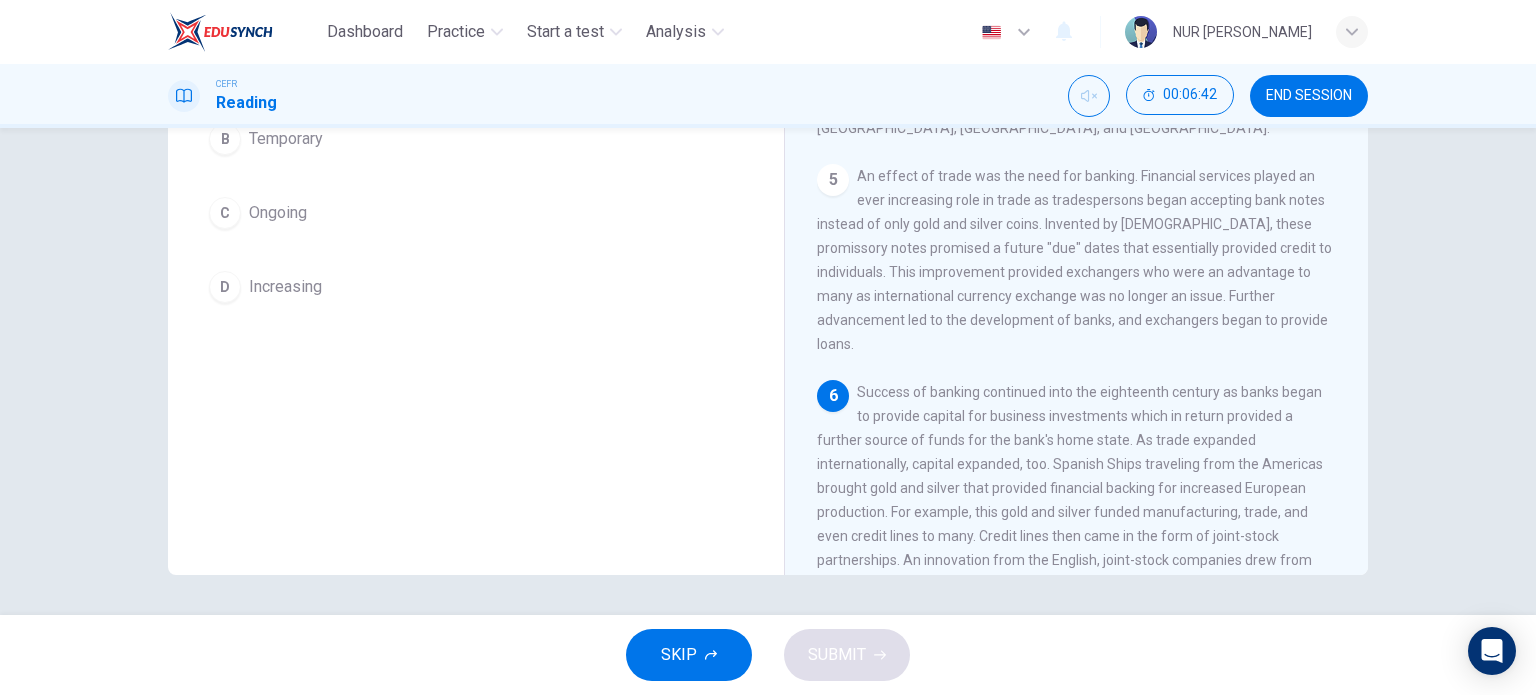 scroll, scrollTop: 188, scrollLeft: 0, axis: vertical 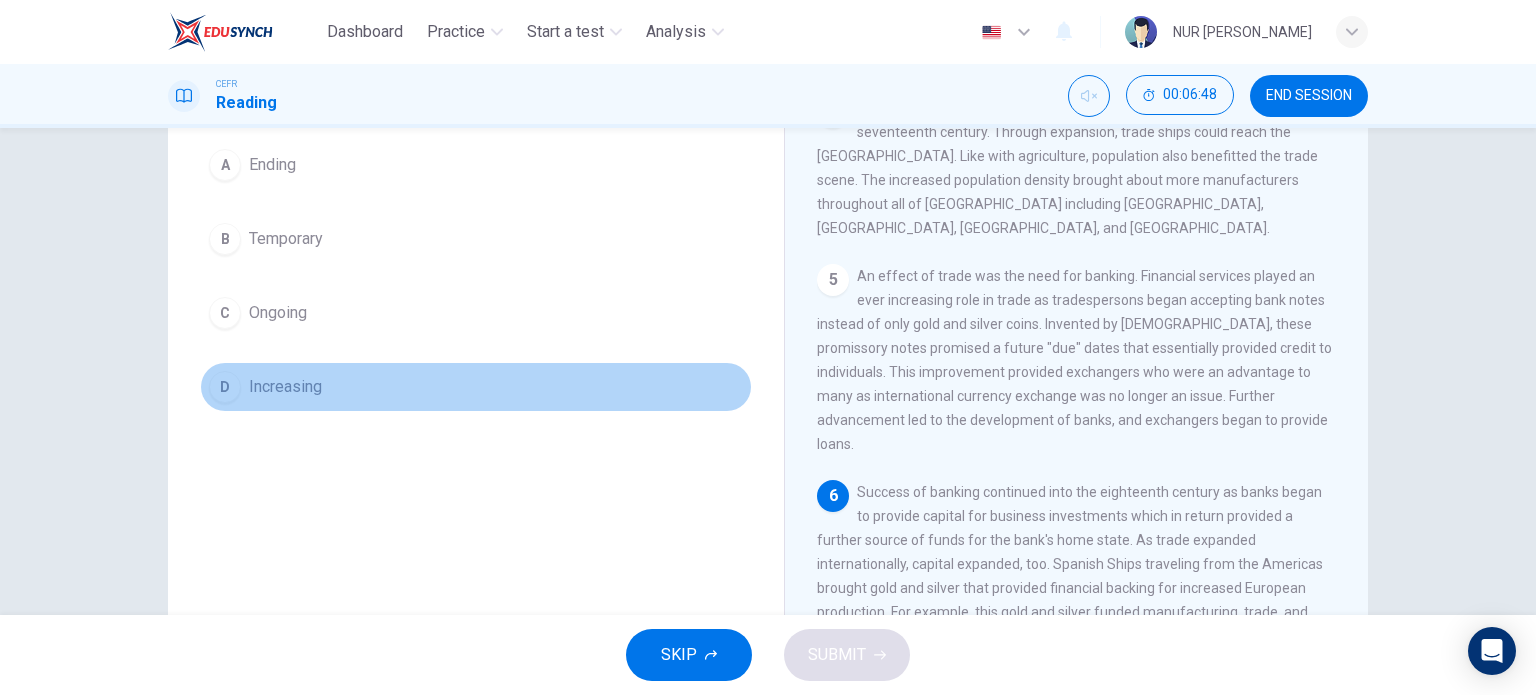 click on "D Increasing" at bounding box center [476, 387] 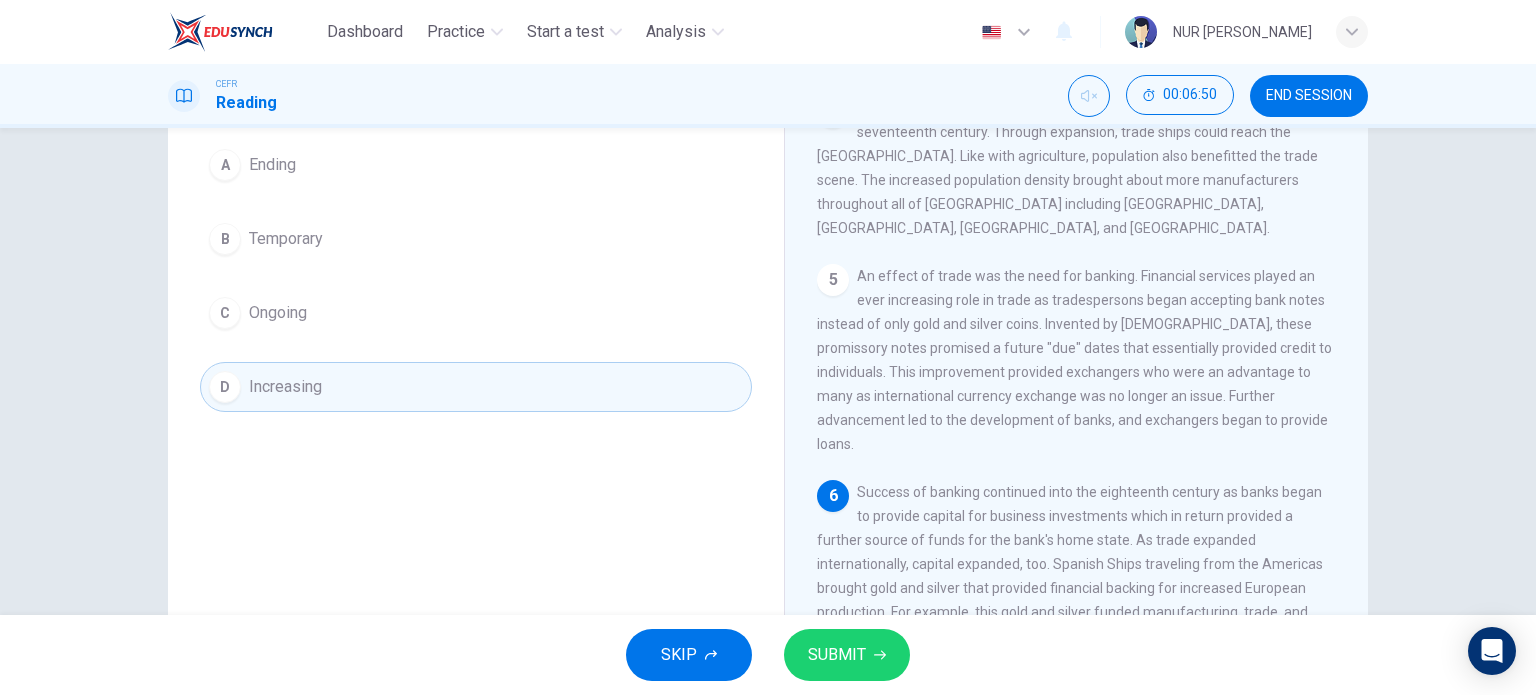 scroll, scrollTop: 288, scrollLeft: 0, axis: vertical 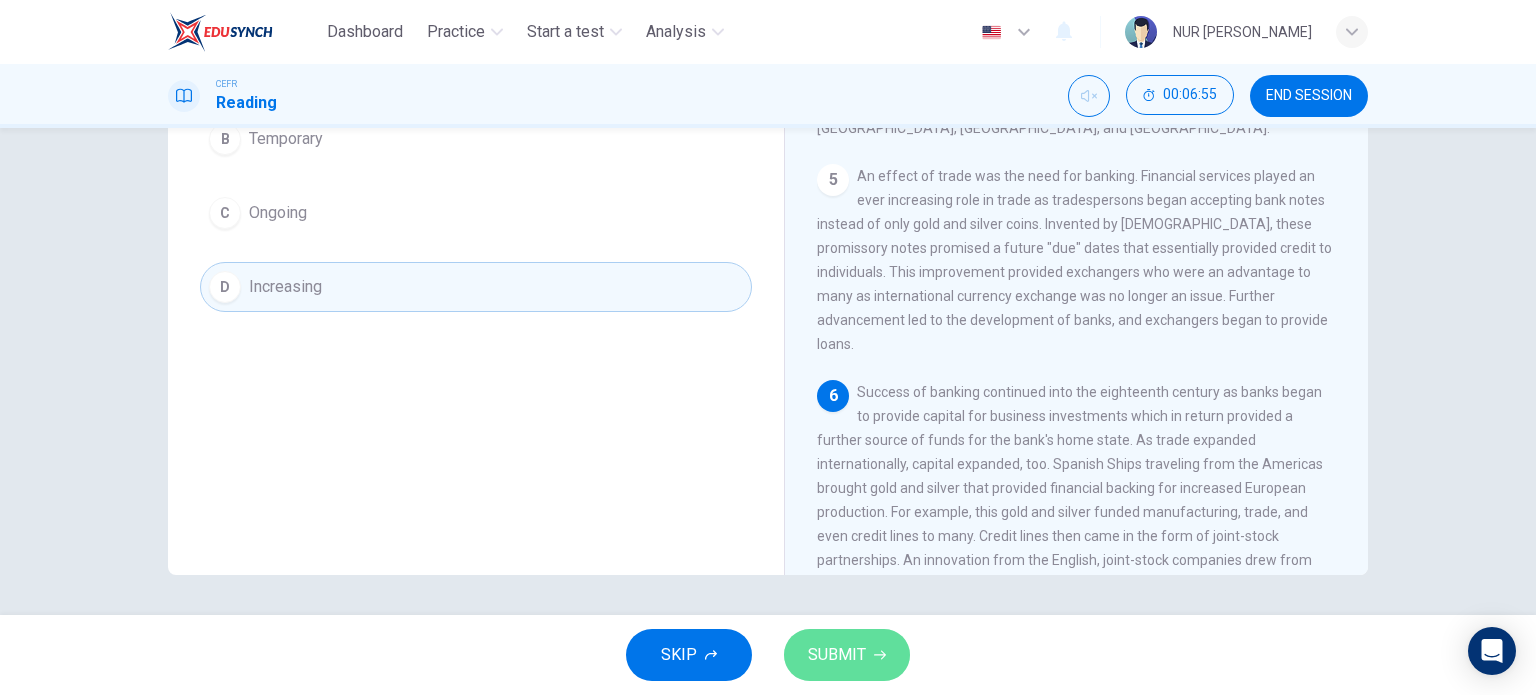 click on "SUBMIT" at bounding box center (837, 655) 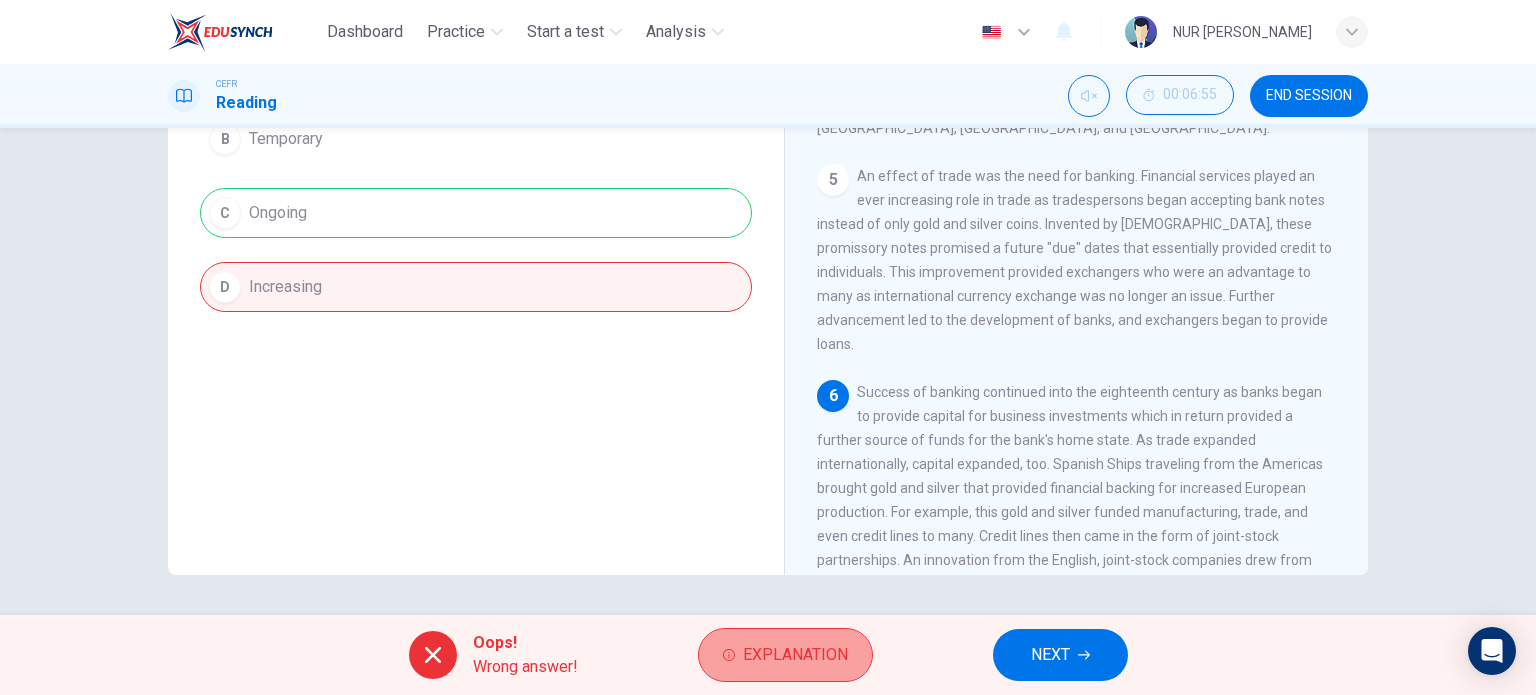 click on "Explanation" at bounding box center [795, 655] 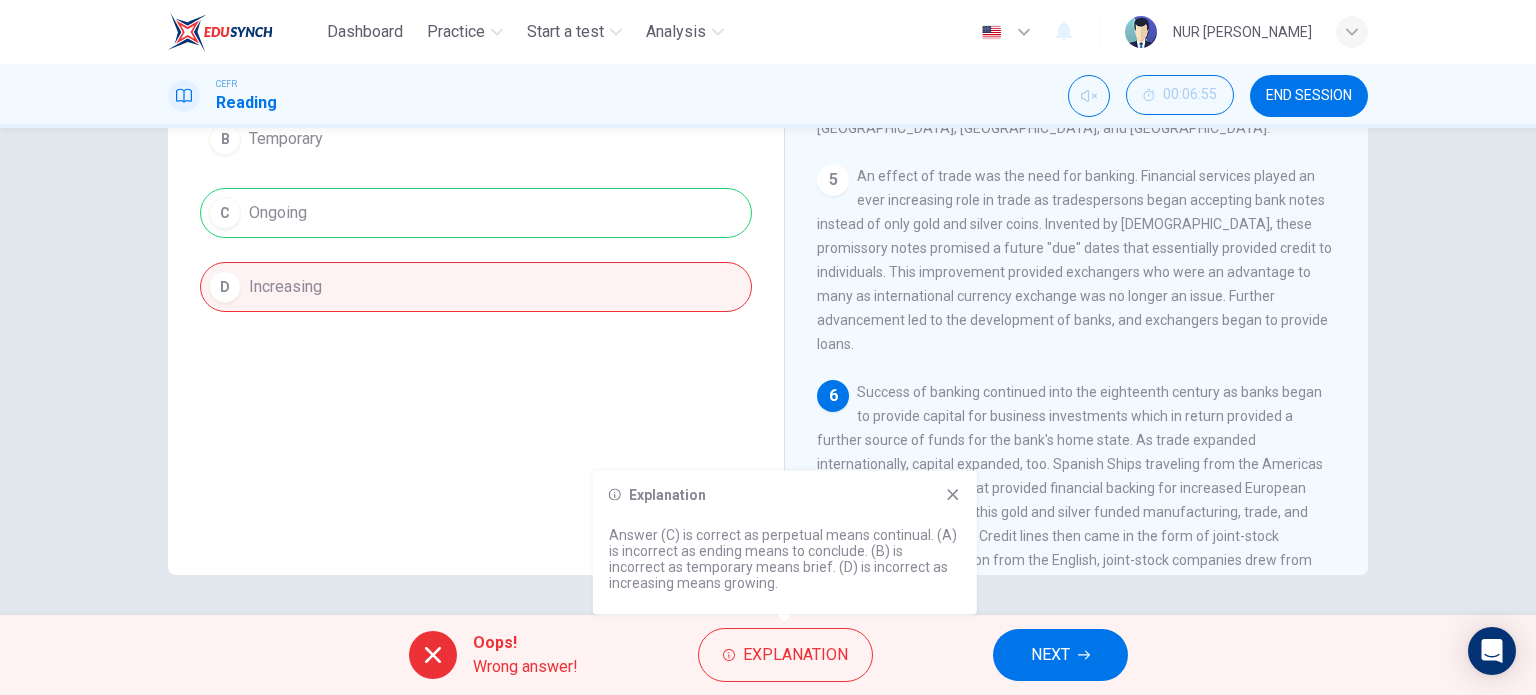 click 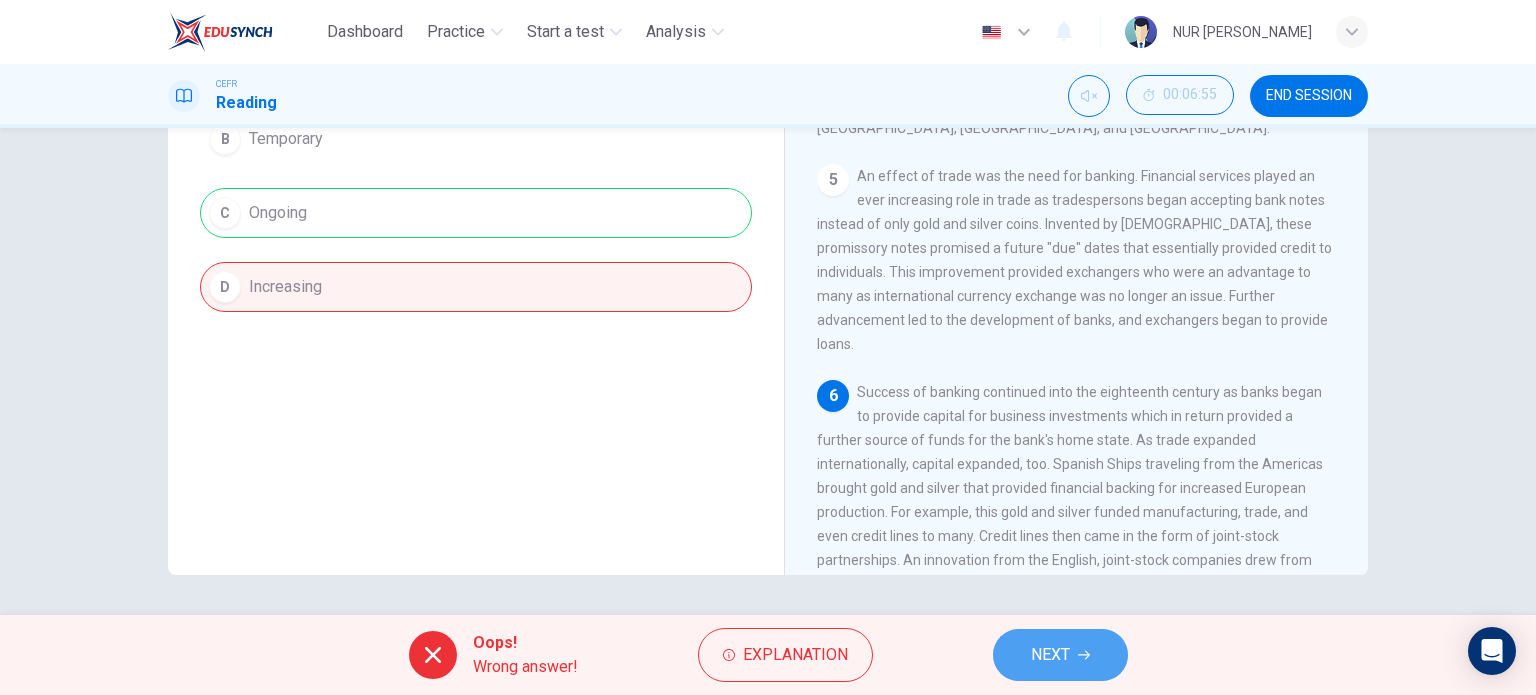 click on "NEXT" at bounding box center (1060, 655) 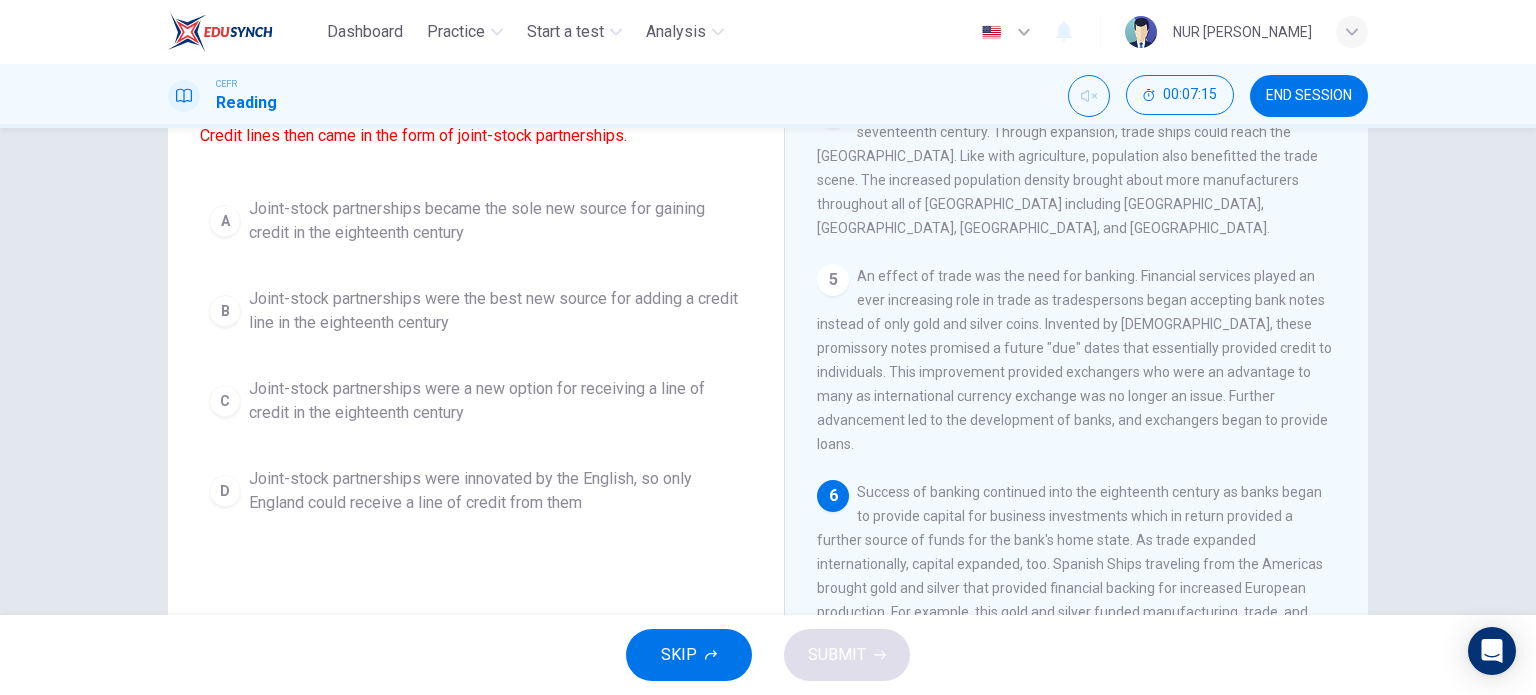 scroll, scrollTop: 288, scrollLeft: 0, axis: vertical 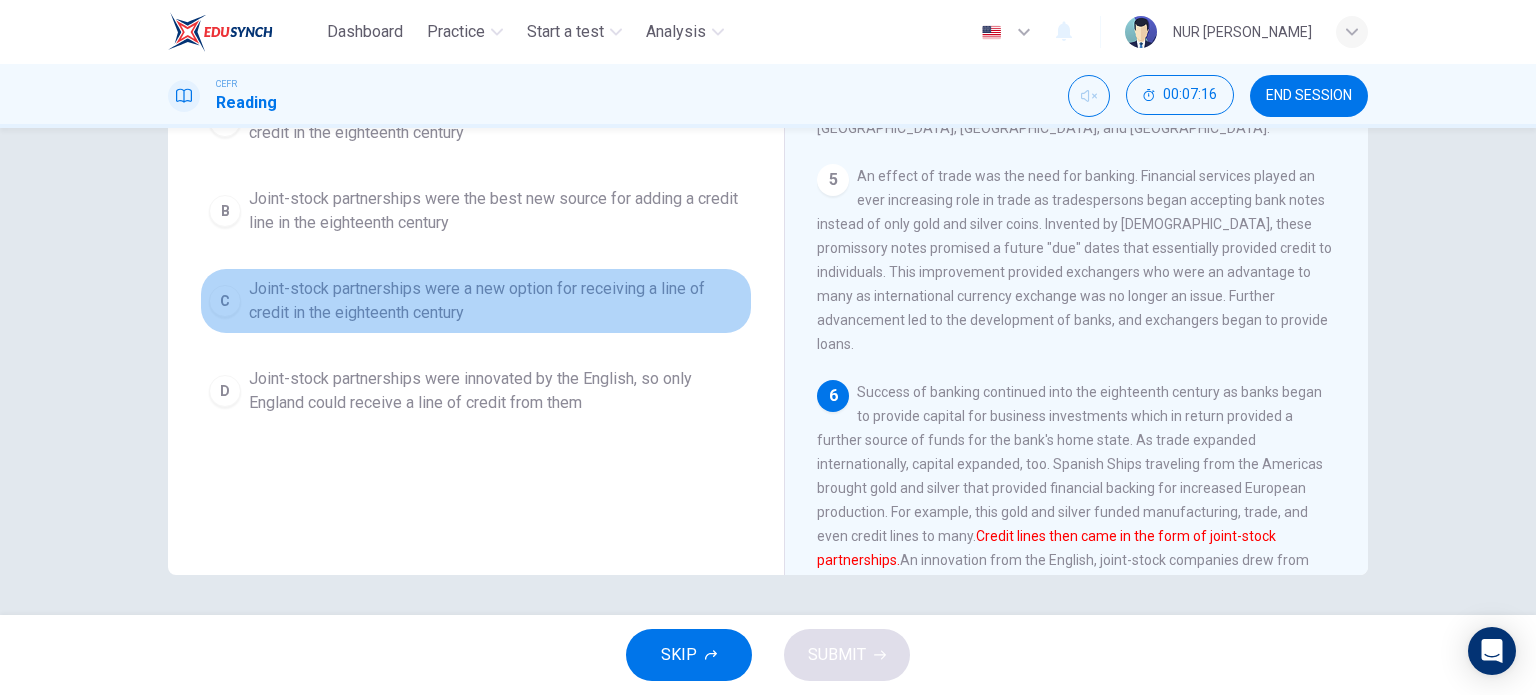 click on "Joint-stock partnerships were a new option for receiving a line of credit in the eighteenth century" at bounding box center (496, 301) 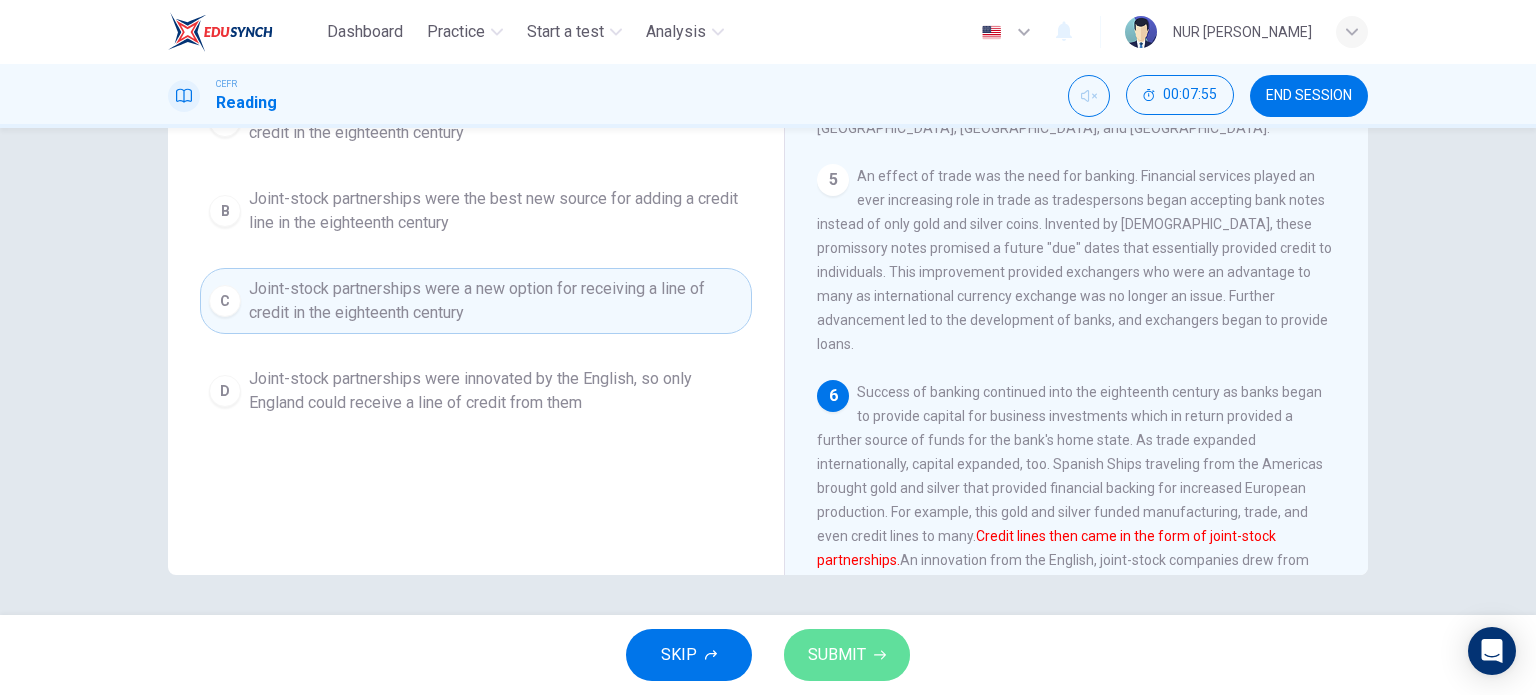 click on "SUBMIT" at bounding box center [847, 655] 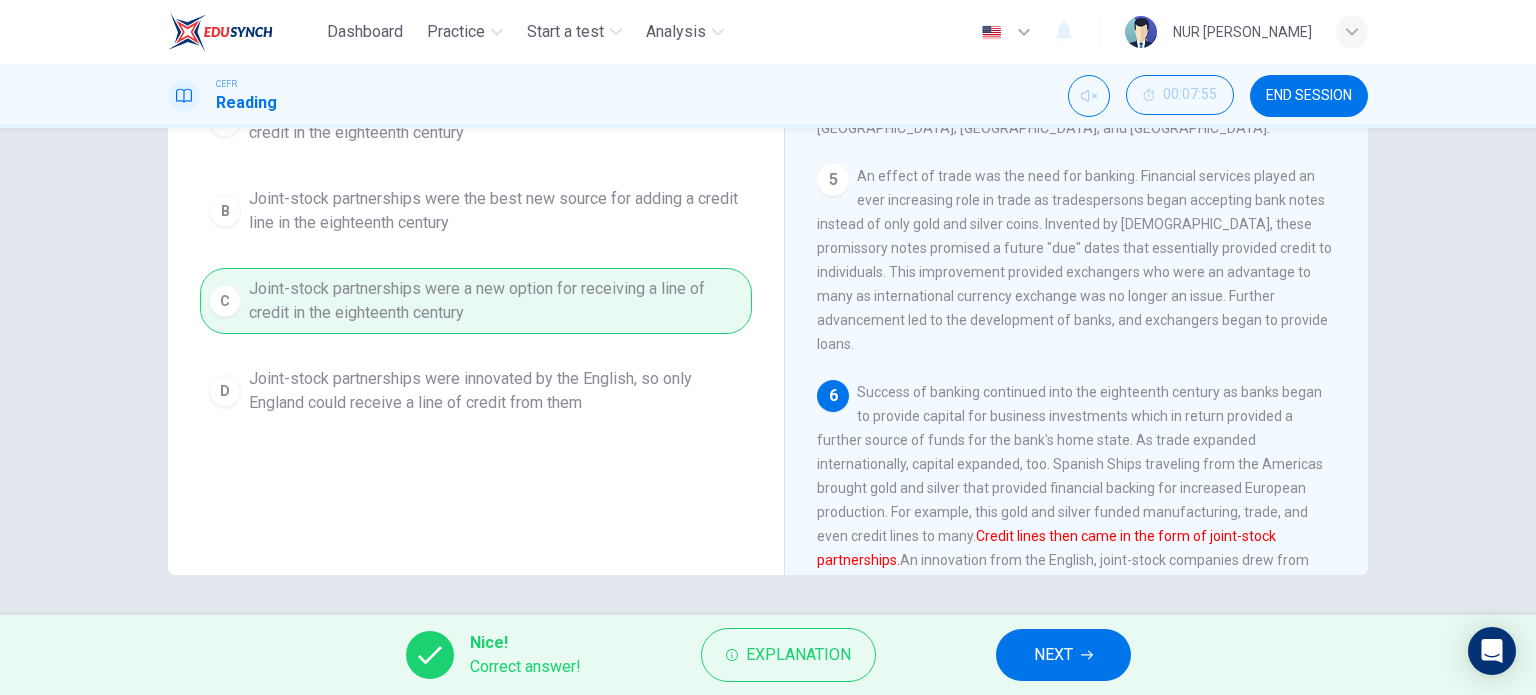 click on "NEXT" at bounding box center [1063, 655] 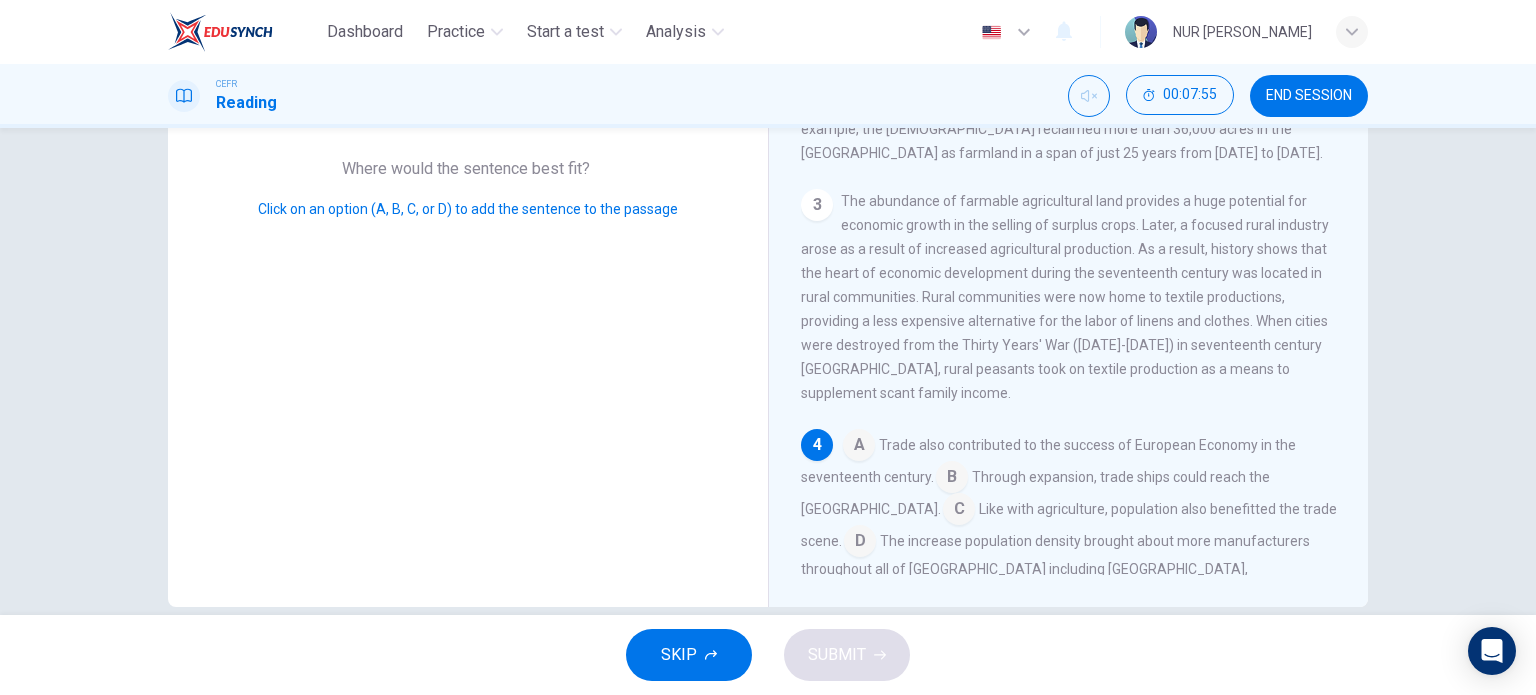 scroll, scrollTop: 419, scrollLeft: 0, axis: vertical 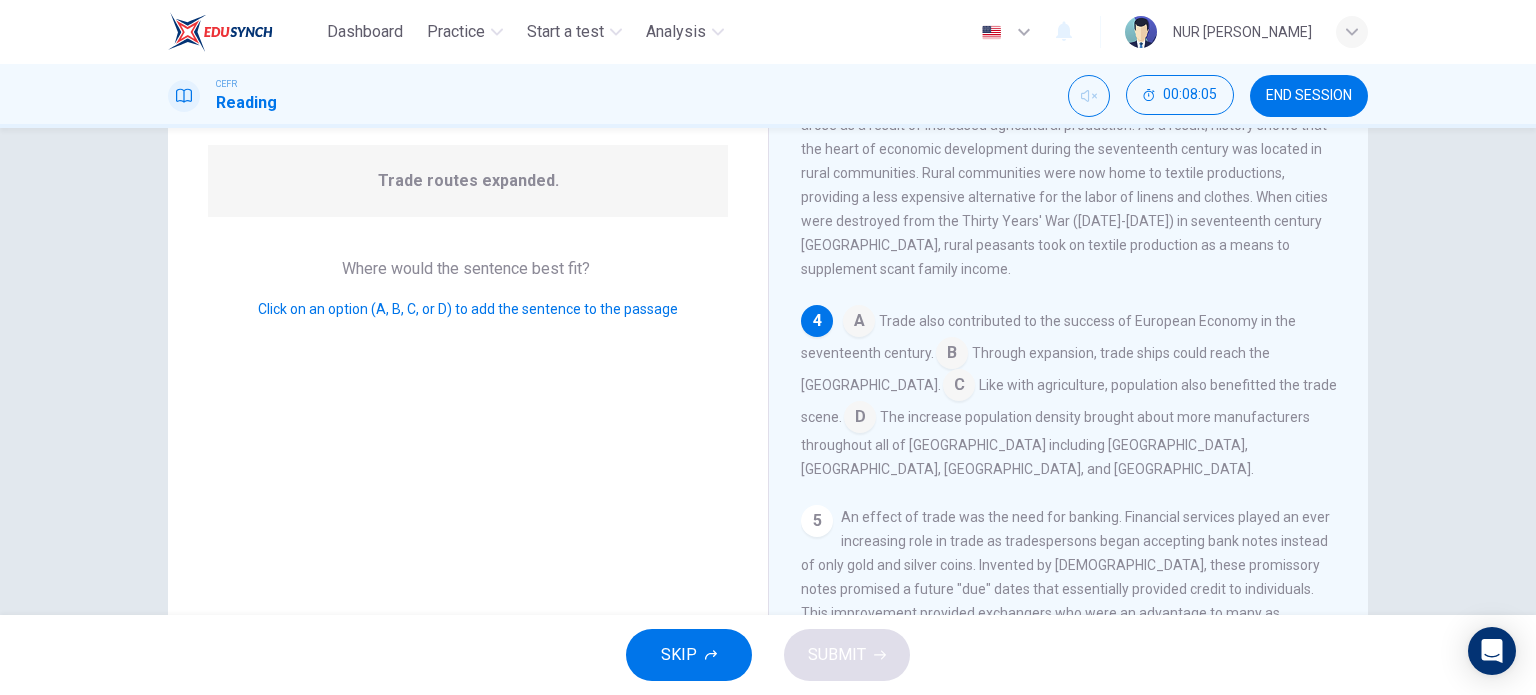 click at bounding box center [952, 355] 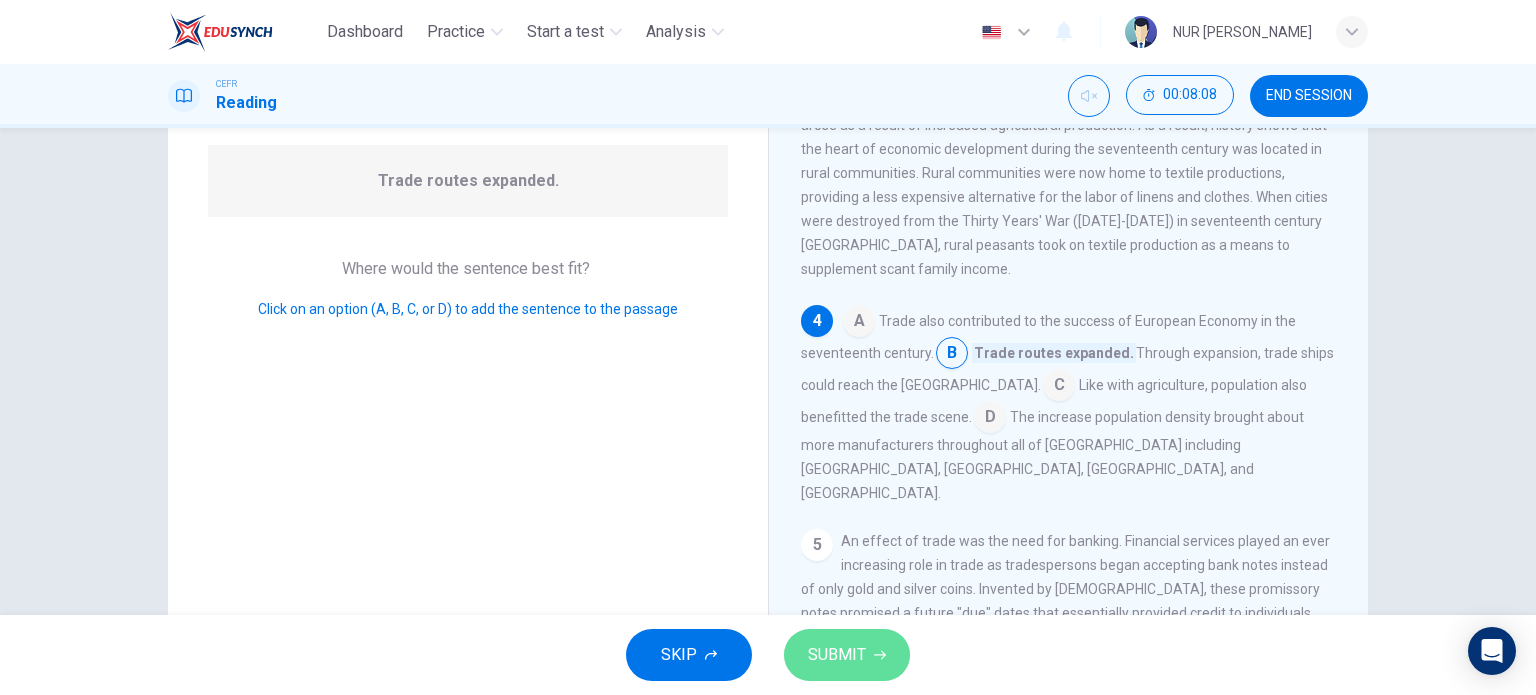 click on "SUBMIT" at bounding box center (837, 655) 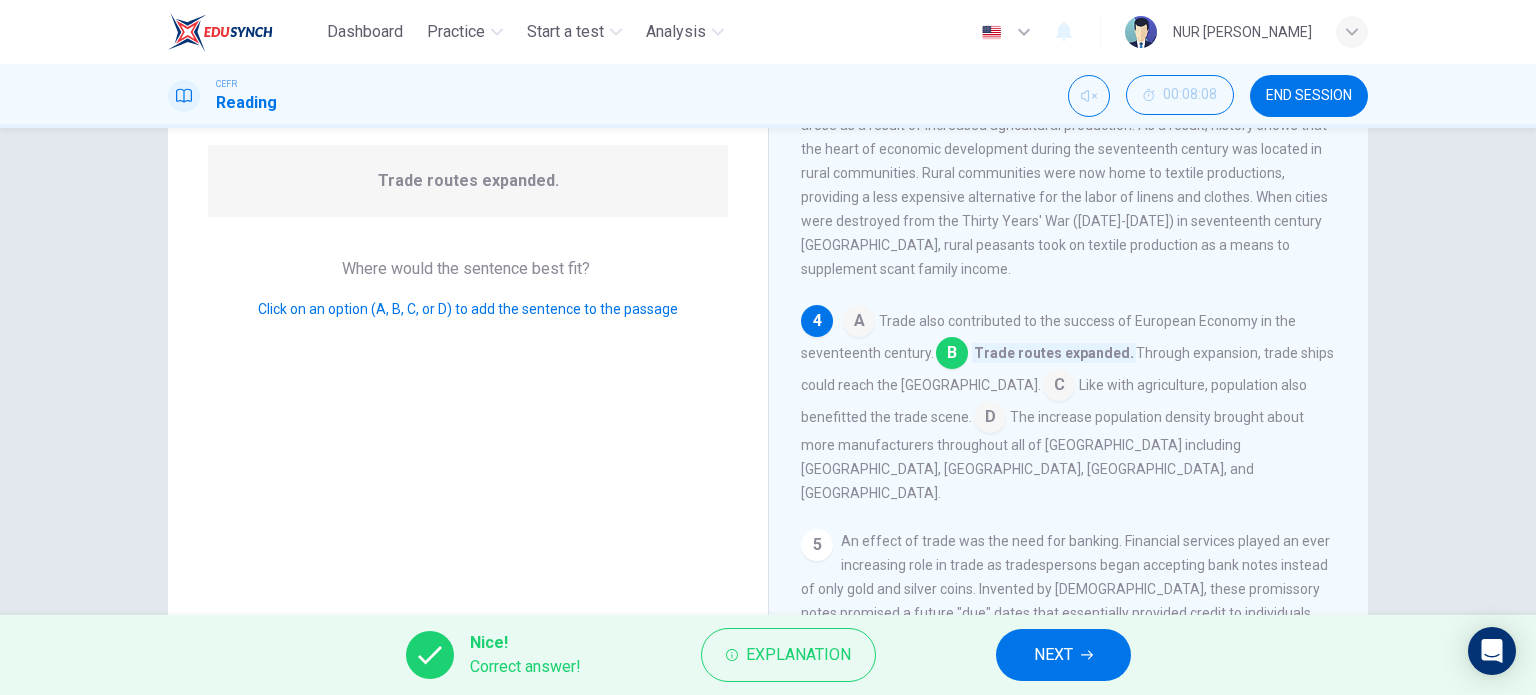 click on "NEXT" at bounding box center (1063, 655) 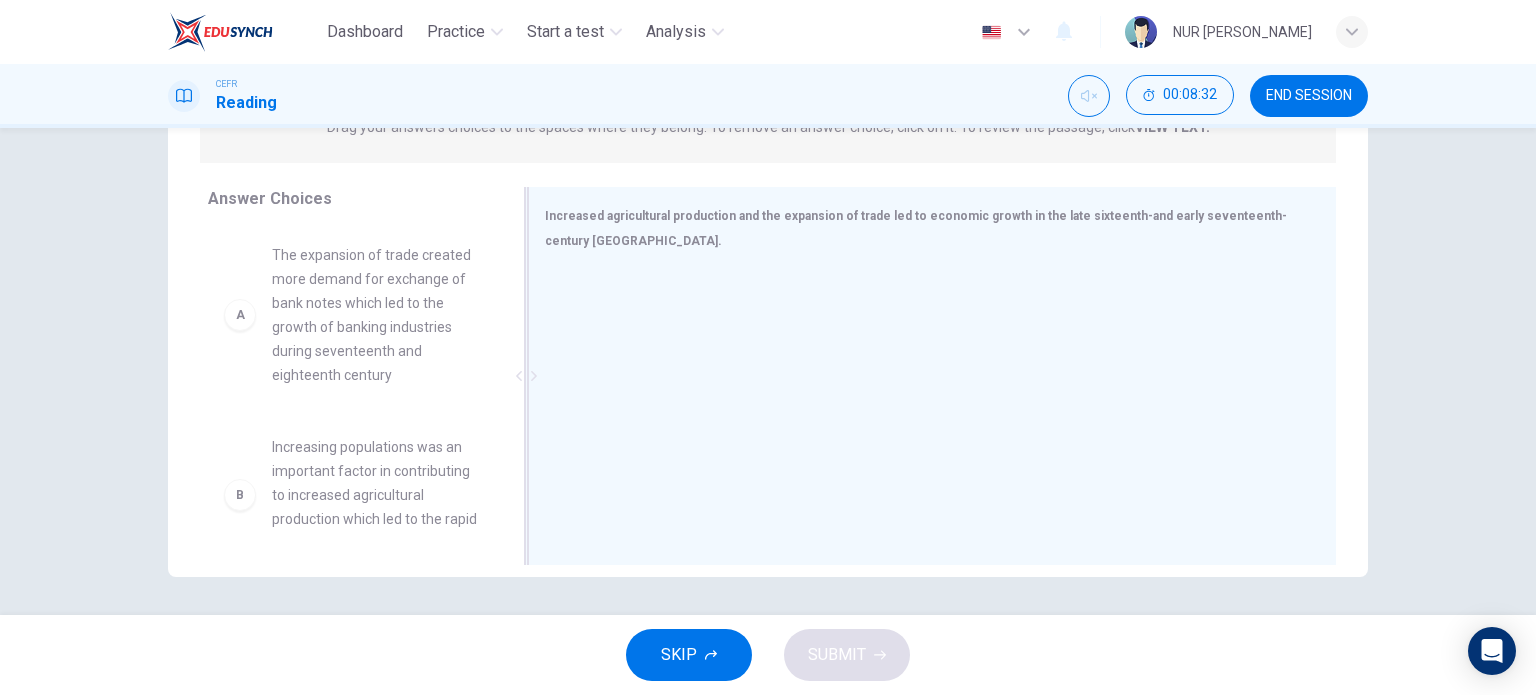 scroll, scrollTop: 288, scrollLeft: 0, axis: vertical 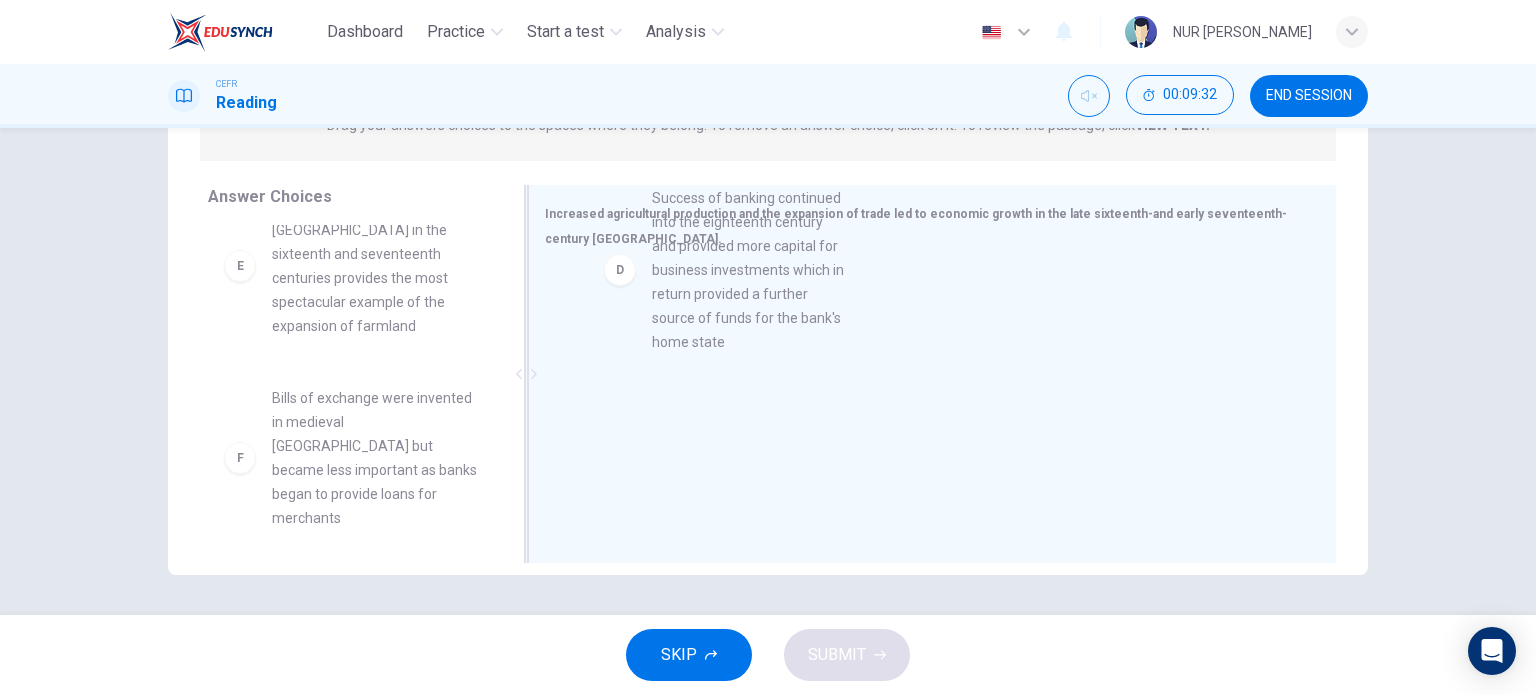 drag, startPoint x: 338, startPoint y: 342, endPoint x: 737, endPoint y: 308, distance: 400.446 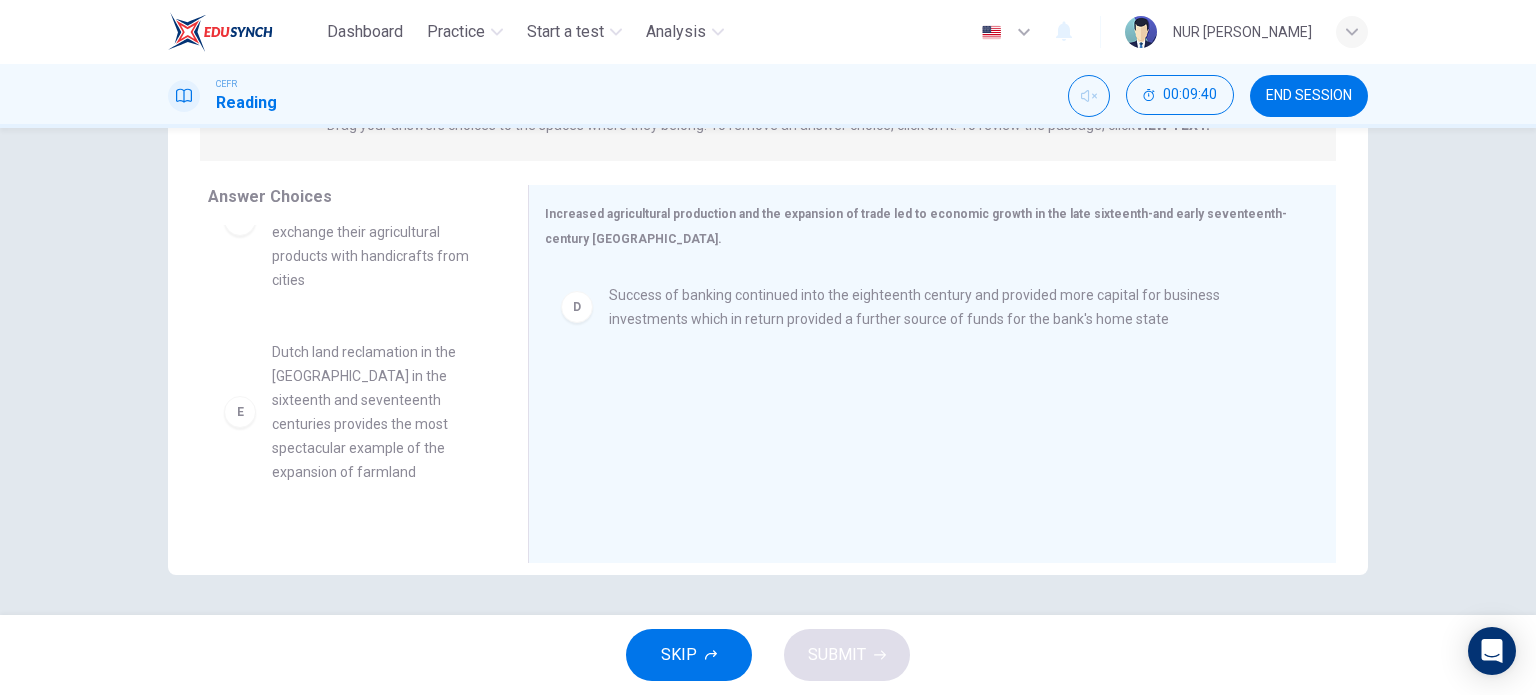 scroll, scrollTop: 488, scrollLeft: 0, axis: vertical 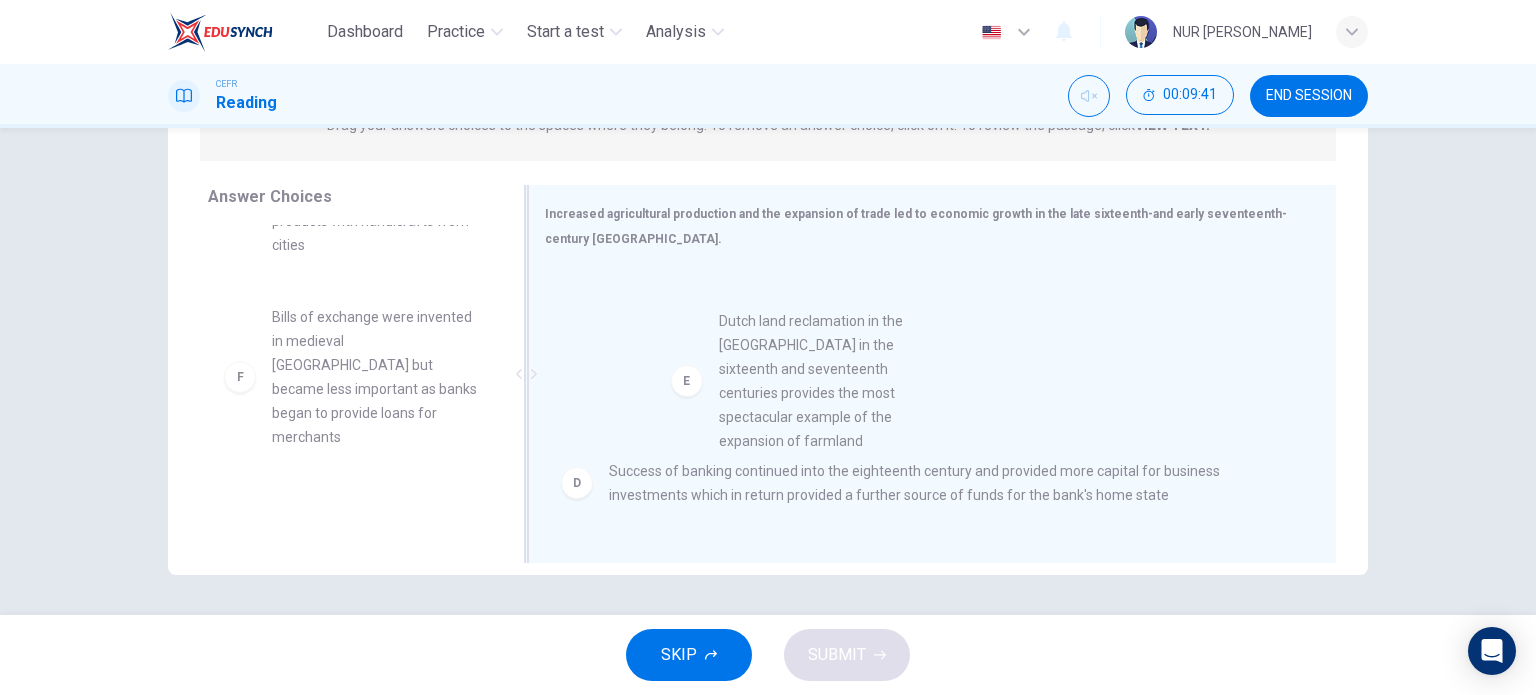 drag, startPoint x: 314, startPoint y: 411, endPoint x: 816, endPoint y: 388, distance: 502.5266 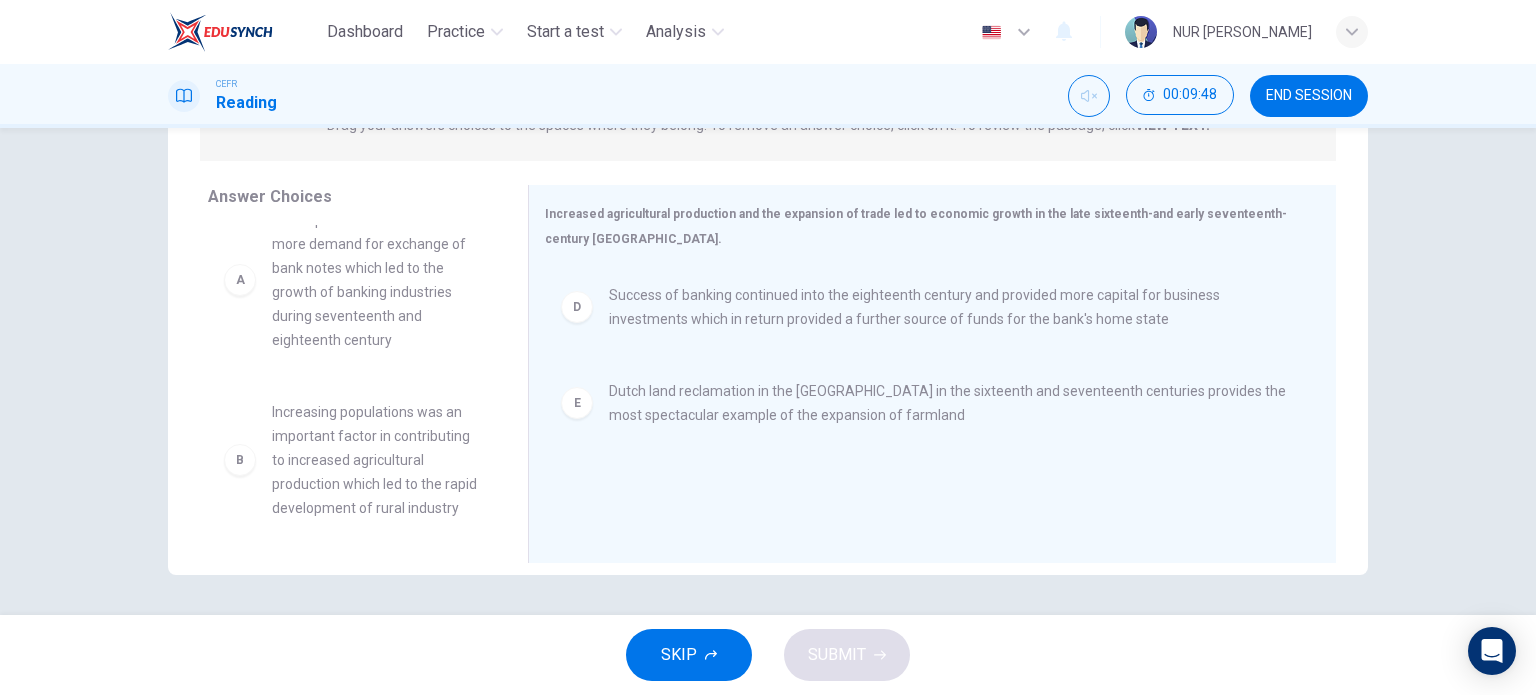 scroll, scrollTop: 0, scrollLeft: 0, axis: both 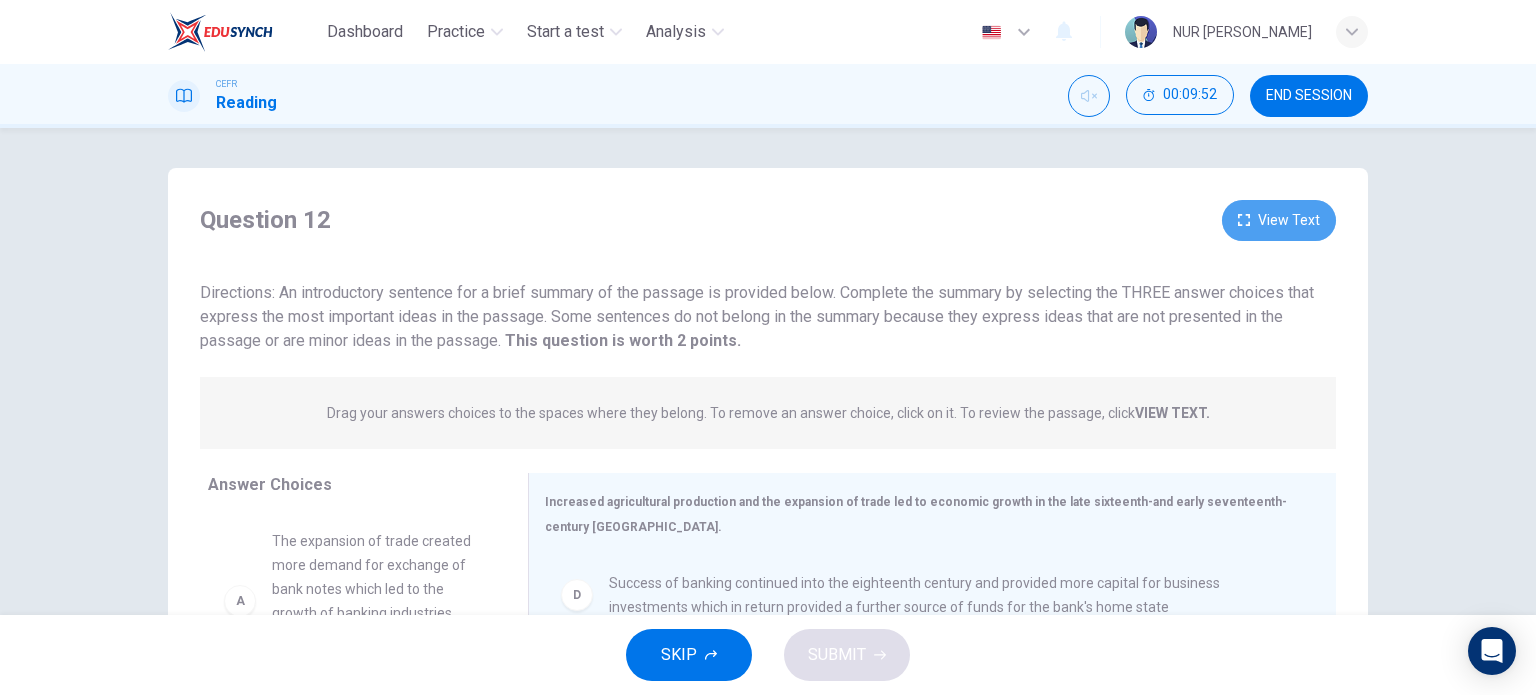 click on "View Text" at bounding box center (1279, 220) 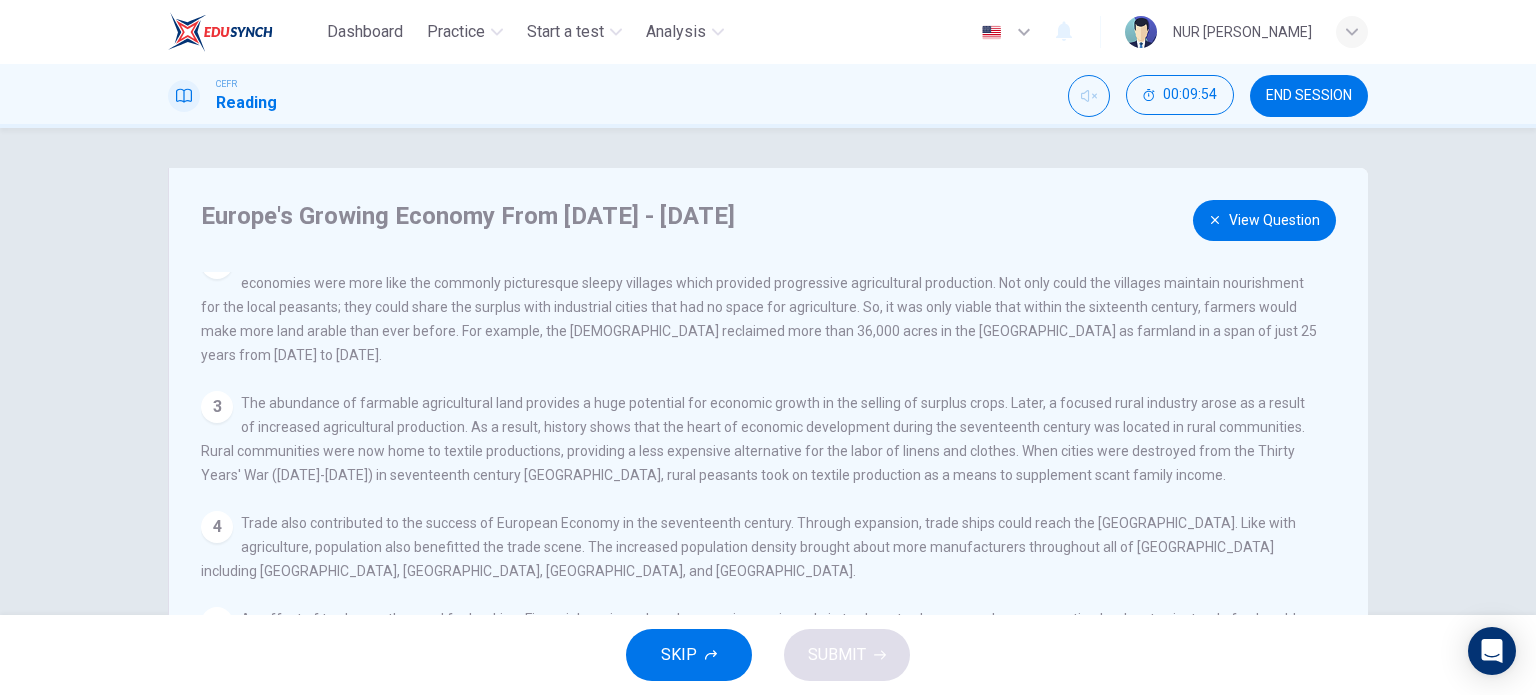 scroll, scrollTop: 139, scrollLeft: 0, axis: vertical 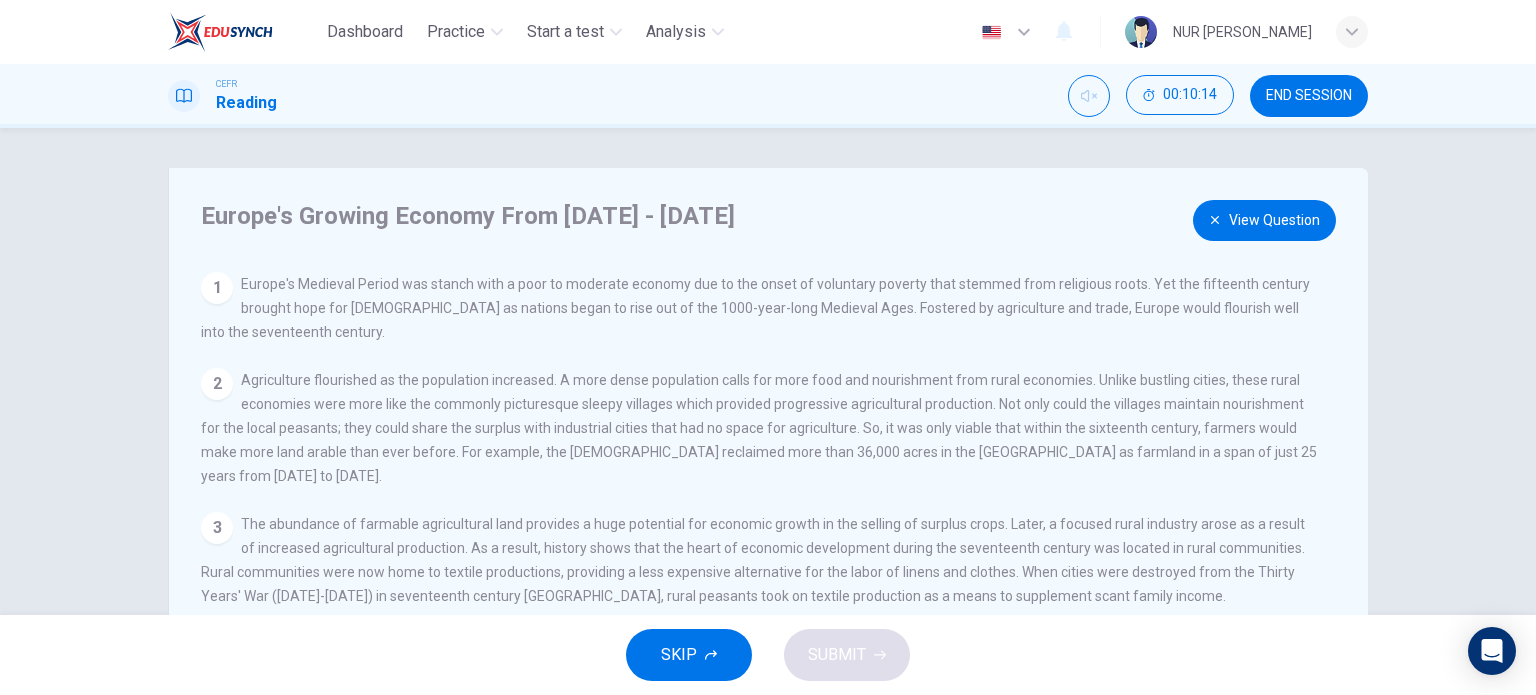 click on "View Question" at bounding box center [1264, 220] 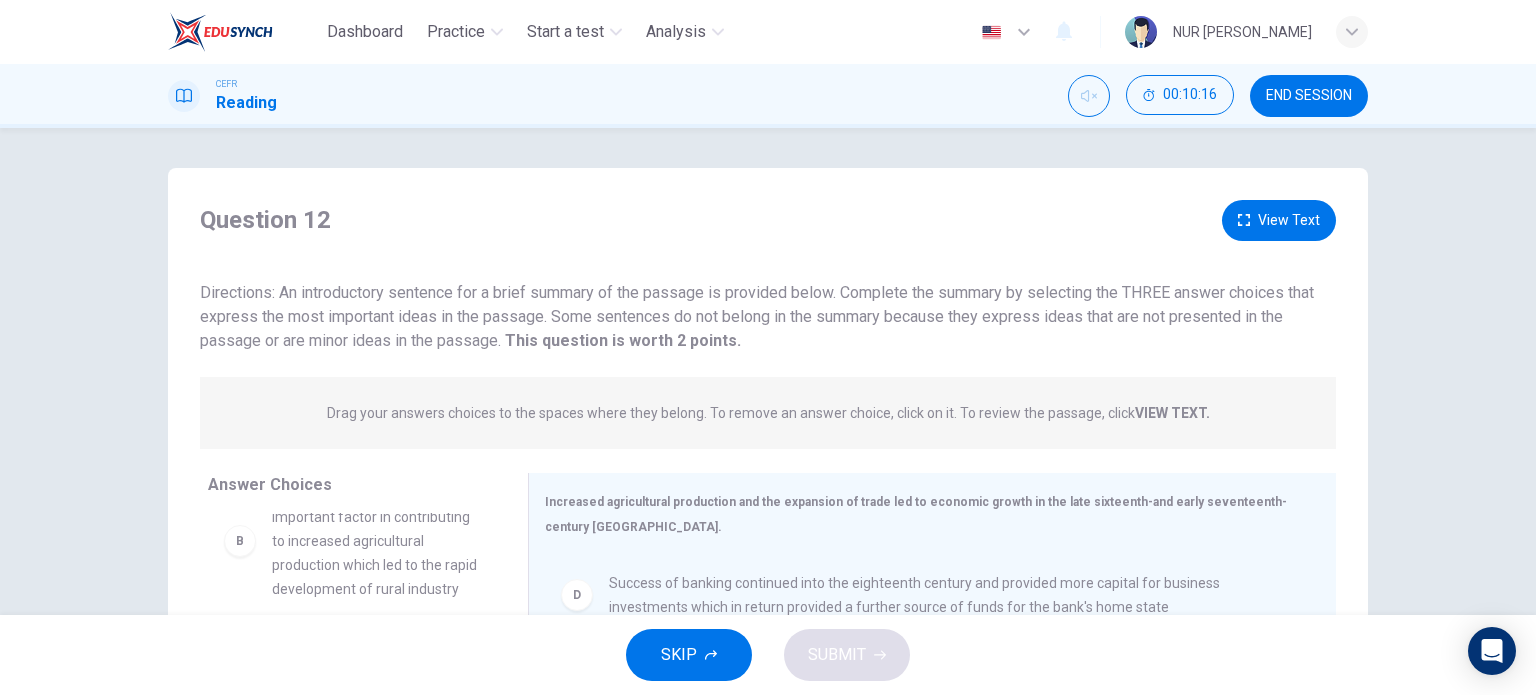 scroll, scrollTop: 300, scrollLeft: 0, axis: vertical 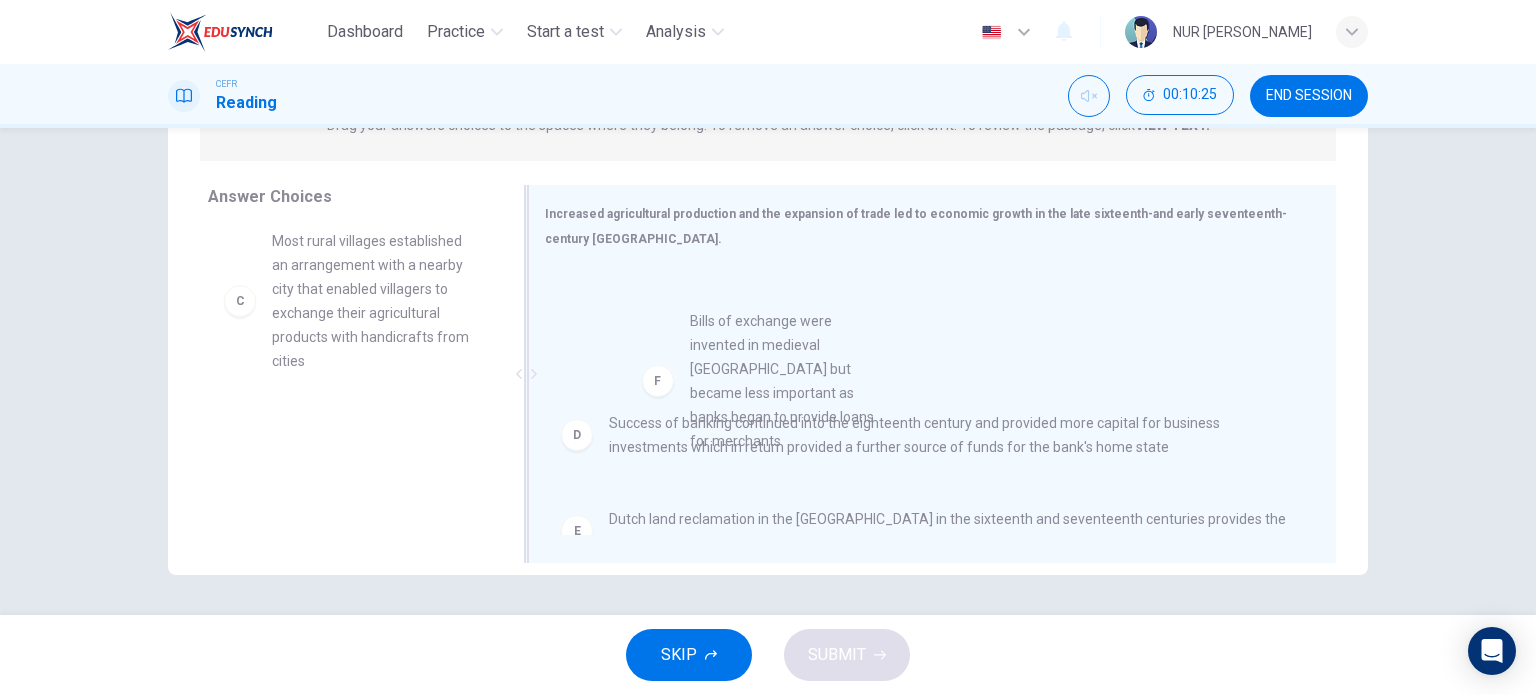 drag, startPoint x: 405, startPoint y: 458, endPoint x: 832, endPoint y: 339, distance: 443.2719 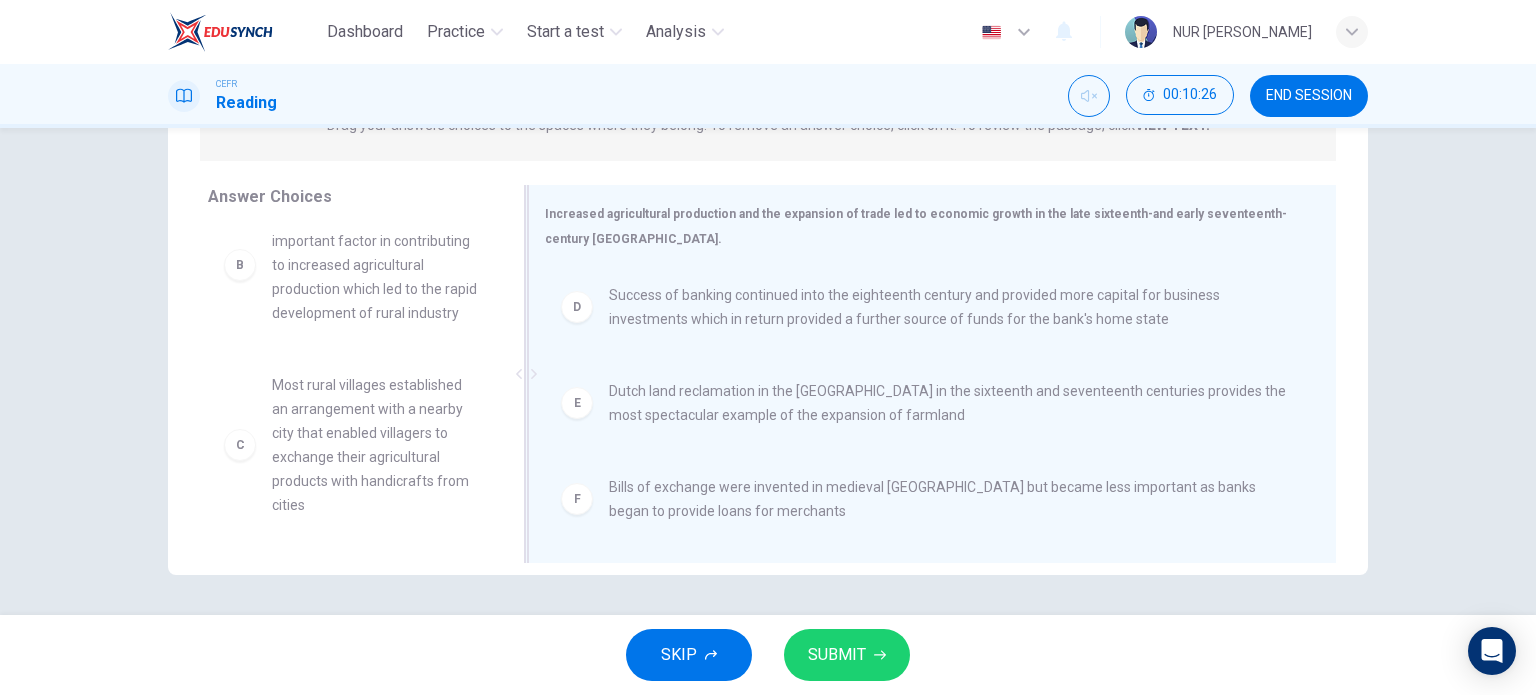 scroll, scrollTop: 252, scrollLeft: 0, axis: vertical 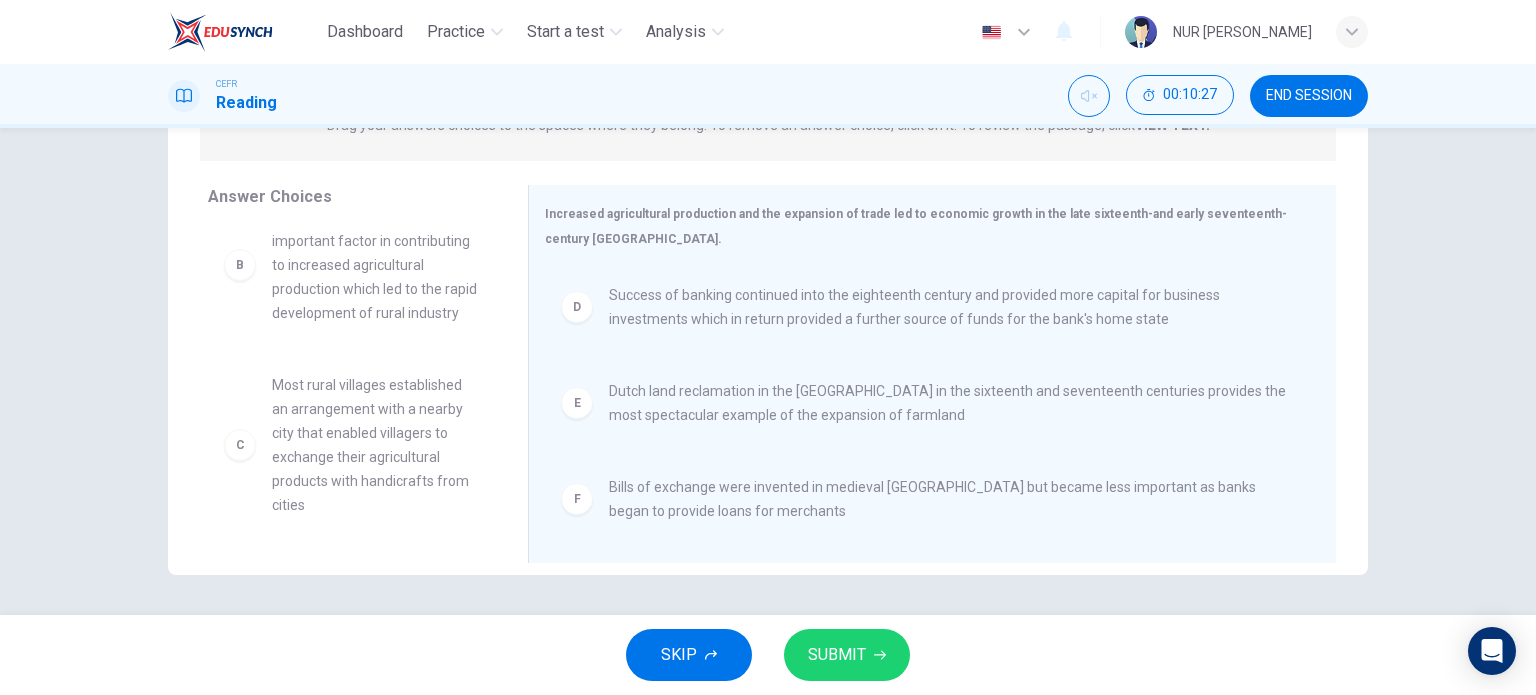click on "SUBMIT" at bounding box center (837, 655) 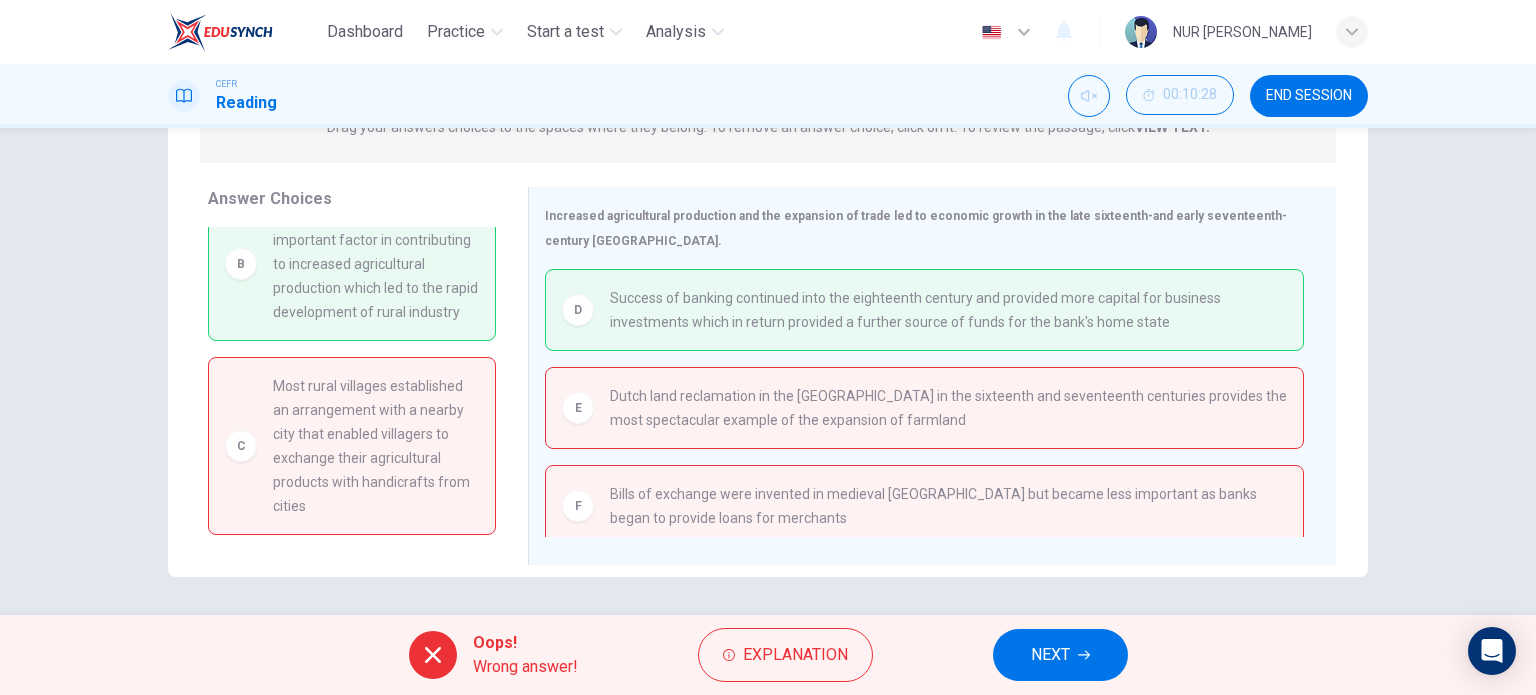 scroll, scrollTop: 288, scrollLeft: 0, axis: vertical 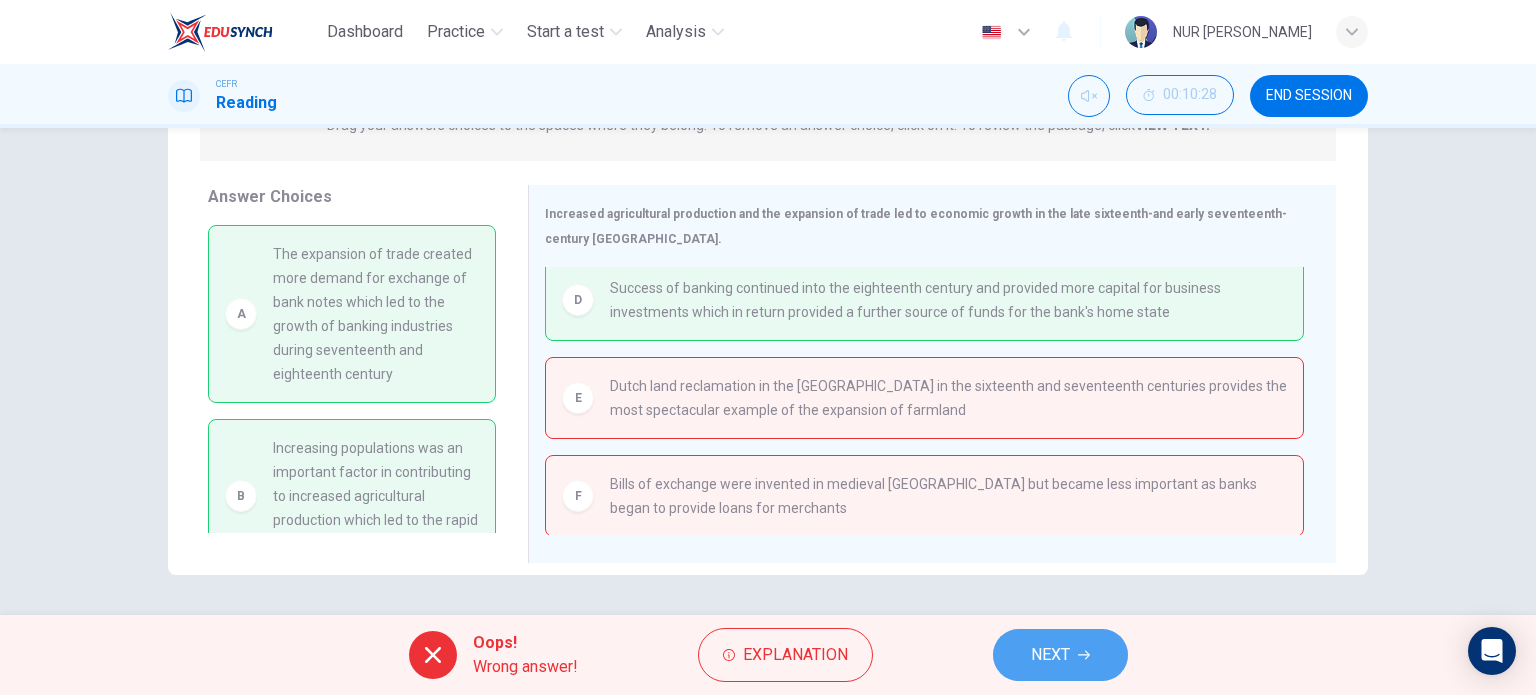 click on "NEXT" at bounding box center [1060, 655] 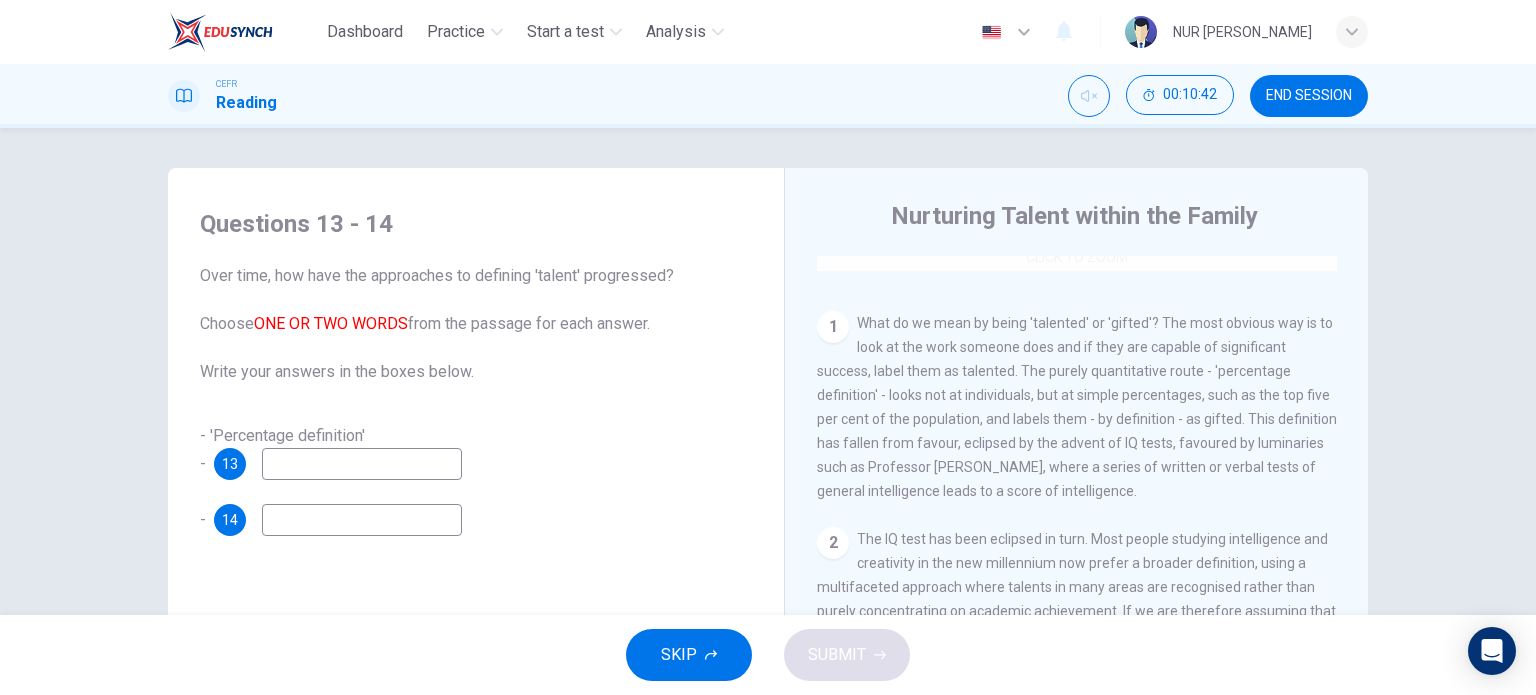 scroll, scrollTop: 400, scrollLeft: 0, axis: vertical 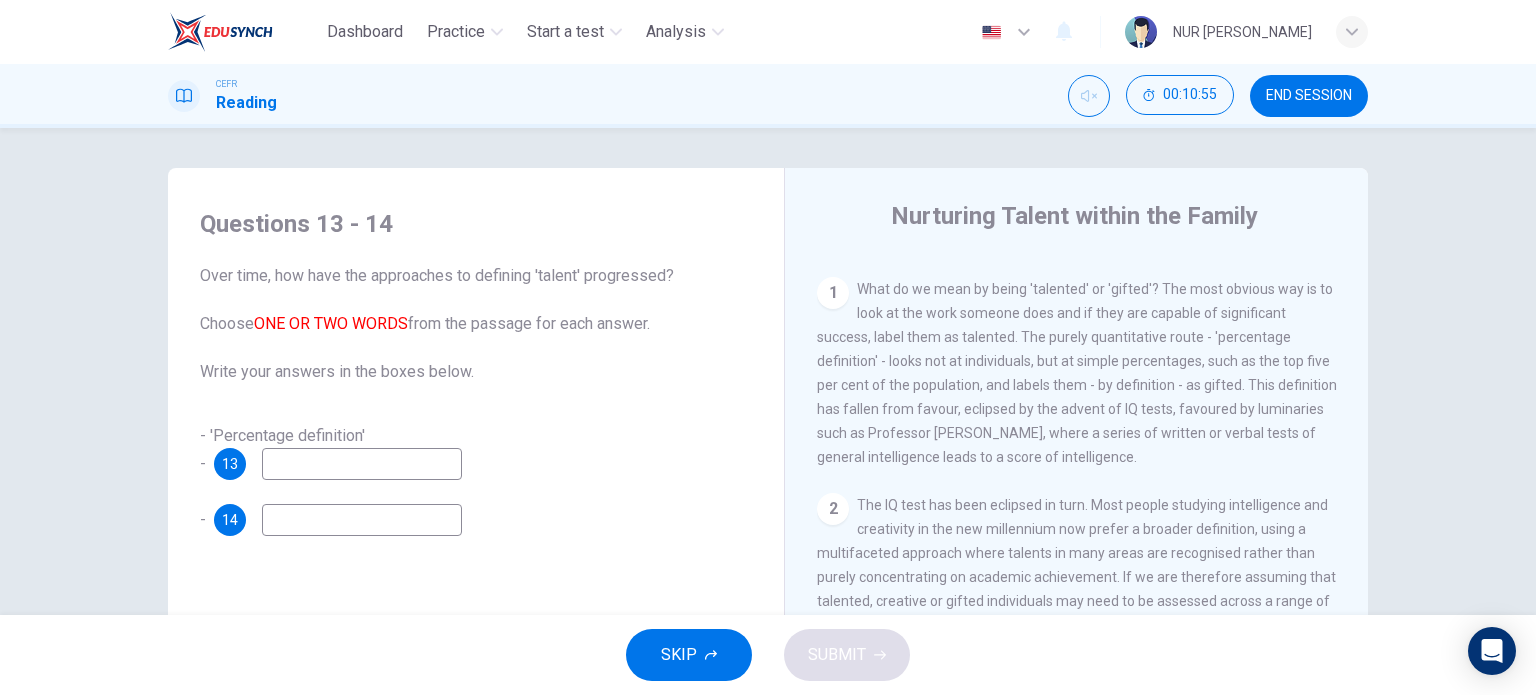 click at bounding box center (362, 464) 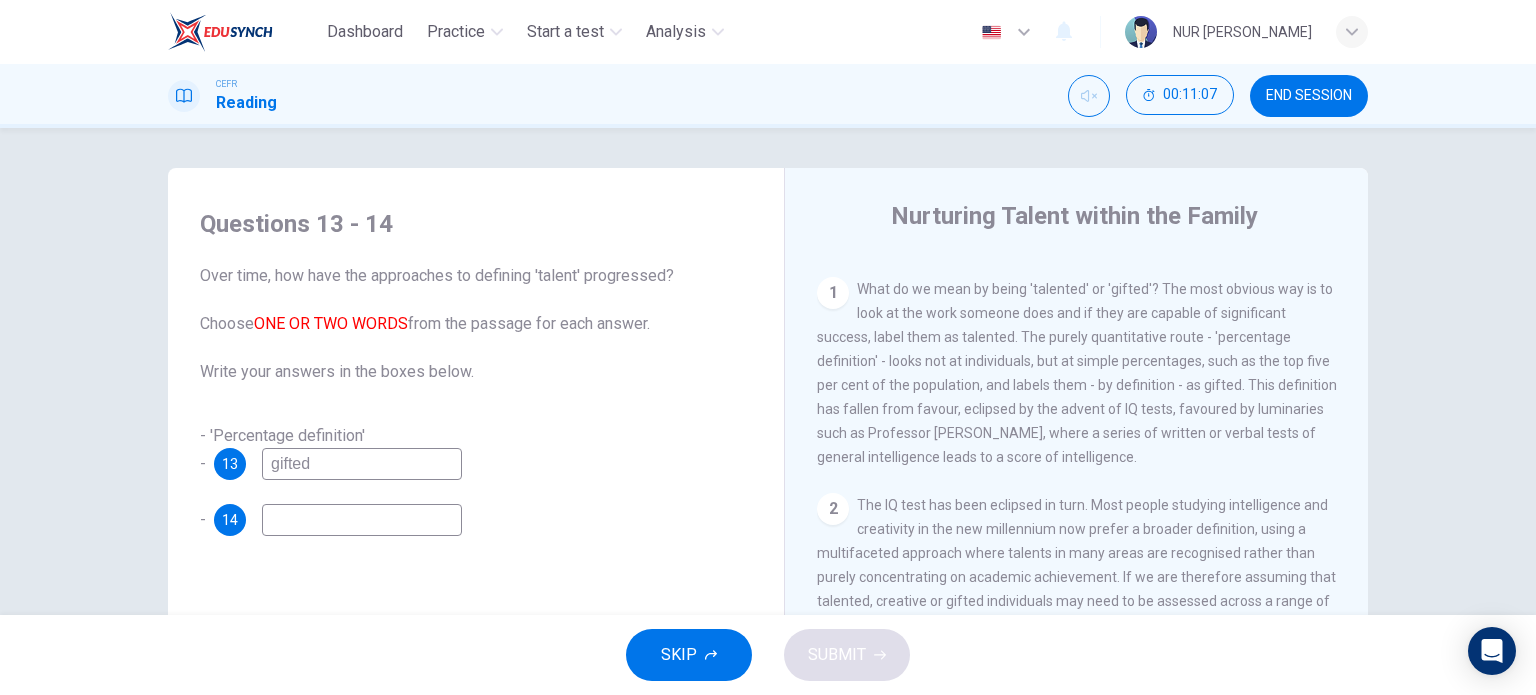 type on "gifted" 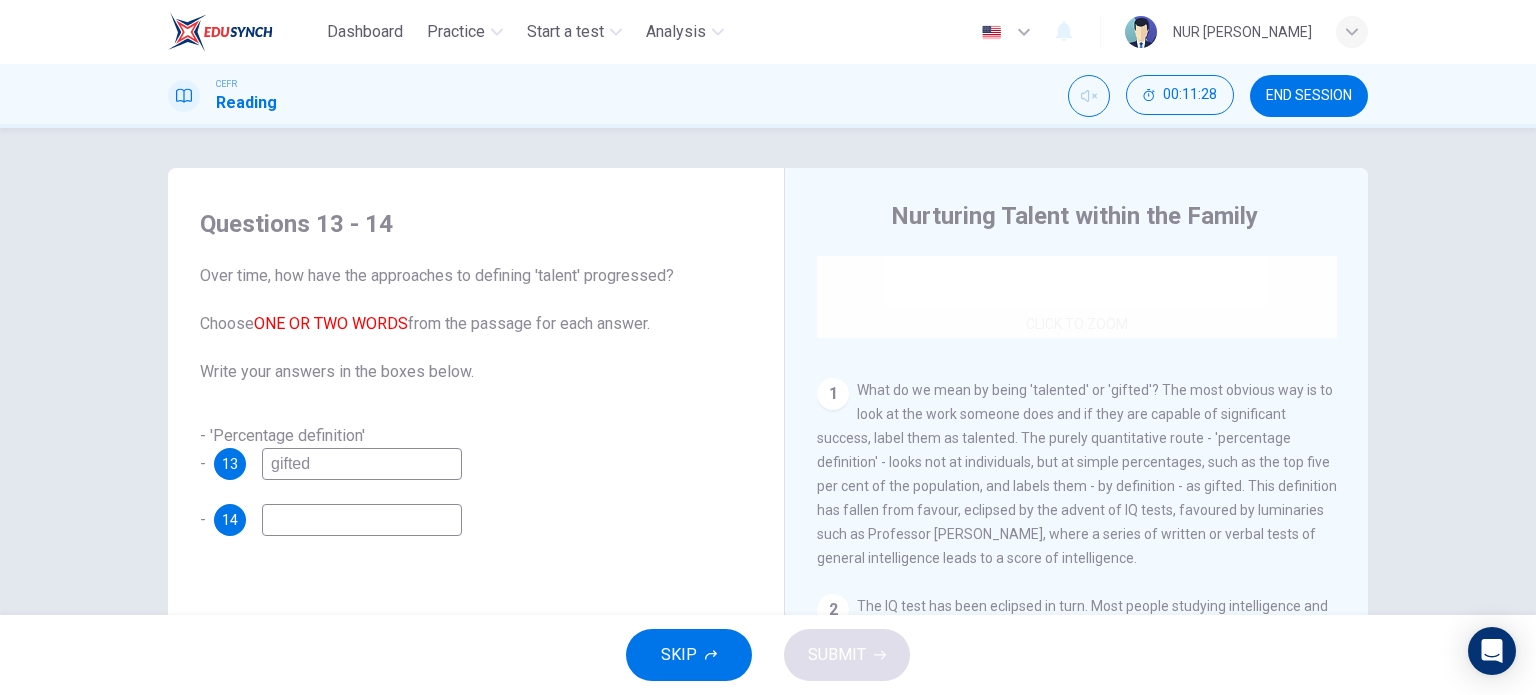 scroll, scrollTop: 300, scrollLeft: 0, axis: vertical 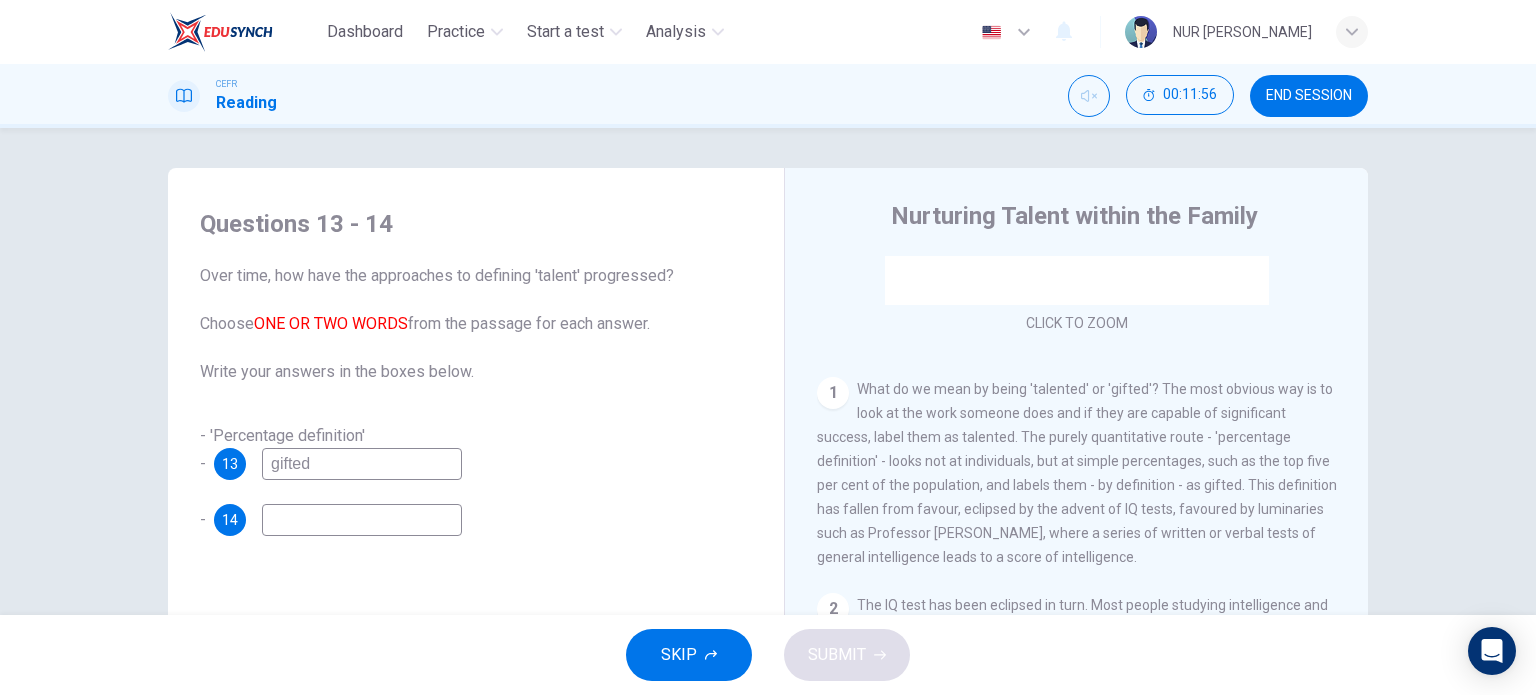 click at bounding box center [362, 520] 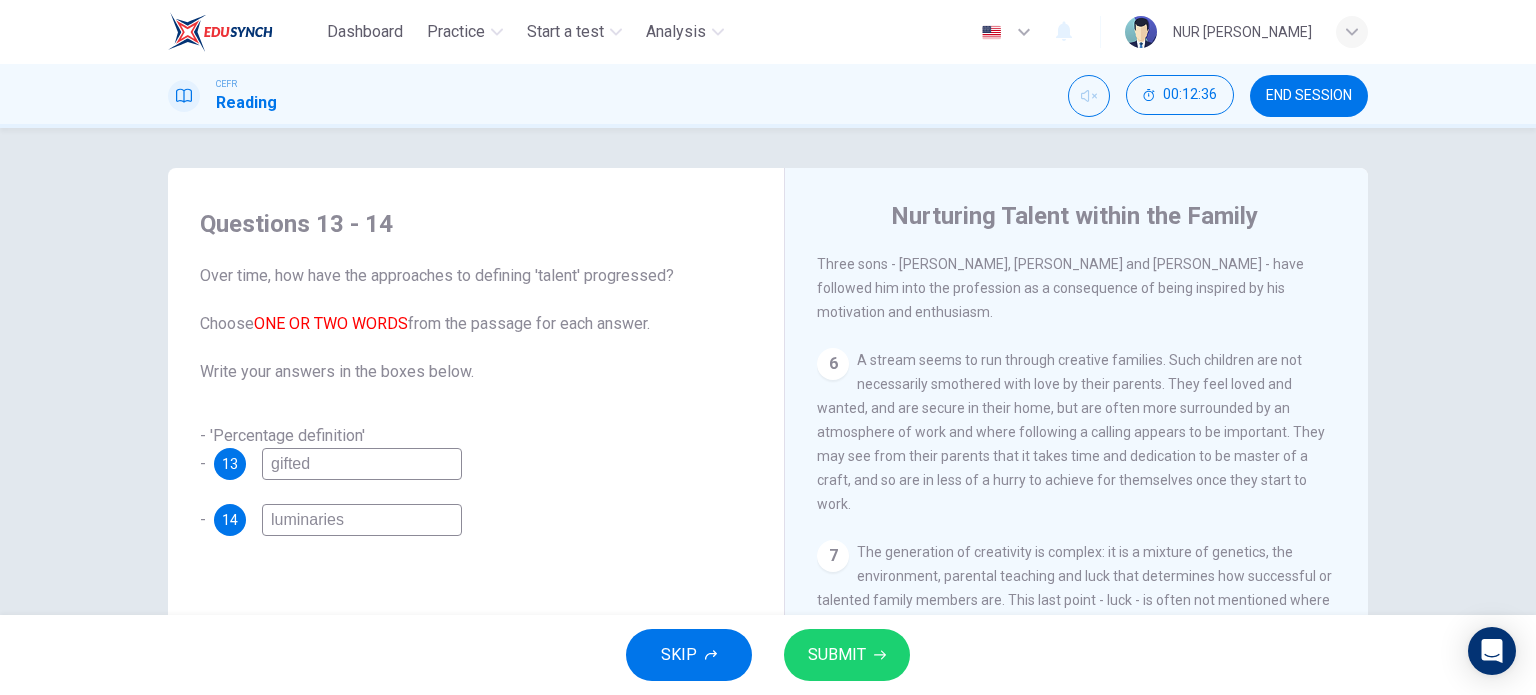 scroll, scrollTop: 1800, scrollLeft: 0, axis: vertical 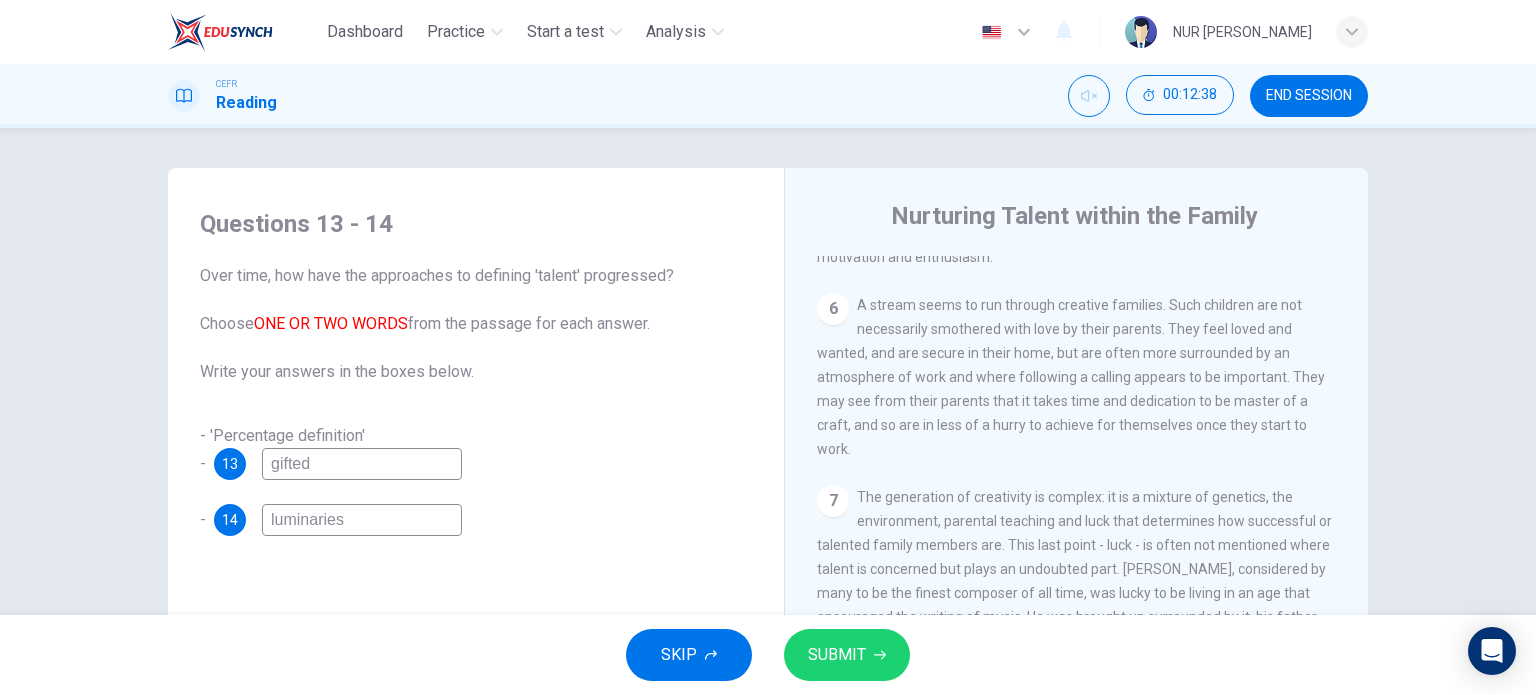 type on "luminaries" 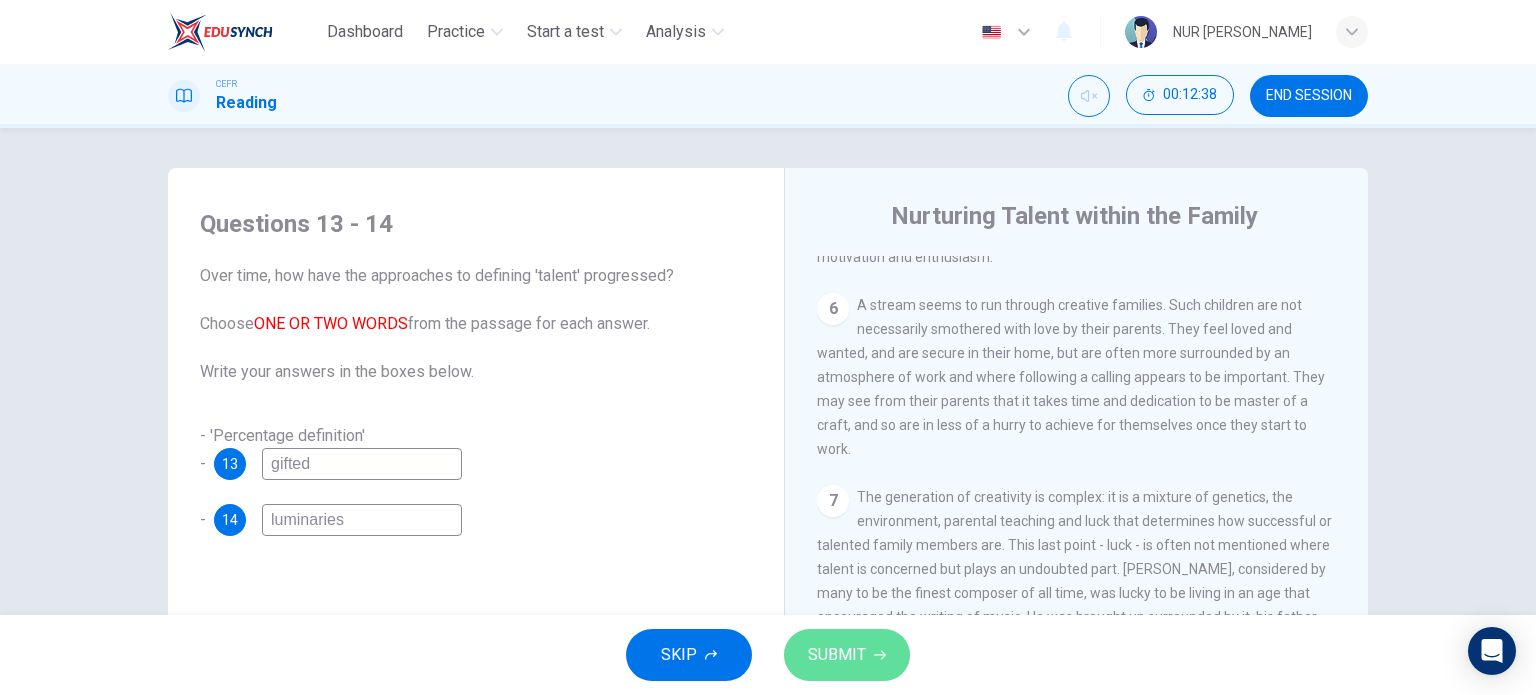 click on "SUBMIT" at bounding box center [847, 655] 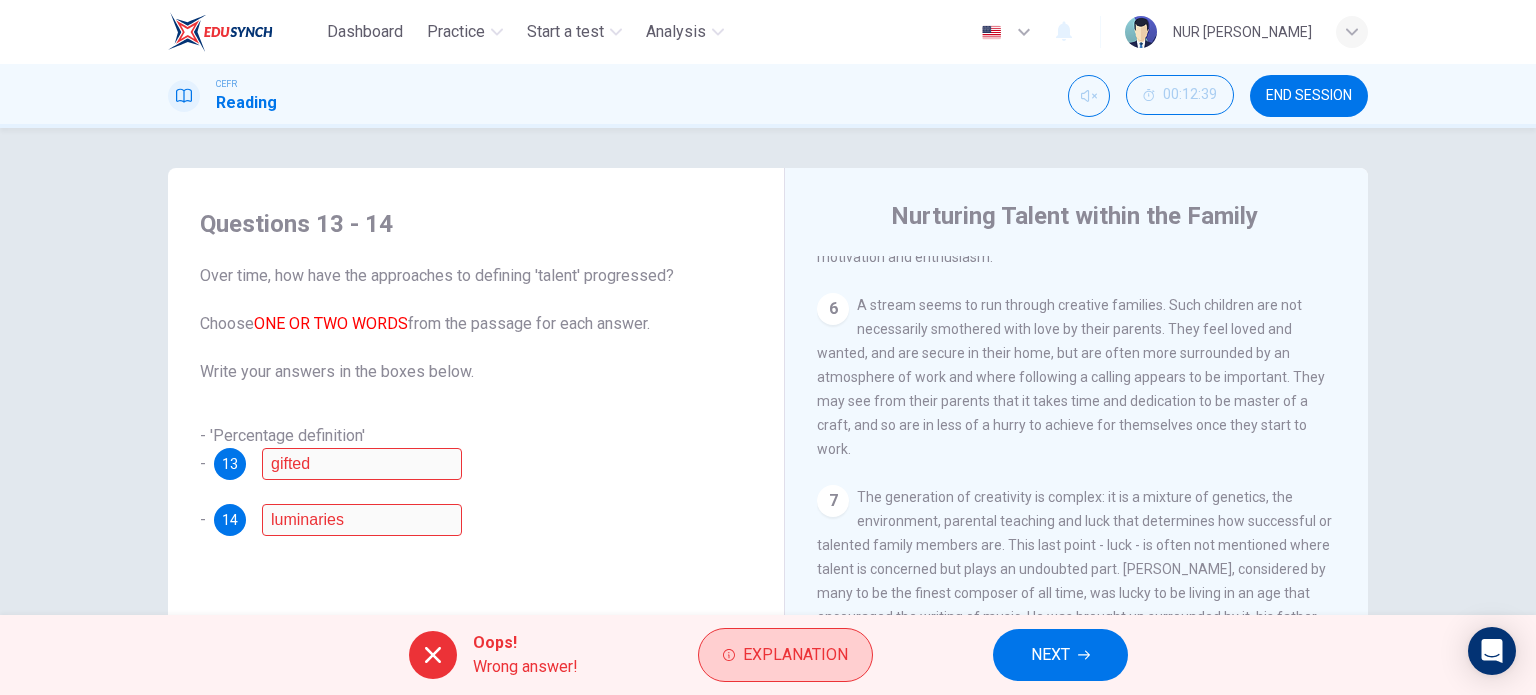 click on "Explanation" at bounding box center (795, 655) 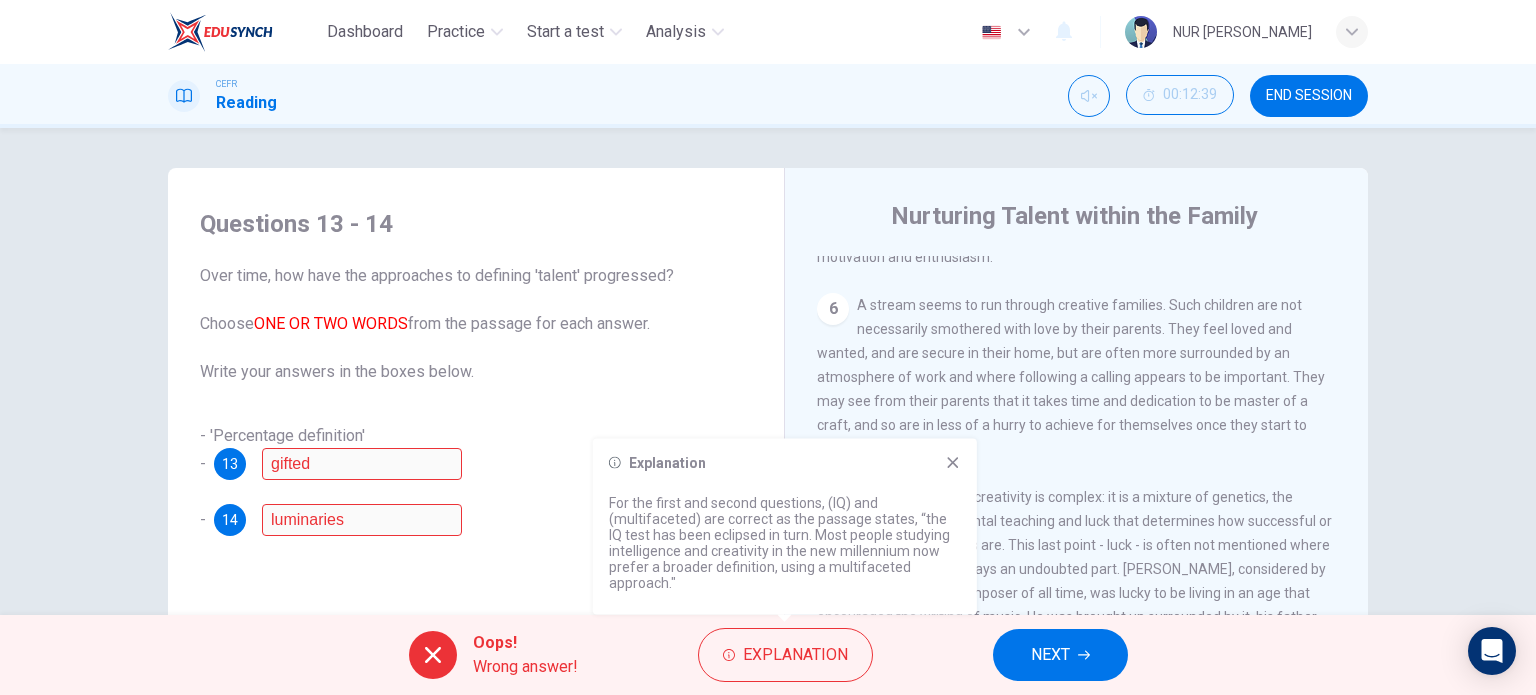 click on "NEXT" at bounding box center [1060, 655] 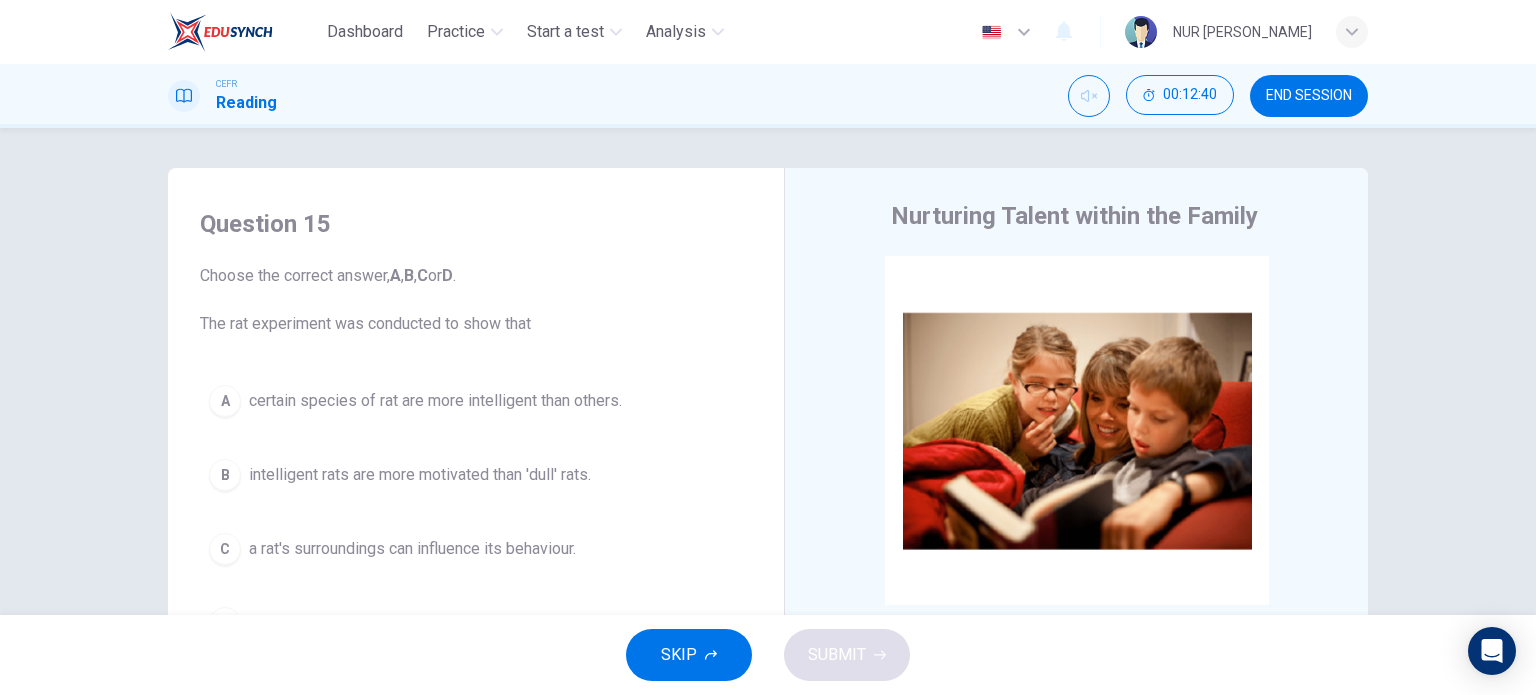 click on "END SESSION" at bounding box center [1309, 96] 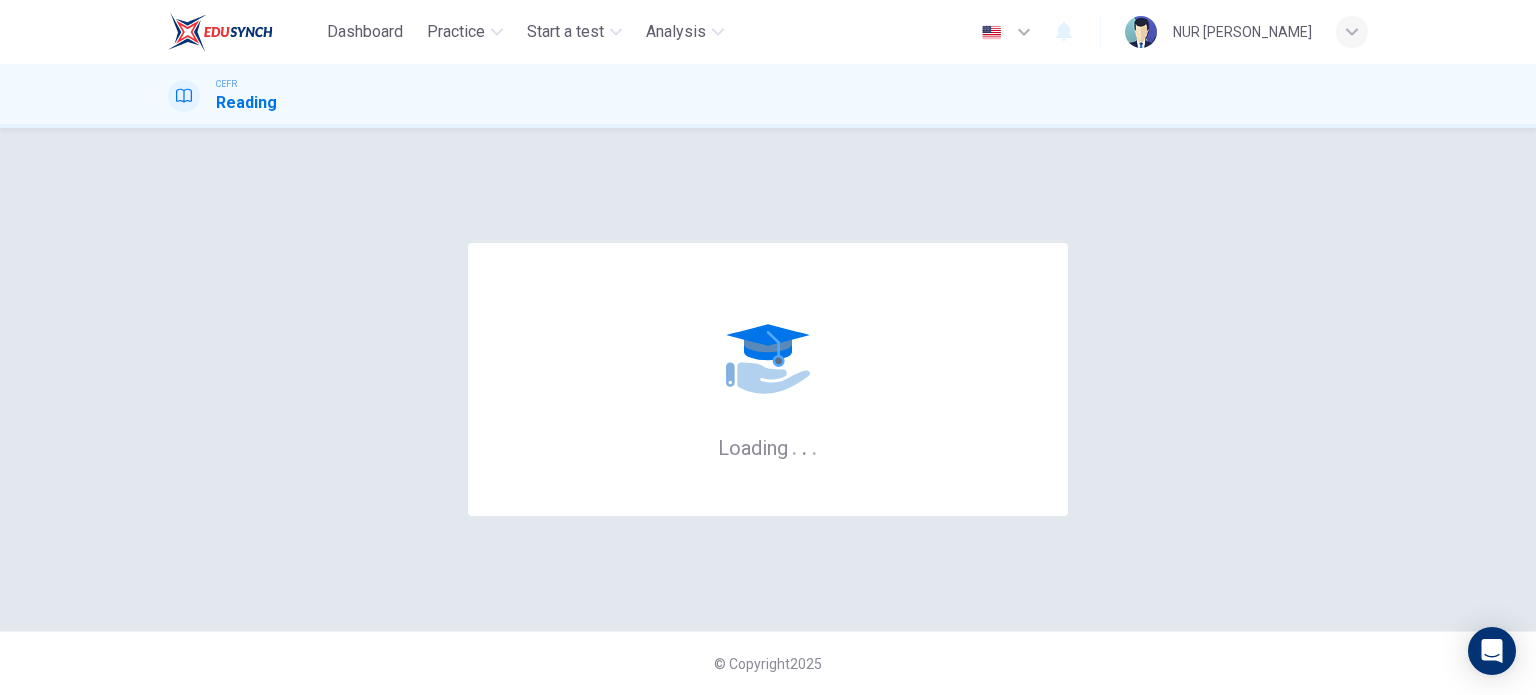 scroll, scrollTop: 0, scrollLeft: 0, axis: both 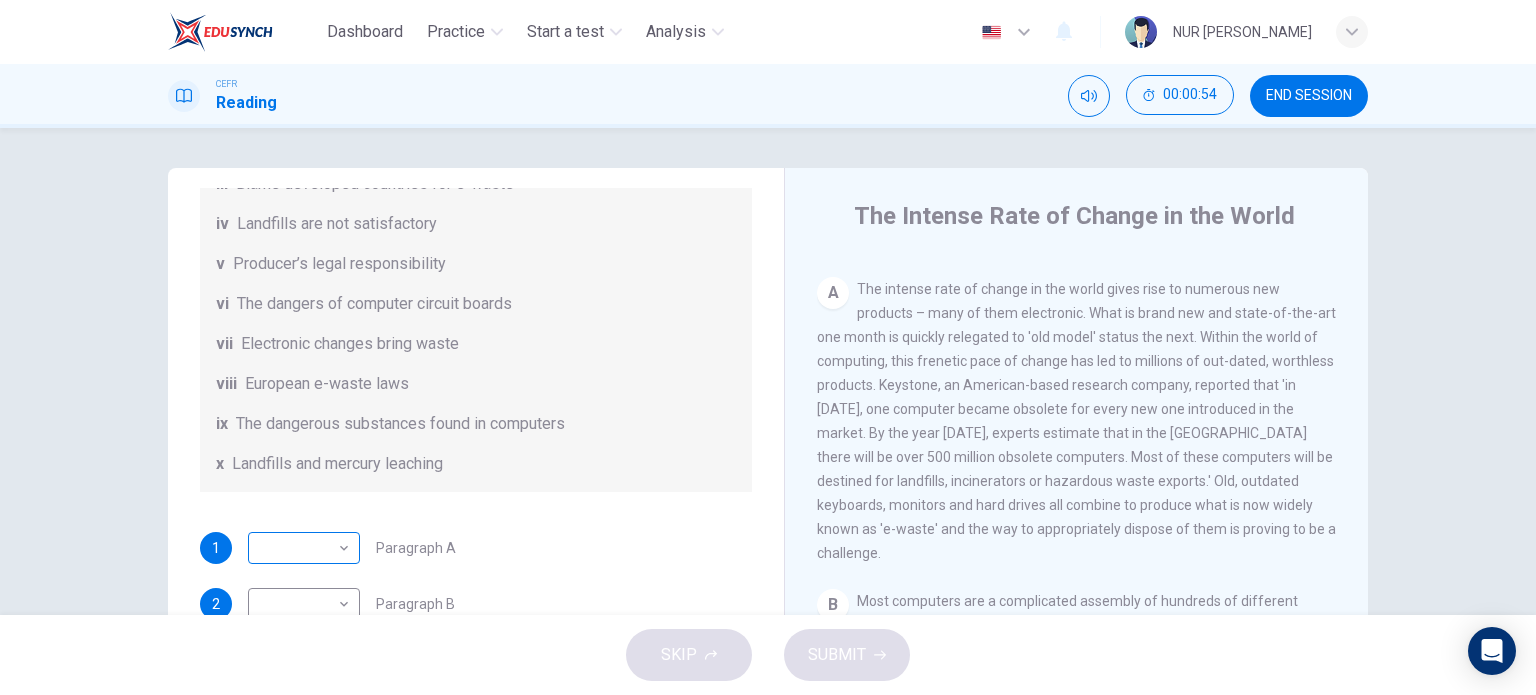 click on "Dashboard Practice Start a test Analysis English en ​ NUR [PERSON_NAME] CEFR Reading 00:00:54 END SESSION Questions 1 - 7 The Reading Passage has 7 paragraphs,  A-G .
Choose the correct heading for each paragraph from the list of headings below.
Write the correct number,  i-x , in the boxes below. List of Headings i Exporting e-waste ii The hazards of burning computer junk iii Blame developed countries for e-waste iv Landfills are not satisfactory v Producer’s legal responsibility vi The dangers of computer circuit boards vii Electronic changes bring waste viii European e-waste laws ix The dangerous substances found in computers x Landfills and mercury leaching 1 ​ ​ Paragraph A 2 ​ ​ Paragraph B 3 ​ ​ Paragraph C 4 ​ ​ Paragraph D 5 ​ ​ Paragraph E 6 ​ ​ Paragraph F 7 ​ ​ Paragraph G The Intense Rate of Change in the World CLICK TO ZOOM Click to Zoom A B C D E F G SKIP SUBMIT EduSynch - Online Language Proficiency Testing
Dashboard Practice 2025" at bounding box center [768, 347] 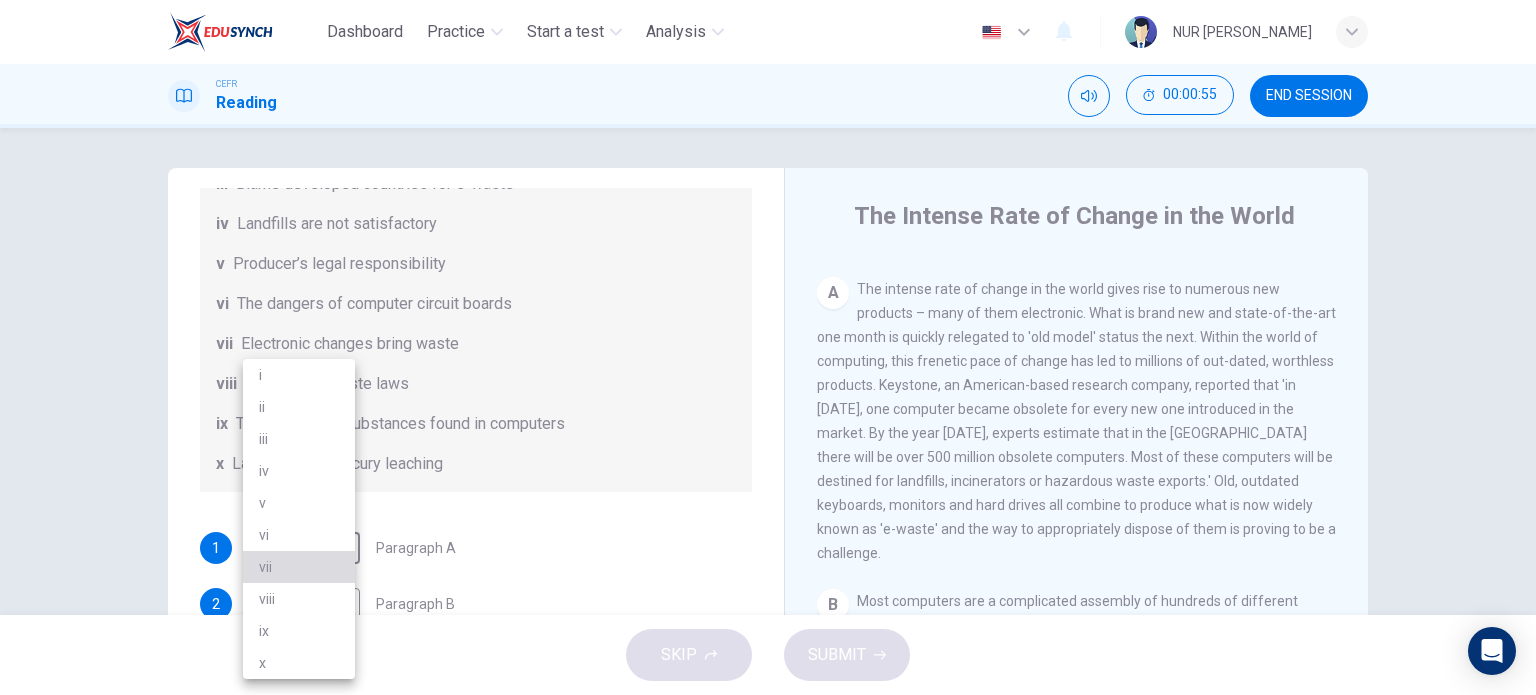 click on "vii" at bounding box center [299, 567] 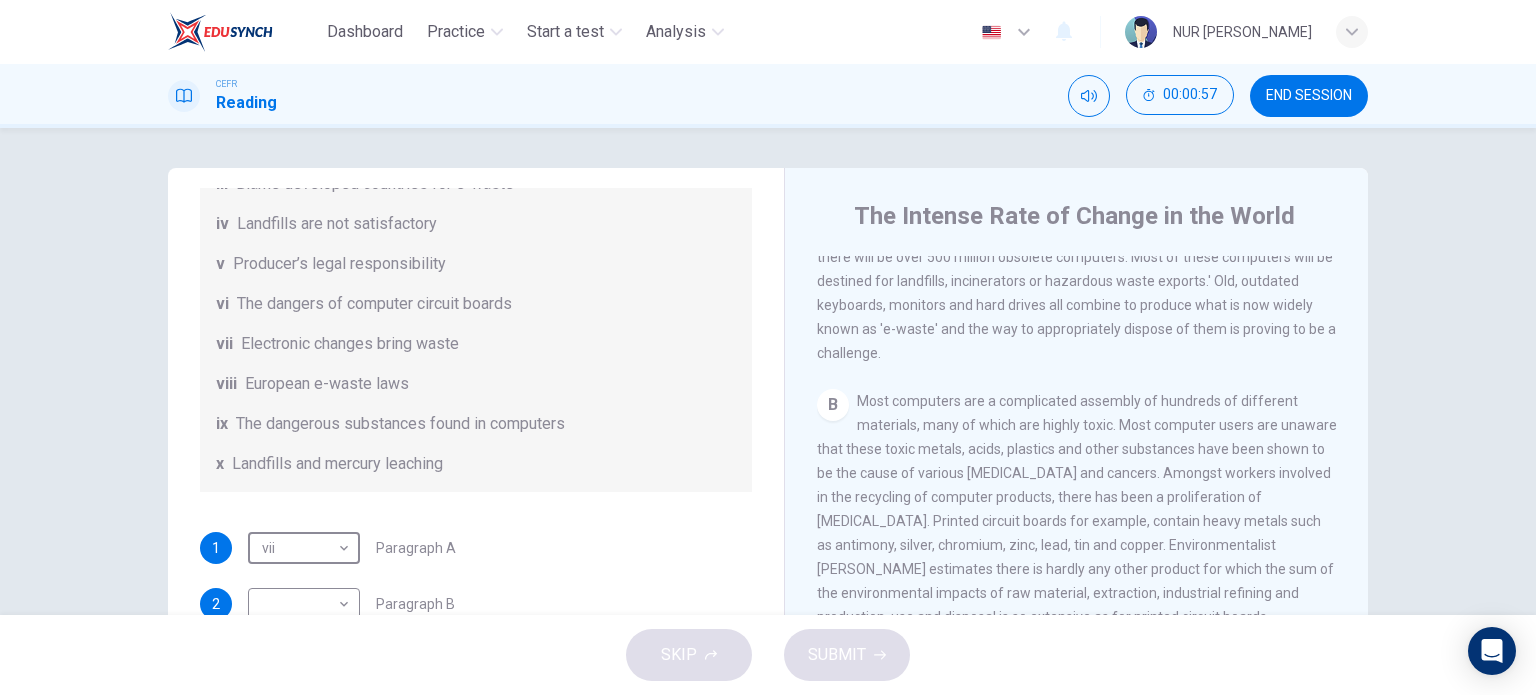 scroll, scrollTop: 700, scrollLeft: 0, axis: vertical 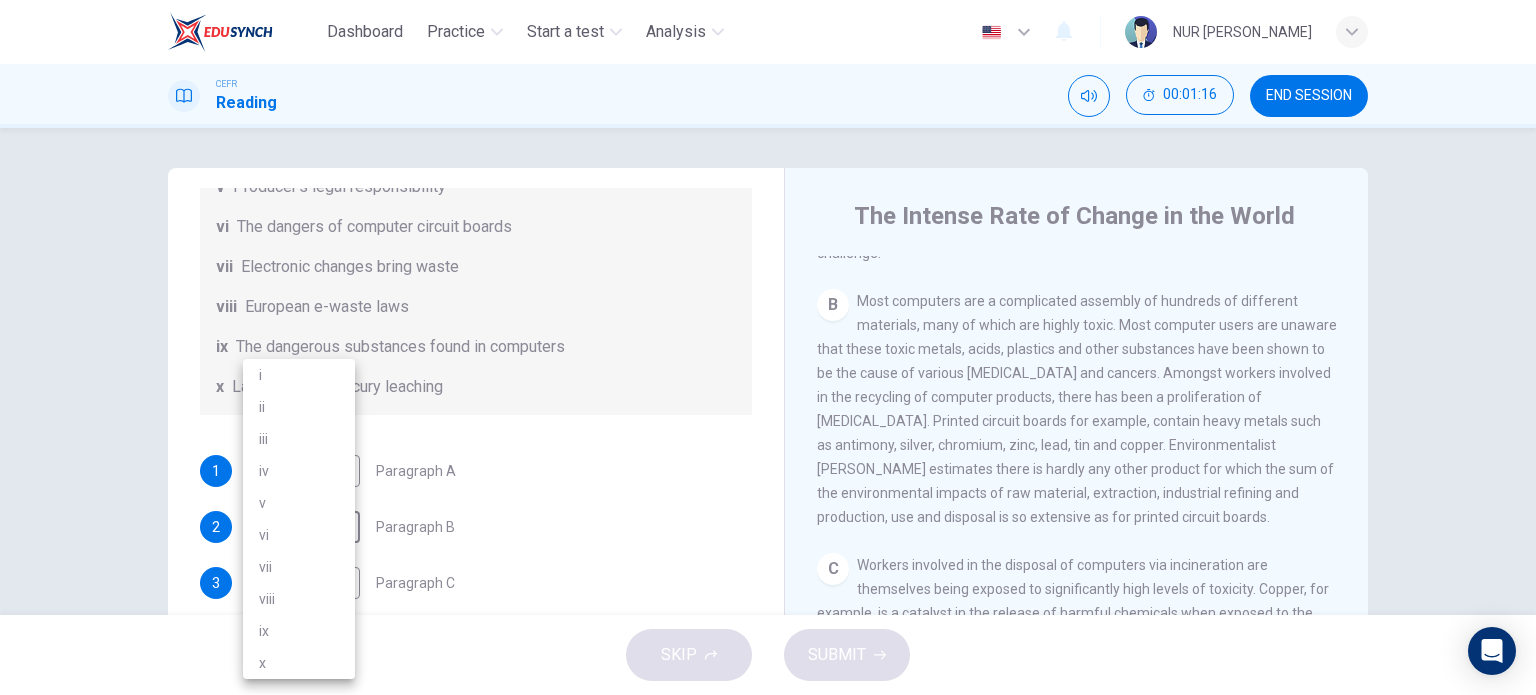 click on "Dashboard Practice Start a test Analysis English en ​ NUR [PERSON_NAME] CEFR Reading 00:01:16 END SESSION Questions 1 - 7 The Reading Passage has 7 paragraphs,  A-G .
Choose the correct heading for each paragraph from the list of headings below.
Write the correct number,  i-x , in the boxes below. List of Headings i Exporting e-waste ii The hazards of burning computer junk iii Blame developed countries for e-waste iv Landfills are not satisfactory v Producer’s legal responsibility vi The dangers of computer circuit boards vii Electronic changes bring waste viii European e-waste laws ix The dangerous substances found in computers x Landfills and mercury leaching 1 vii vii ​ Paragraph A 2 ​ ​ Paragraph B 3 ​ ​ Paragraph C 4 ​ ​ Paragraph D 5 ​ ​ Paragraph E 6 ​ ​ Paragraph F 7 ​ ​ Paragraph G The Intense Rate of Change in the World CLICK TO ZOOM Click to Zoom A B C D E F G SKIP SUBMIT EduSynch - Online Language Proficiency Testing
Dashboard Practice i" at bounding box center [768, 347] 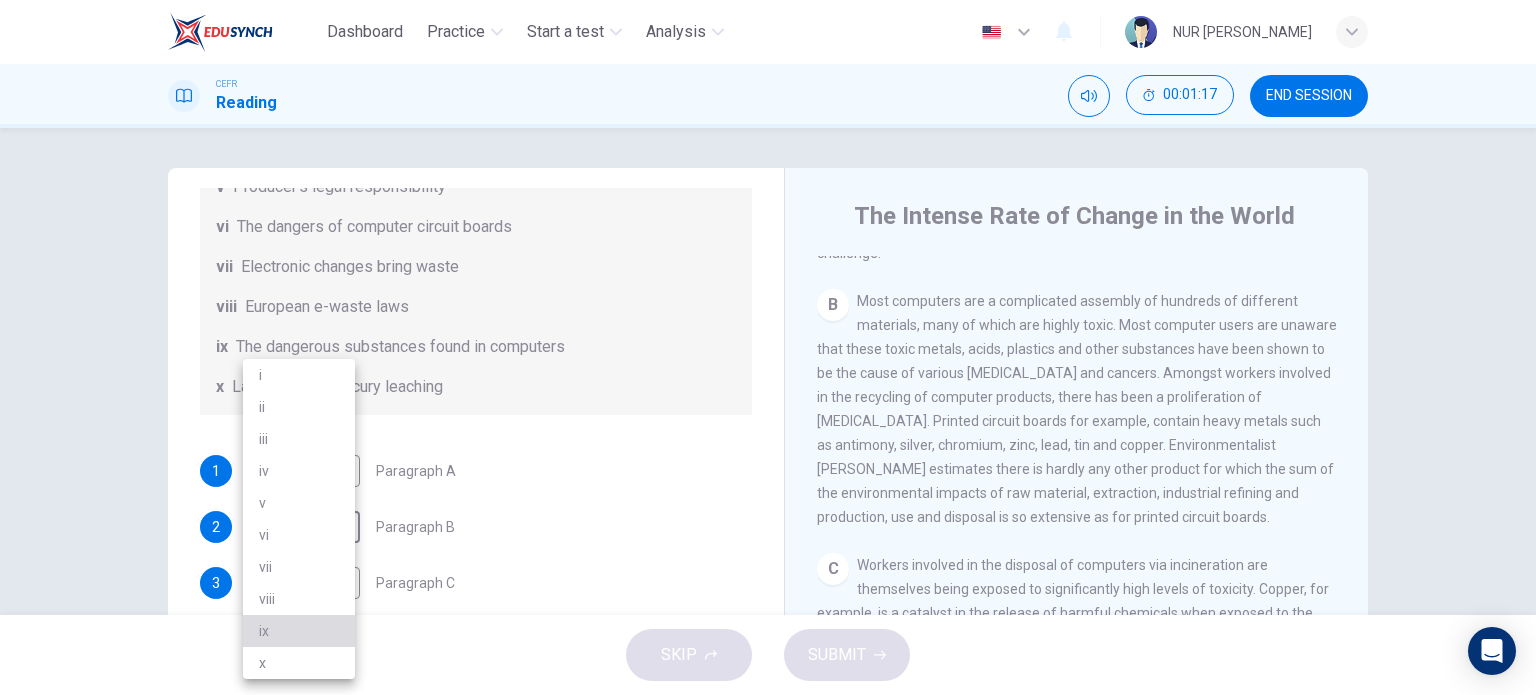 click on "ix" at bounding box center (299, 631) 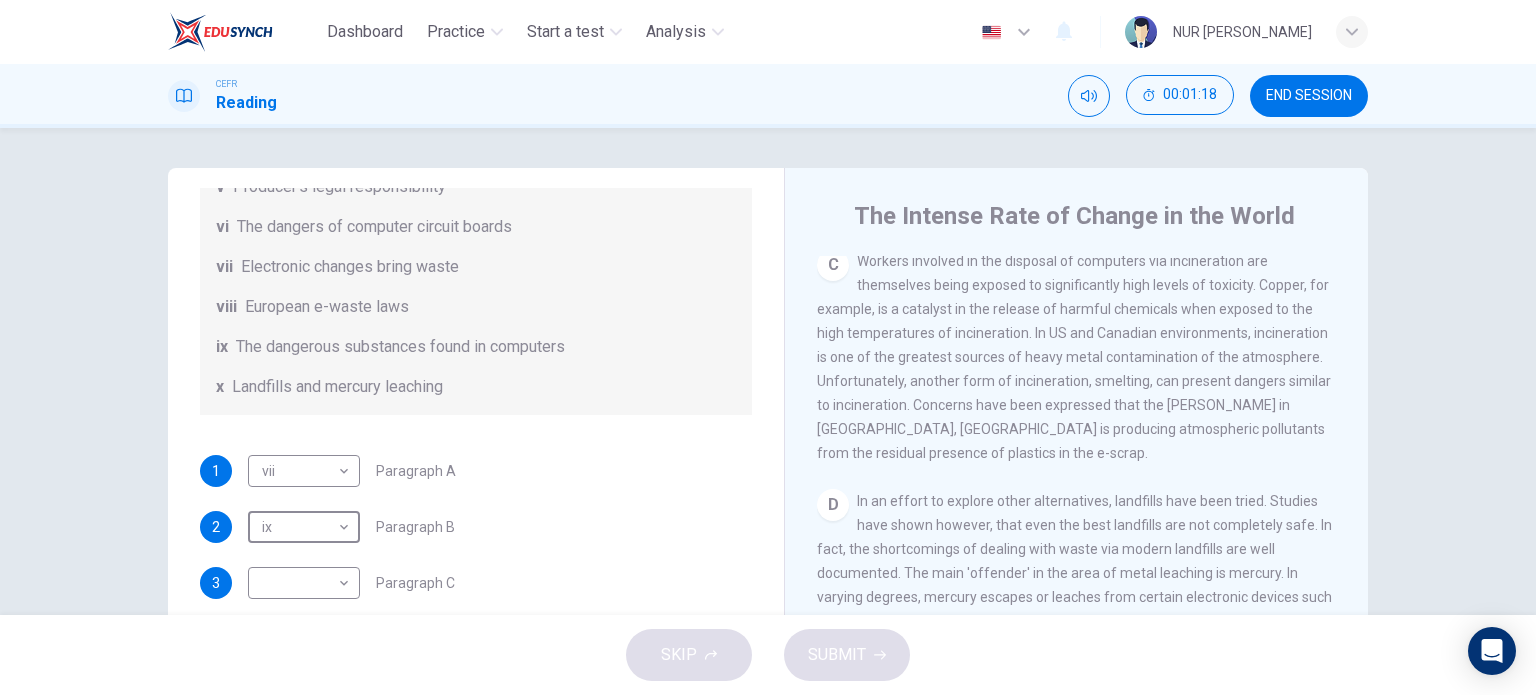 scroll, scrollTop: 1000, scrollLeft: 0, axis: vertical 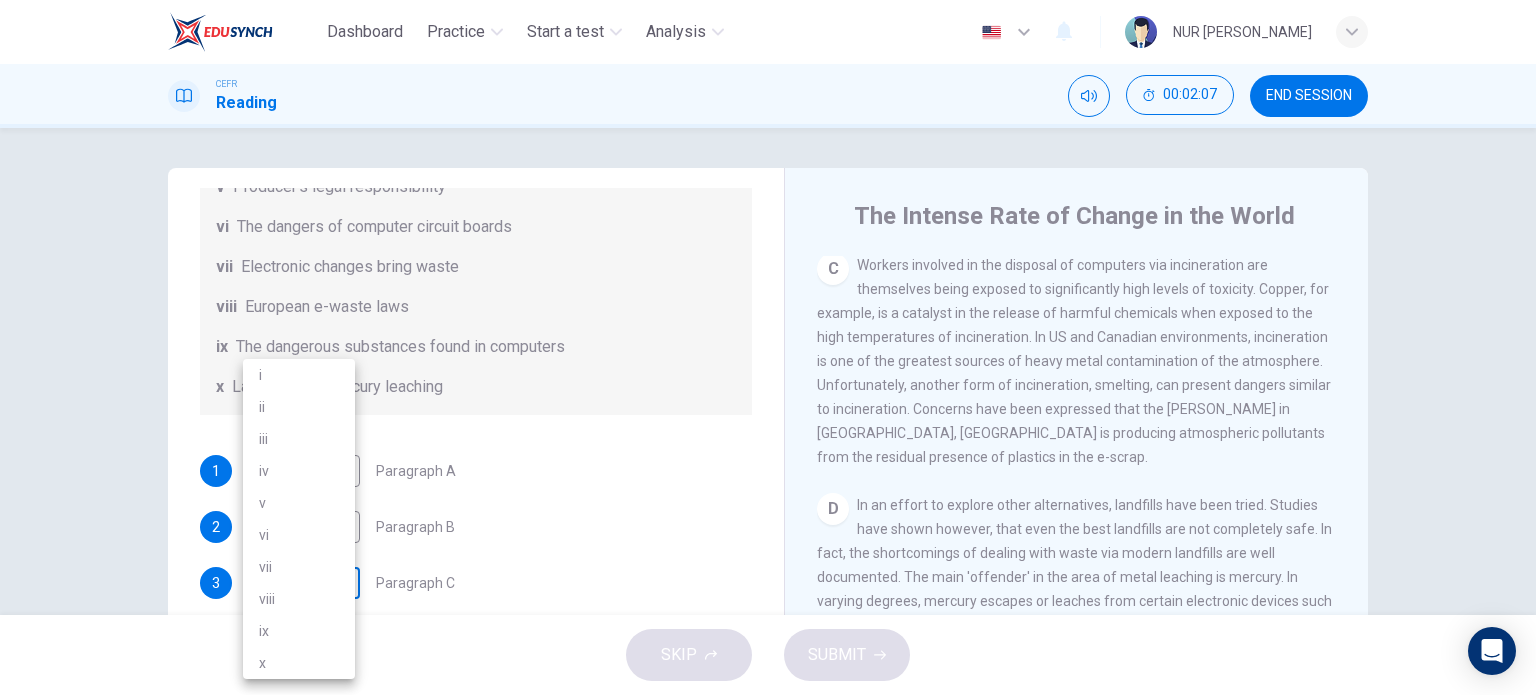 click on "Dashboard Practice Start a test Analysis English en ​ NUR [PERSON_NAME] CEFR Reading 00:02:07 END SESSION Questions 1 - 7 The Reading Passage has 7 paragraphs,  A-G .
Choose the correct heading for each paragraph from the list of headings below.
Write the correct number,  i-x , in the boxes below. List of Headings i Exporting e-waste ii The hazards of burning computer junk iii Blame developed countries for e-waste iv Landfills are not satisfactory v Producer’s legal responsibility vi The dangers of computer circuit boards vii Electronic changes bring waste viii European e-waste laws ix The dangerous substances found in computers x Landfills and mercury leaching 1 vii vii ​ Paragraph A 2 ix ix ​ Paragraph B 3 ​ ​ Paragraph C 4 ​ ​ Paragraph D 5 ​ ​ Paragraph E 6 ​ ​ Paragraph F 7 ​ ​ Paragraph G The Intense Rate of Change in the World CLICK TO ZOOM Click to Zoom A B C D E F G SKIP SUBMIT EduSynch - Online Language Proficiency Testing
Dashboard Practice" at bounding box center (768, 347) 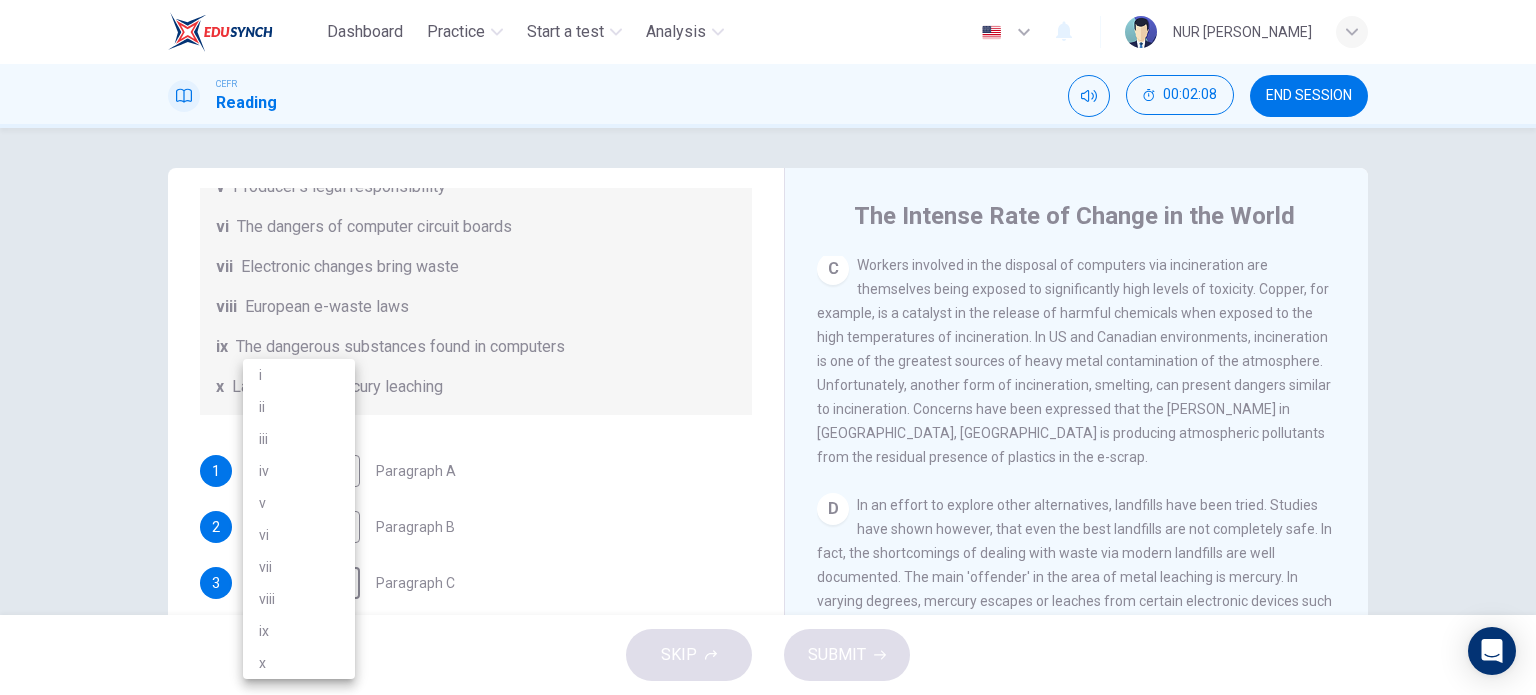click at bounding box center (768, 347) 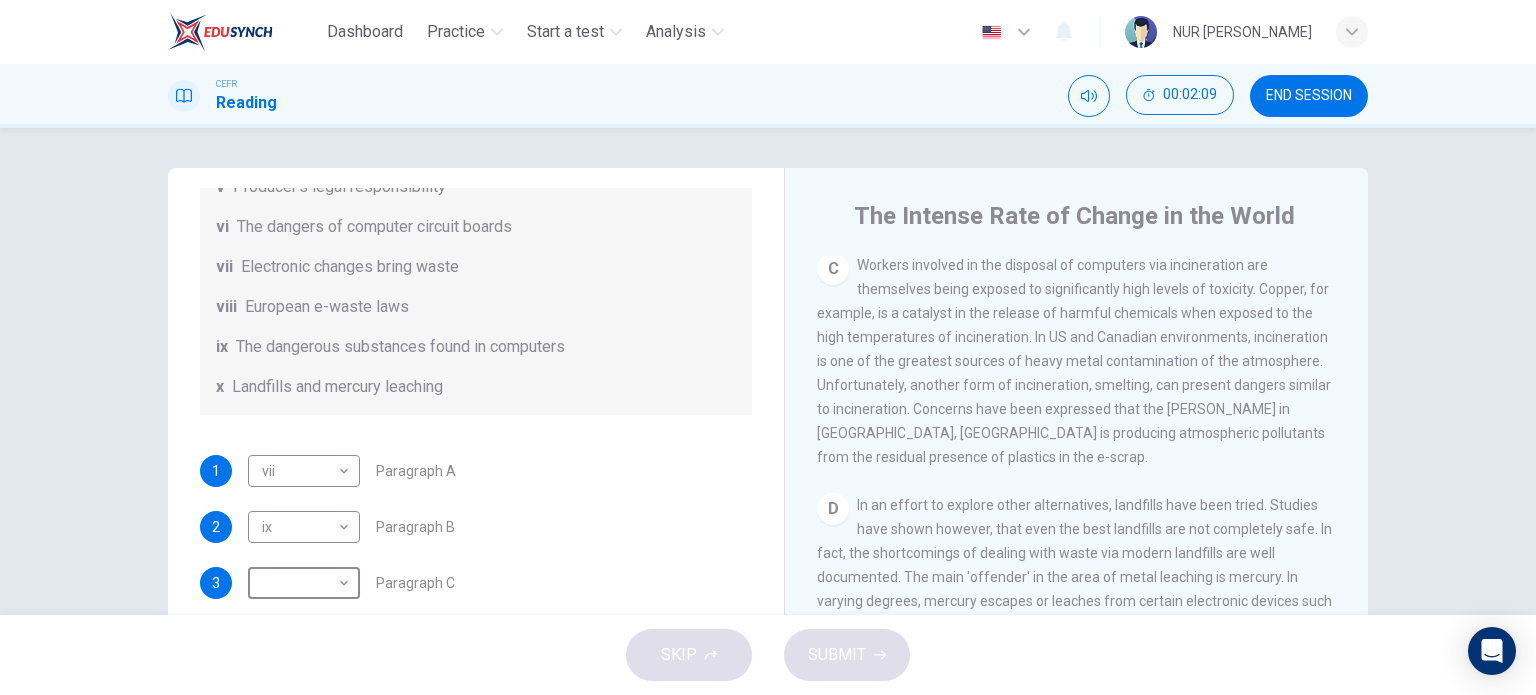 scroll, scrollTop: 0, scrollLeft: 0, axis: both 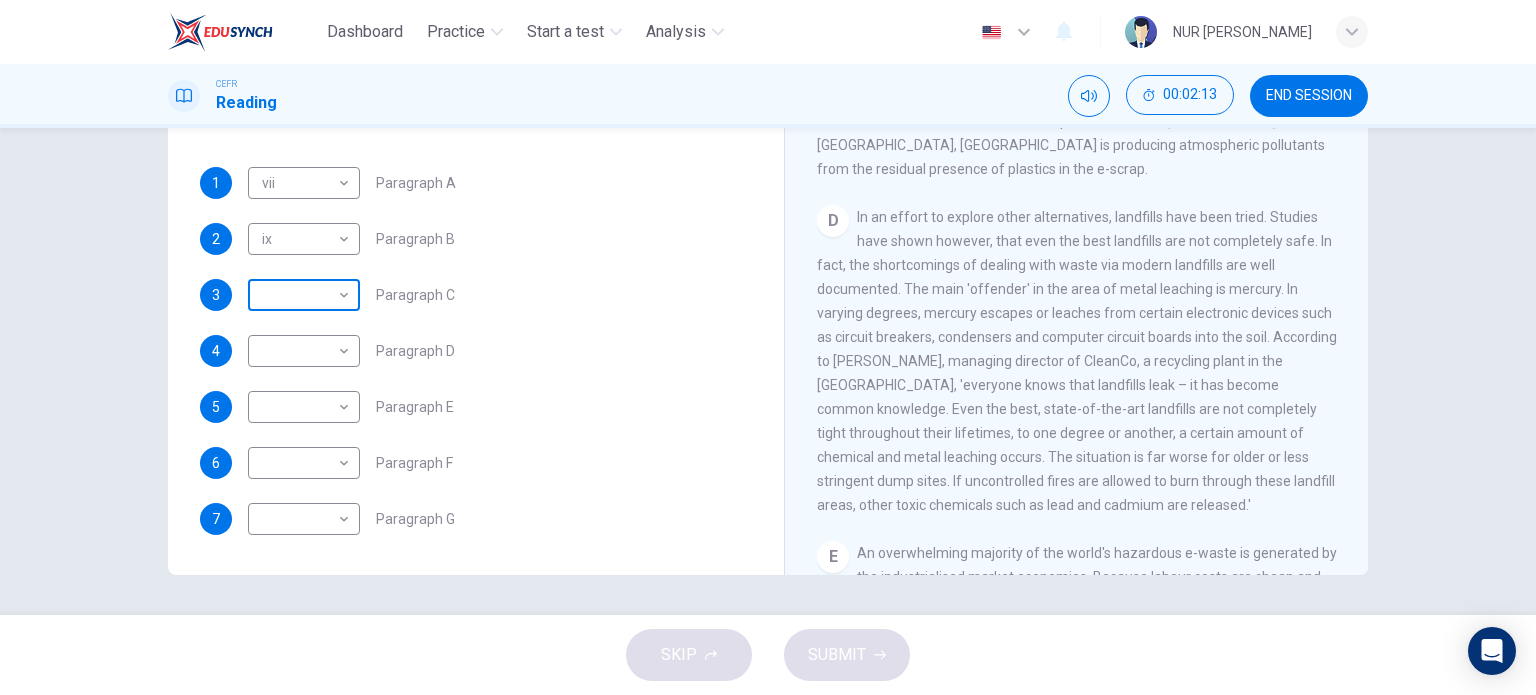 click on "Dashboard Practice Start a test Analysis English en ​ NUR [PERSON_NAME] CEFR Reading 00:02:13 END SESSION Questions 1 - 7 The Reading Passage has 7 paragraphs,  A-G .
Choose the correct heading for each paragraph from the list of headings below.
Write the correct number,  i-x , in the boxes below. List of Headings i Exporting e-waste ii The hazards of burning computer junk iii Blame developed countries for e-waste iv Landfills are not satisfactory v Producer’s legal responsibility vi The dangers of computer circuit boards vii Electronic changes bring waste viii European e-waste laws ix The dangerous substances found in computers x Landfills and mercury leaching 1 vii vii ​ Paragraph A 2 ix ix ​ Paragraph B 3 ​ ​ Paragraph C 4 ​ ​ Paragraph D 5 ​ ​ Paragraph E 6 ​ ​ Paragraph F 7 ​ ​ Paragraph G The Intense Rate of Change in the World CLICK TO ZOOM Click to Zoom A B C D E F G SKIP SUBMIT EduSynch - Online Language Proficiency Testing
Dashboard Practice" at bounding box center [768, 347] 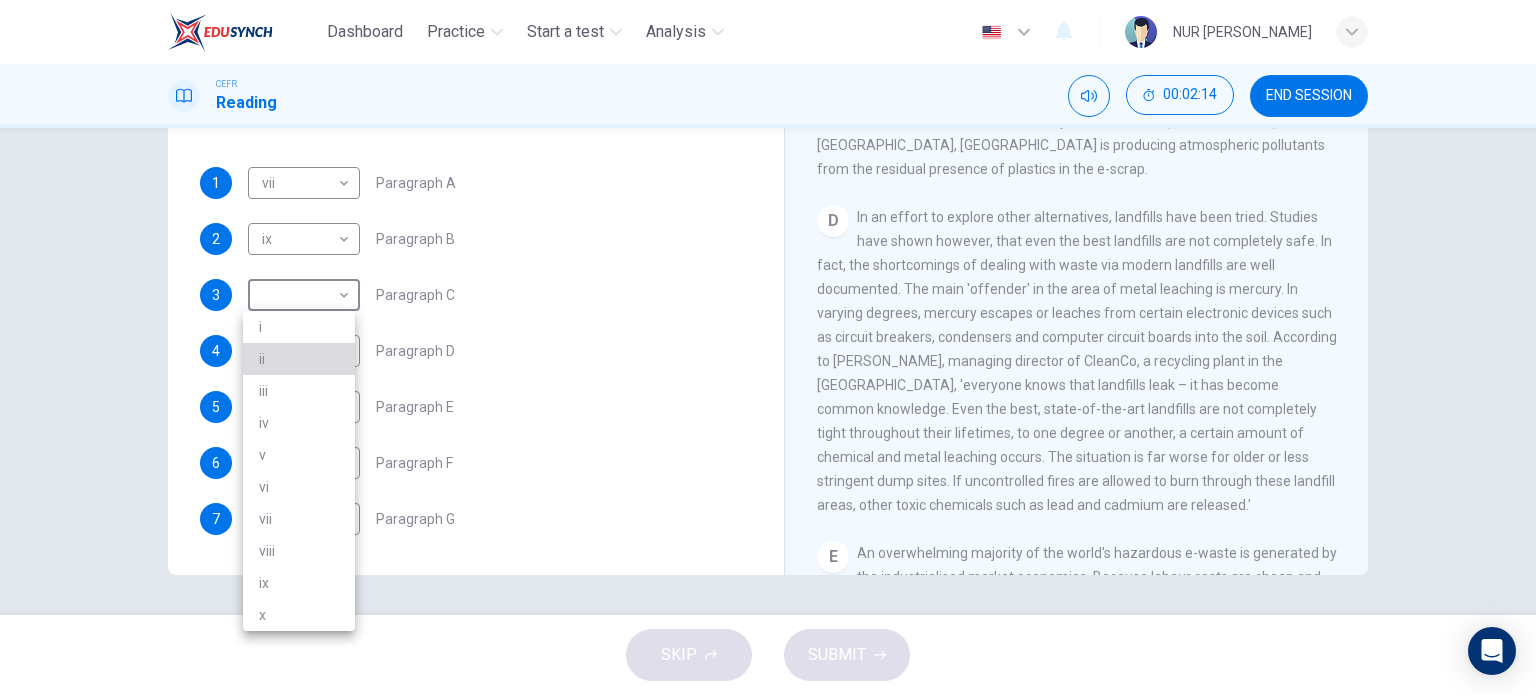 click on "ii" at bounding box center (299, 359) 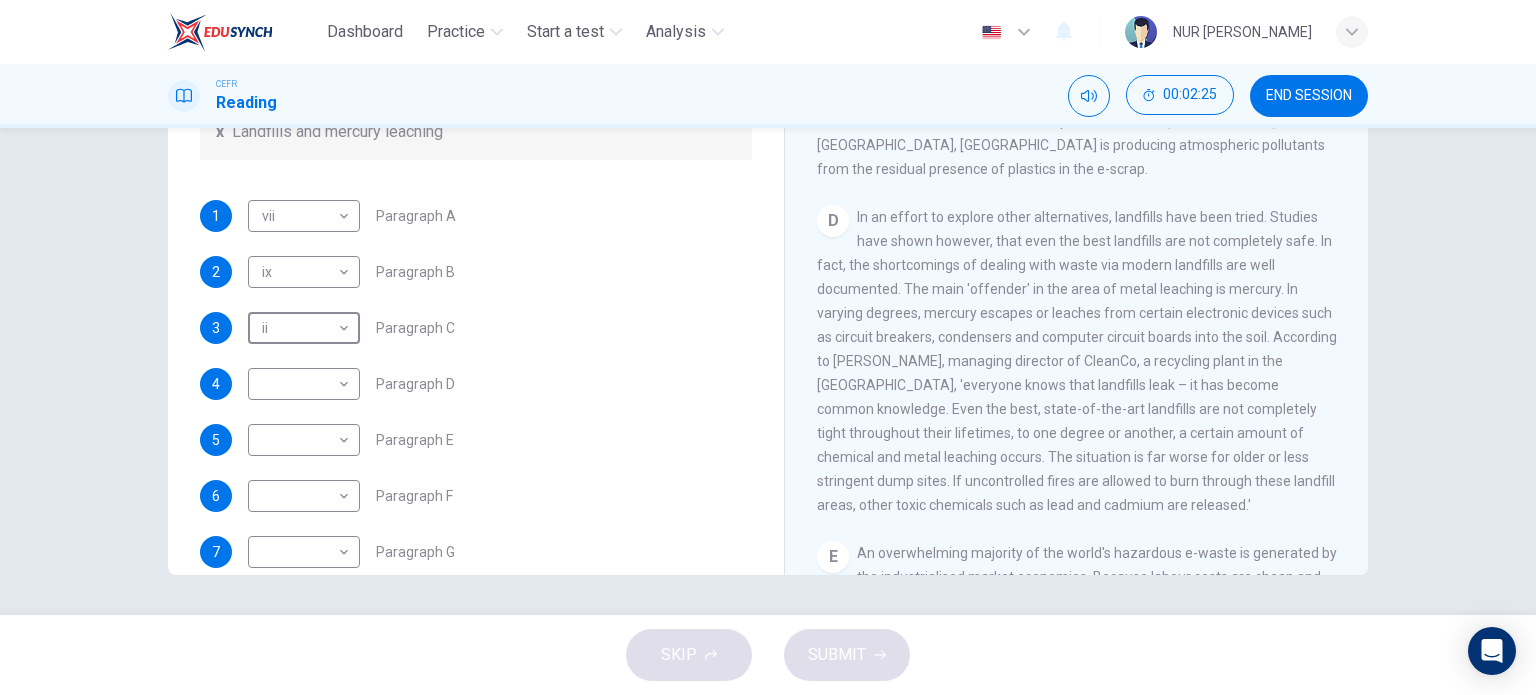 scroll, scrollTop: 488, scrollLeft: 0, axis: vertical 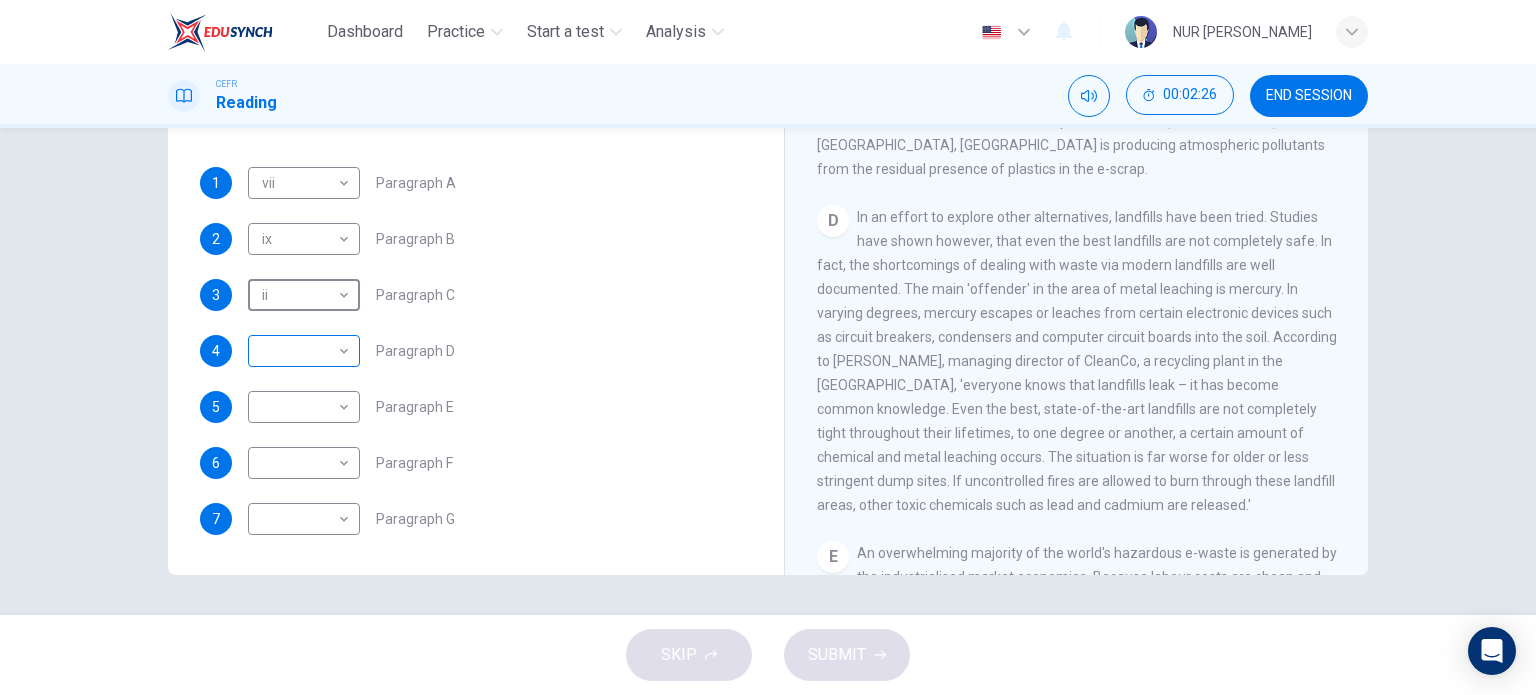click on "Dashboard Practice Start a test Analysis English en ​ NUR [PERSON_NAME] CEFR Reading 00:02:26 END SESSION Questions 1 - 7 The Reading Passage has 7 paragraphs,  A-G .
Choose the correct heading for each paragraph from the list of headings below.
Write the correct number,  i-x , in the boxes below. List of Headings i Exporting e-waste ii The hazards of burning computer junk iii Blame developed countries for e-waste iv Landfills are not satisfactory v Producer’s legal responsibility vi The dangers of computer circuit boards vii Electronic changes bring waste viii European e-waste laws ix The dangerous substances found in computers x Landfills and mercury leaching 1 vii vii ​ Paragraph A 2 ix ix ​ Paragraph B 3 ii ii ​ Paragraph C 4 ​ ​ Paragraph D 5 ​ ​ Paragraph E 6 ​ ​ Paragraph F 7 ​ ​ Paragraph G The Intense Rate of Change in the World CLICK TO ZOOM Click to Zoom A B C D E F G SKIP SUBMIT EduSynch - Online Language Proficiency Testing
Dashboard 2025" at bounding box center [768, 347] 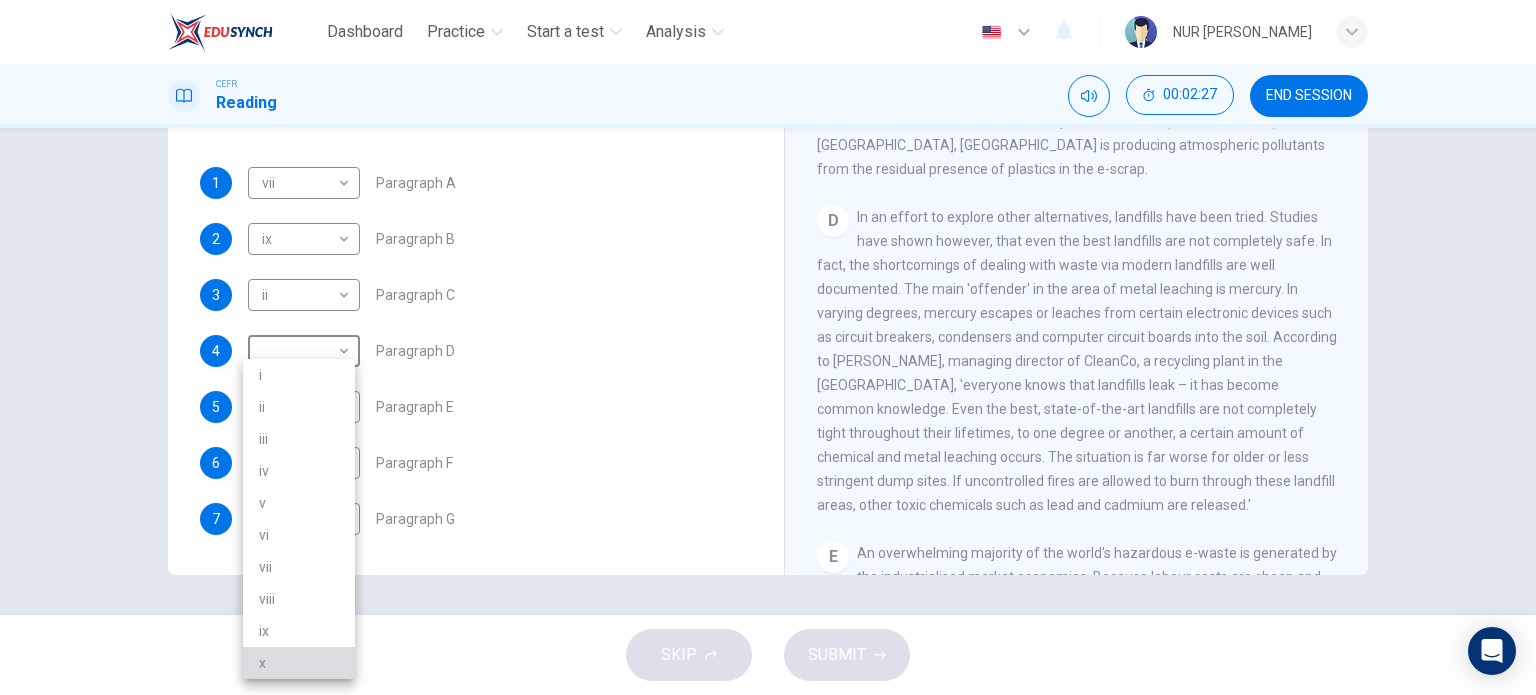 click on "x" at bounding box center (299, 663) 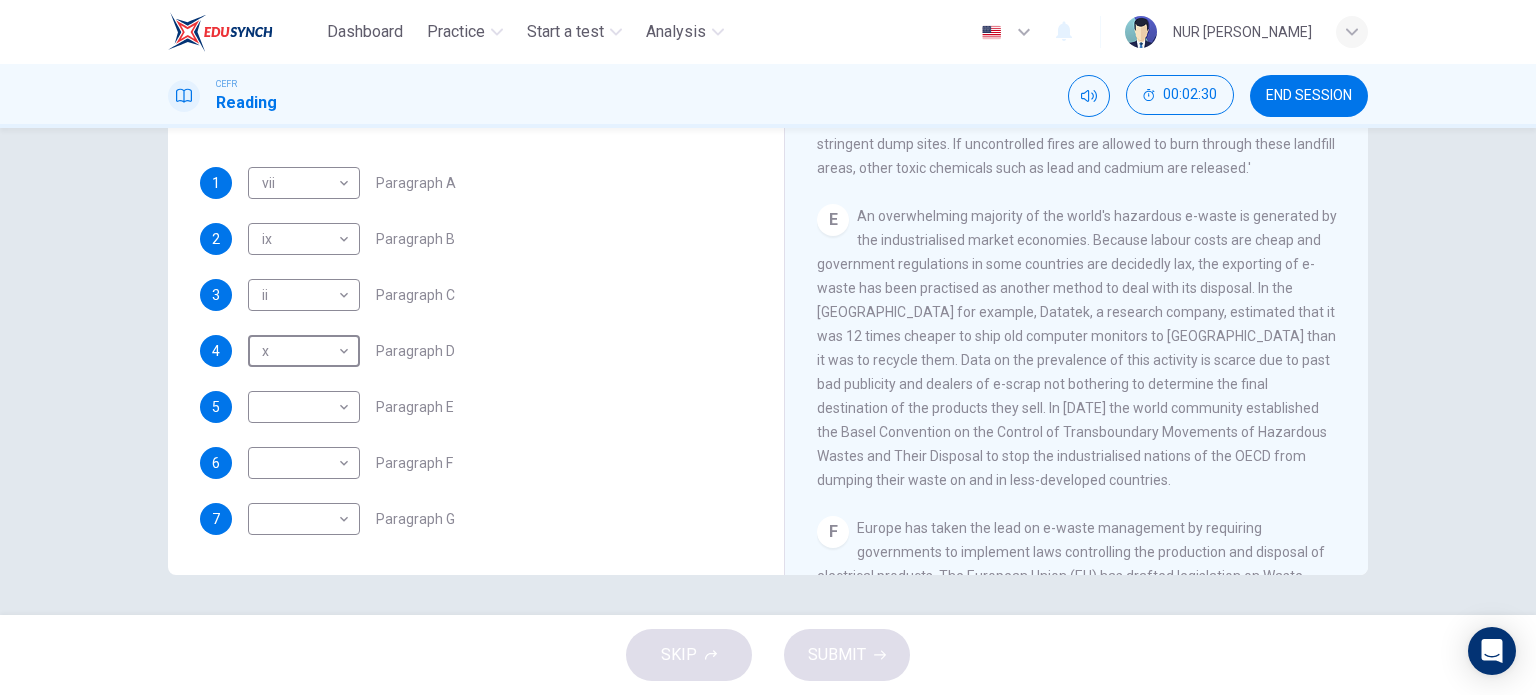 scroll, scrollTop: 1400, scrollLeft: 0, axis: vertical 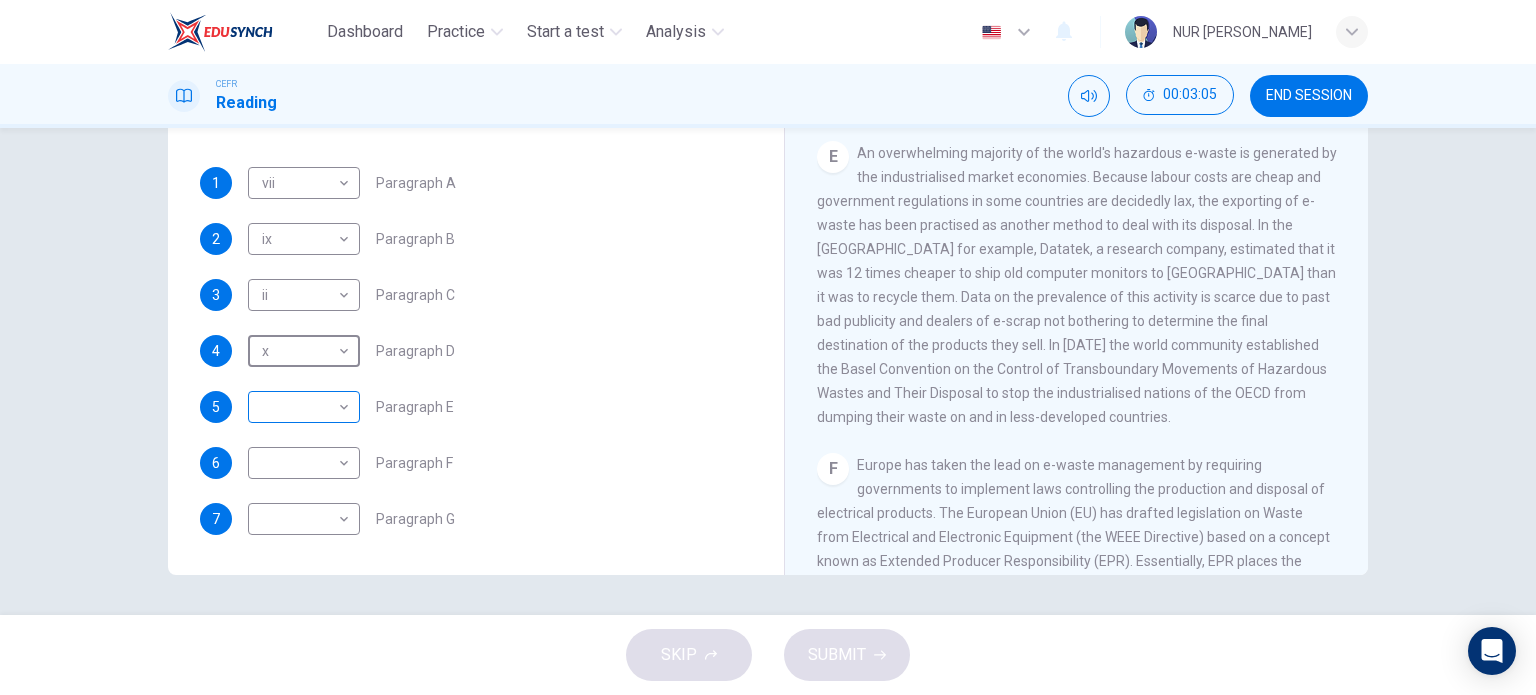 click on "Dashboard Practice Start a test Analysis English en ​ NUR [PERSON_NAME] CEFR Reading 00:03:05 END SESSION Questions 1 - 7 The Reading Passage has 7 paragraphs,  A-G .
Choose the correct heading for each paragraph from the list of headings below.
Write the correct number,  i-x , in the boxes below. List of Headings i Exporting e-waste ii The hazards of burning computer junk iii Blame developed countries for e-waste iv Landfills are not satisfactory v Producer’s legal responsibility vi The dangers of computer circuit boards vii Electronic changes bring waste viii European e-waste laws ix The dangerous substances found in computers x Landfills and mercury leaching 1 vii vii ​ Paragraph A 2 ix ix ​ Paragraph B 3 ii ii ​ Paragraph C 4 x x ​ Paragraph D 5 ​ ​ Paragraph E 6 ​ ​ Paragraph F 7 ​ ​ Paragraph G The Intense Rate of Change in the World CLICK TO ZOOM Click to Zoom A B C D E F G SKIP SUBMIT EduSynch - Online Language Proficiency Testing
Dashboard 2025" at bounding box center [768, 347] 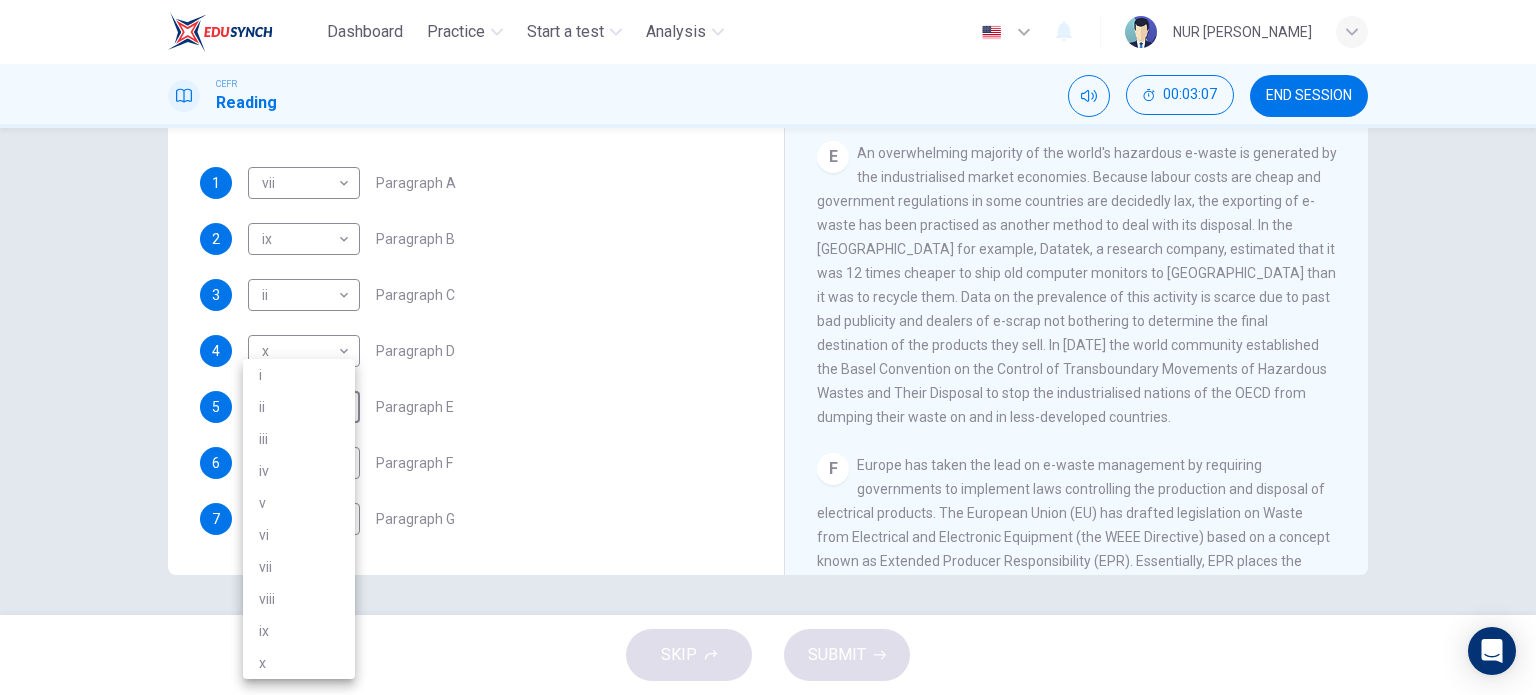 click on "i" at bounding box center (299, 375) 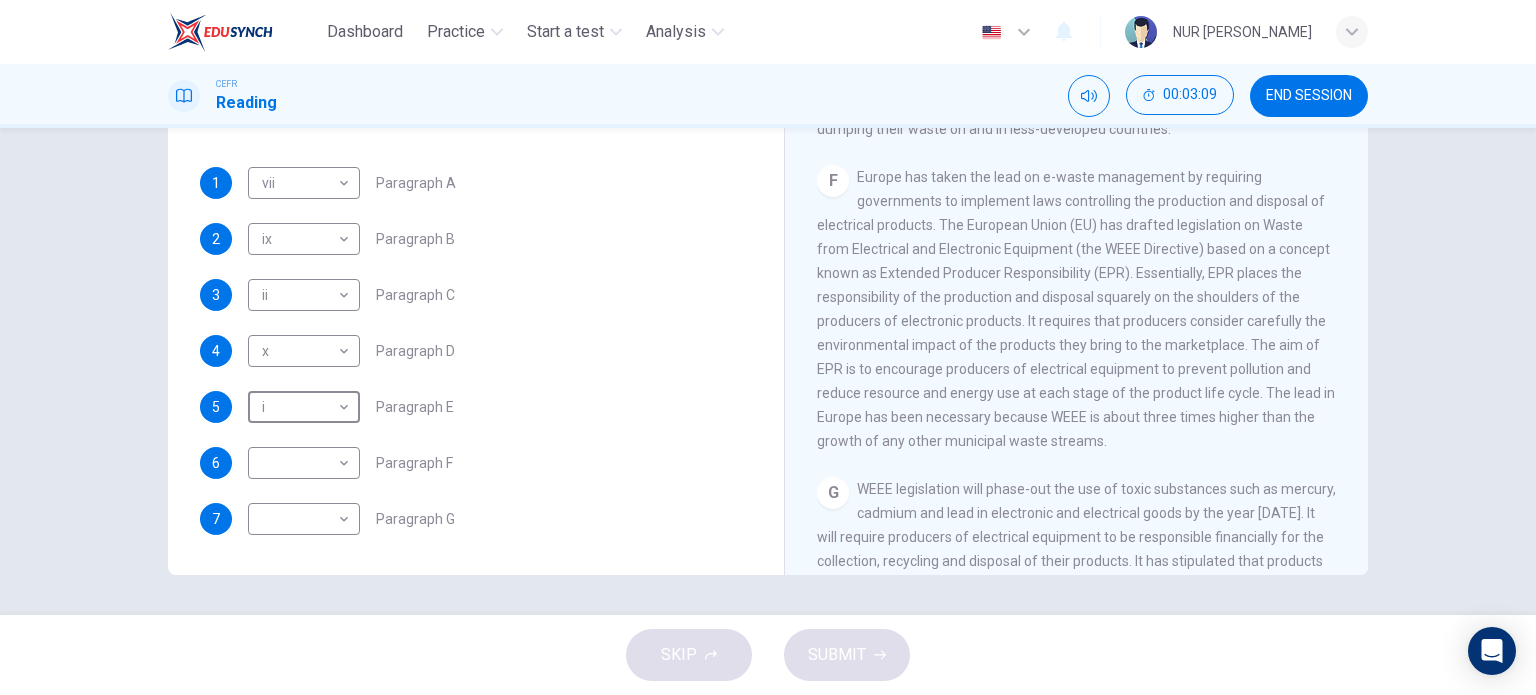 scroll, scrollTop: 1700, scrollLeft: 0, axis: vertical 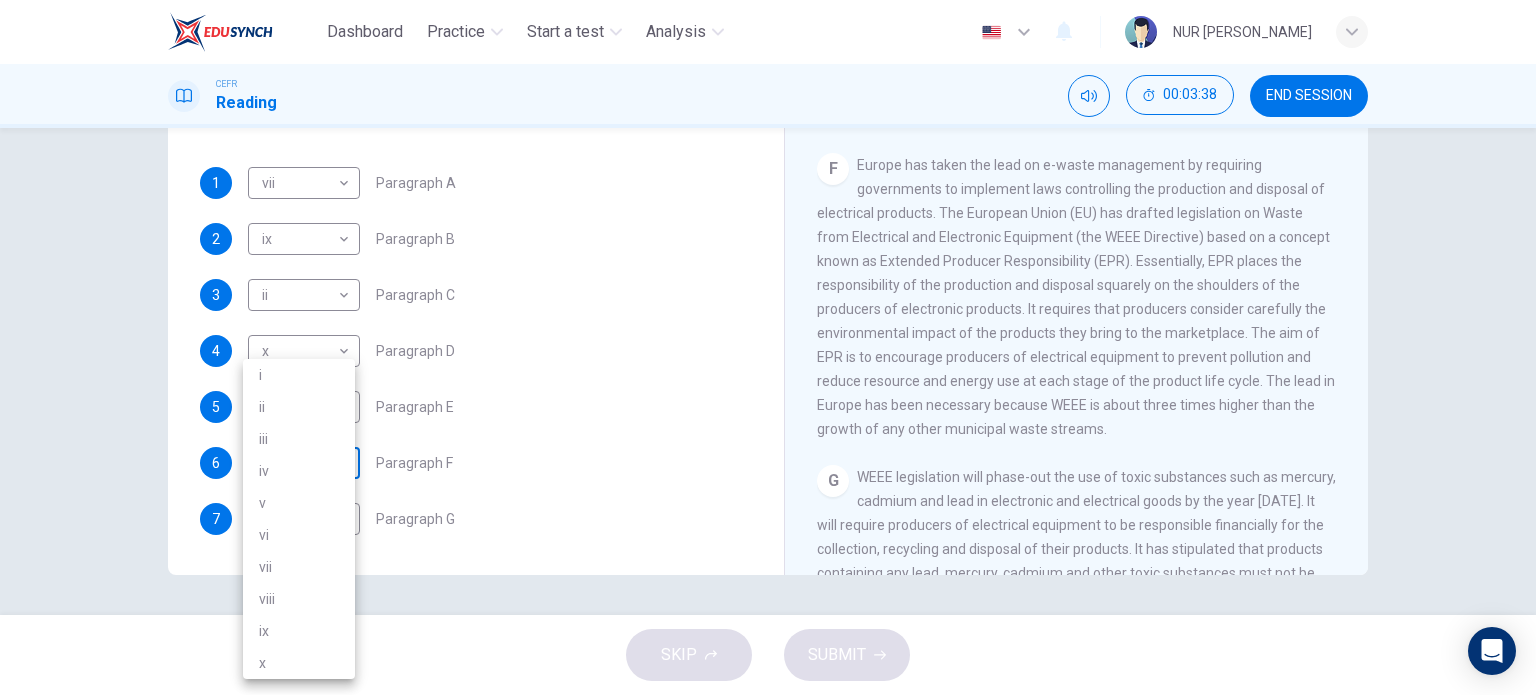 click on "Dashboard Practice Start a test Analysis English en ​ NUR [PERSON_NAME] CEFR Reading 00:03:38 END SESSION Questions 1 - 7 The Reading Passage has 7 paragraphs,  A-G .
Choose the correct heading for each paragraph from the list of headings below.
Write the correct number,  i-x , in the boxes below. List of Headings i Exporting e-waste ii The hazards of burning computer junk iii Blame developed countries for e-waste iv Landfills are not satisfactory v Producer’s legal responsibility vi The dangers of computer circuit boards vii Electronic changes bring waste viii European e-waste laws ix The dangerous substances found in computers x Landfills and mercury leaching 1 vii vii ​ Paragraph A 2 ix ix ​ Paragraph B 3 ii ii ​ Paragraph C 4 x x ​ Paragraph D 5 i i ​ Paragraph E 6 ​ ​ Paragraph F 7 ​ ​ Paragraph G The Intense Rate of Change in the World CLICK TO ZOOM Click to Zoom A B C D E F G SKIP SUBMIT EduSynch - Online Language Proficiency Testing
Dashboard 2025 i" at bounding box center [768, 347] 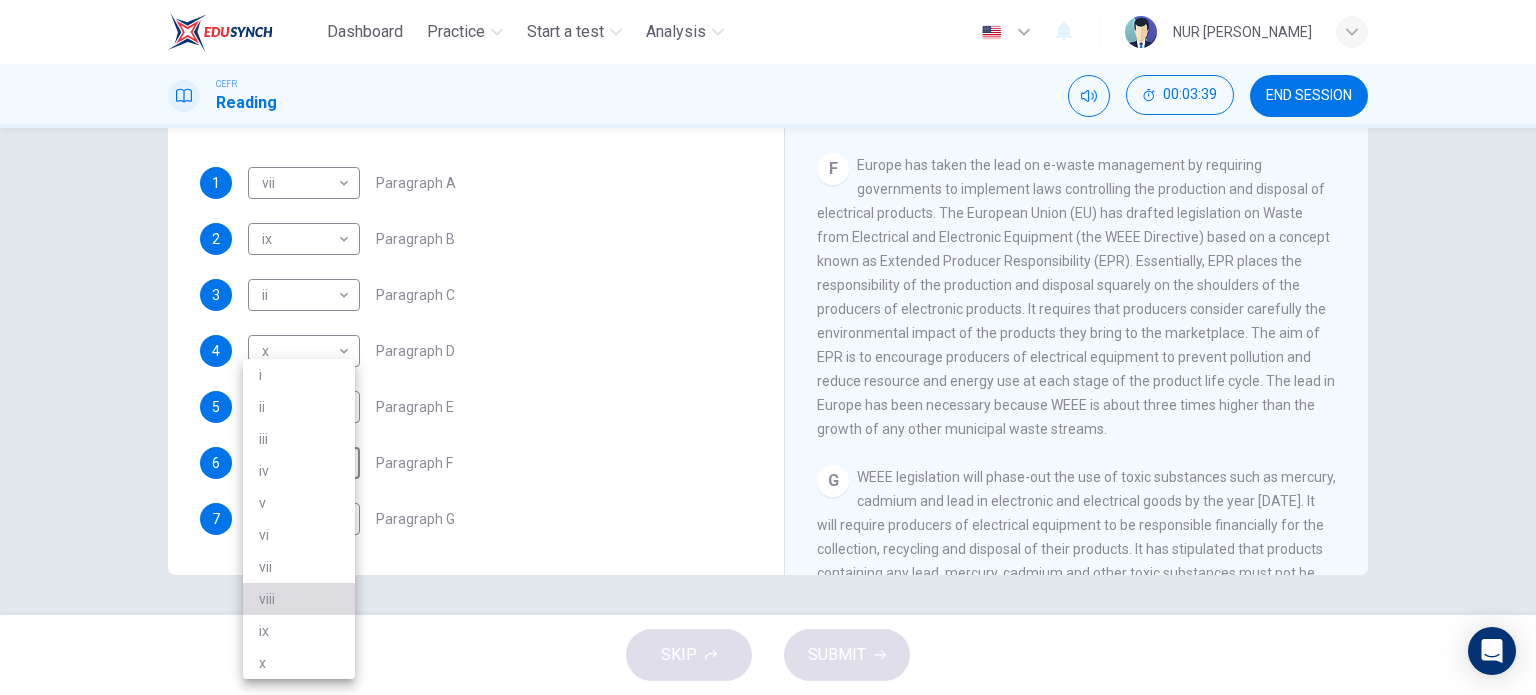 click on "viii" at bounding box center (299, 599) 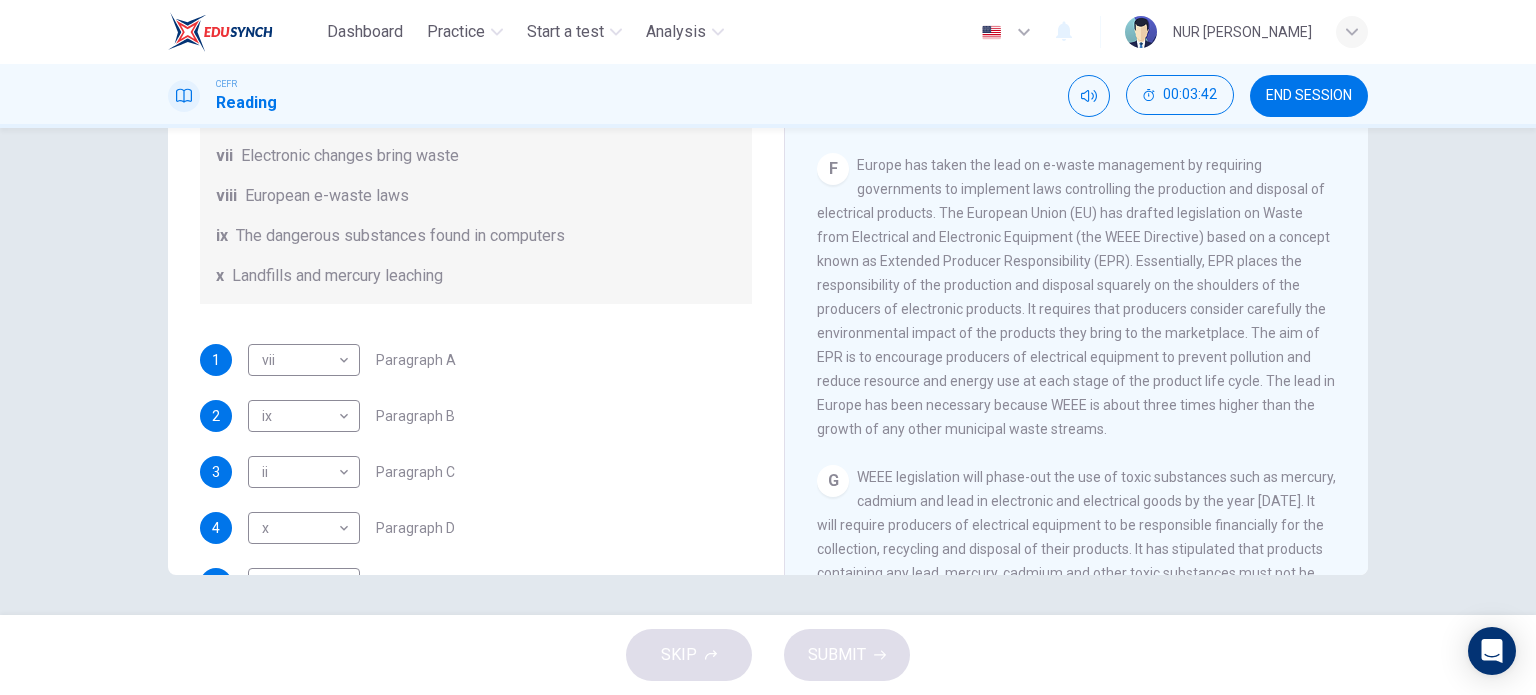 scroll, scrollTop: 488, scrollLeft: 0, axis: vertical 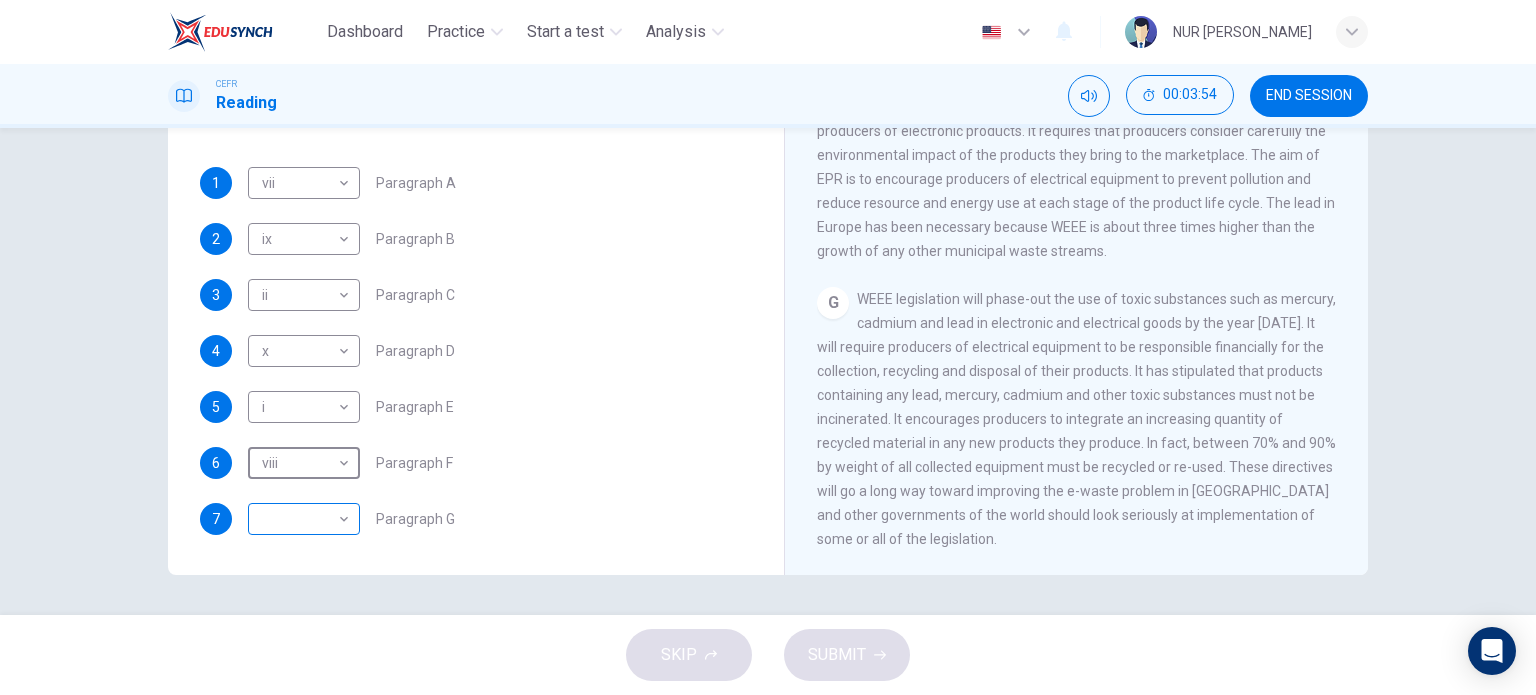 click on "Dashboard Practice Start a test Analysis English en ​ NUR [PERSON_NAME] CEFR Reading 00:03:54 END SESSION Questions 1 - 7 The Reading Passage has 7 paragraphs,  A-G .
Choose the correct heading for each paragraph from the list of headings below.
Write the correct number,  i-x , in the boxes below. List of Headings i Exporting e-waste ii The hazards of burning computer junk iii Blame developed countries for e-waste iv Landfills are not satisfactory v Producer’s legal responsibility vi The dangers of computer circuit boards vii Electronic changes bring waste viii European e-waste laws ix The dangerous substances found in computers x Landfills and mercury leaching 1 vii vii ​ Paragraph A 2 ix ix ​ Paragraph B 3 ii ii ​ Paragraph C 4 x x ​ Paragraph D 5 i i ​ Paragraph E 6 viii viii ​ Paragraph F 7 ​ ​ Paragraph G The Intense Rate of Change in the World CLICK TO ZOOM Click to Zoom A B C D E F G SKIP SUBMIT EduSynch - Online Language Proficiency Testing
Dashboard" at bounding box center [768, 347] 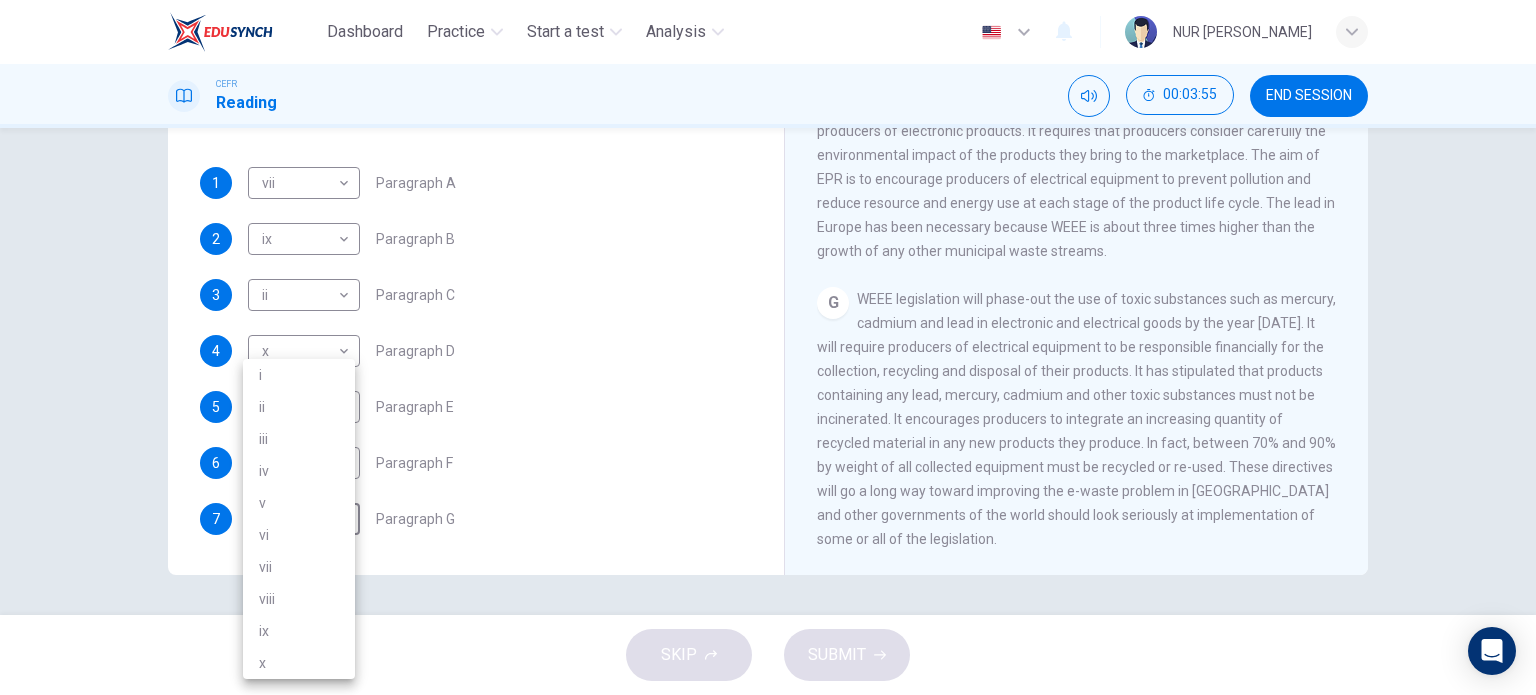 click on "v" at bounding box center [299, 503] 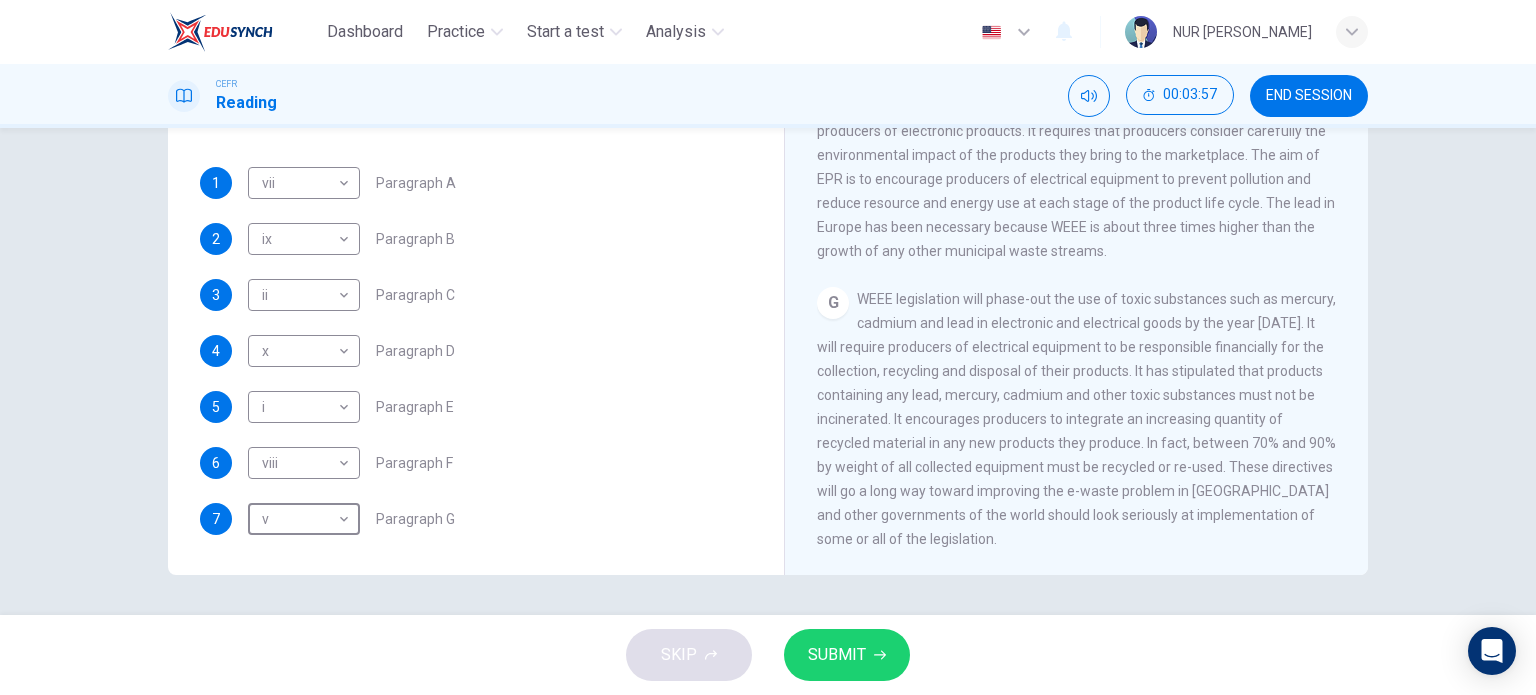 click on "SUBMIT" at bounding box center [837, 655] 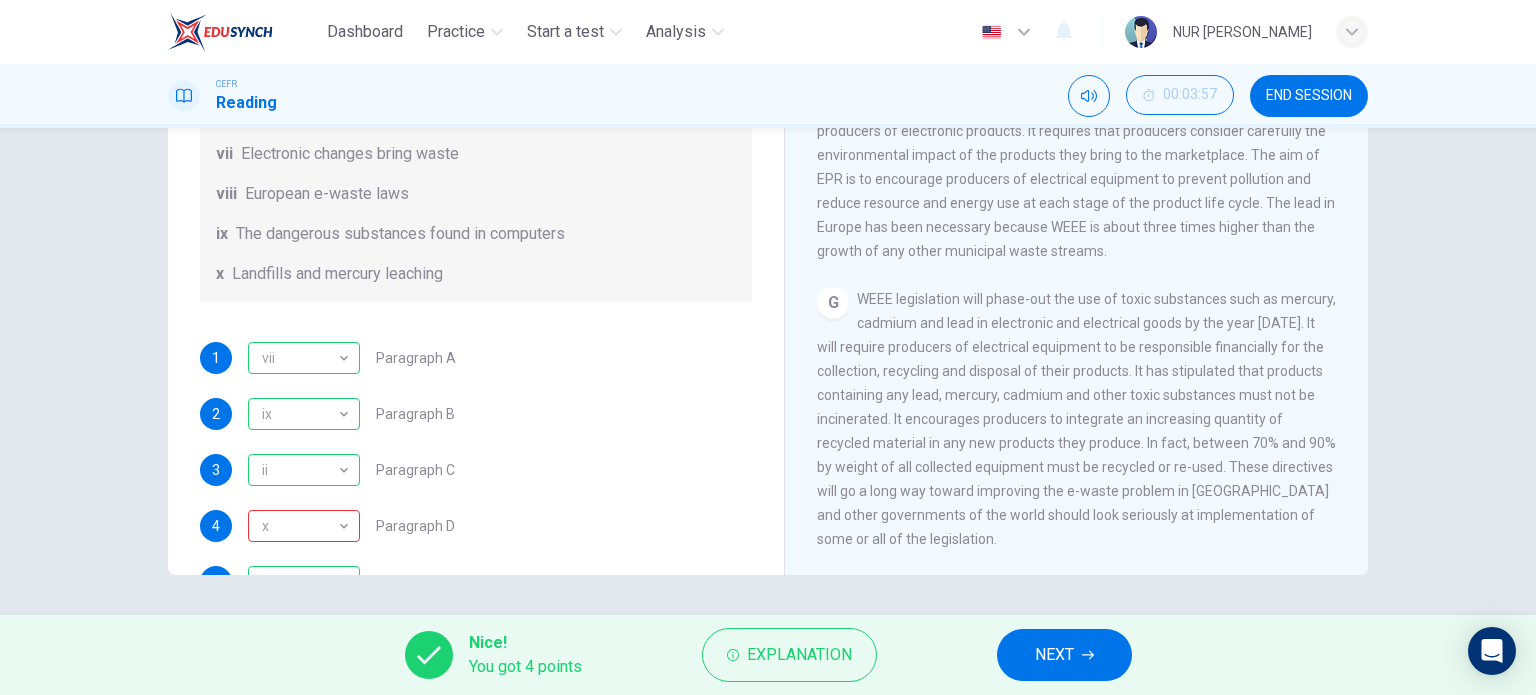 scroll, scrollTop: 300, scrollLeft: 0, axis: vertical 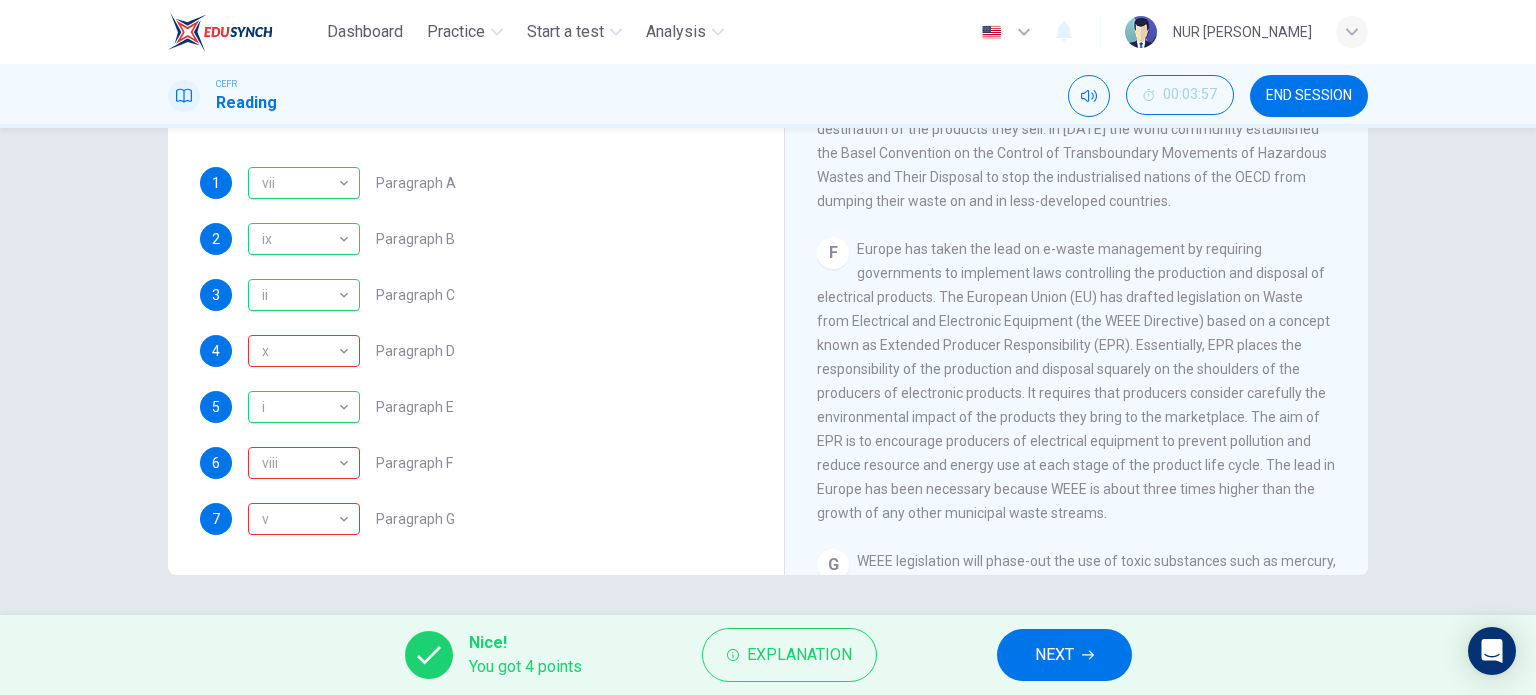 click on "NEXT" at bounding box center (1054, 655) 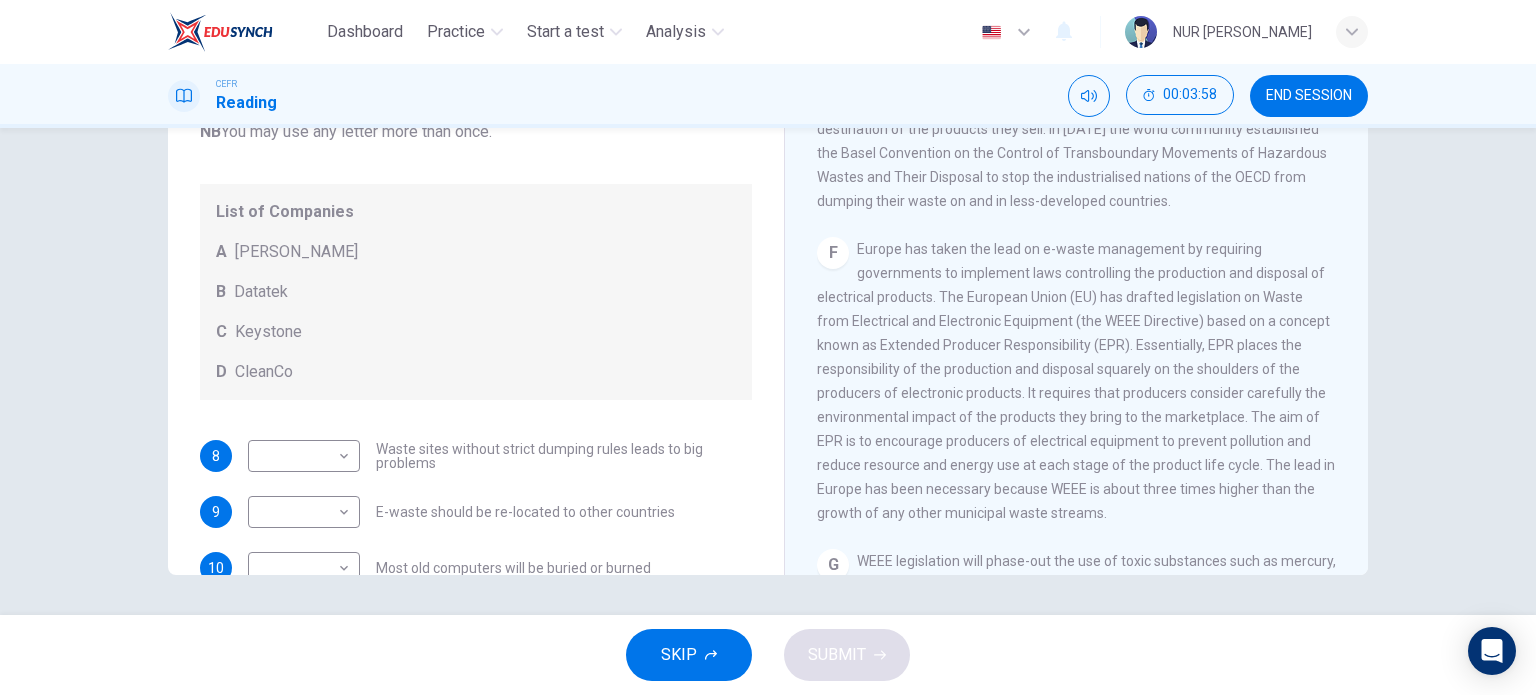 scroll, scrollTop: 0, scrollLeft: 0, axis: both 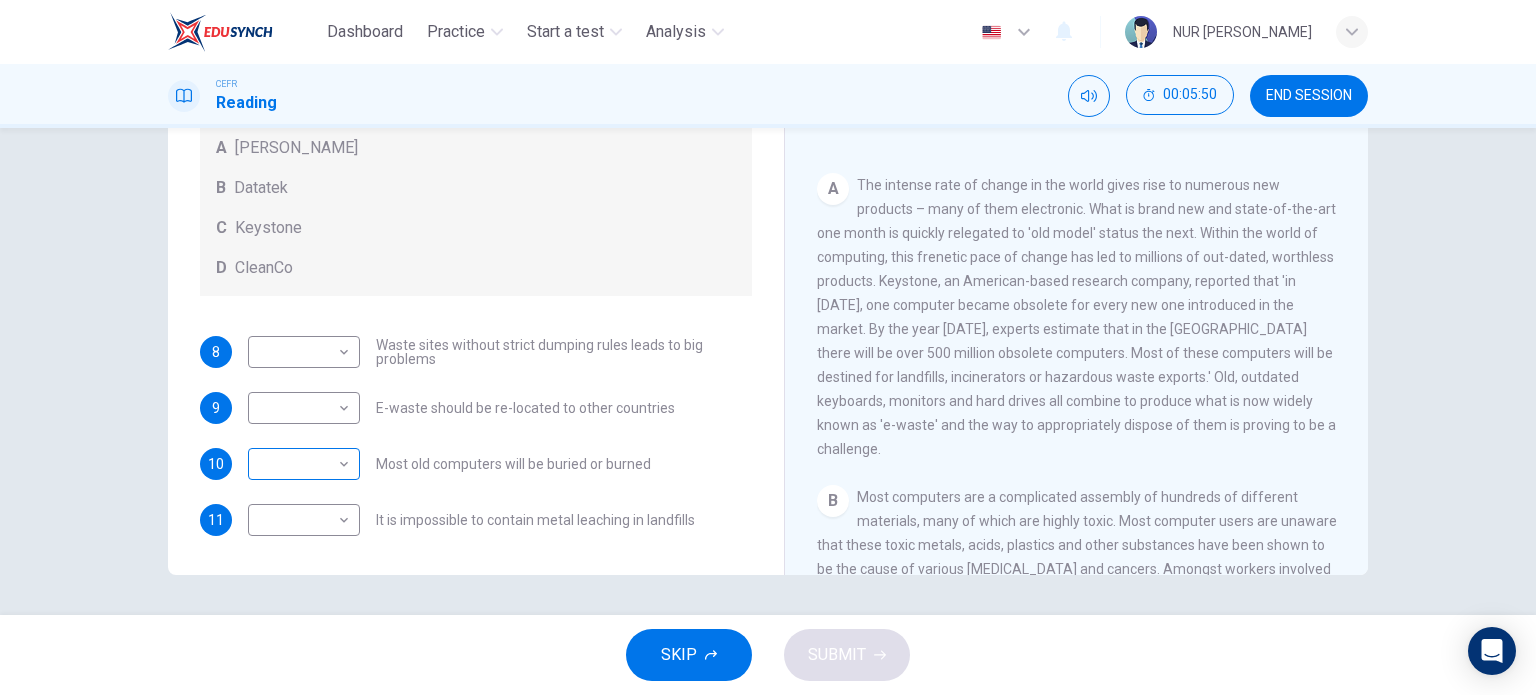 click on "Dashboard Practice Start a test Analysis English en ​ NUR [PERSON_NAME] CEFR Reading 00:05:50 END SESSION Questions 8 - 11 Look at the following list of statements and the list of
companies below.
Match each statement with the correct company. Write the correct letter A-D in the boxes below on your answer sheet.
NB  You may use any letter more than once. List of Companies A Noranda Smelter B Datatek C Keystone D CleanCo 8 ​ ​ Waste sites without strict dumping rules leads to big problems 9 ​ ​ E-waste should be re-located to other countries 10 ​ ​ Most old computers will be buried or burned 11 ​ ​ It is impossible to contain metal leaching in landfills The Intense Rate of Change in the World CLICK TO ZOOM Click to Zoom A B C D E F G SKIP SUBMIT EduSynch - Online Language Proficiency Testing
Dashboard Practice Start a test Analysis Notifications © Copyright  2025" at bounding box center [768, 347] 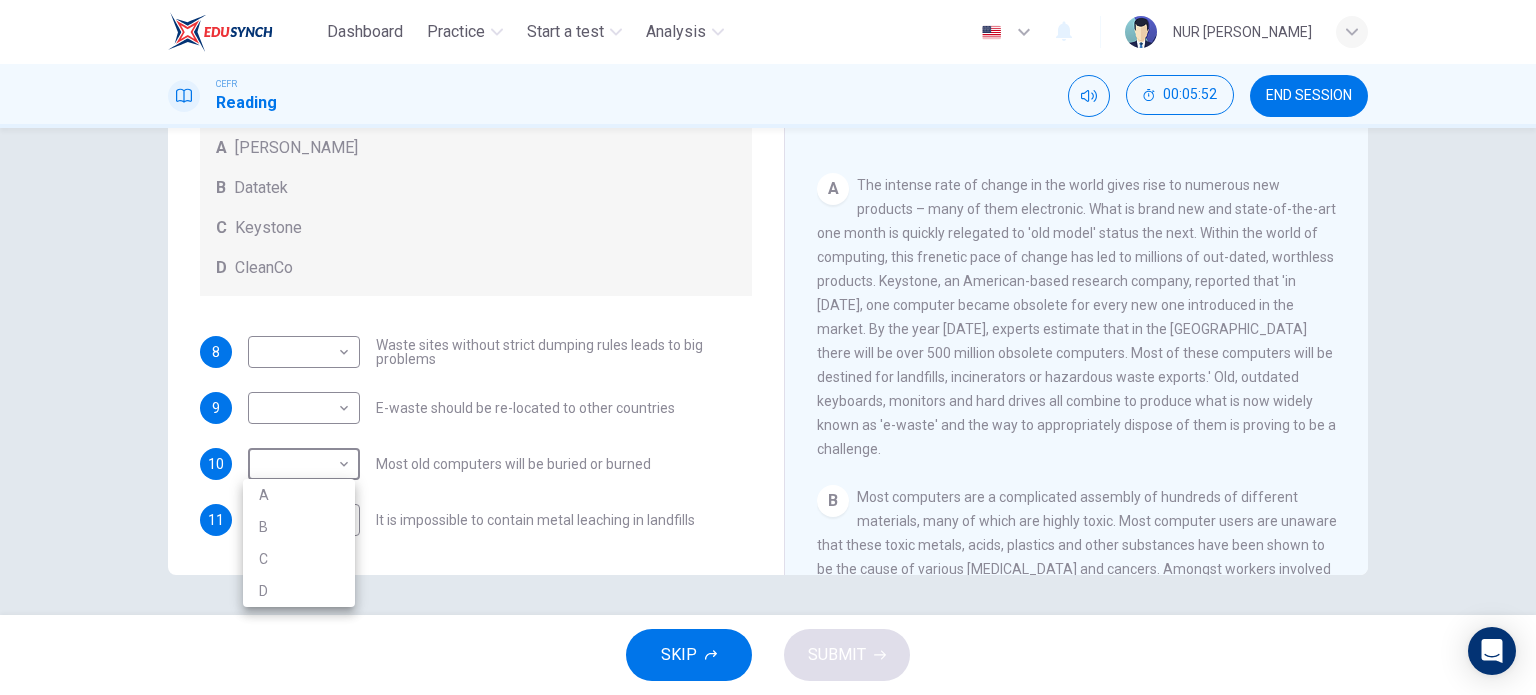 click on "C" at bounding box center [299, 559] 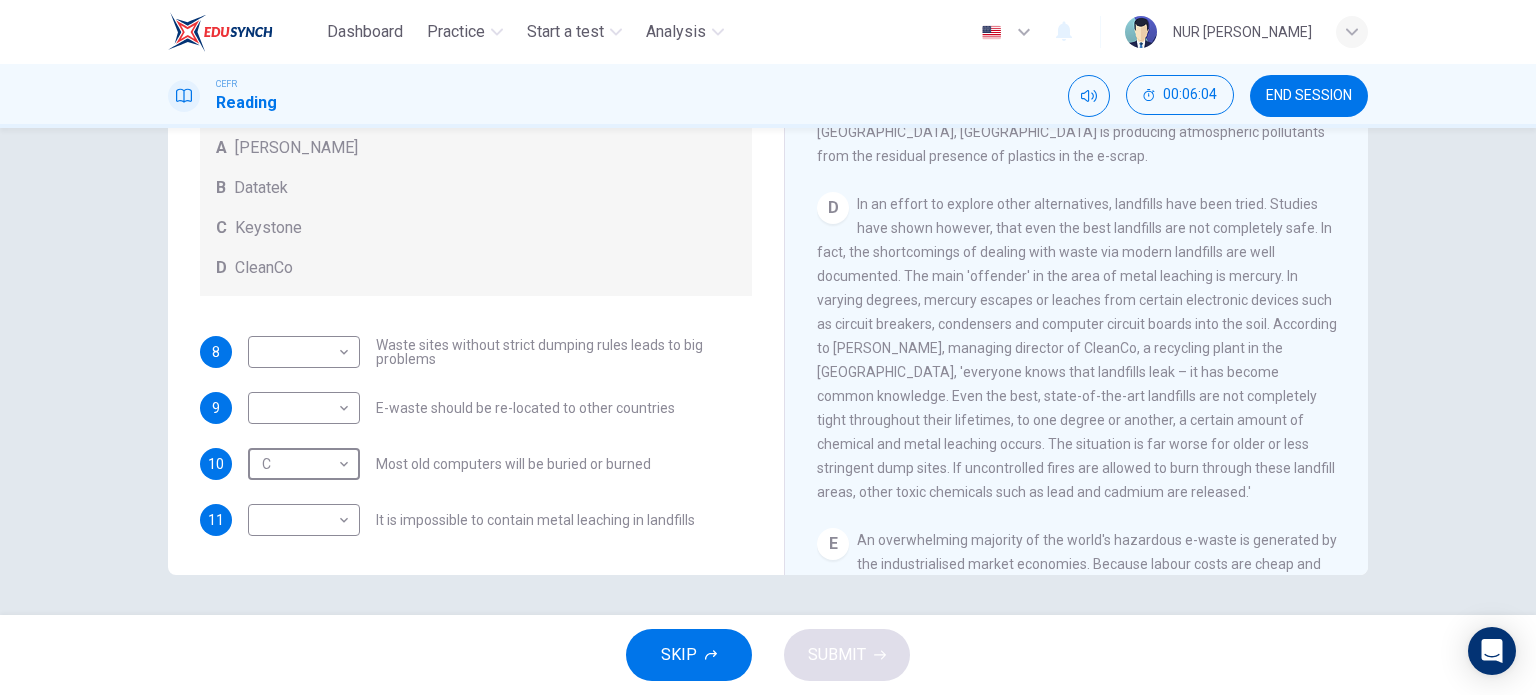 scroll, scrollTop: 1016, scrollLeft: 0, axis: vertical 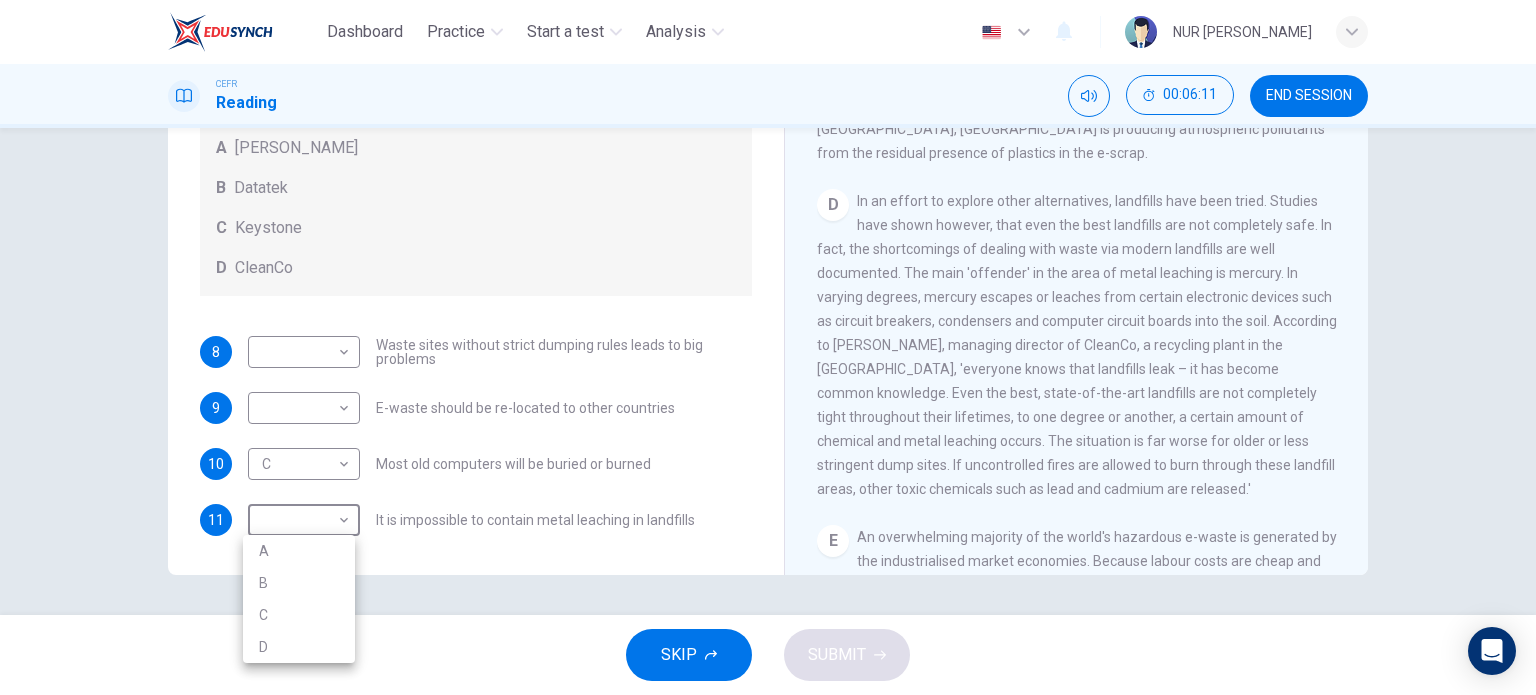 click on "Dashboard Practice Start a test Analysis English en ​ NUR [PERSON_NAME] CEFR Reading 00:06:11 END SESSION Questions 8 - 11 Look at the following list of statements and the list of
companies below.
Match each statement with the correct company. Write the correct letter A-D in the boxes below on your answer sheet.
NB  You may use any letter more than once. List of Companies A Noranda Smelter B Datatek C Keystone D CleanCo 8 ​ ​ Waste sites without strict dumping rules leads to big problems 9 ​ ​ E-waste should be re-located to other countries 10 C C ​ Most old computers will be buried or burned 11 ​ ​ It is impossible to contain metal leaching in landfills The Intense Rate of Change in the World CLICK TO ZOOM Click to Zoom A B C D E F G SKIP SUBMIT EduSynch - Online Language Proficiency Testing
Dashboard Practice Start a test Analysis Notifications © Copyright  2025 A B C D" at bounding box center [768, 347] 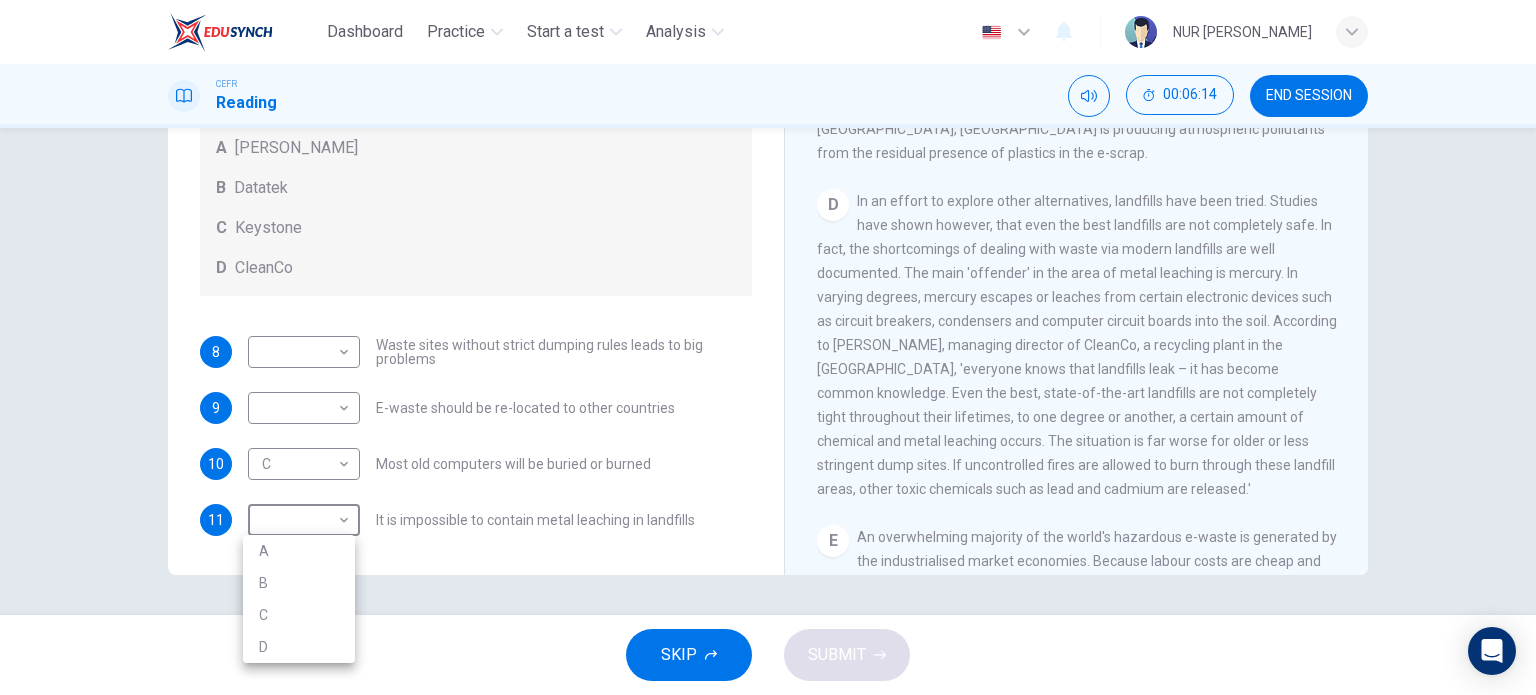 click on "D" at bounding box center (299, 647) 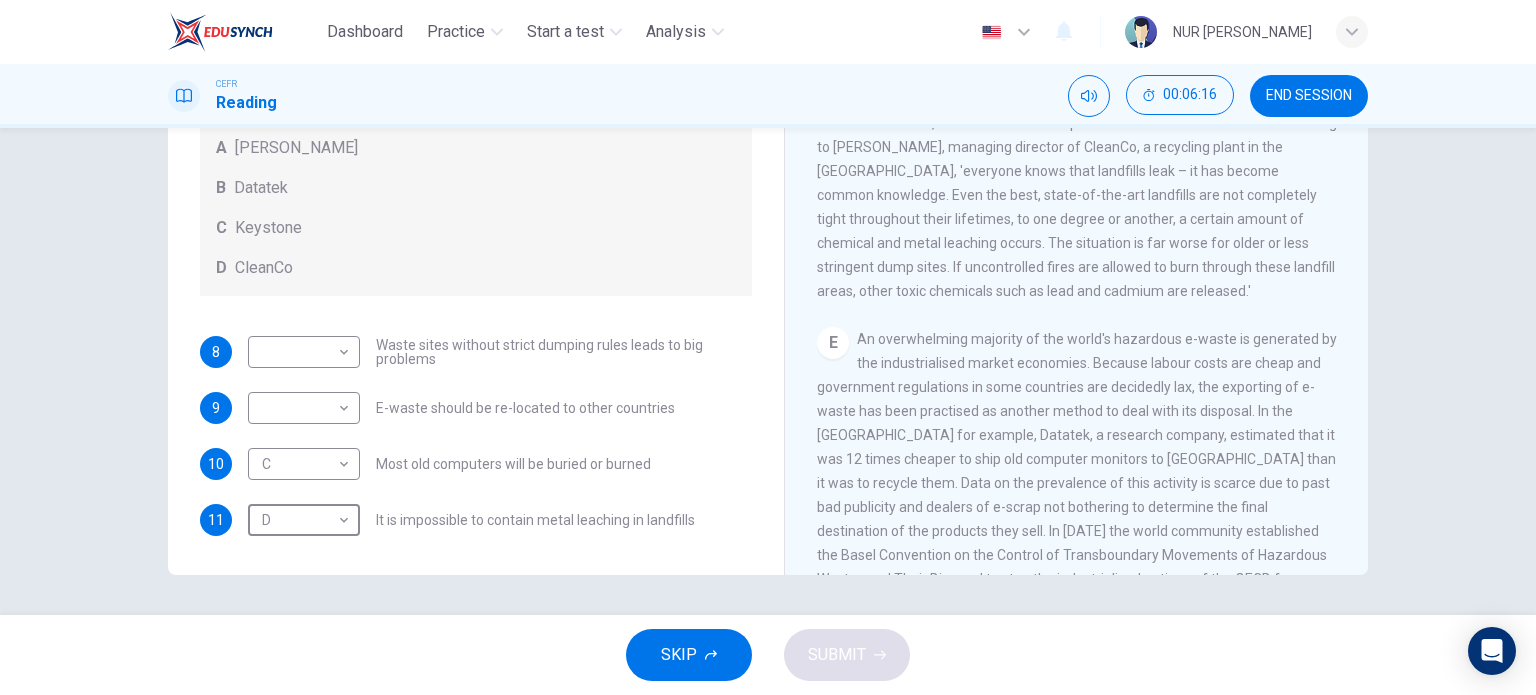 scroll, scrollTop: 1216, scrollLeft: 0, axis: vertical 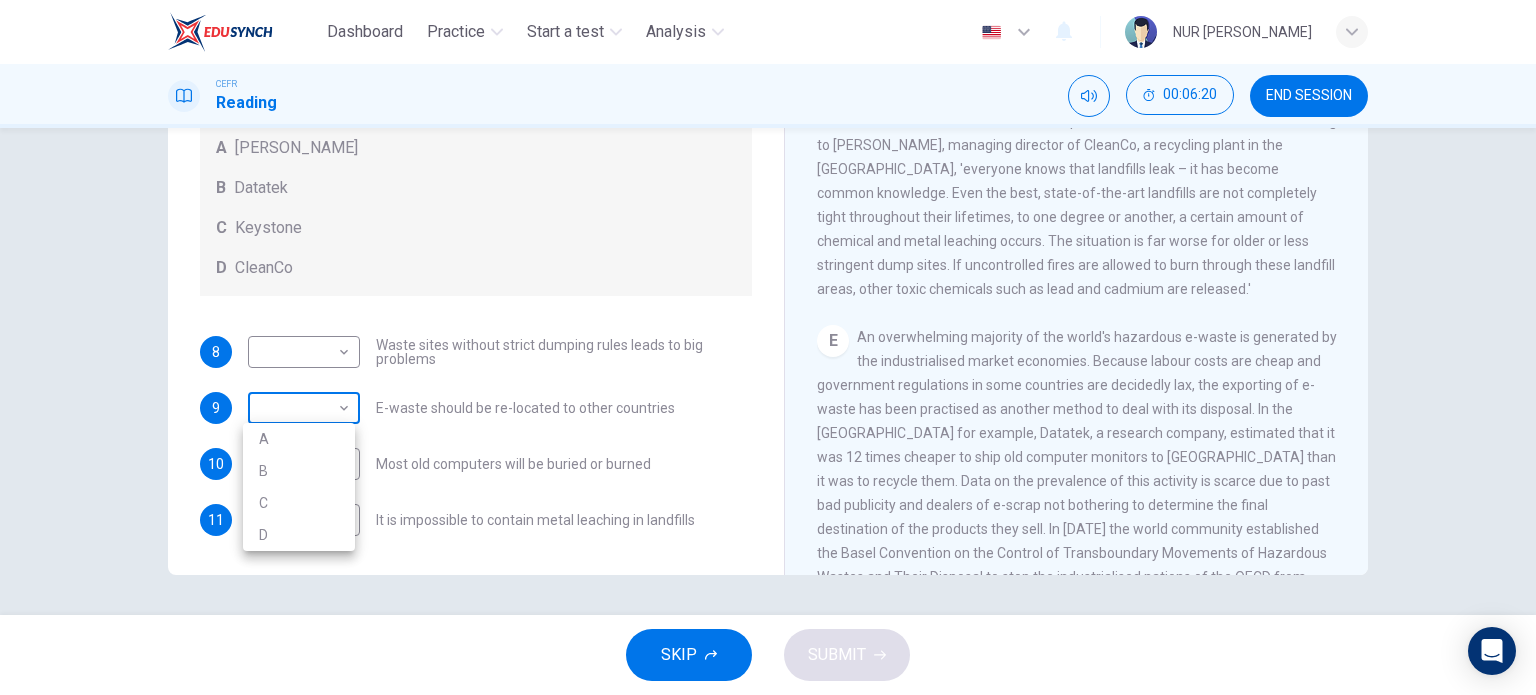click on "Dashboard Practice Start a test Analysis English en ​ NUR [PERSON_NAME] CEFR Reading 00:06:20 END SESSION Questions 8 - 11 Look at the following list of statements and the list of
companies below.
Match each statement with the correct company. Write the correct letter A-D in the boxes below on your answer sheet.
NB  You may use any letter more than once. List of Companies A Noranda Smelter B Datatek C Keystone D CleanCo 8 ​ ​ Waste sites without strict dumping rules leads to big problems 9 ​ ​ E-waste should be re-located to other countries 10 C C ​ Most old computers will be buried or burned 11 D D ​ It is impossible to contain metal leaching in landfills The Intense Rate of Change in the World CLICK TO ZOOM Click to Zoom A B C D E F G SKIP SUBMIT EduSynch - Online Language Proficiency Testing
Dashboard Practice Start a test Analysis Notifications © Copyright  2025 A B C D" at bounding box center [768, 347] 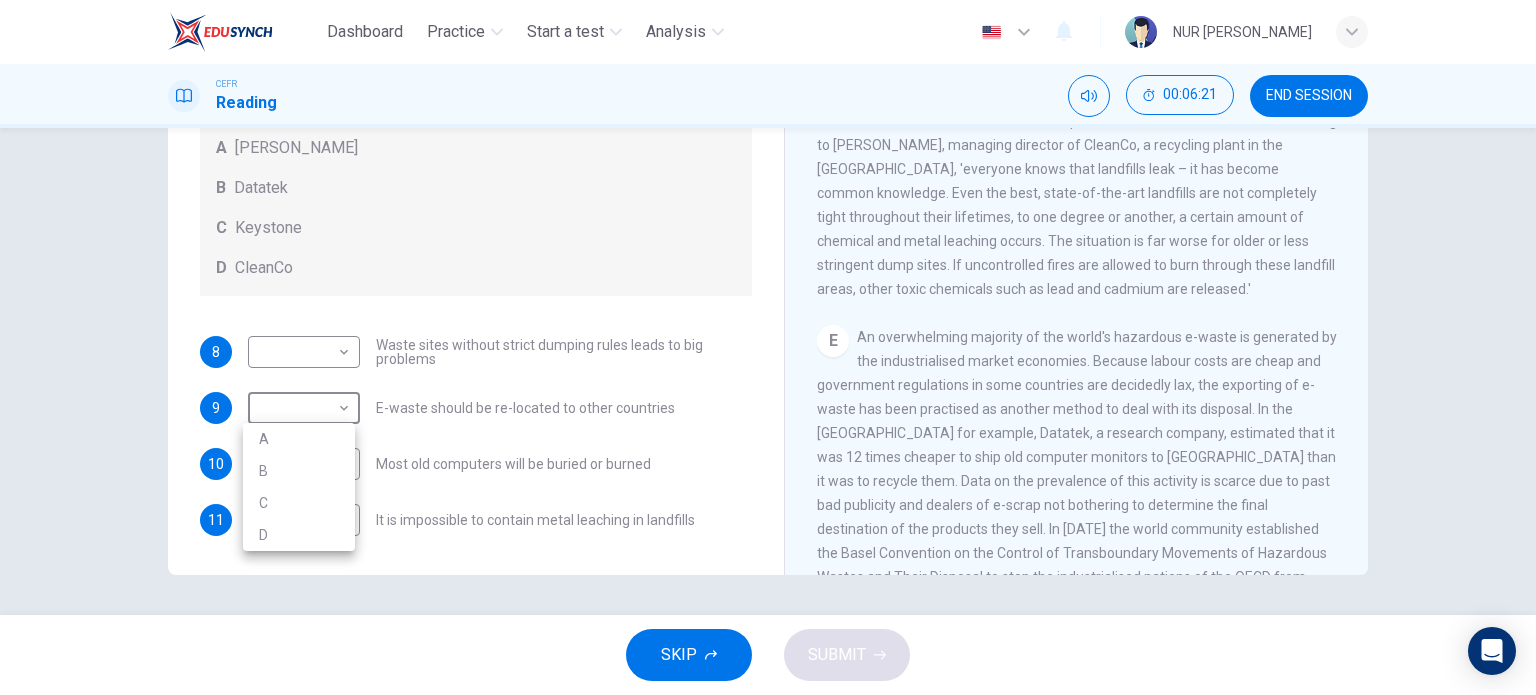 click on "B" at bounding box center (299, 471) 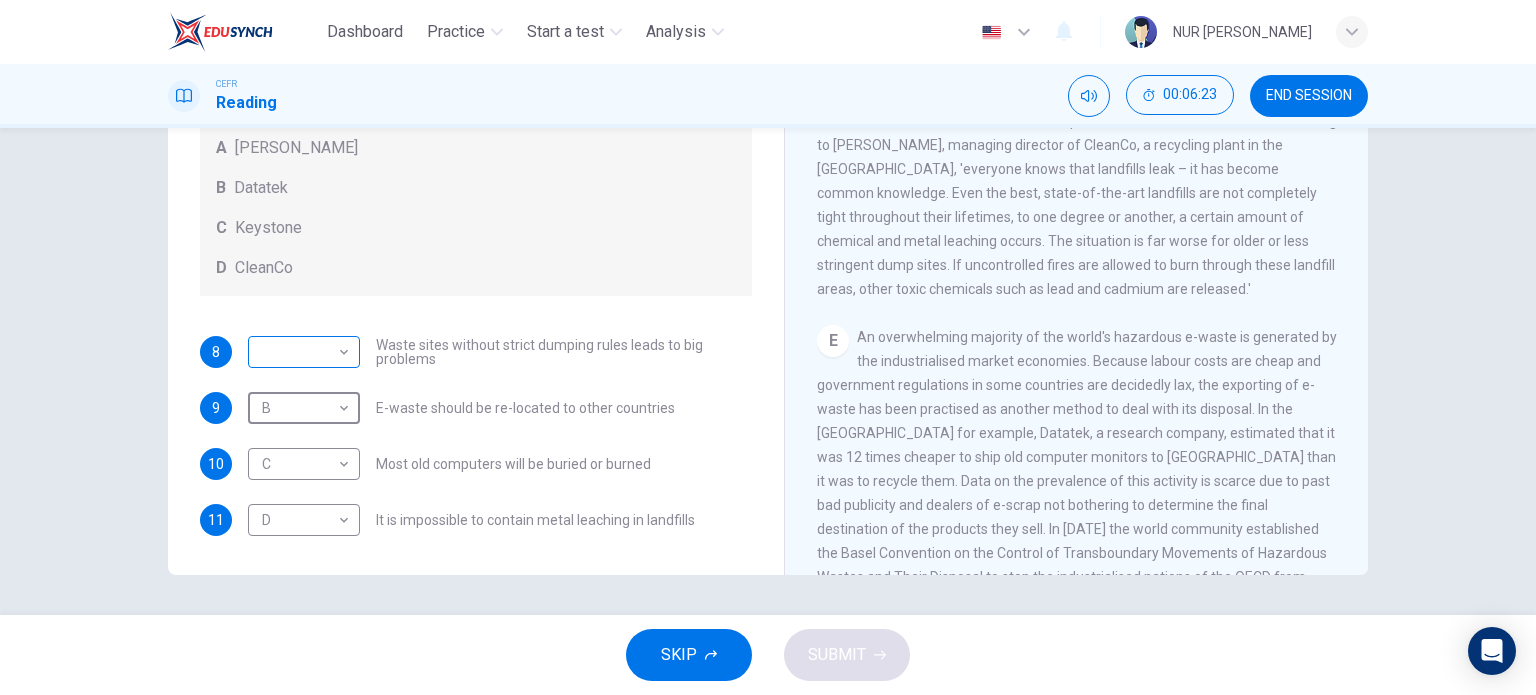 click on "Dashboard Practice Start a test Analysis English en ​ NUR [PERSON_NAME] CEFR Reading 00:06:23 END SESSION Questions 8 - 11 Look at the following list of statements and the list of
companies below.
Match each statement with the correct company. Write the correct letter A-D in the boxes below on your answer sheet.
NB  You may use any letter more than once. List of Companies A [PERSON_NAME] B Datatek C Keystone D CleanCo 8 ​ ​ Waste sites without strict dumping rules leads to big problems 9 B B ​ E-waste should be re-located to other countries 10 C C ​ Most old computers will be buried or burned 11 D D ​ It is impossible to contain metal leaching in landfills The Intense Rate of Change in the World CLICK TO ZOOM Click to Zoom A B C D E F G SKIP SUBMIT EduSynch - Online Language Proficiency Testing
Dashboard Practice Start a test Analysis Notifications © Copyright  2025" at bounding box center (768, 347) 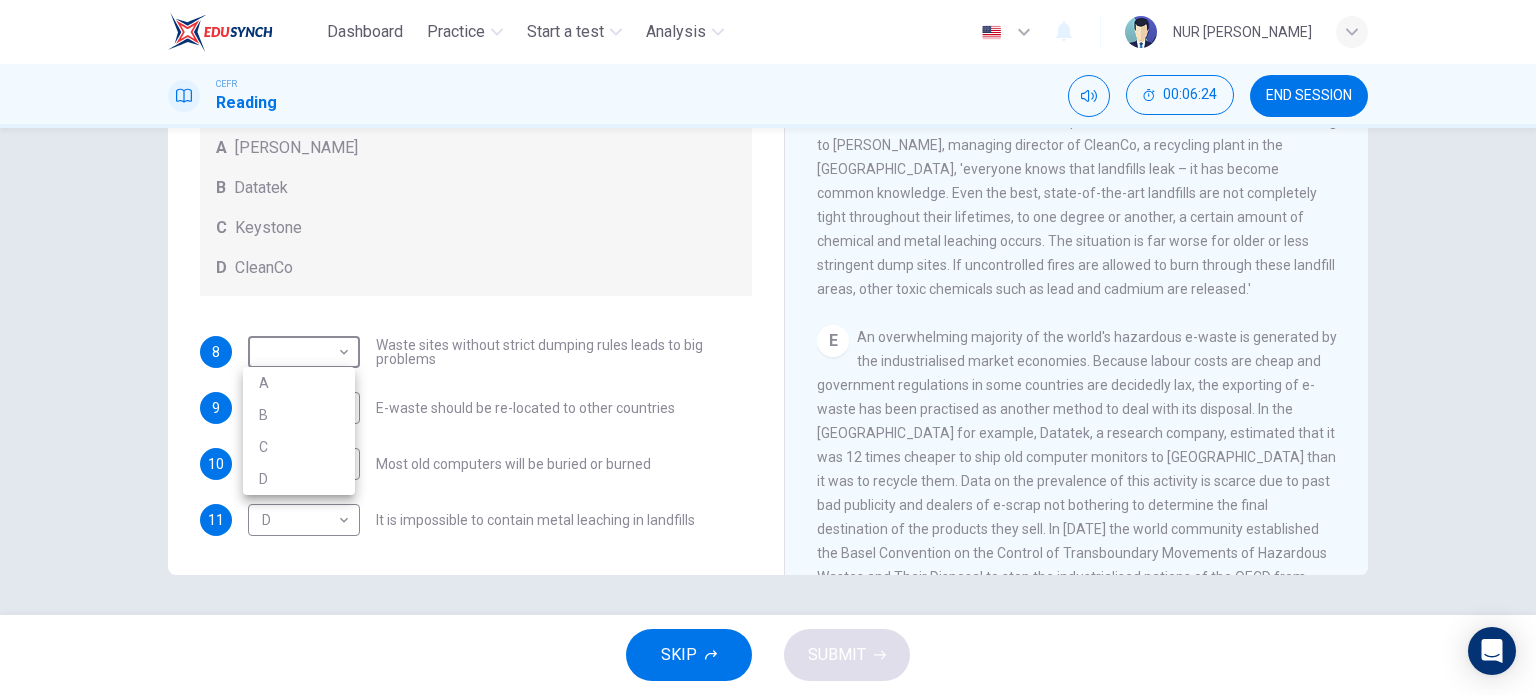 click on "A" at bounding box center (299, 383) 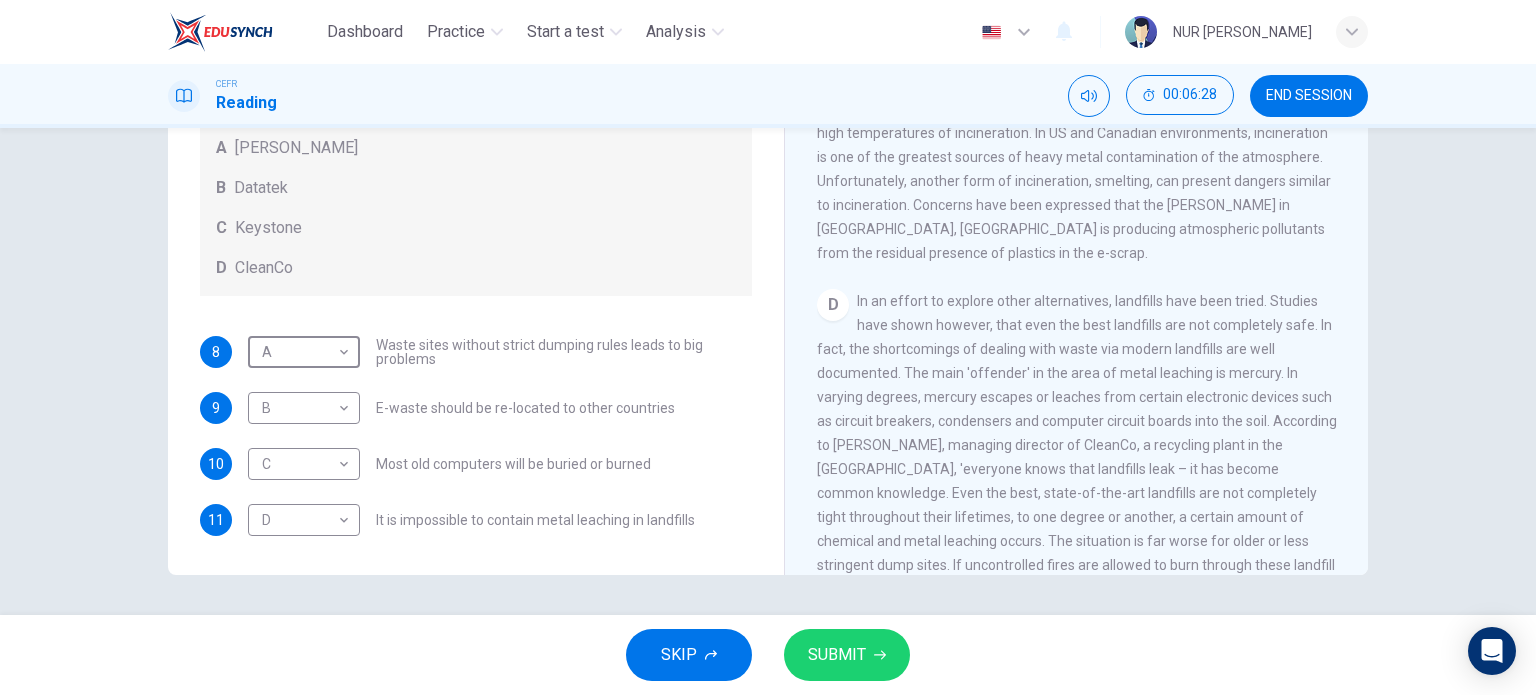 scroll, scrollTop: 816, scrollLeft: 0, axis: vertical 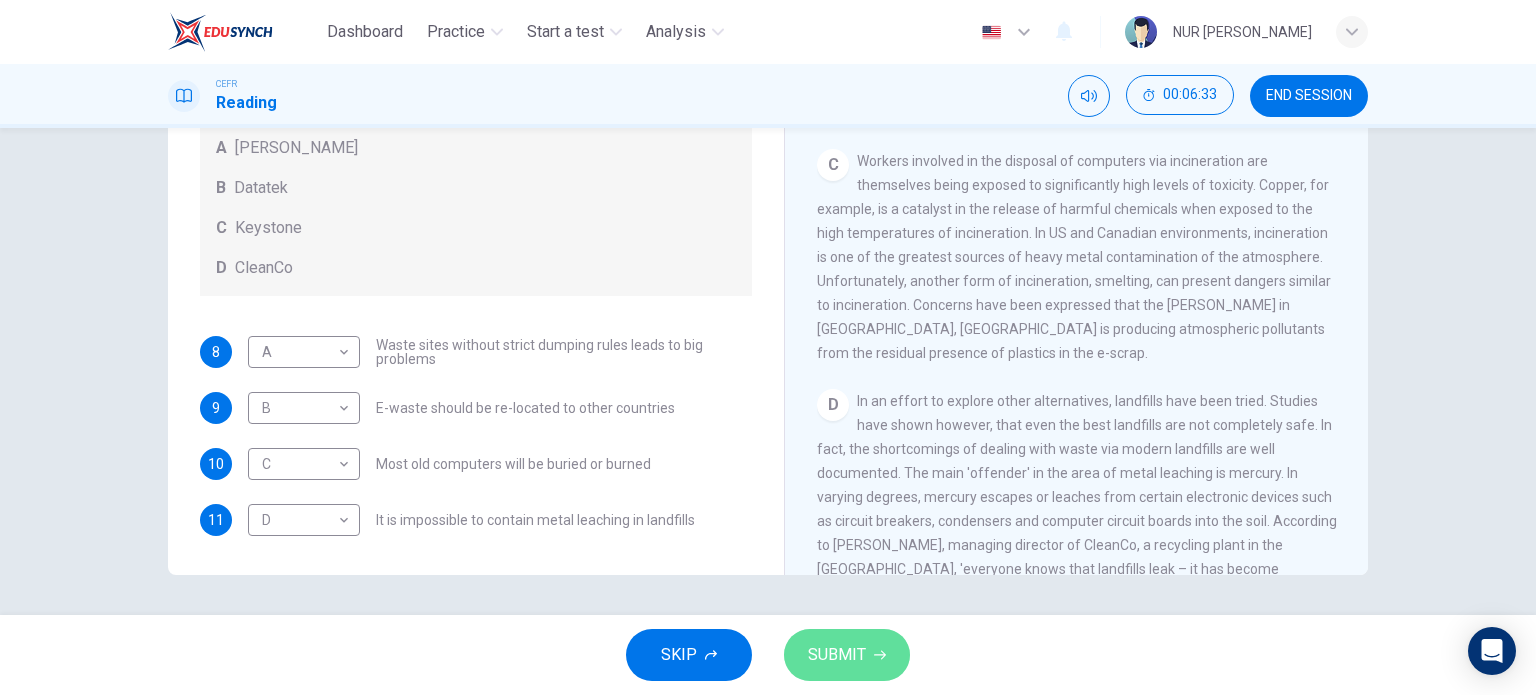 click on "SUBMIT" at bounding box center [837, 655] 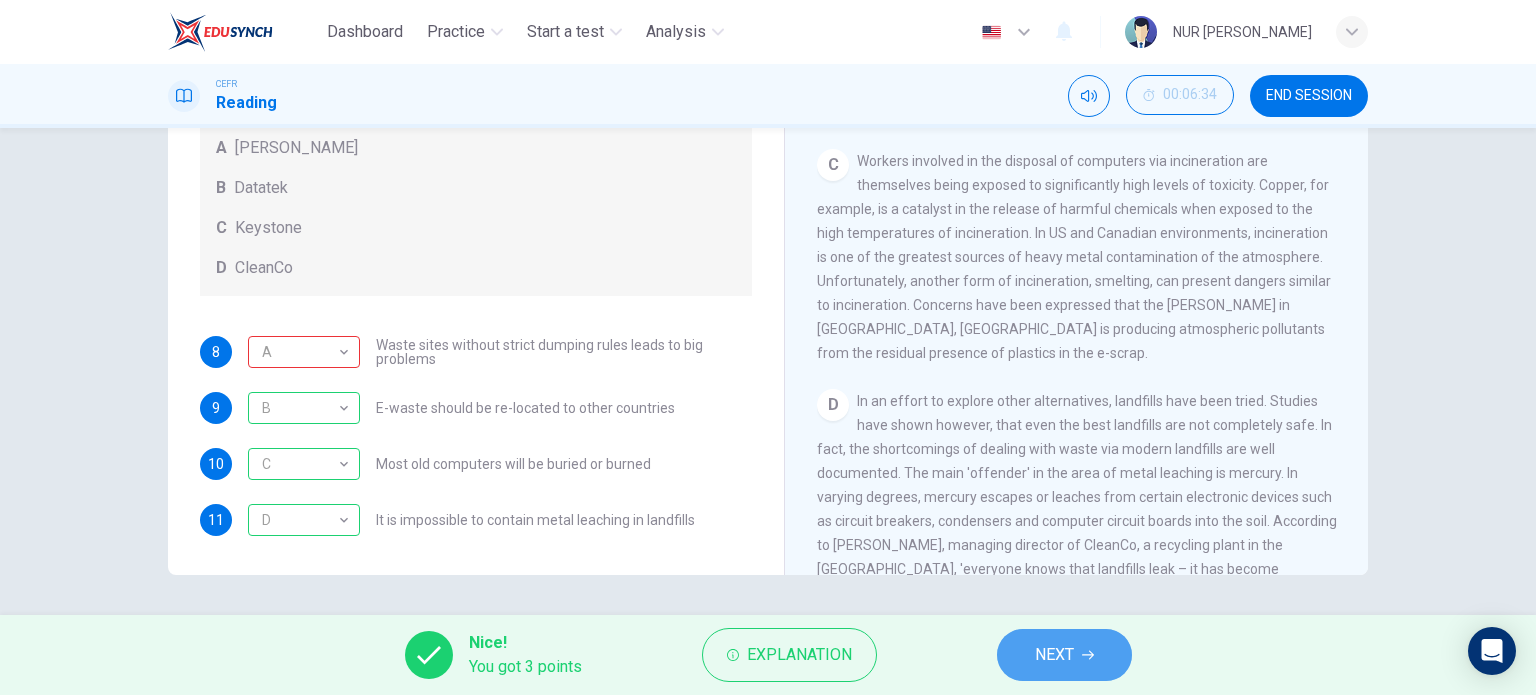 click on "NEXT" at bounding box center [1064, 655] 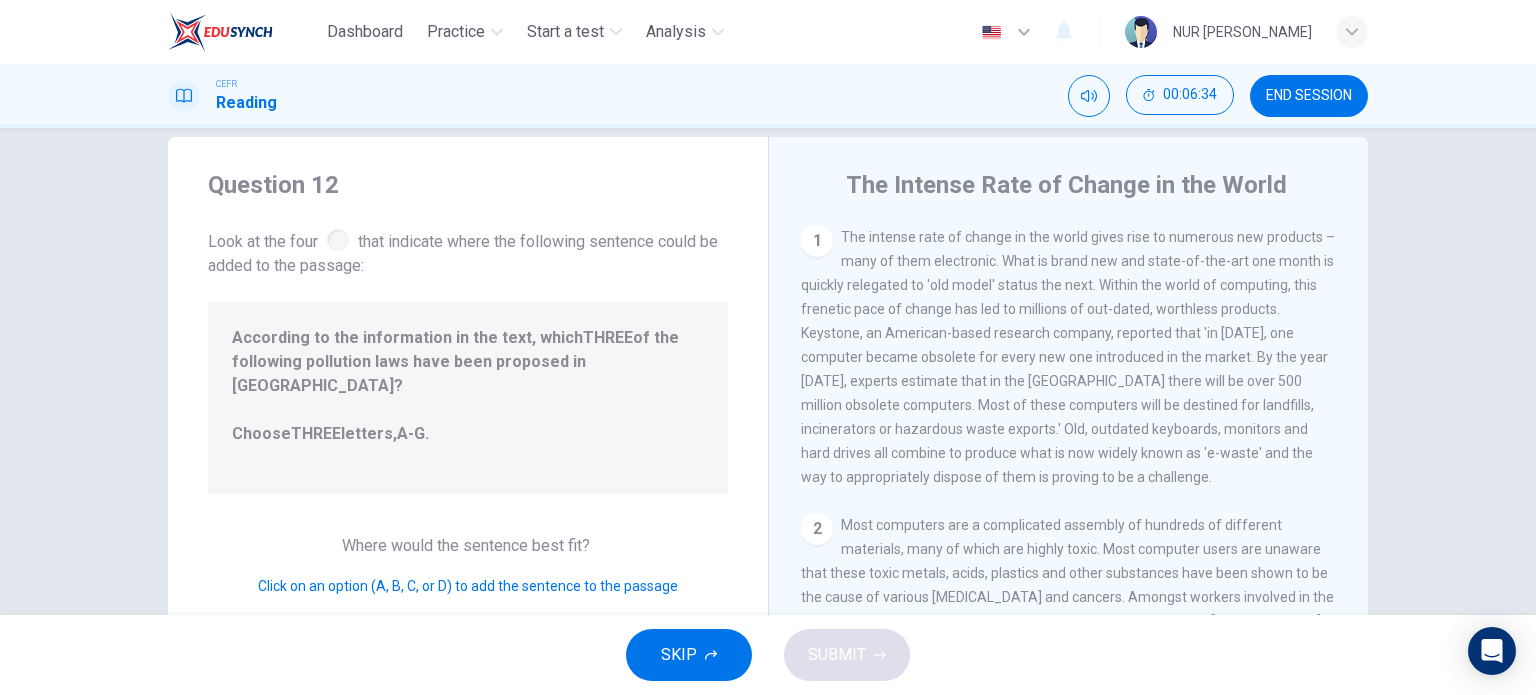 scroll, scrollTop: 0, scrollLeft: 0, axis: both 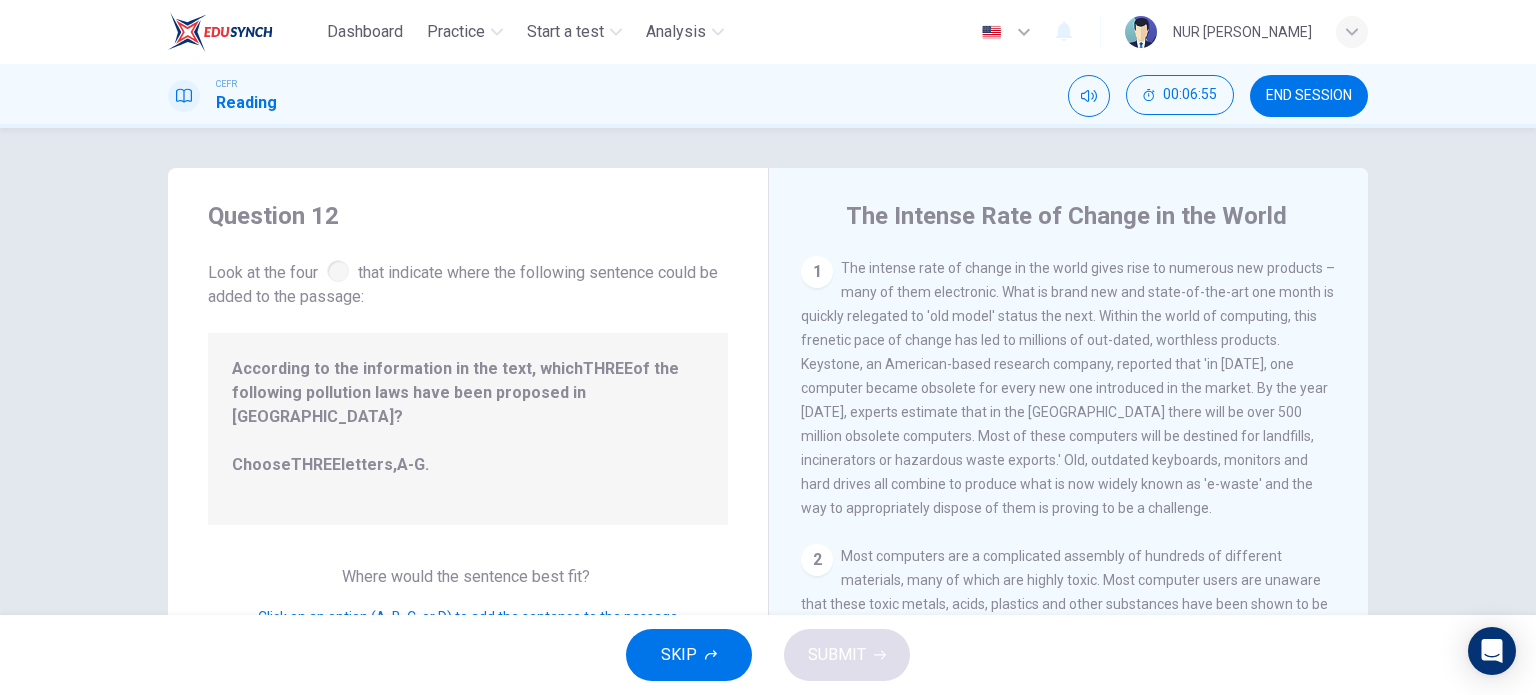 click on "1" at bounding box center (817, 272) 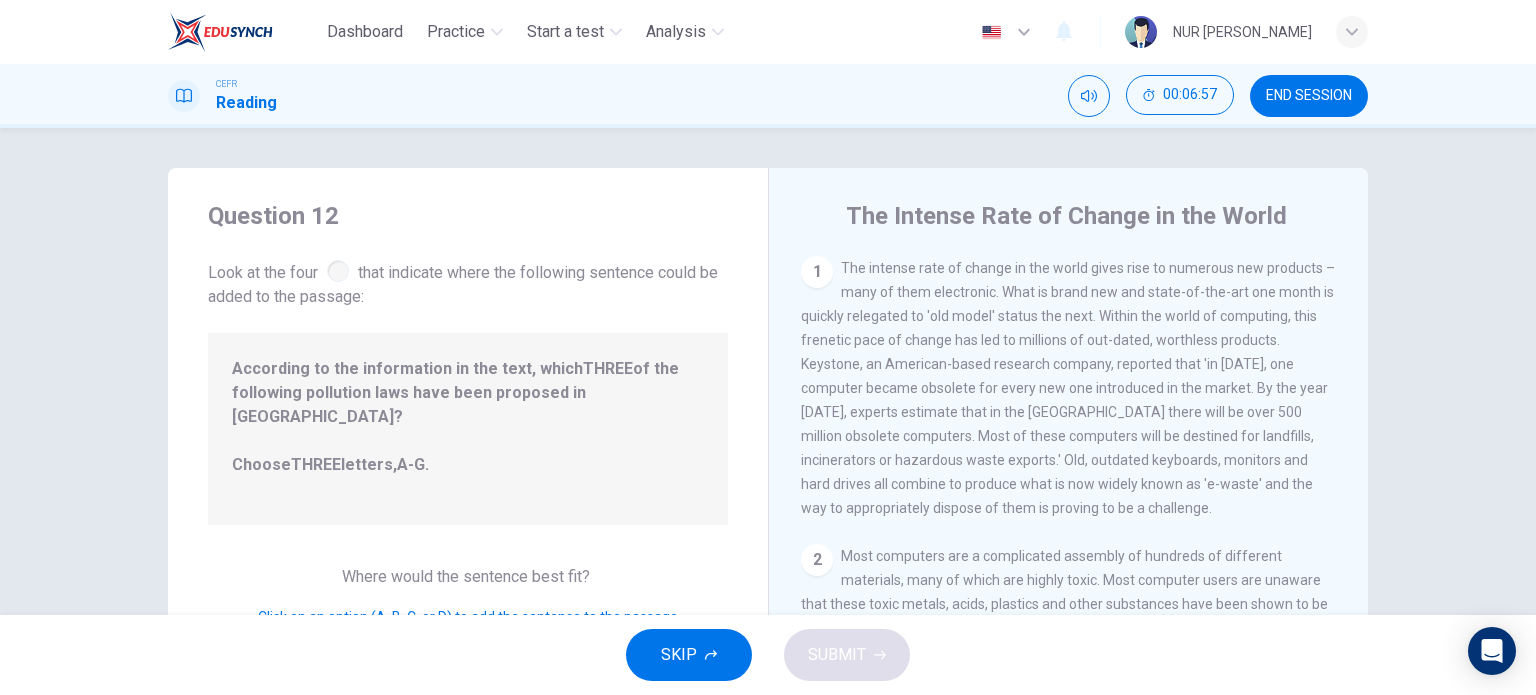 scroll, scrollTop: 100, scrollLeft: 0, axis: vertical 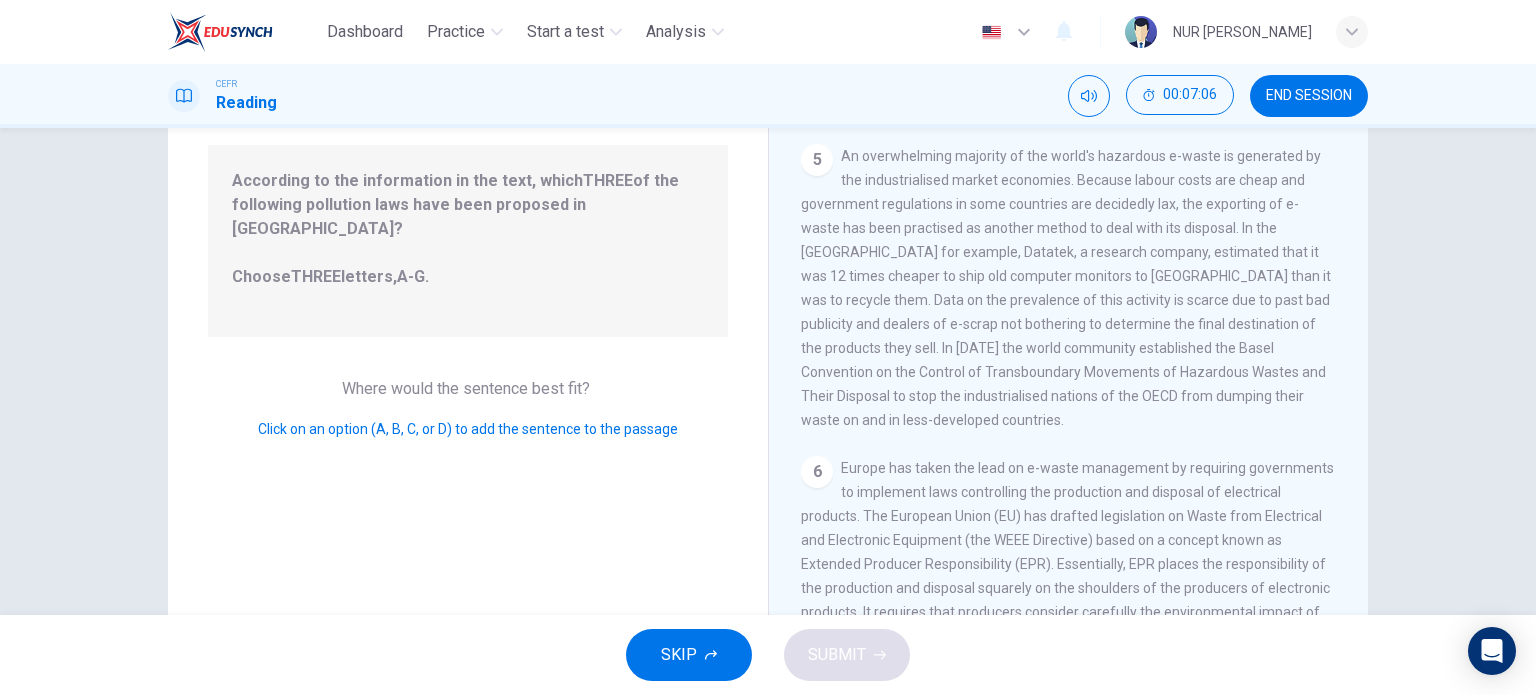 click on "A-G" at bounding box center (411, 276) 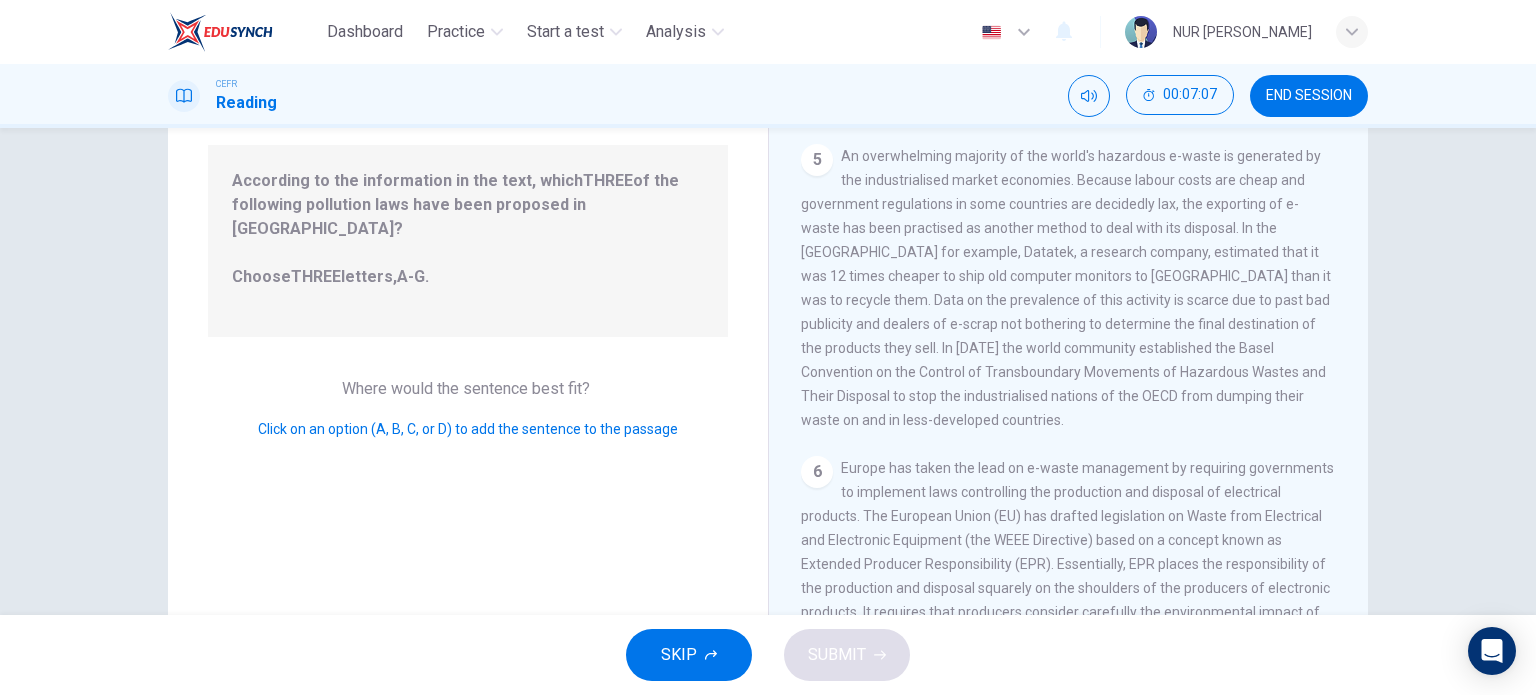 click on "Click on an option (A, B, C, or D) to add the sentence to the passage" at bounding box center (468, 429) 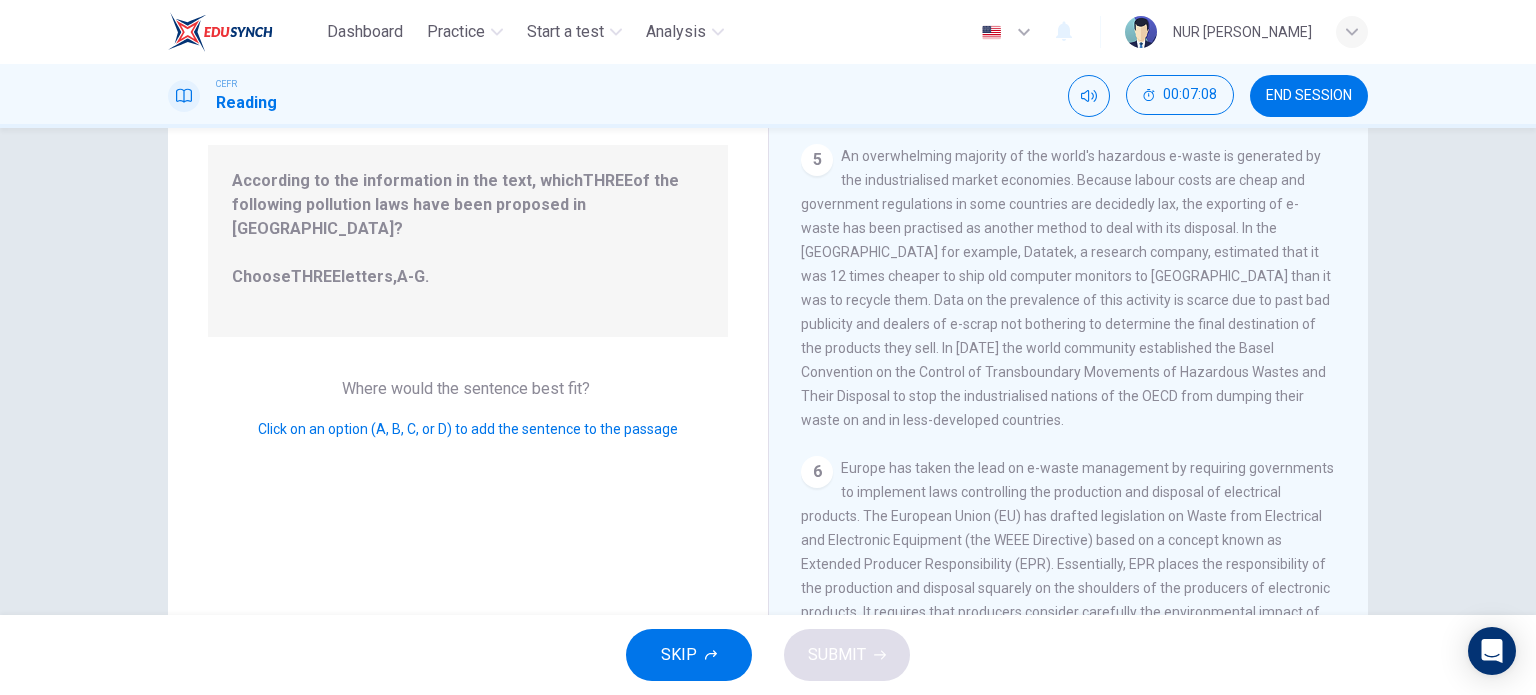 click on "Click on an option (A, B, C, or D) to add the sentence to the passage" at bounding box center (468, 429) 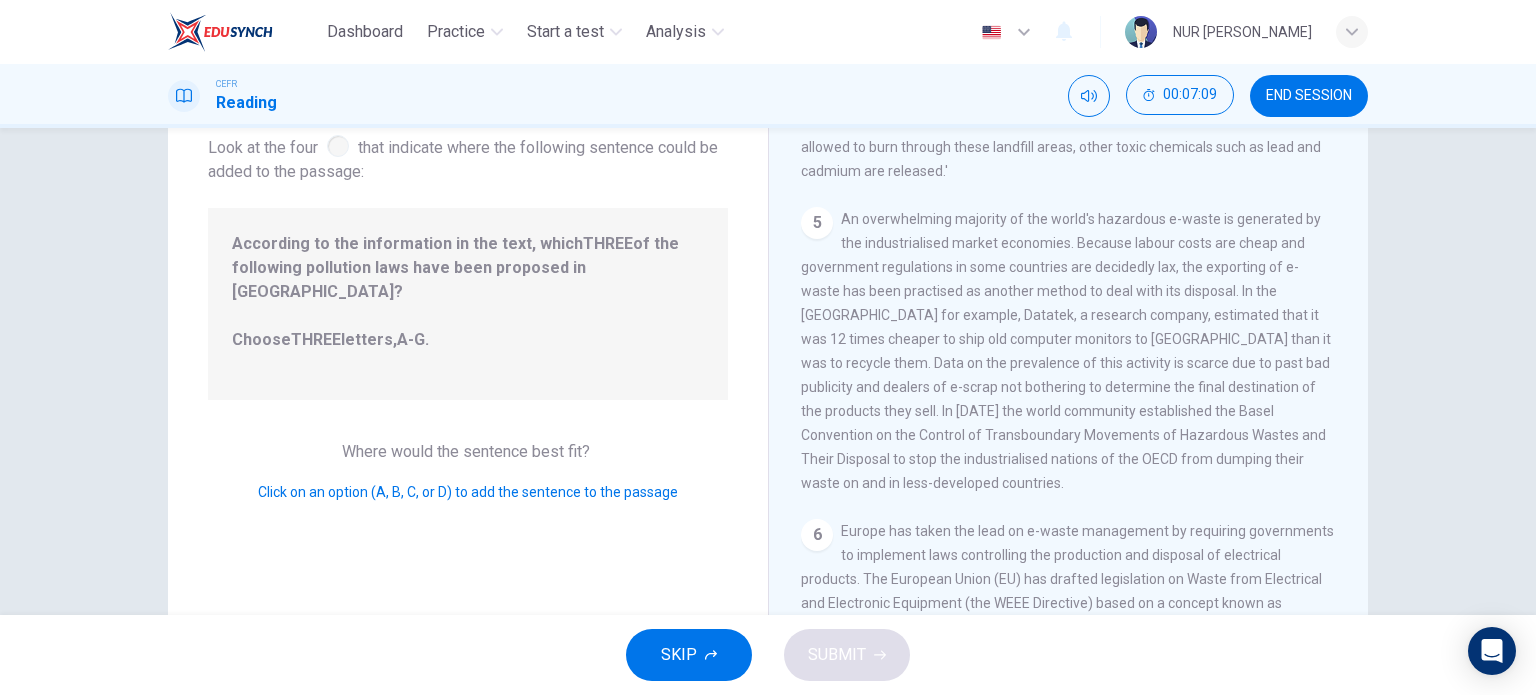 scroll, scrollTop: 0, scrollLeft: 0, axis: both 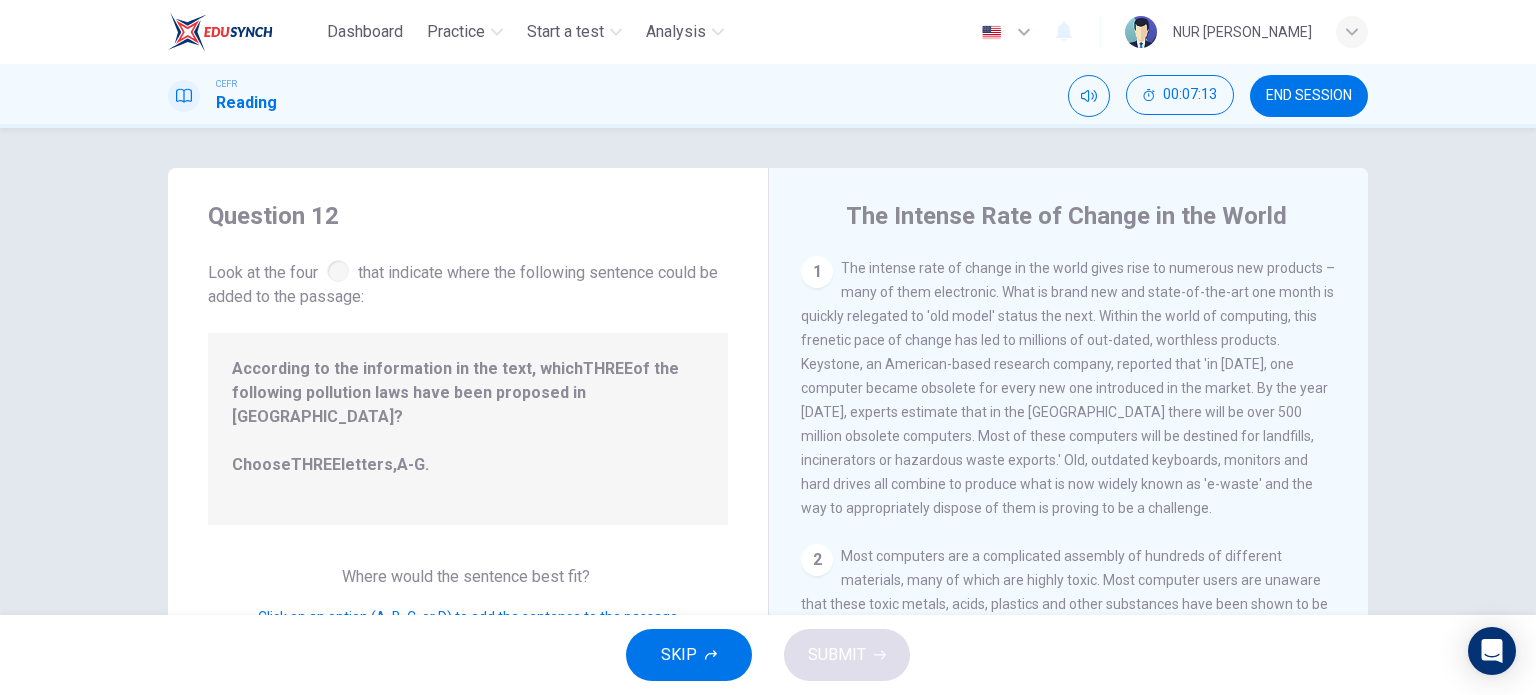 click on "1" at bounding box center (817, 272) 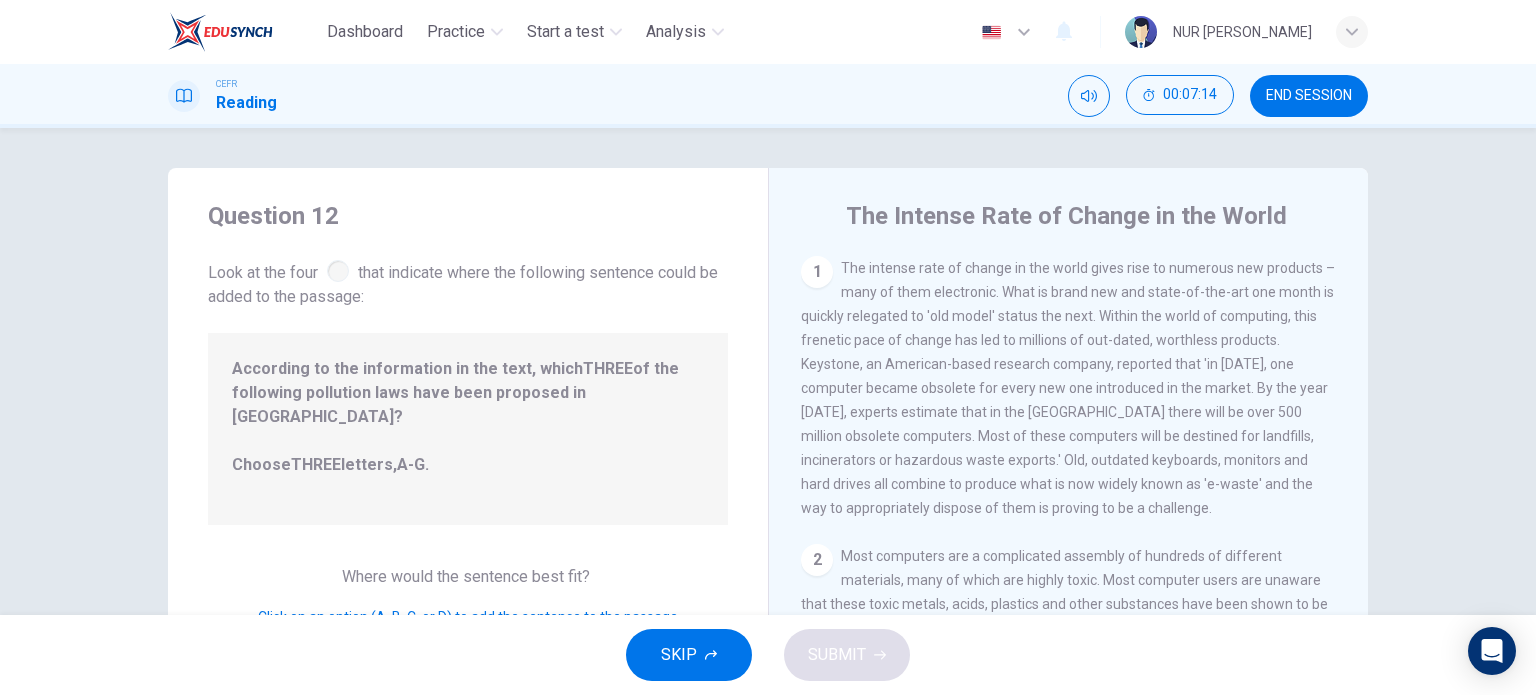 click on "The intense rate of change in the world gives rise to numerous new products – many of them electronic. What is brand new and state-of-the-art one month is quickly relegated to 'old model' status the next. Within the world of computing, this frenetic pace of change has led to millions of out-dated, worthless products. Keystone, an American-based research company, reported that 'in [DATE], one computer became obsolete for every new one introduced in the market. By the year [DATE], experts estimate that in the [GEOGRAPHIC_DATA] there will be over 500 million obsolete computers. Most of these computers will be destined for landfills, incinerators or hazardous waste exports.' Old, outdated keyboards, monitors and hard drives all combine to produce what is now widely known as 'e-waste' and the way to appropriately dispose of them is proving to be a challenge." at bounding box center [1068, 388] 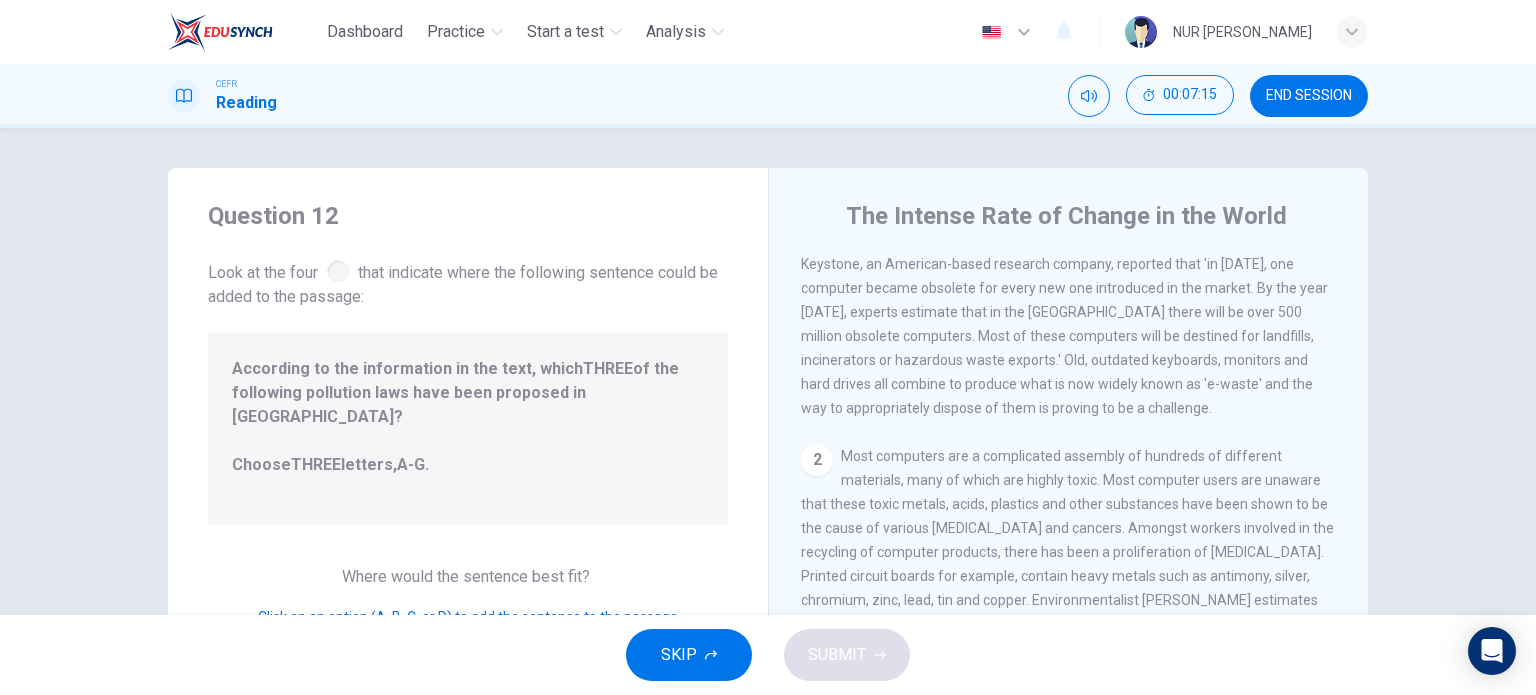 click on "Most computers are a complicated assembly of hundreds of different materials, many of which are highly toxic. Most computer users are unaware that these toxic metals, acids, plastics and other substances have been shown to be the cause of various [MEDICAL_DATA] and cancers. Amongst workers involved in the recycling of computer products, there has been a proliferation of [MEDICAL_DATA]. Printed circuit boards for example, contain heavy metals such as antimony, silver, chromium, zinc, lead, tin and copper. Environmentalist [PERSON_NAME] estimates there is hardly any other product for which the sum of the environmental impacts of raw material, extraction, industrial refining and production, use and disposal is so extensive as for printed circuit boards." at bounding box center [1067, 564] 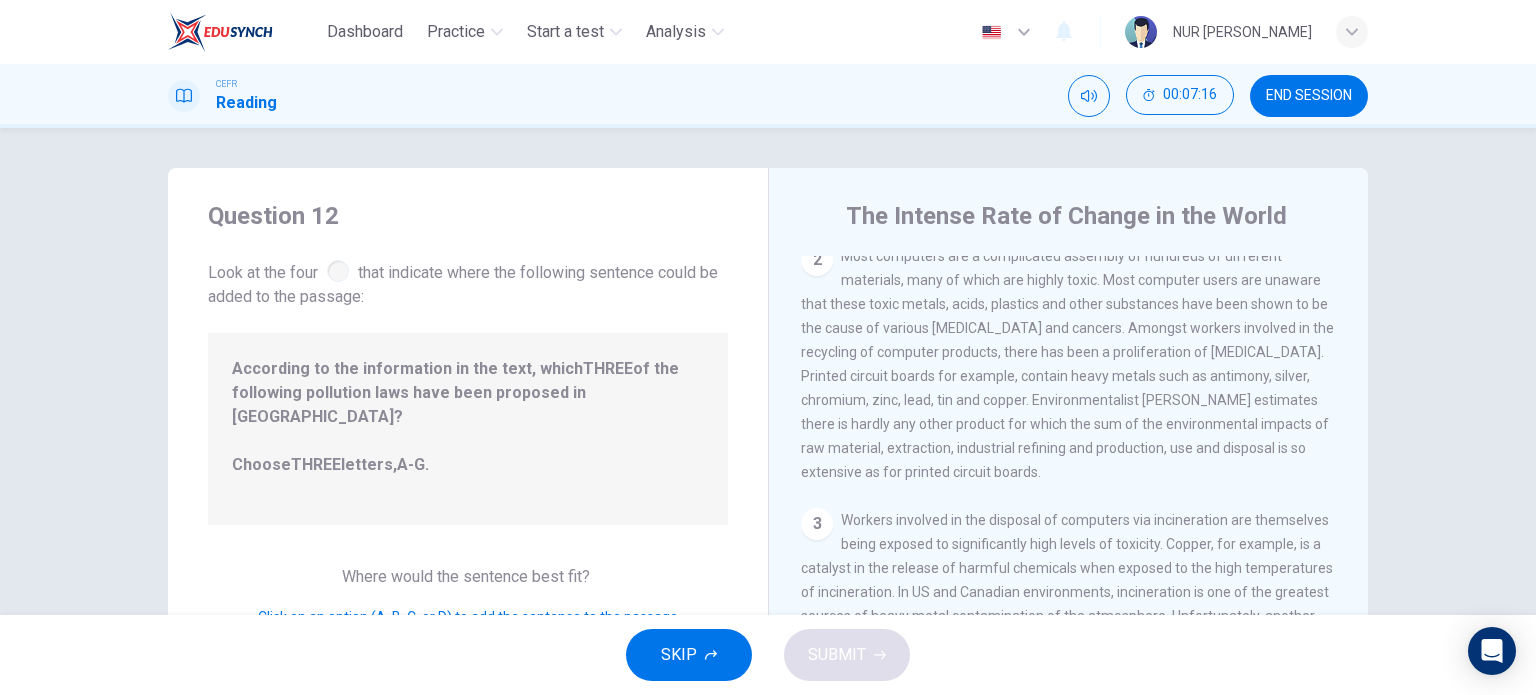 click on "1 The intense rate of change in the world gives rise to numerous new products – many of them electronic. What is brand new and state-of-the-art one month is quickly relegated to 'old model' status the next. Within the world of computing, this frenetic pace of change has led to millions of out-dated, worthless products. Keystone, an American-based research company, reported that 'in [DATE], one computer became obsolete for every new one introduced in the market. By the year [DATE], experts estimate that in the [GEOGRAPHIC_DATA] there will be over 500 million obsolete computers. Most of these computers will be destined for landfills, incinerators or hazardous waste exports.' Old, outdated keyboards, monitors and hard drives all combine to produce what is now widely known as 'e-waste' and the way to appropriately dispose of them is proving to be a challenge. 2 3 4 5 6 7" at bounding box center [1082, 543] 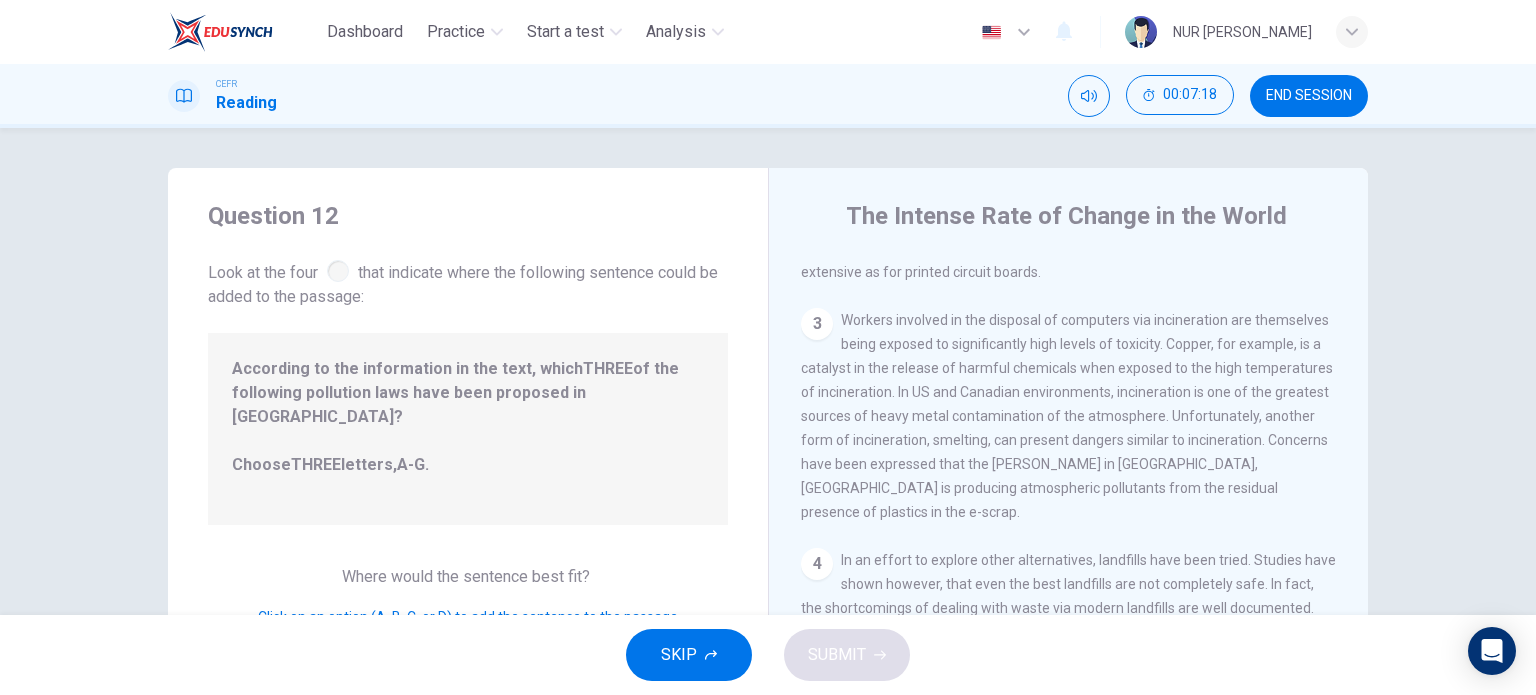 click on "Workers involved in the disposal of computers via incineration are themselves being exposed to significantly high levels of toxicity. Copper, for example, is a catalyst in the release of harmful chemicals when exposed to the high temperatures of incineration. In US and Canadian environments, incineration is one of the greatest sources of heavy metal contamination of the atmosphere. Unfortunately, another form of incineration, smelting, can present dangers similar to incineration. Concerns have been expressed that the [PERSON_NAME] in [GEOGRAPHIC_DATA], [GEOGRAPHIC_DATA] is producing atmospheric pollutants from the residual presence of plastics in the e-scrap." at bounding box center (1067, 416) 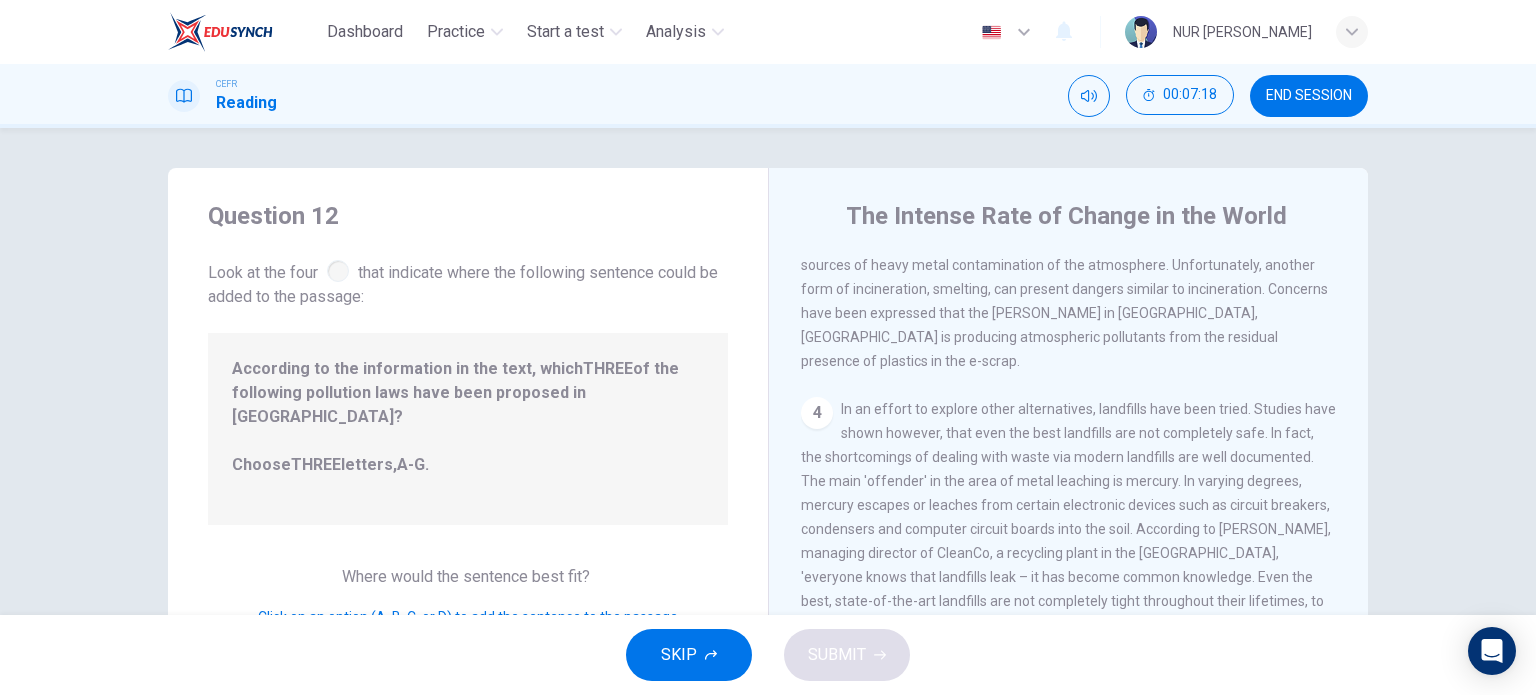 scroll, scrollTop: 700, scrollLeft: 0, axis: vertical 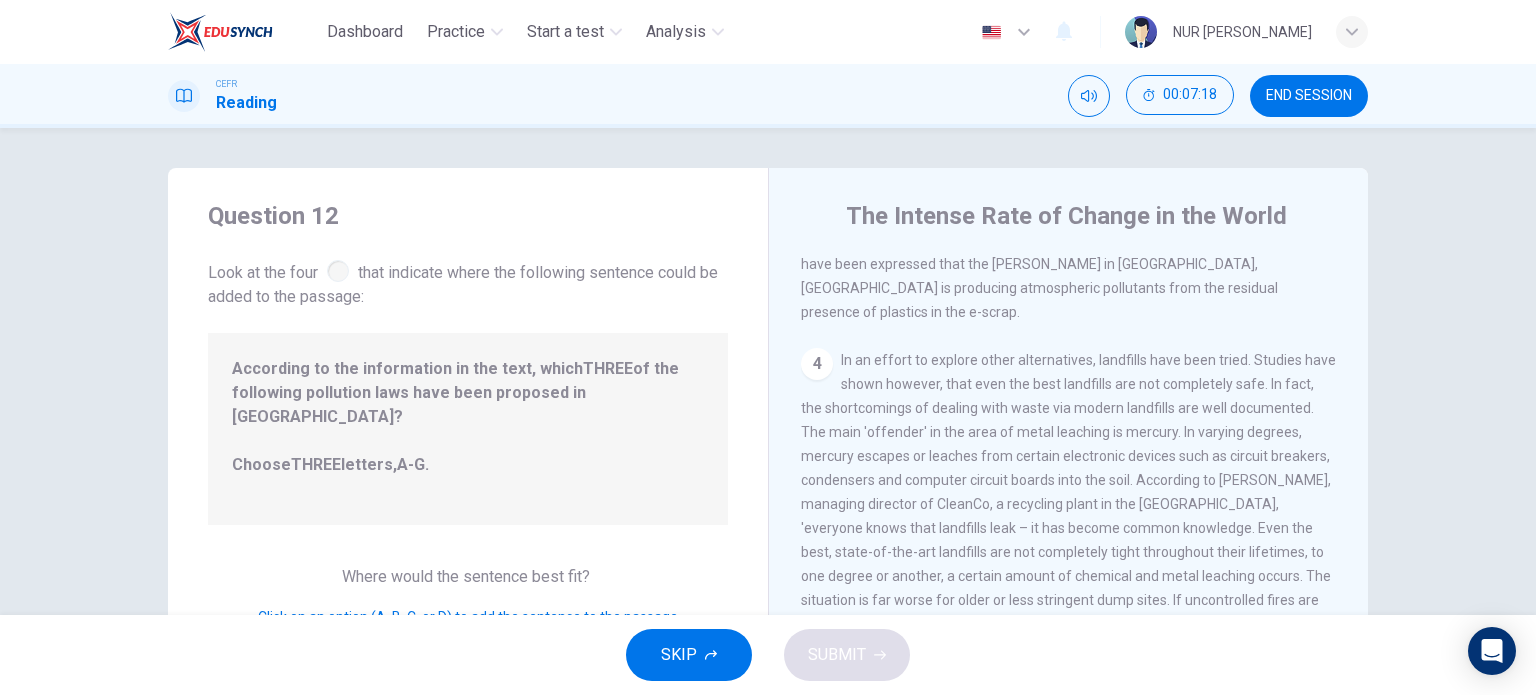 click on "4 In an effort to explore other alternatives, landfills have been tried. Studies have shown however, that even the best landfills are not completely safe. In fact, the shortcomings of dealing with waste via modern landfills are well documented. The main 'offender' in the area of metal leaching is mercury. In varying degrees, mercury escapes or leaches from certain electronic devices such as circuit breakers, condensers and computer circuit boards into the soil. According to [PERSON_NAME], managing director of CleanCo, a recycling plant in the [GEOGRAPHIC_DATA], 'everyone knows that landfills leak – it has become common knowledge. Even the best, state-of-the-art landfills are not completely tight throughout their lifetimes, to one degree or another, a certain amount of chemical and metal leaching occurs. The situation is far worse for older or less stringent dump sites. If uncontrolled fires are allowed to burn through these landfill areas, other toxic chemicals such as lead and cadmium are released.'" at bounding box center [1069, 504] 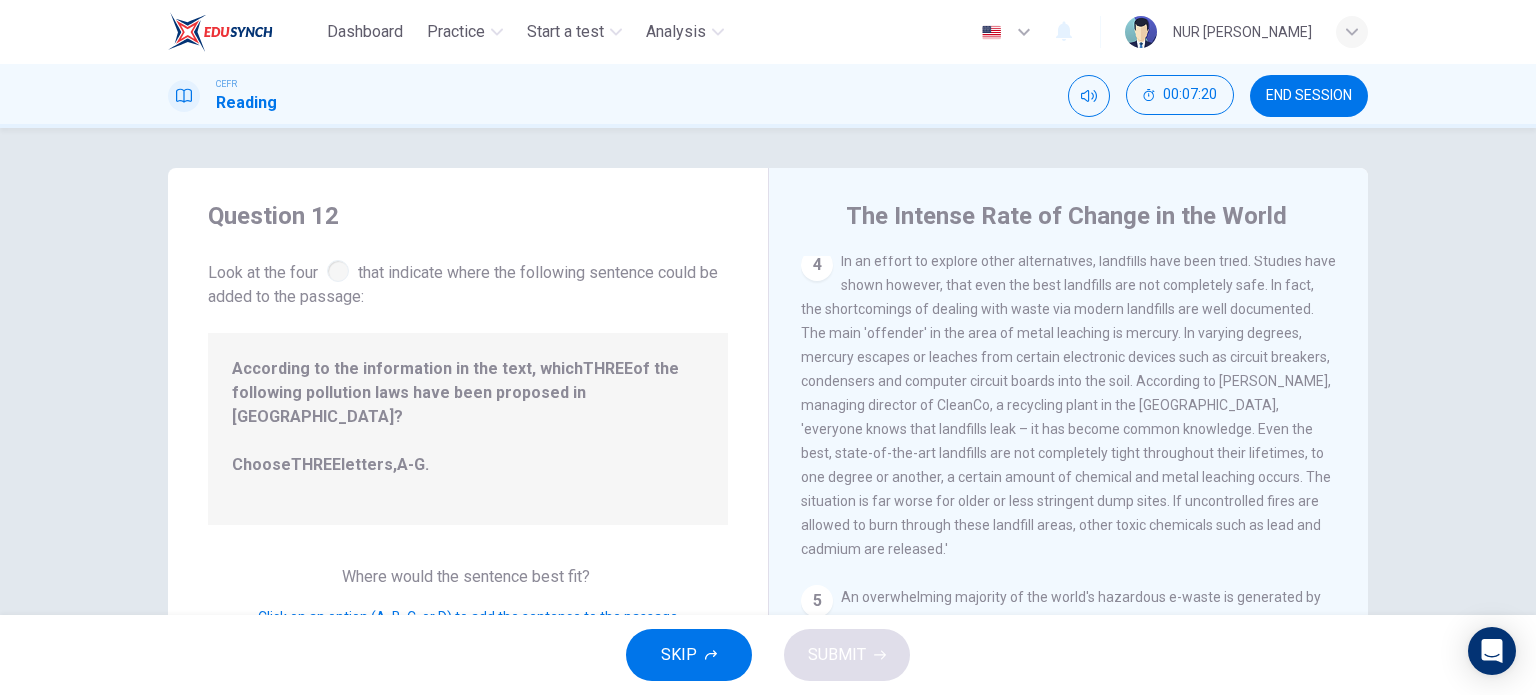 scroll, scrollTop: 800, scrollLeft: 0, axis: vertical 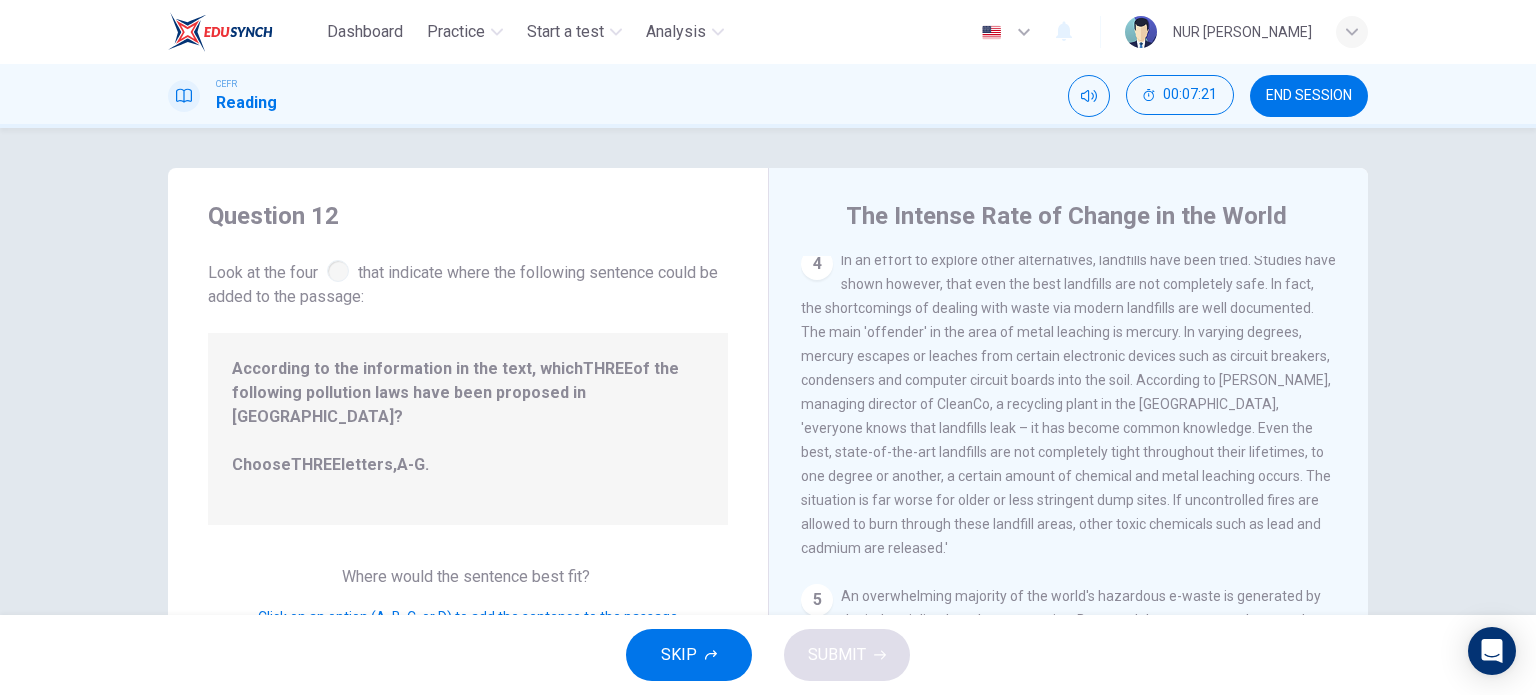 drag, startPoint x: 1061, startPoint y: 494, endPoint x: 1048, endPoint y: 488, distance: 14.3178215 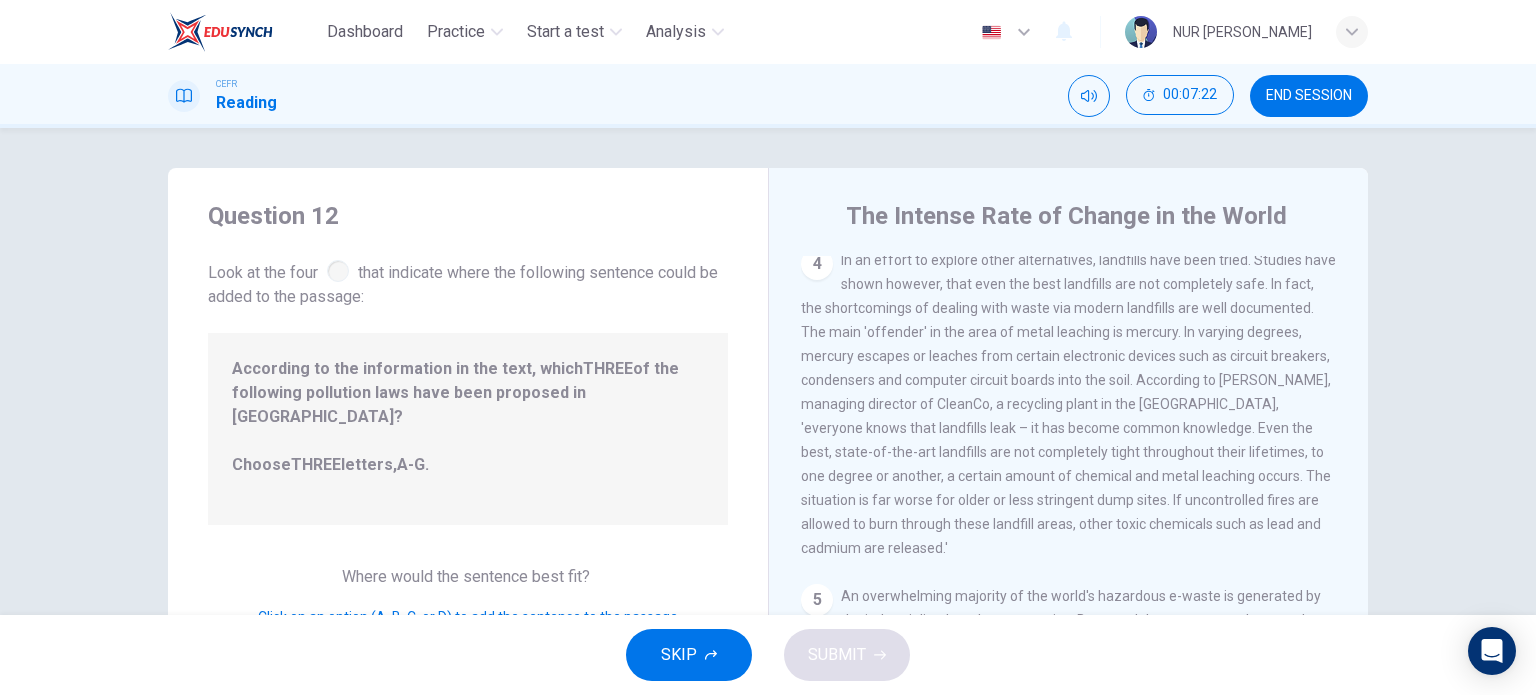click on "A-G" at bounding box center [411, 464] 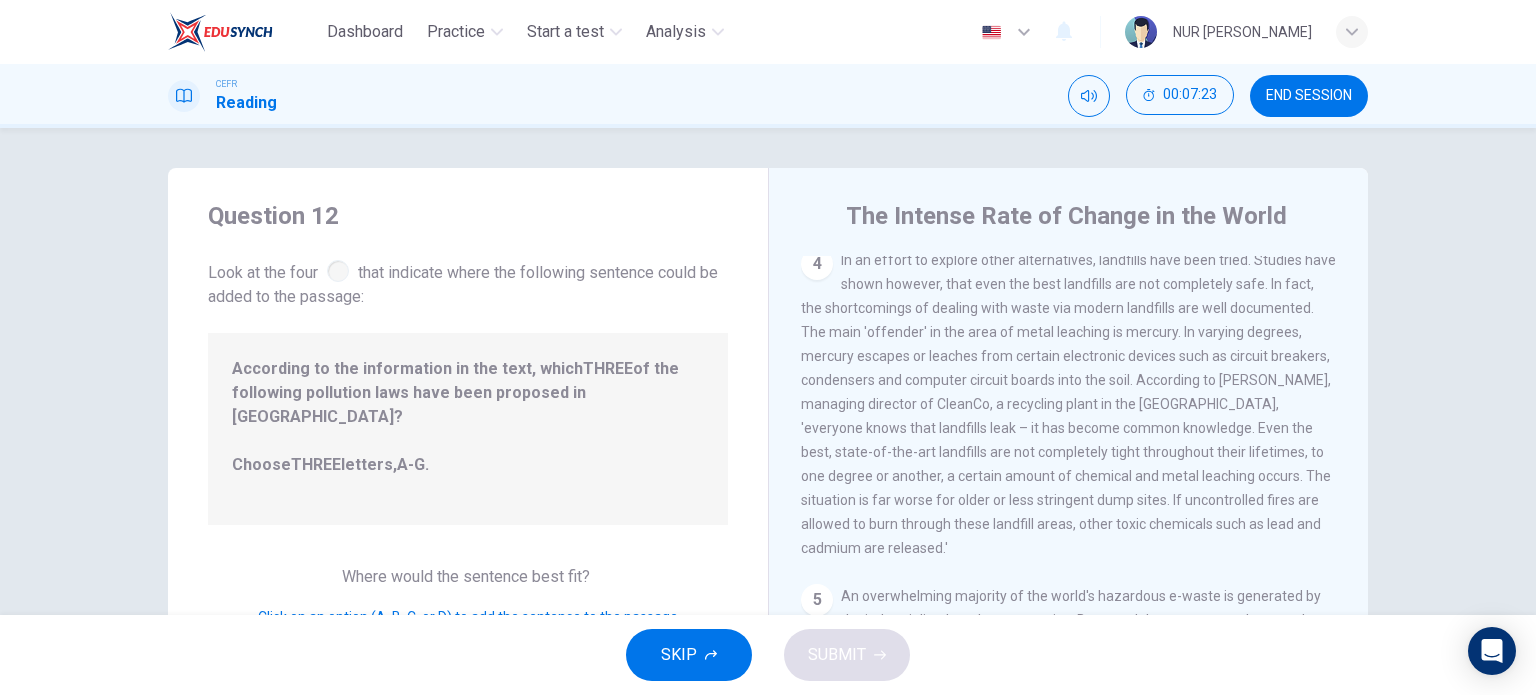 click at bounding box center (338, 271) 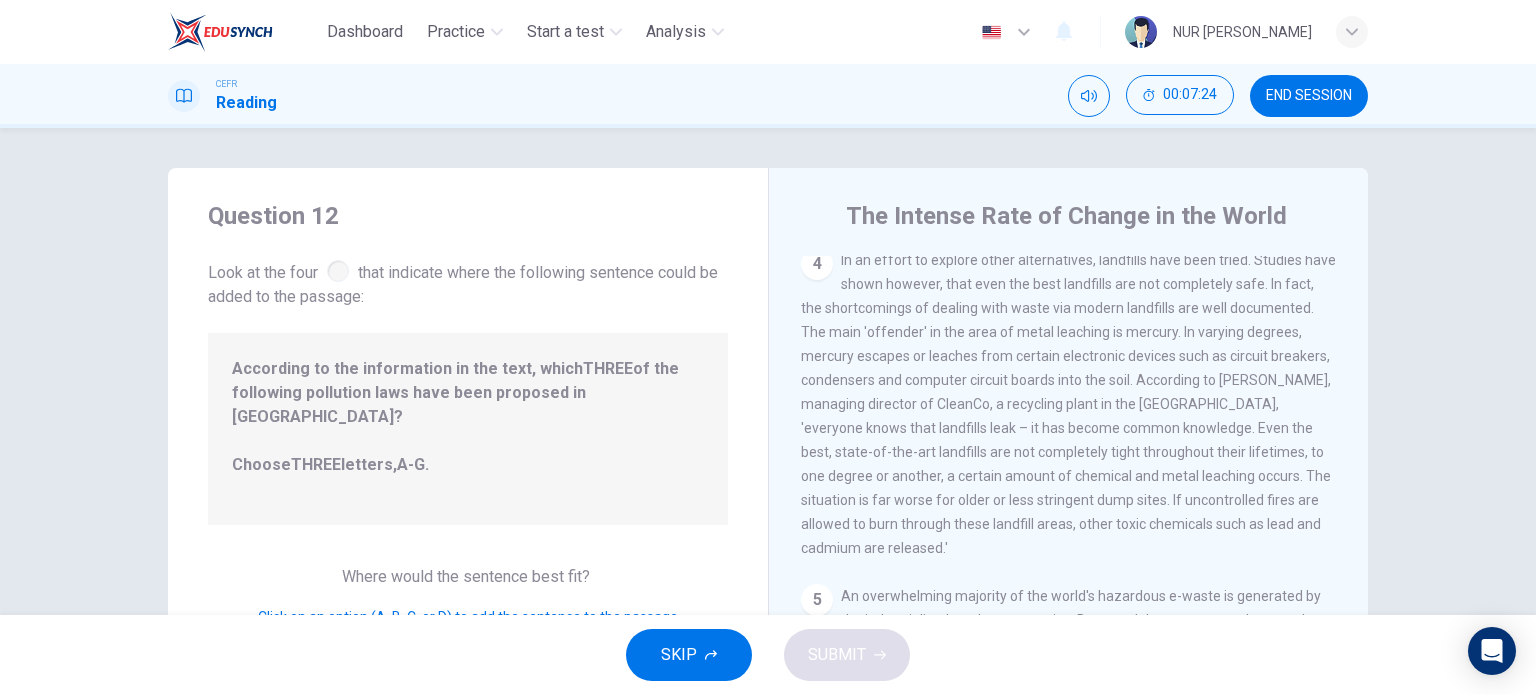 click on "Where would the sentence best fit?   Click on an option (A, B, C, or D) to add the sentence to the passage" at bounding box center [468, 597] 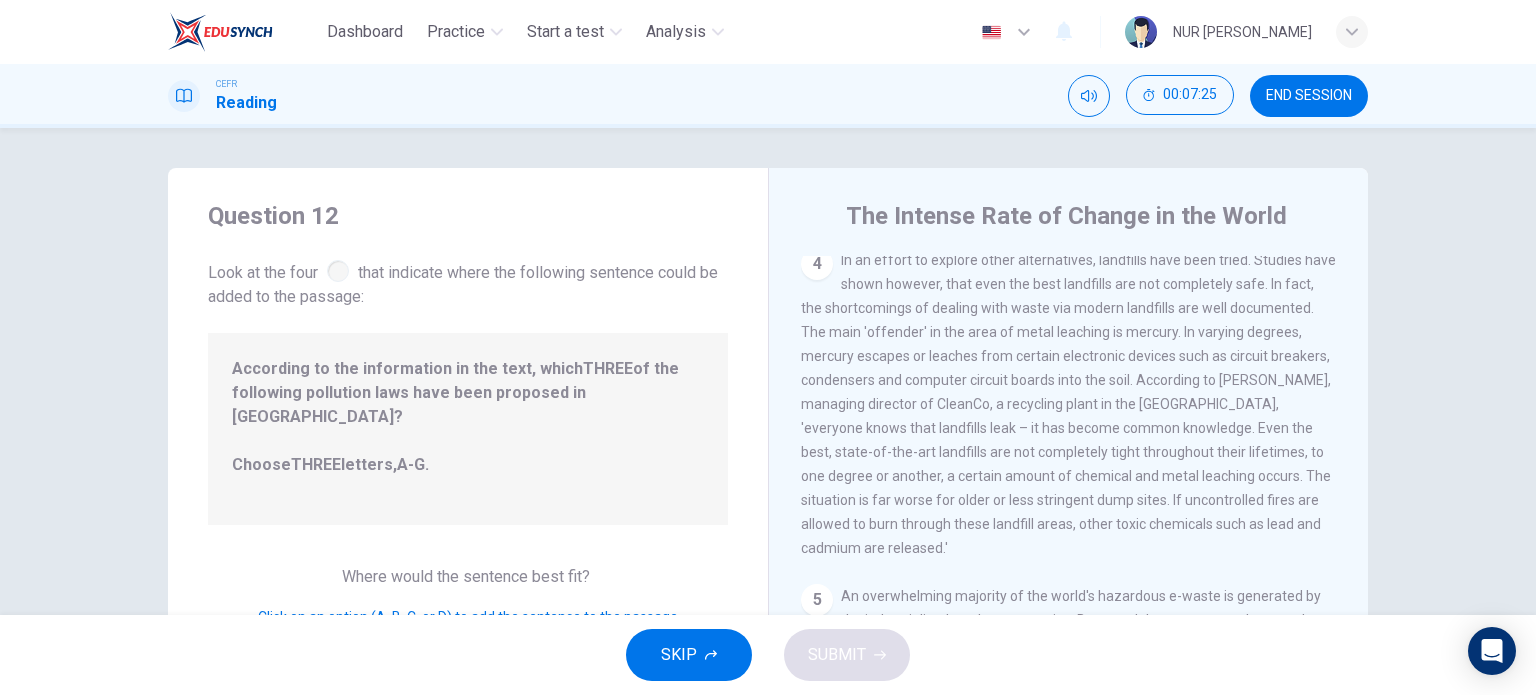 click on "Click on an option (A, B, C, or D) to add the sentence to the passage" at bounding box center (468, 617) 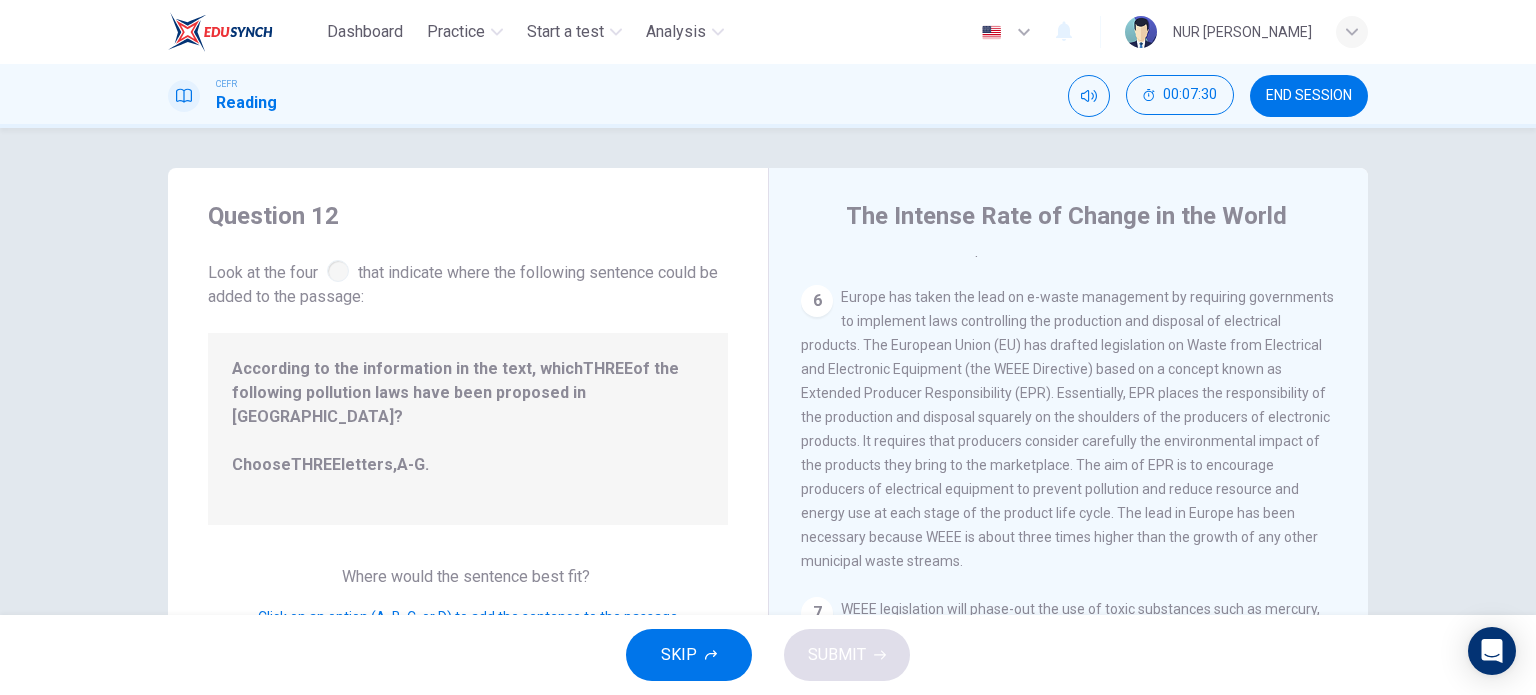 scroll, scrollTop: 1452, scrollLeft: 0, axis: vertical 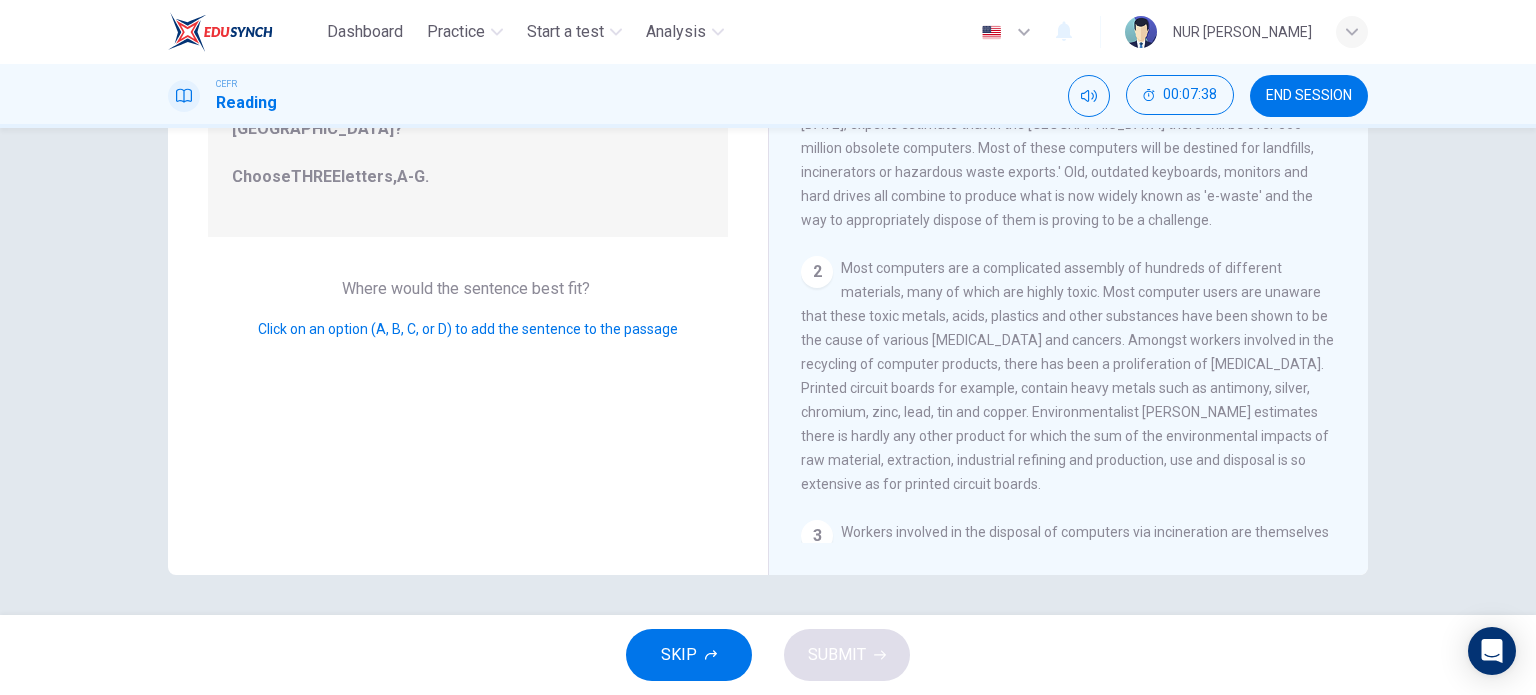 click on "Click on an option (A, B, C, or D) to add the sentence to the passage" at bounding box center (468, 329) 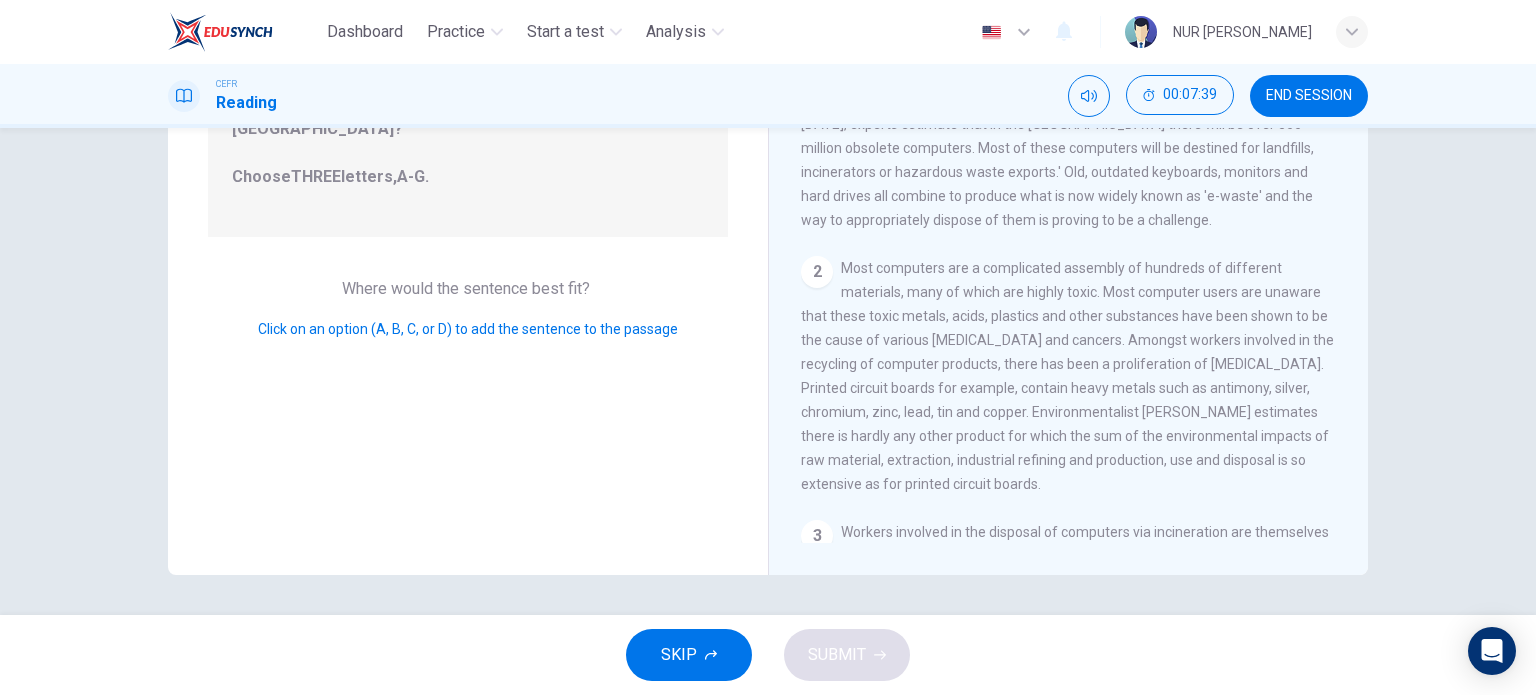 click on "SKIP" at bounding box center (689, 655) 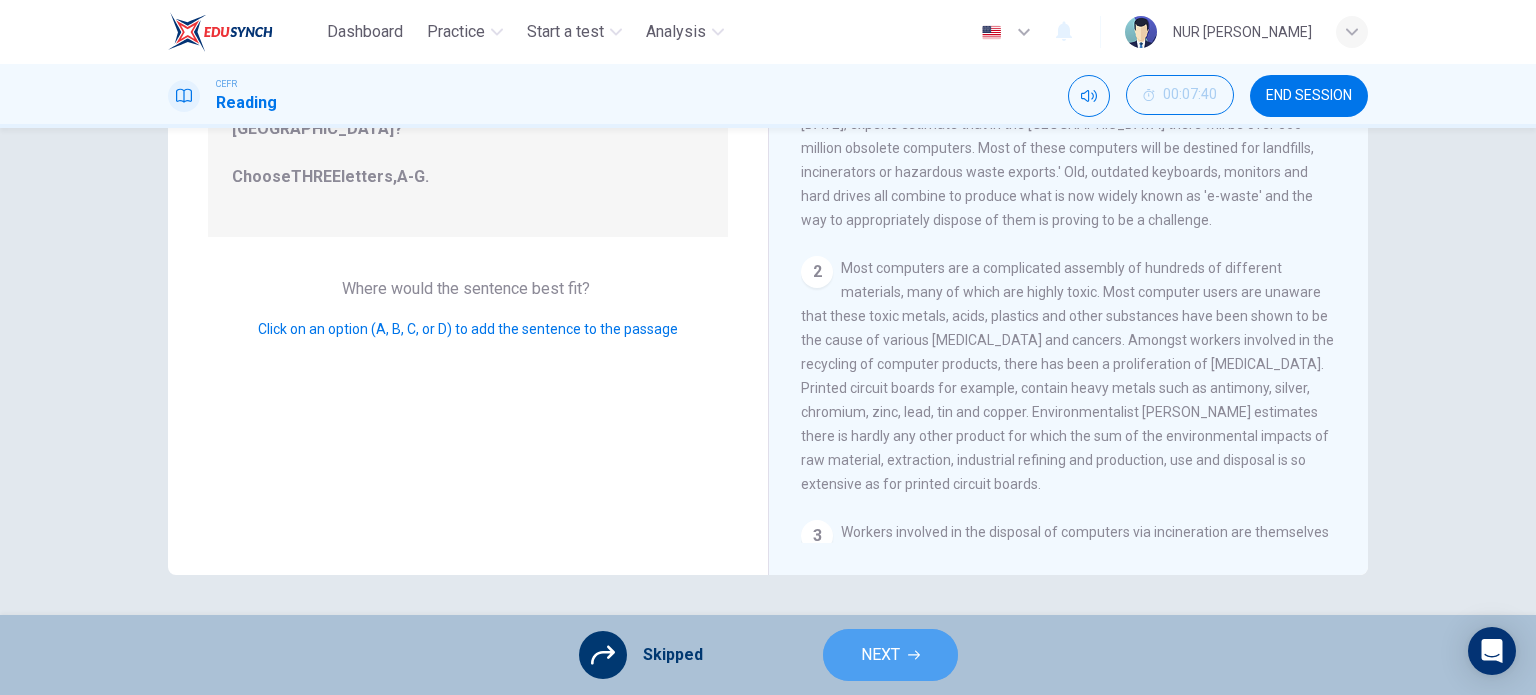 click on "NEXT" at bounding box center (880, 655) 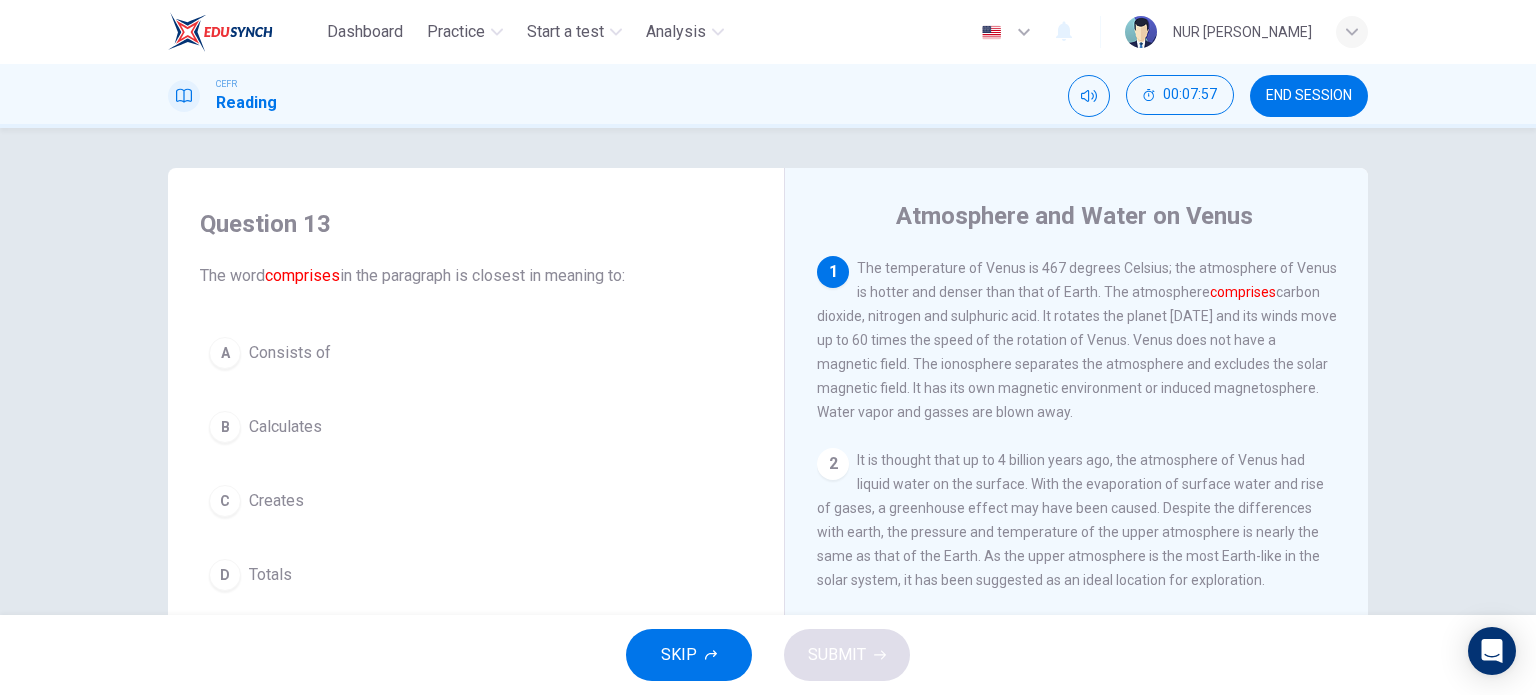 click on "A Consists of" at bounding box center (476, 353) 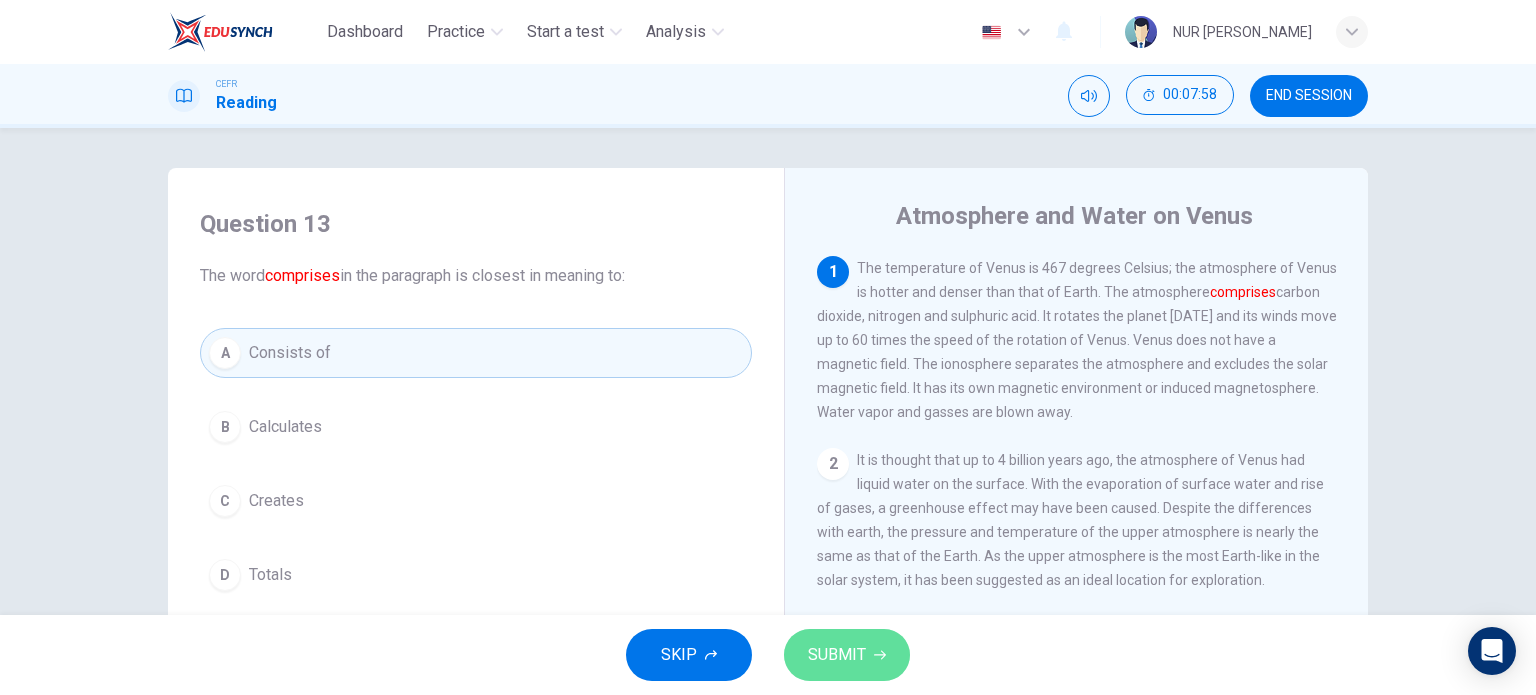 click on "SUBMIT" at bounding box center (847, 655) 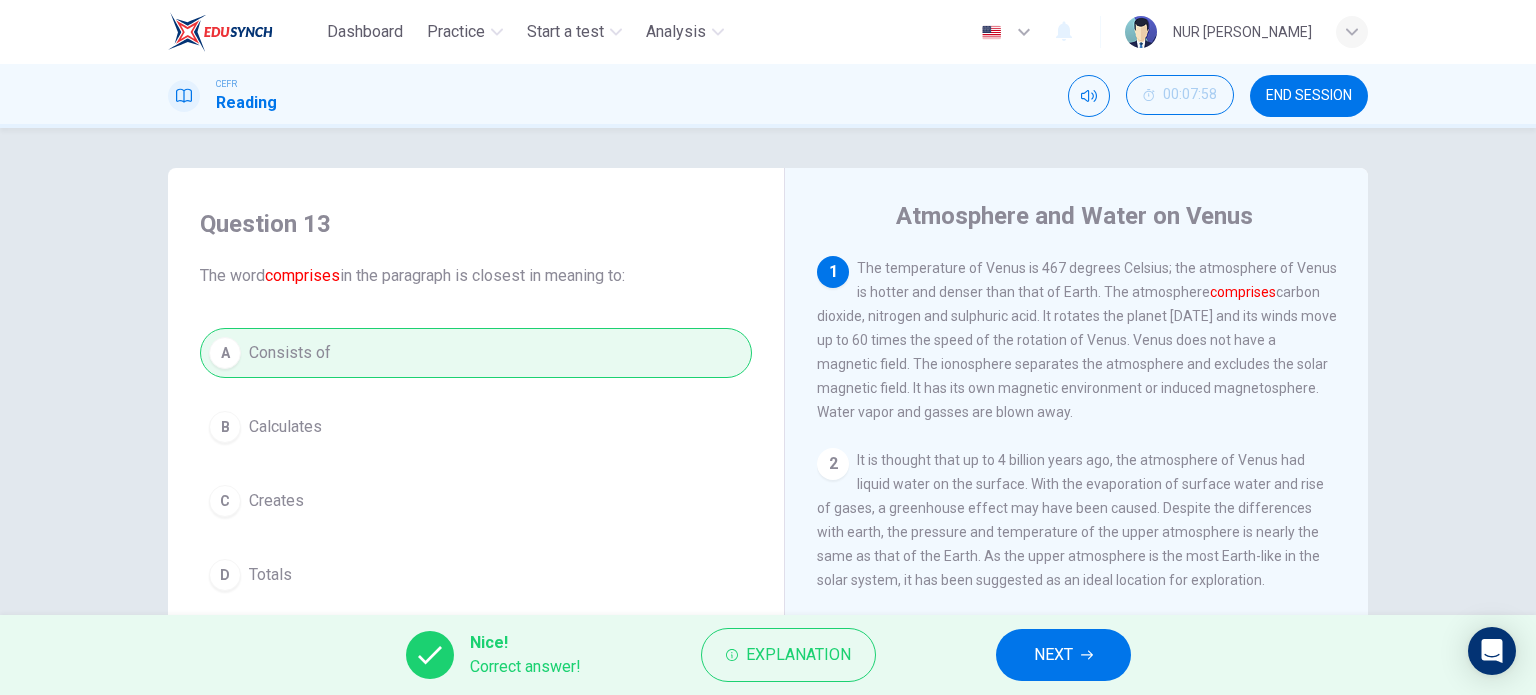 click on "NEXT" at bounding box center (1063, 655) 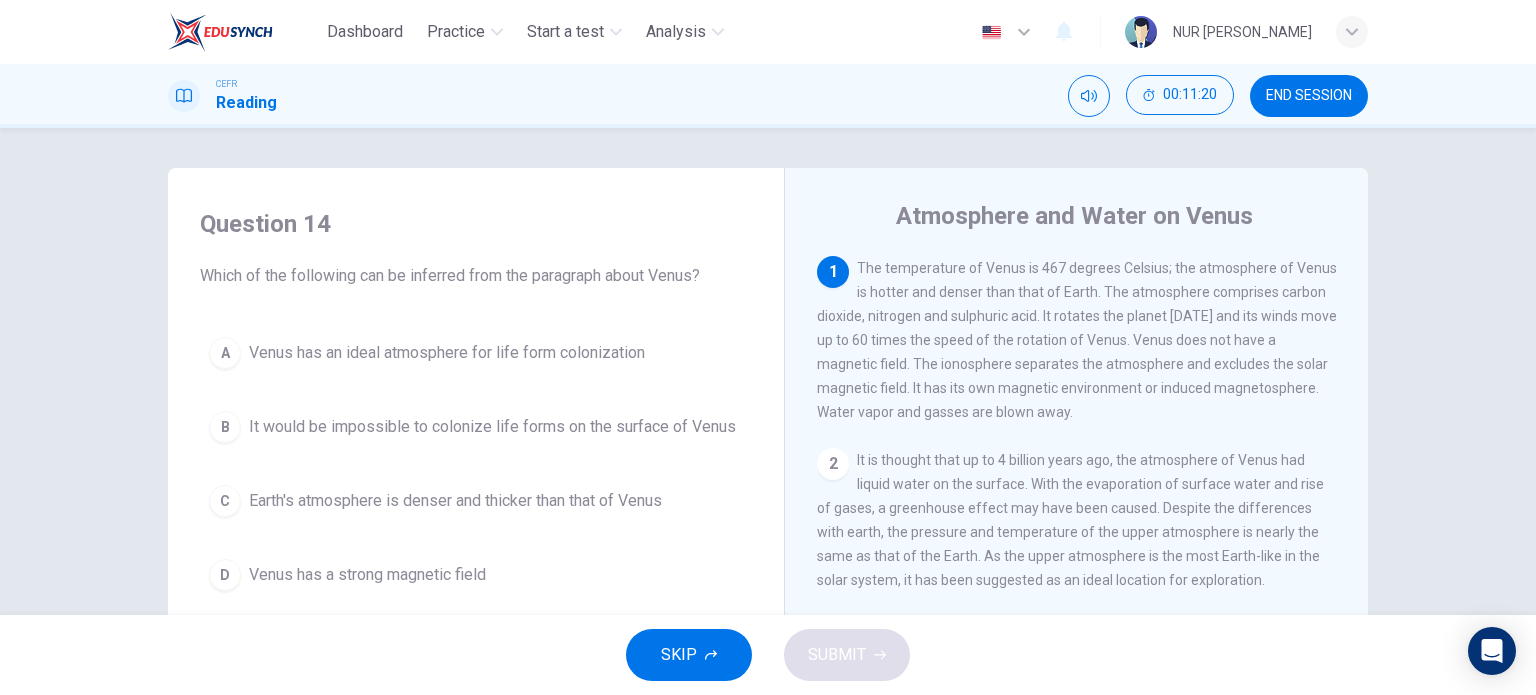 drag, startPoint x: 1020, startPoint y: 444, endPoint x: 1014, endPoint y: 729, distance: 285.06314 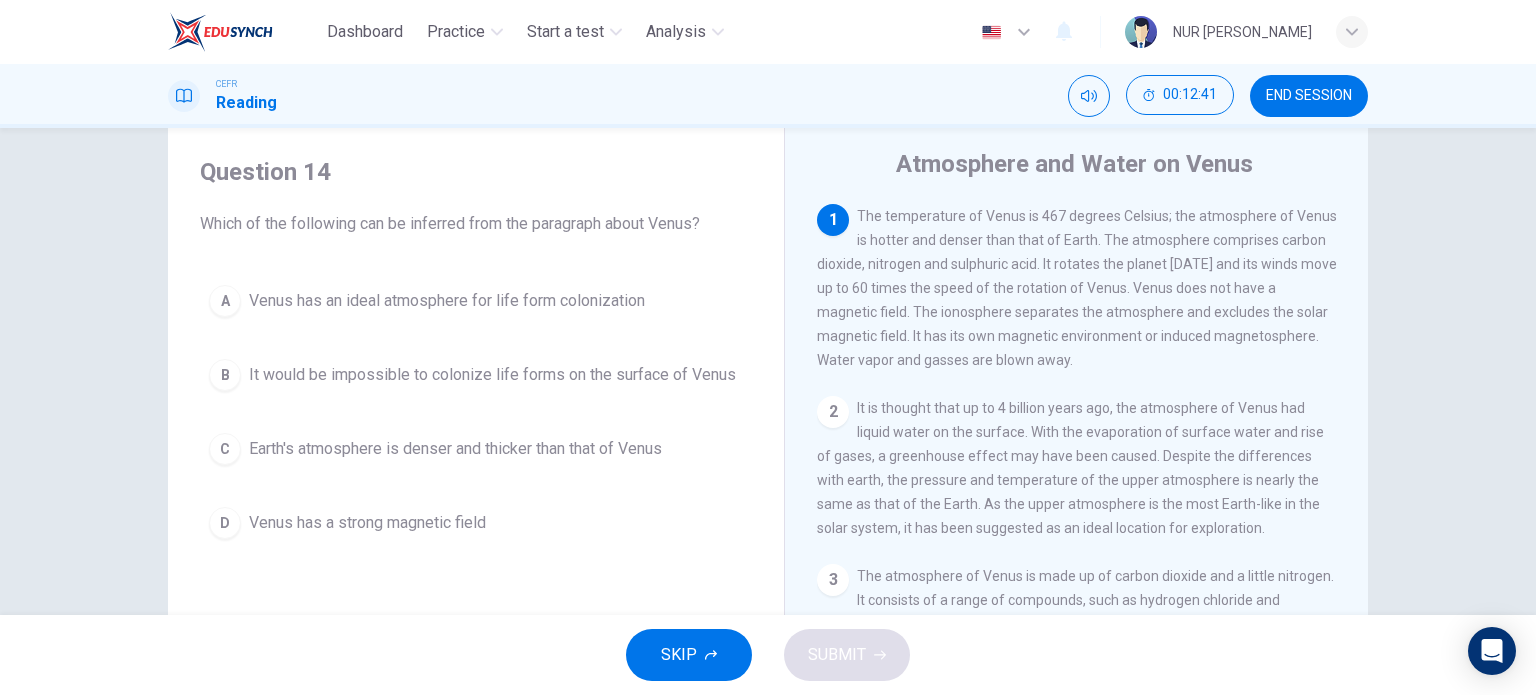 scroll, scrollTop: 100, scrollLeft: 0, axis: vertical 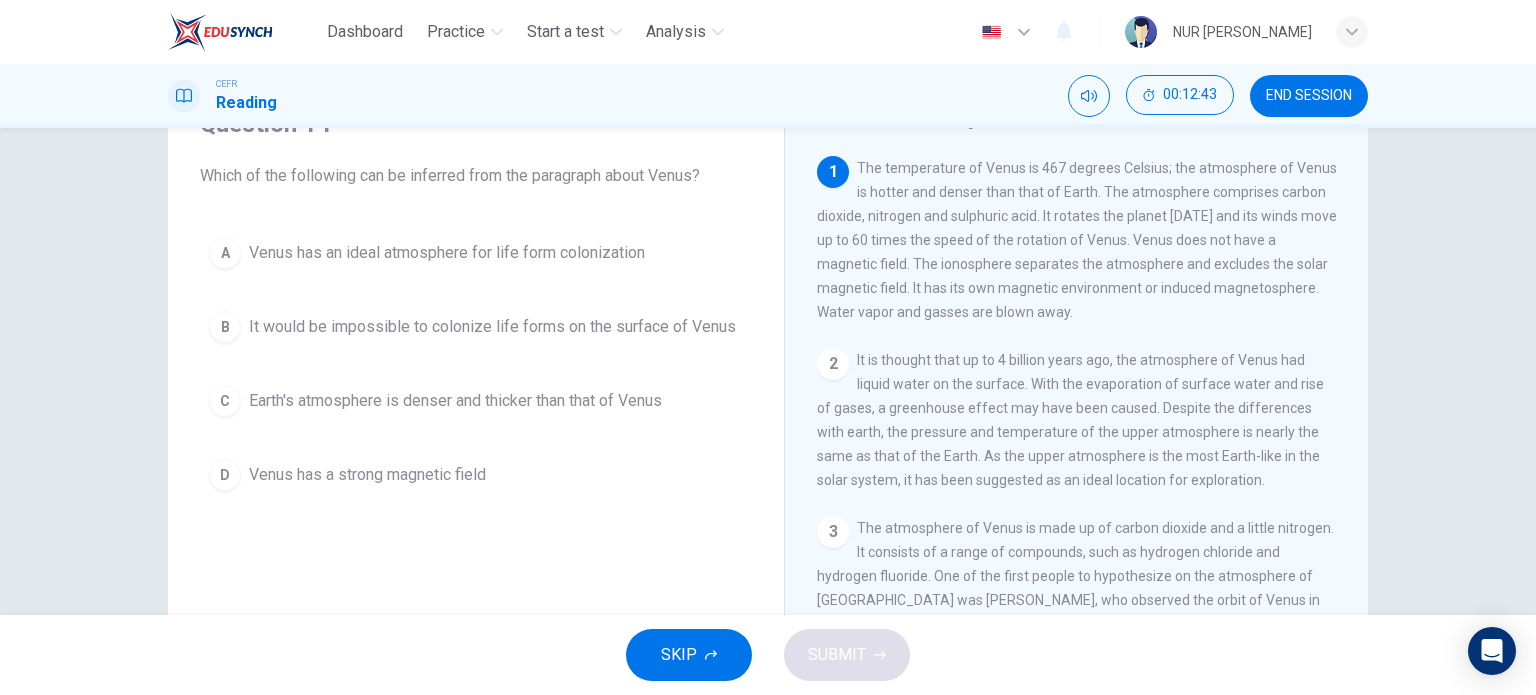 click on "It would be impossible to colonize life forms on the surface of Venus" at bounding box center [492, 327] 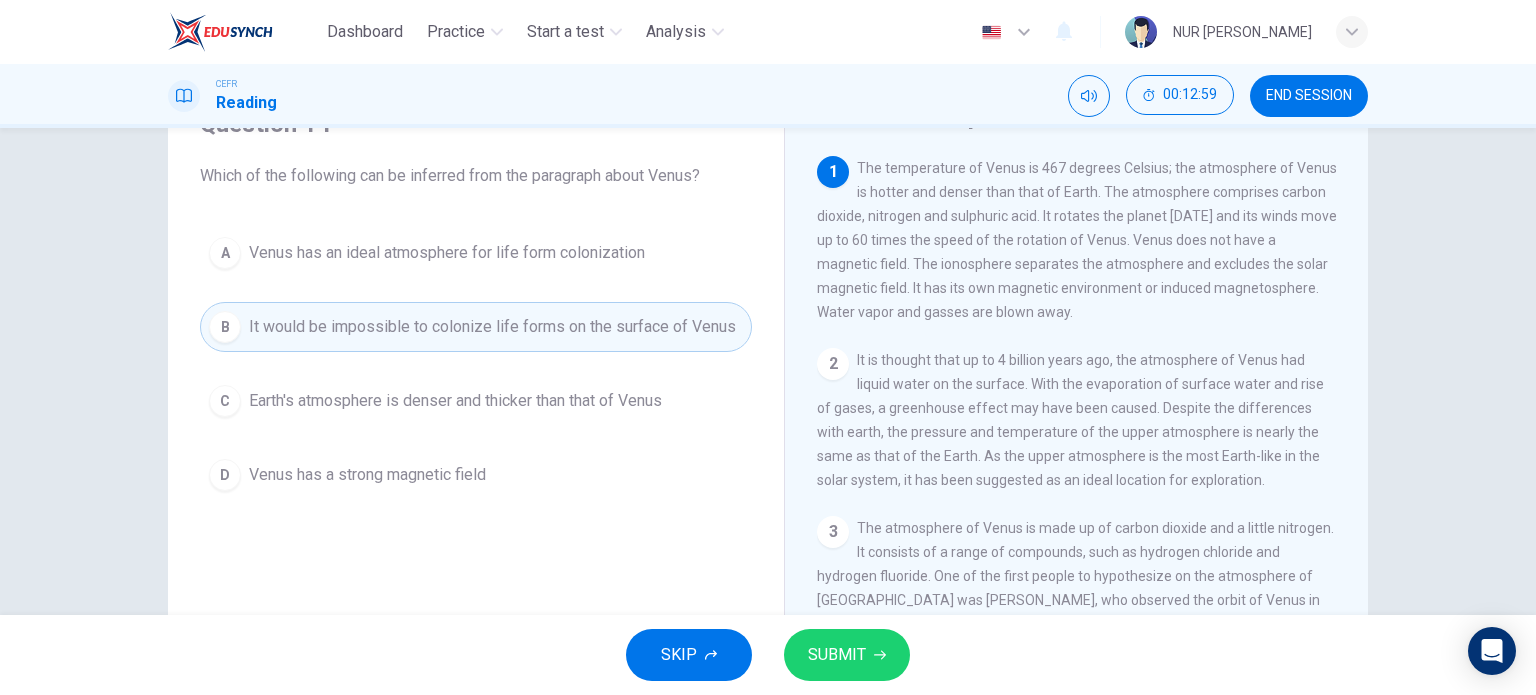 click on "SUBMIT" at bounding box center (837, 655) 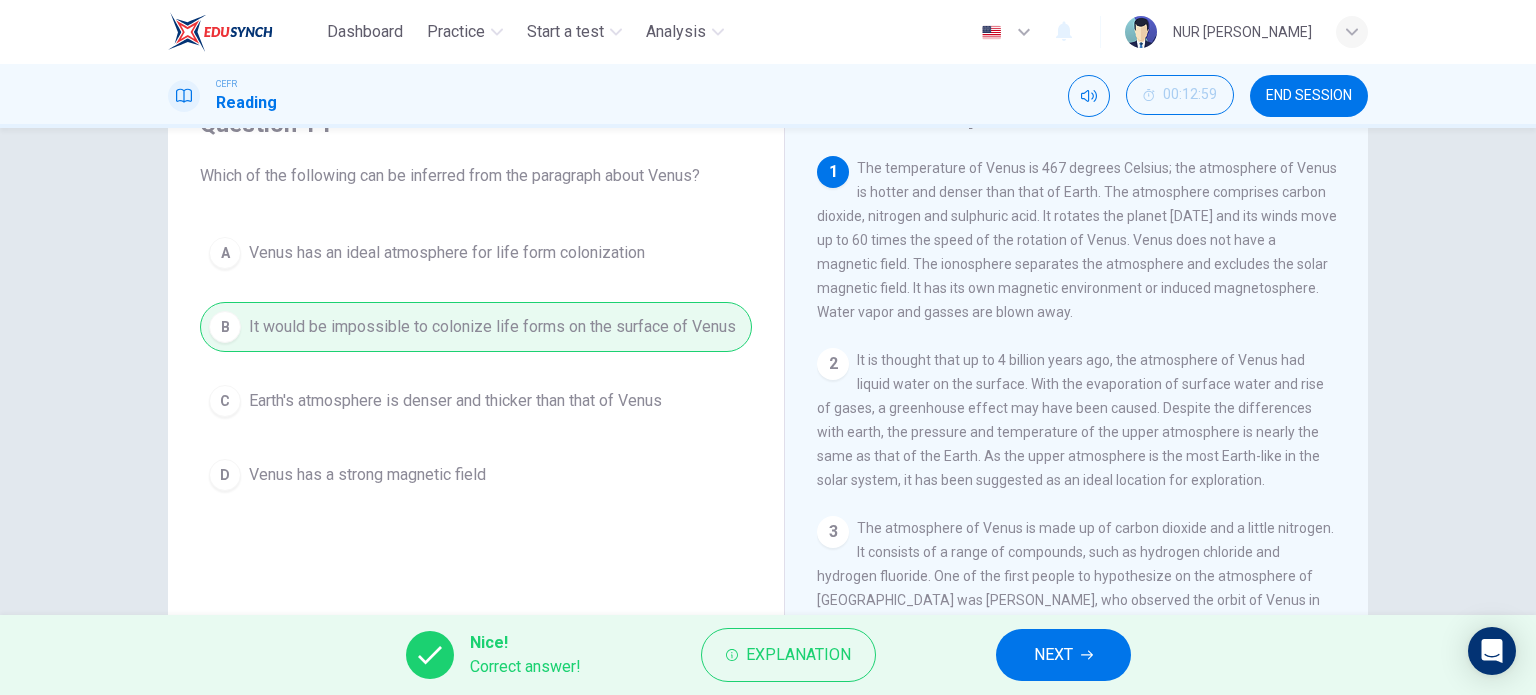 click on "NEXT" at bounding box center [1063, 655] 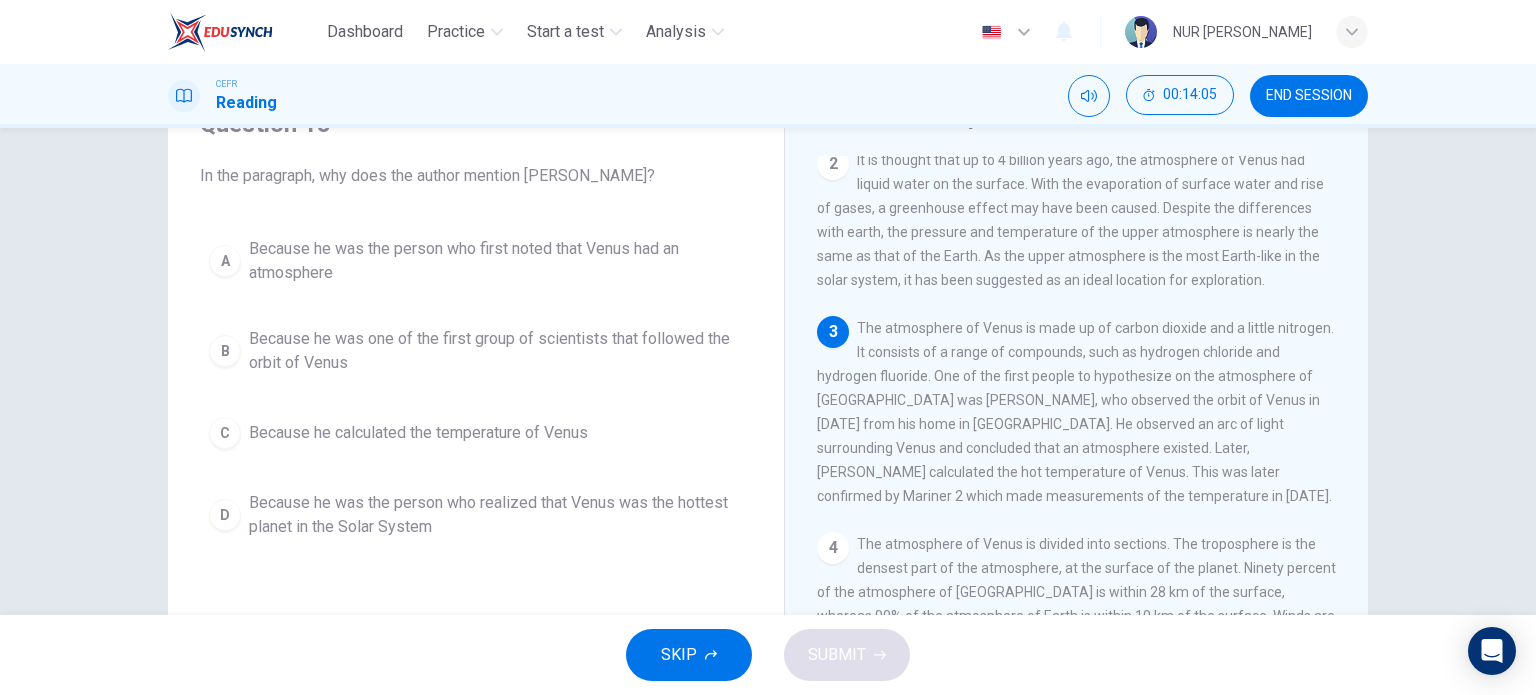 scroll, scrollTop: 300, scrollLeft: 0, axis: vertical 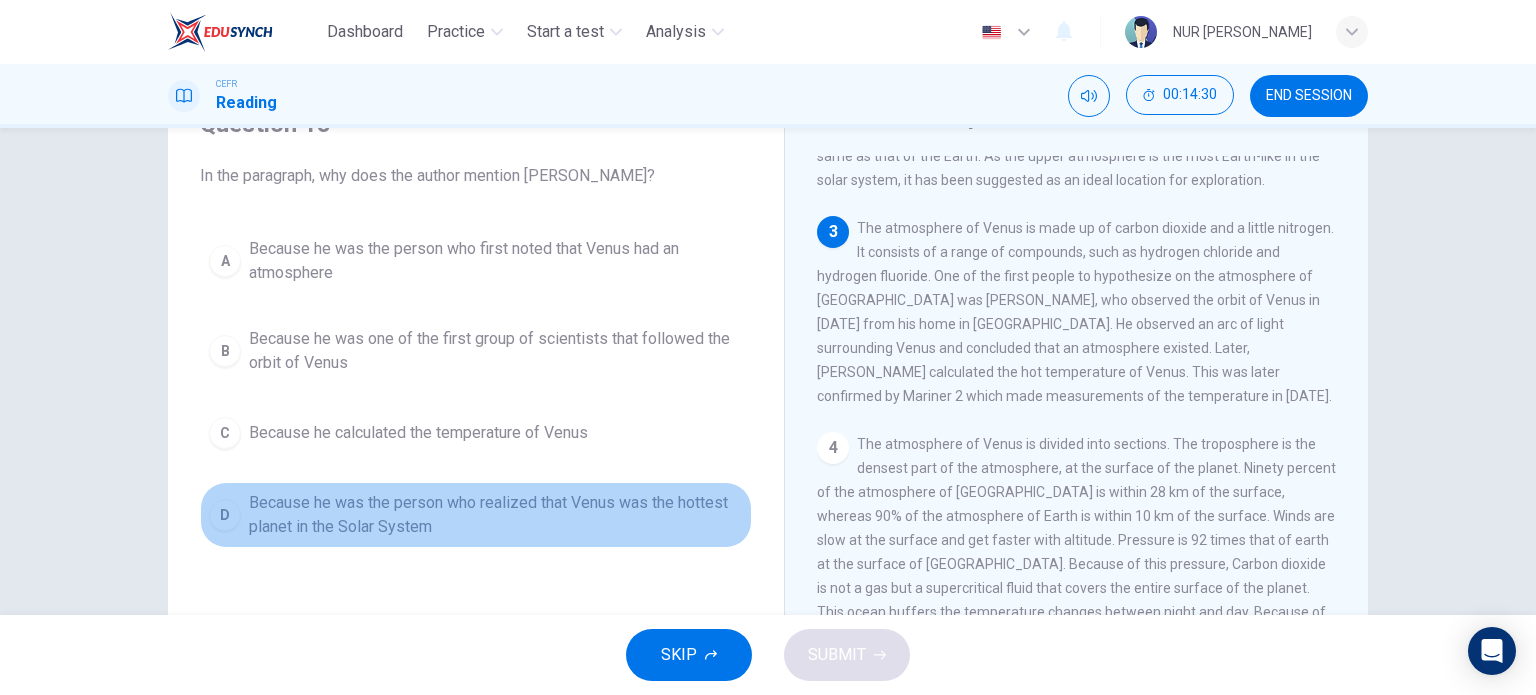 click on "Because he was the person who realized that Venus was the hottest planet in the Solar System" at bounding box center (496, 515) 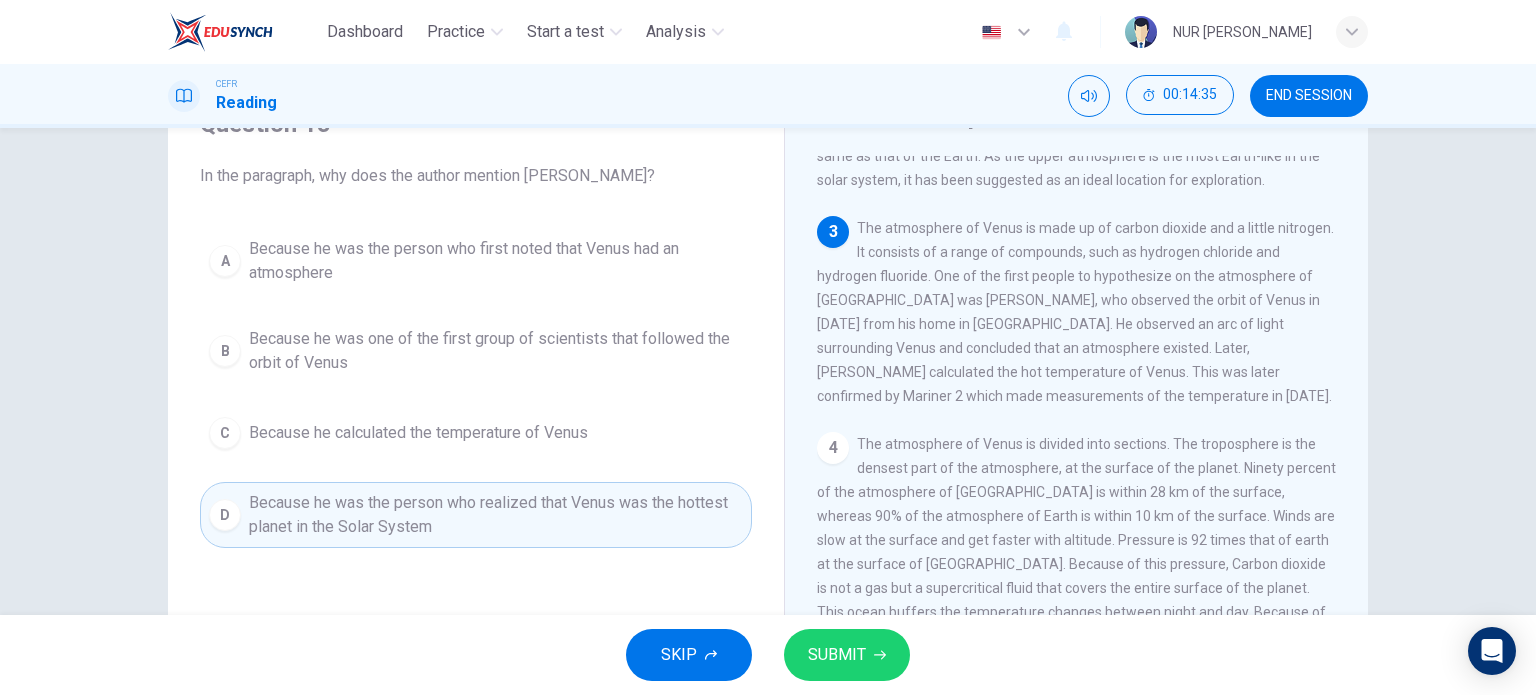 click on "Because he was one of the first group of scientists that followed the orbit of Venus" at bounding box center [496, 351] 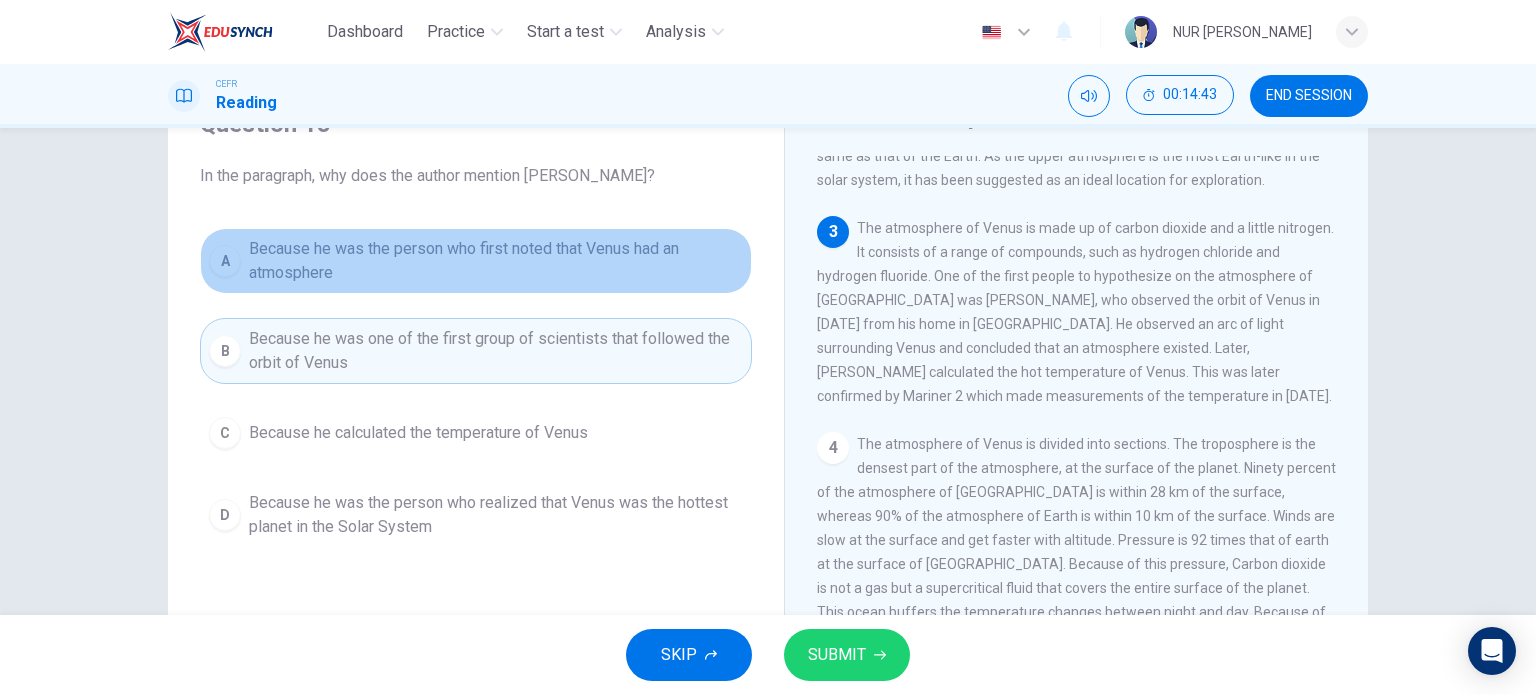 click on "A Because he was the person who first noted that Venus had an atmosphere" at bounding box center [476, 261] 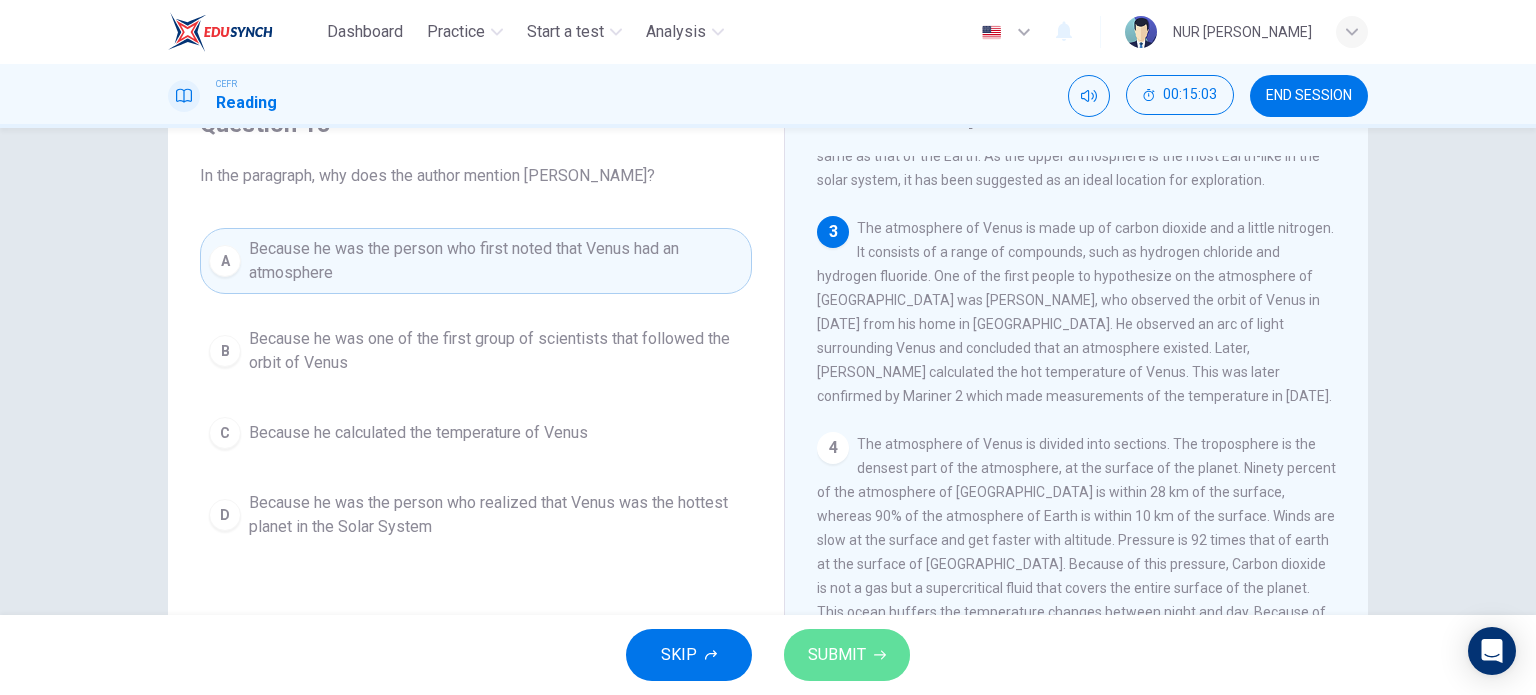 click on "SUBMIT" at bounding box center [837, 655] 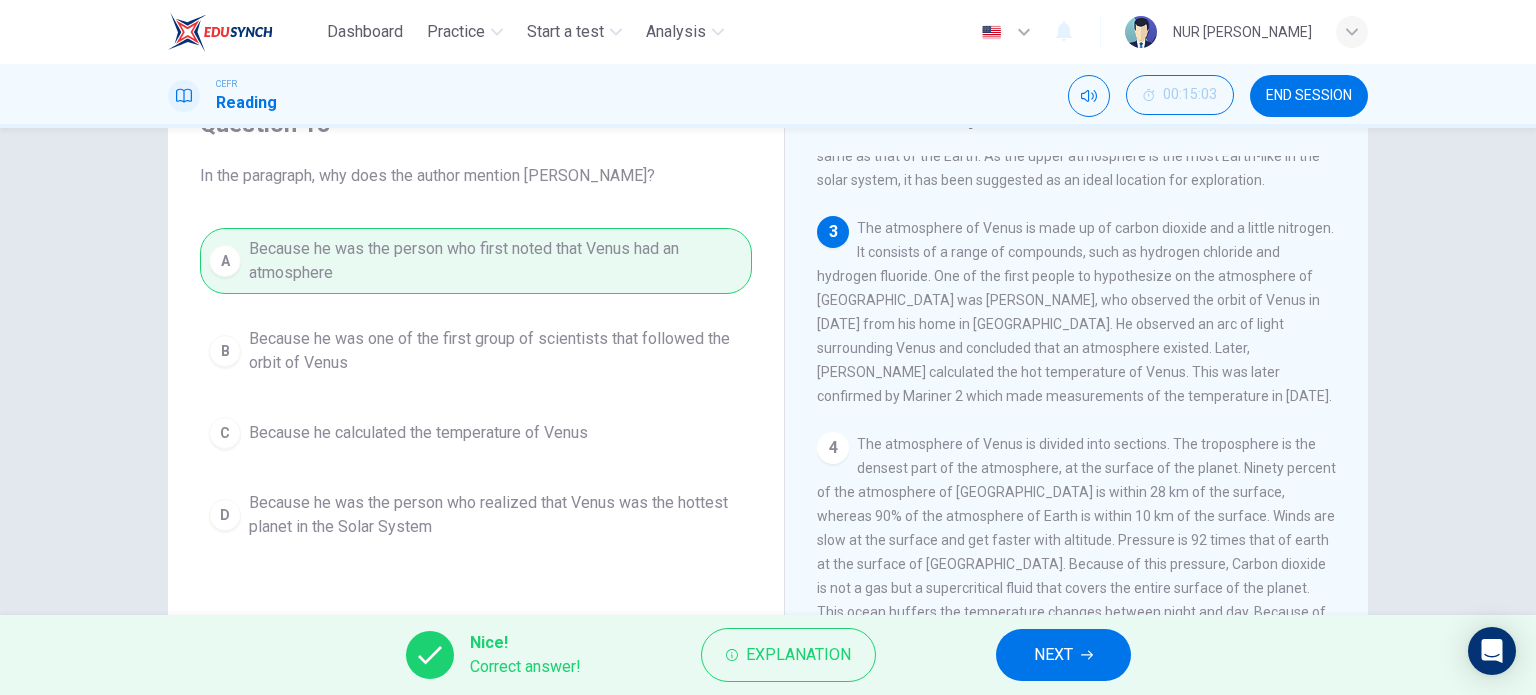 click on "NEXT" at bounding box center (1053, 655) 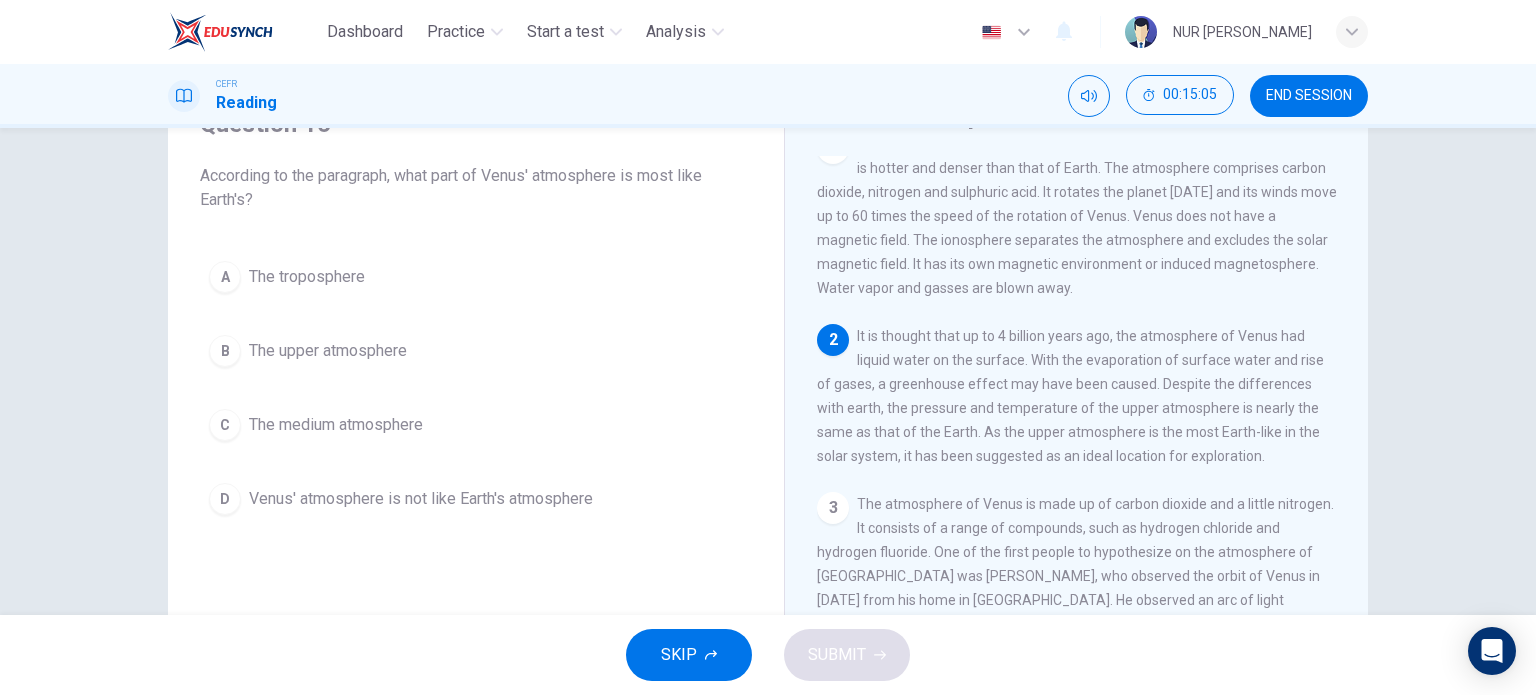 scroll, scrollTop: 0, scrollLeft: 0, axis: both 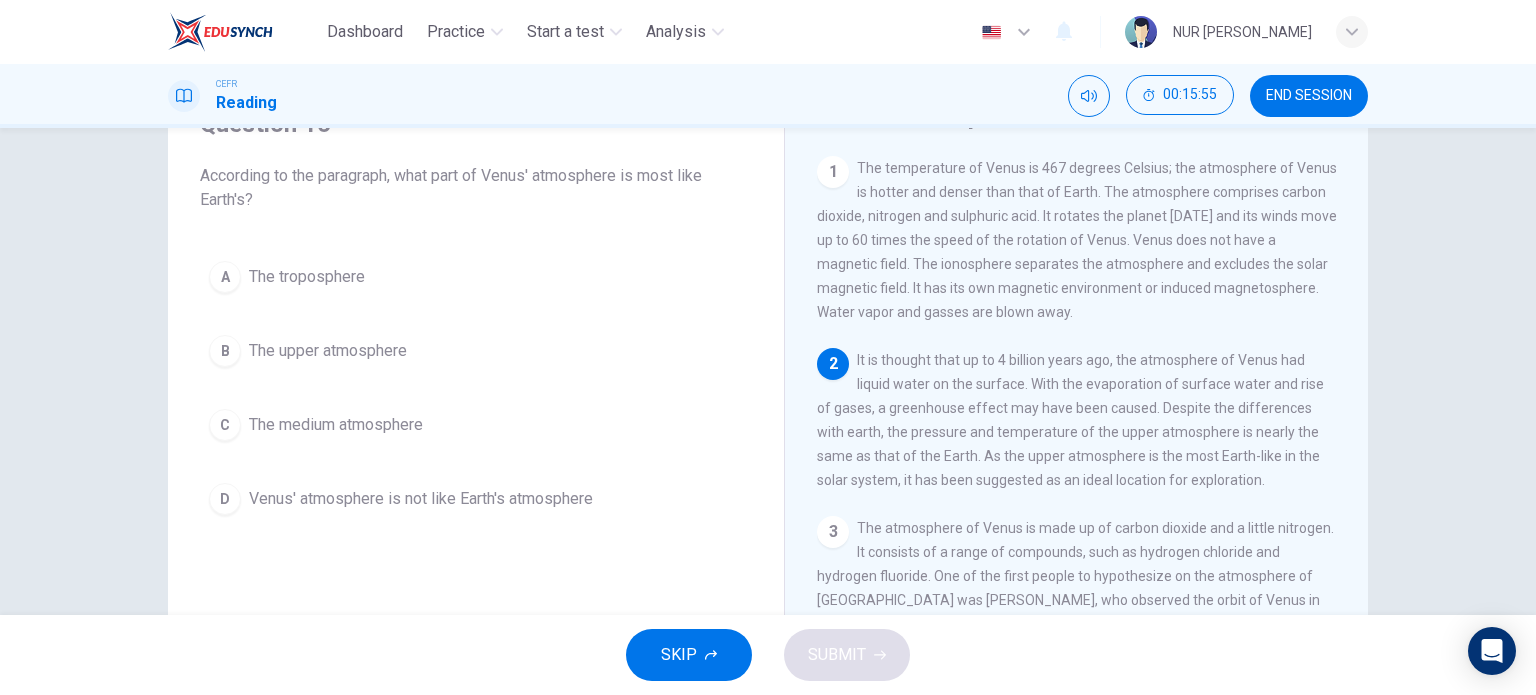 click on "B The upper atmosphere" at bounding box center [476, 351] 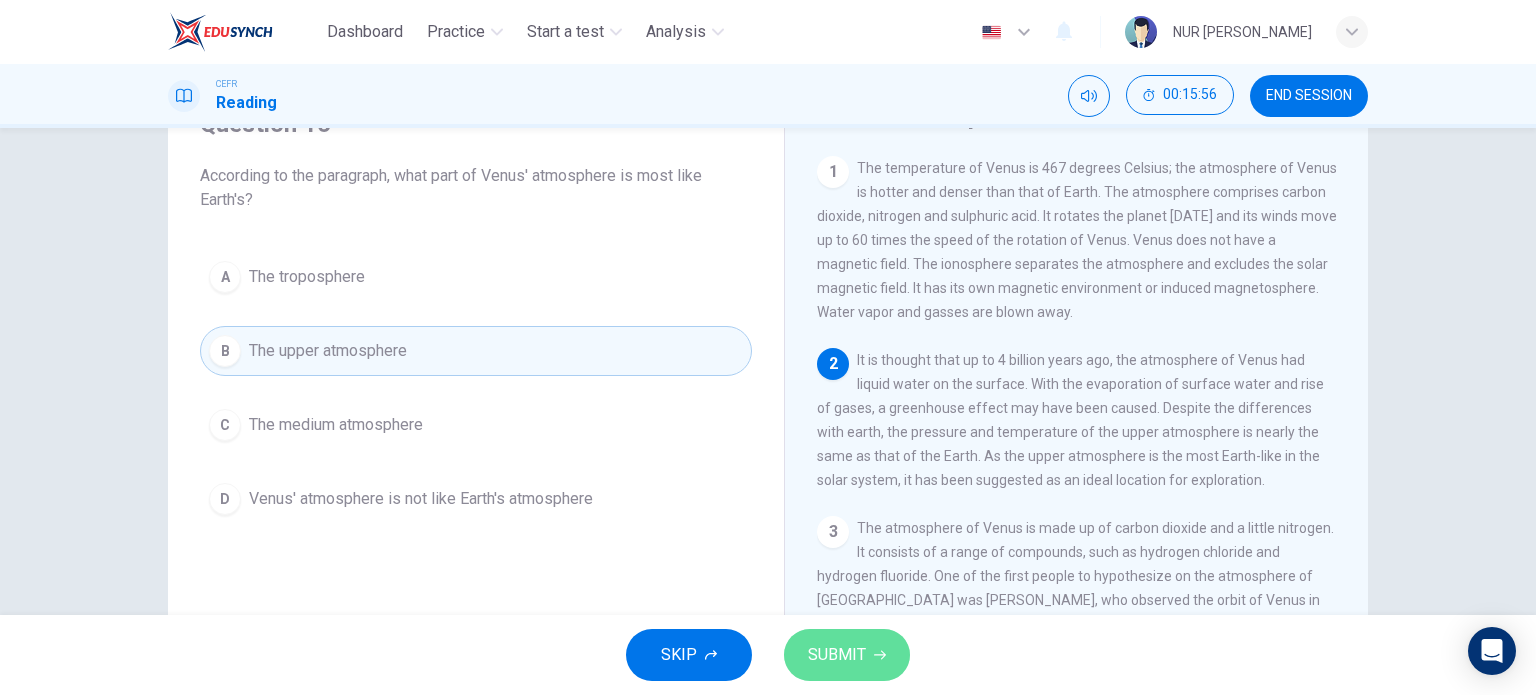 click on "SUBMIT" at bounding box center [847, 655] 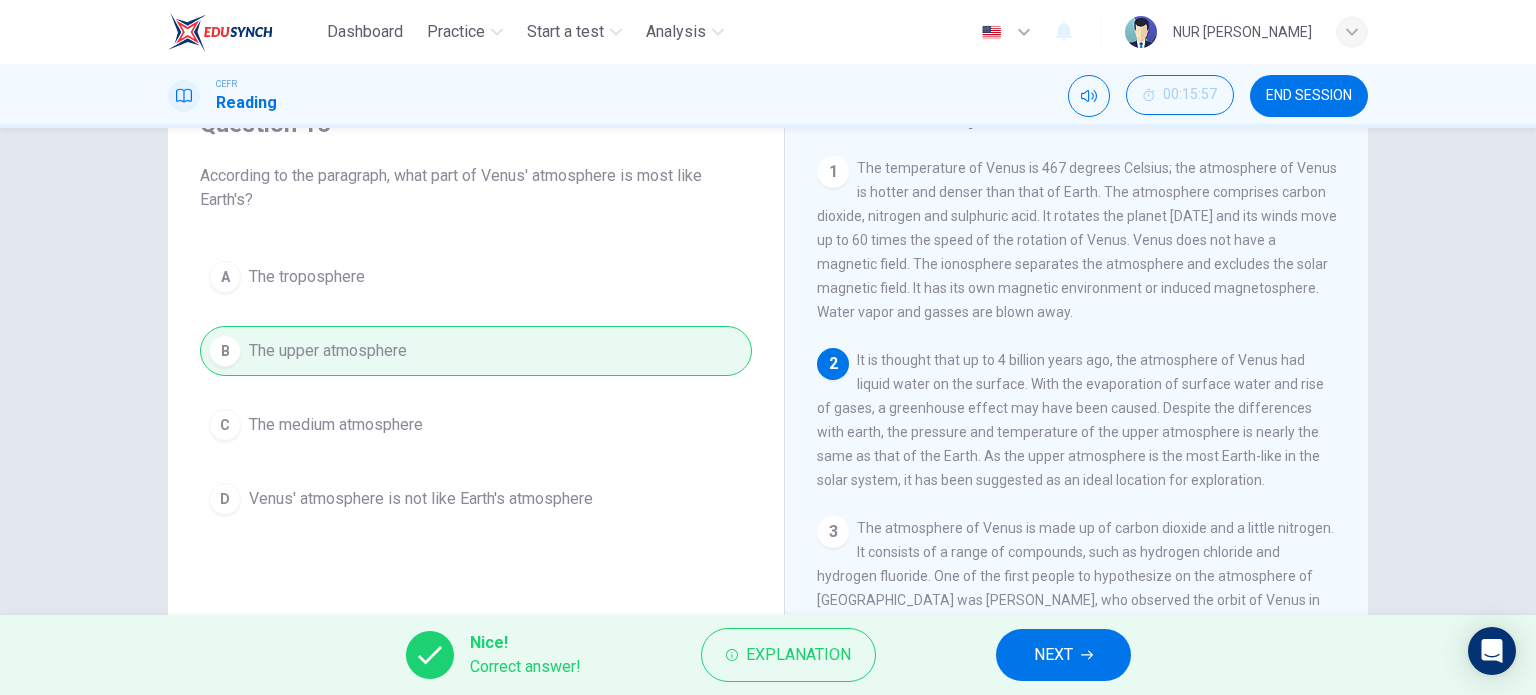 click on "NEXT" at bounding box center [1063, 655] 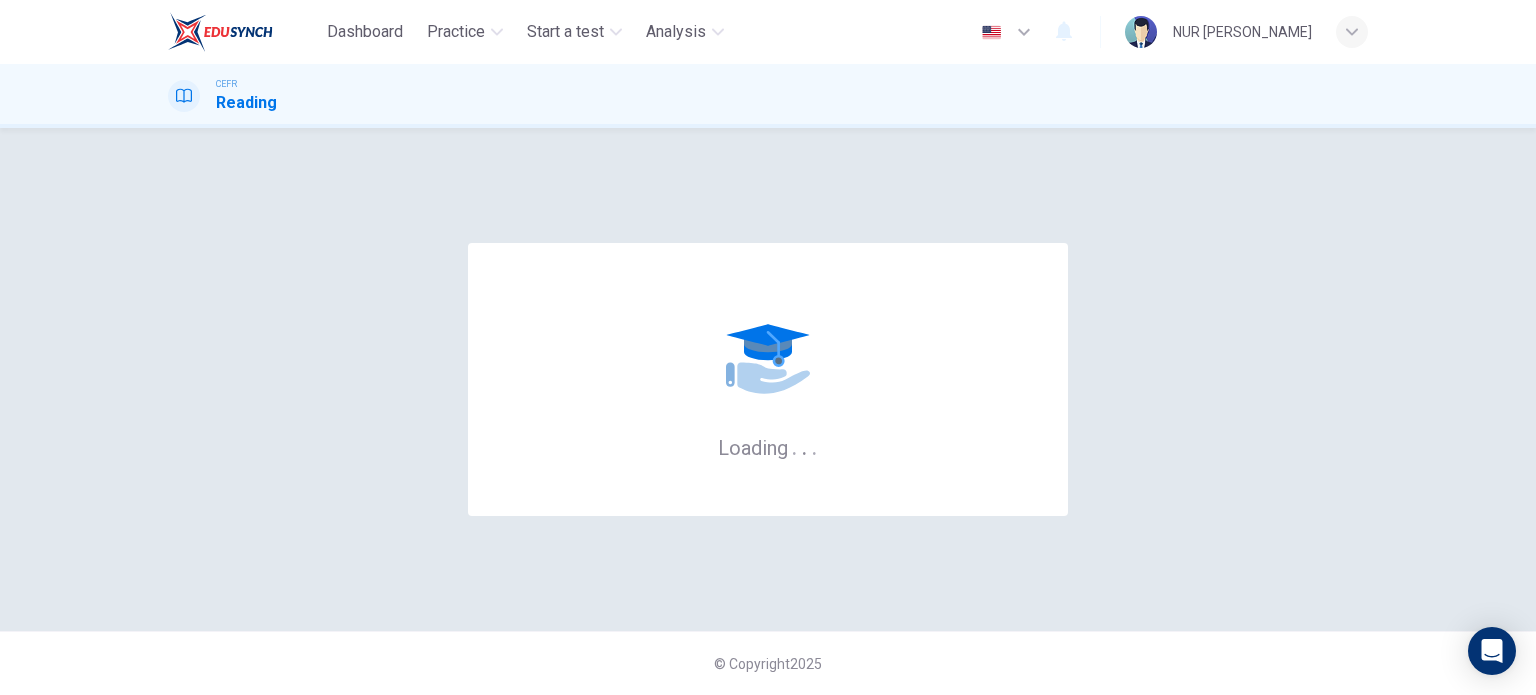 scroll, scrollTop: 0, scrollLeft: 0, axis: both 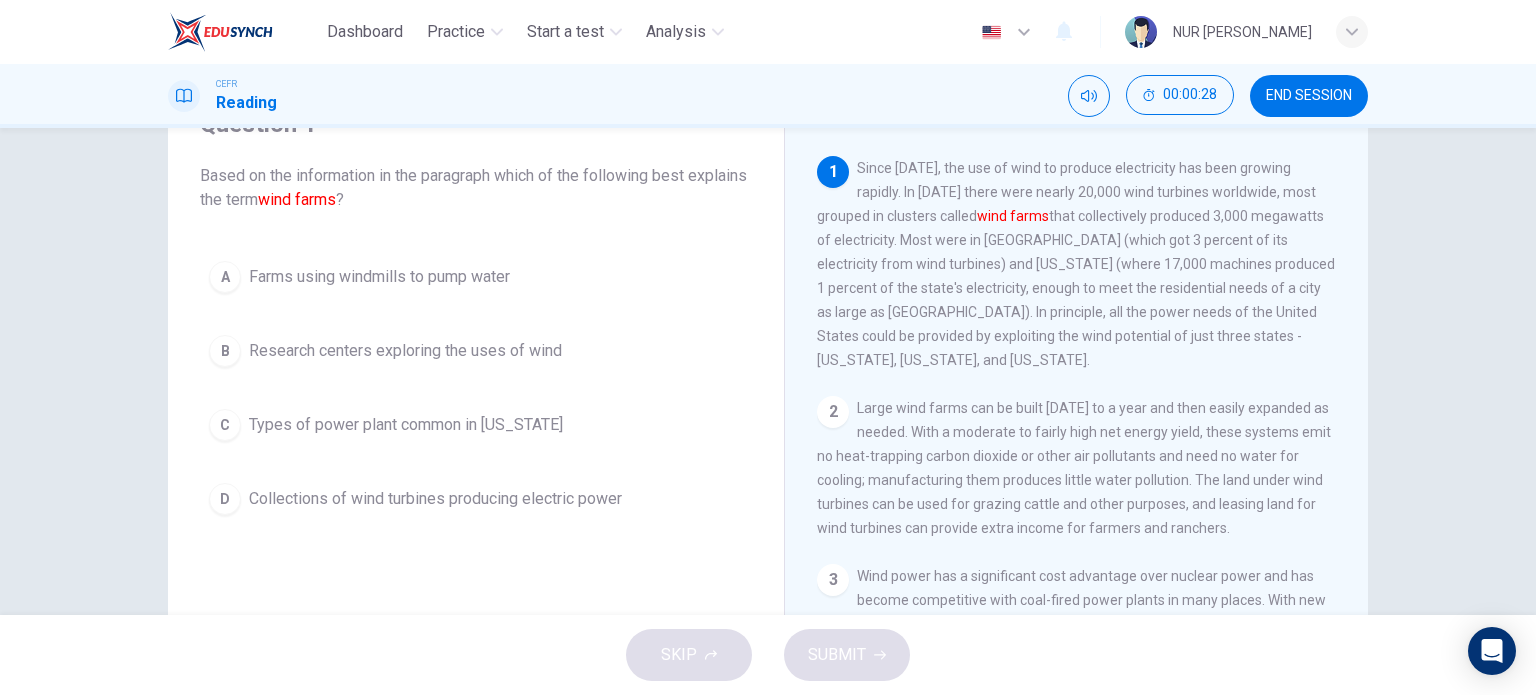 click on "Collections of wind turbines producing electric power" at bounding box center (435, 499) 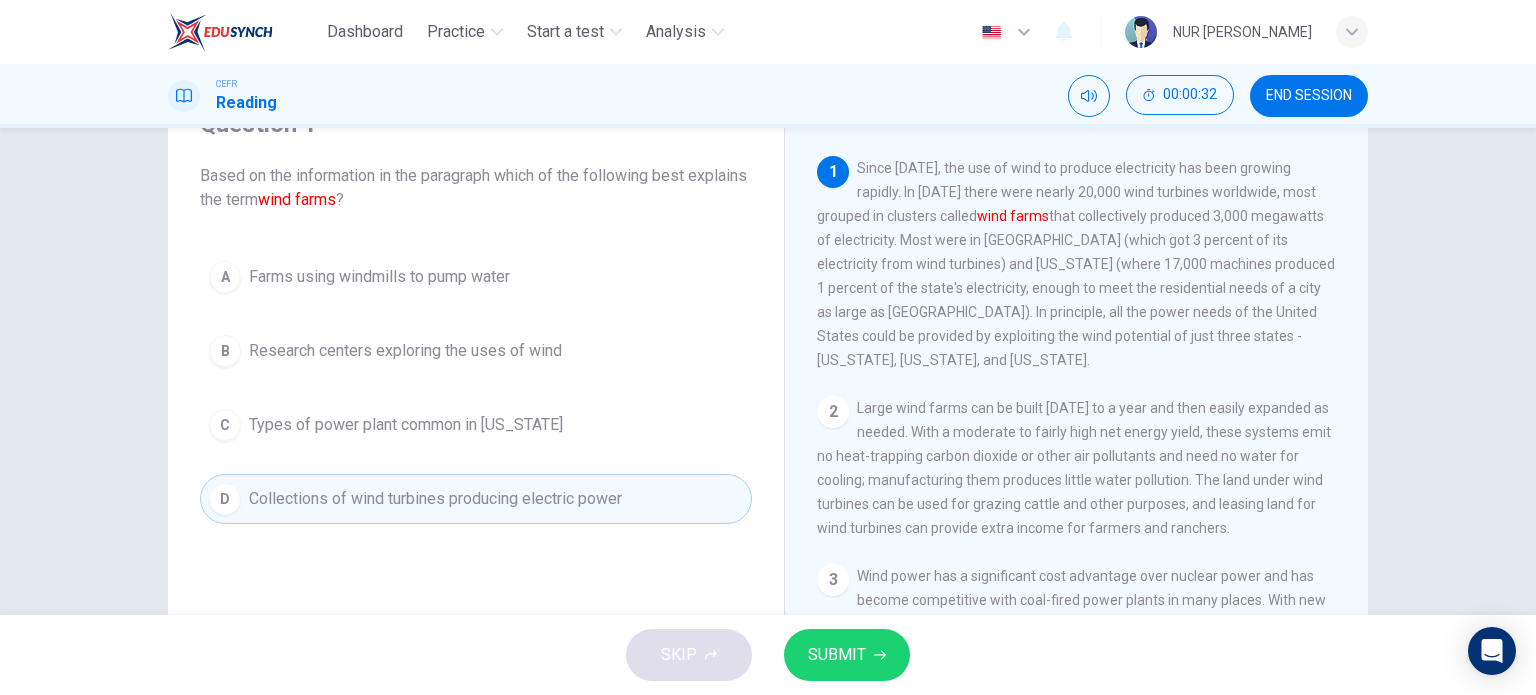 click on "SUBMIT" at bounding box center [837, 655] 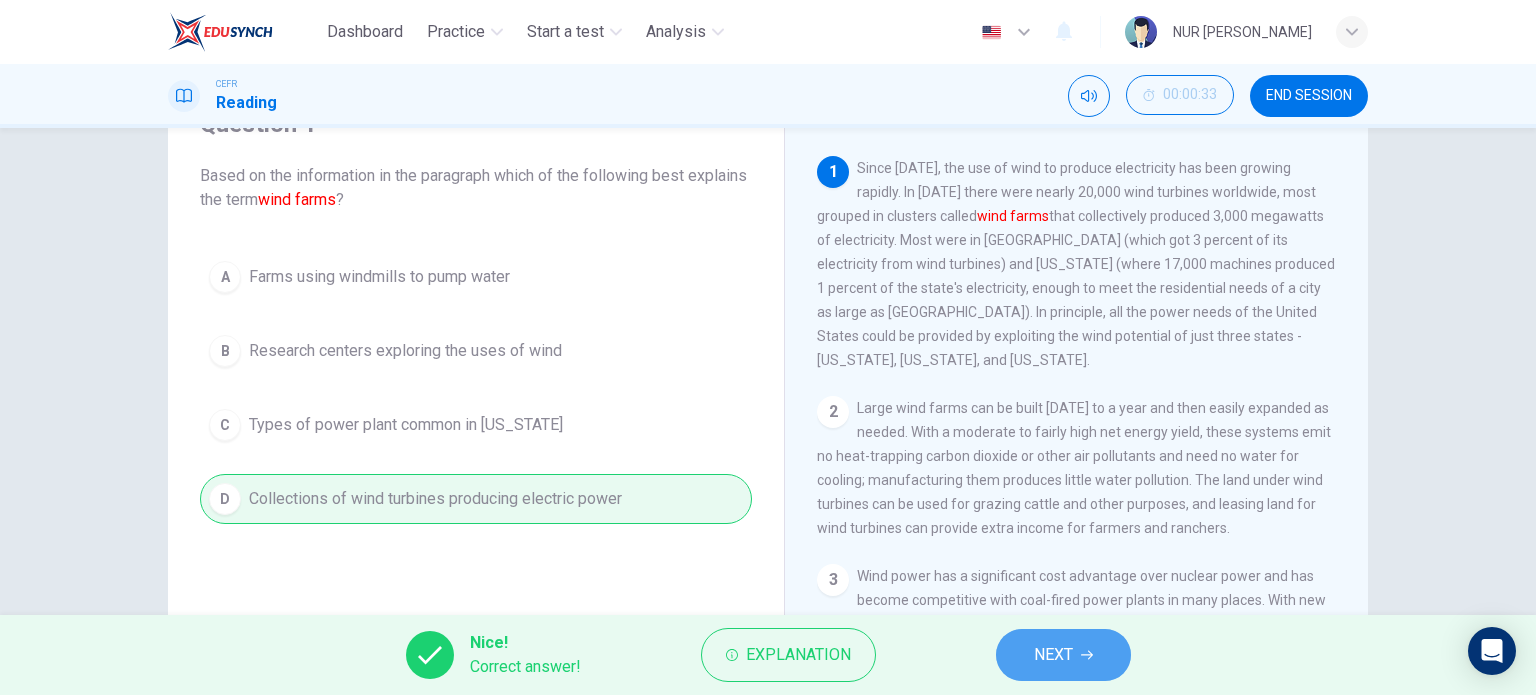 click on "NEXT" at bounding box center (1063, 655) 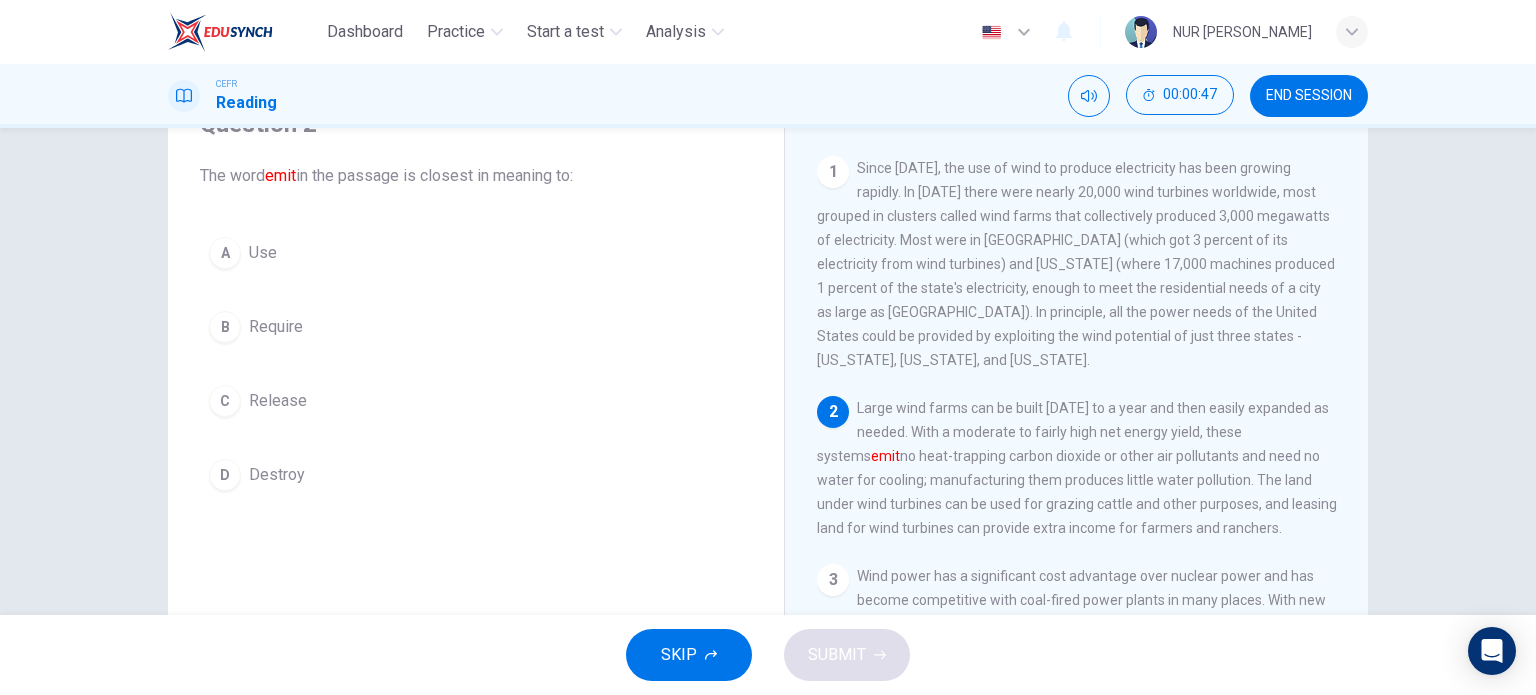click on "C Release" at bounding box center (476, 401) 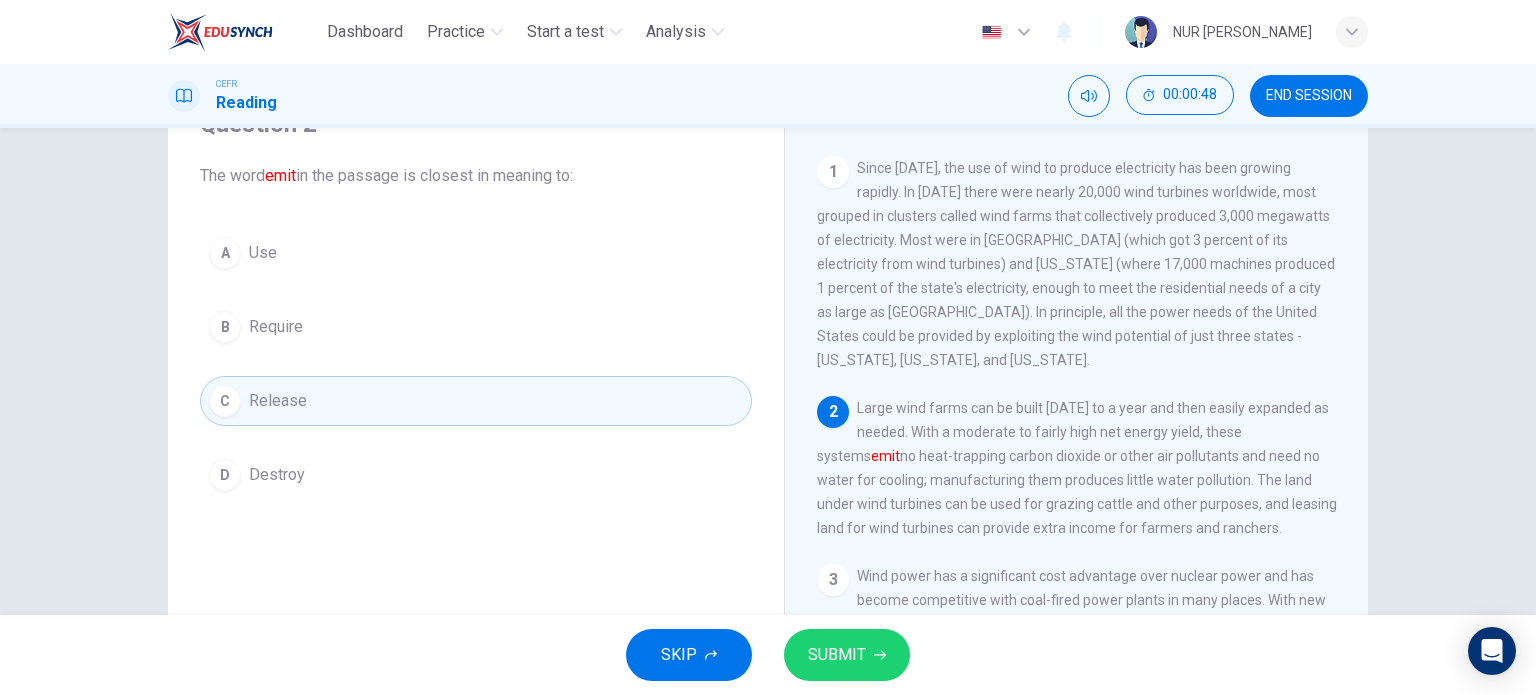 click on "SUBMIT" at bounding box center [837, 655] 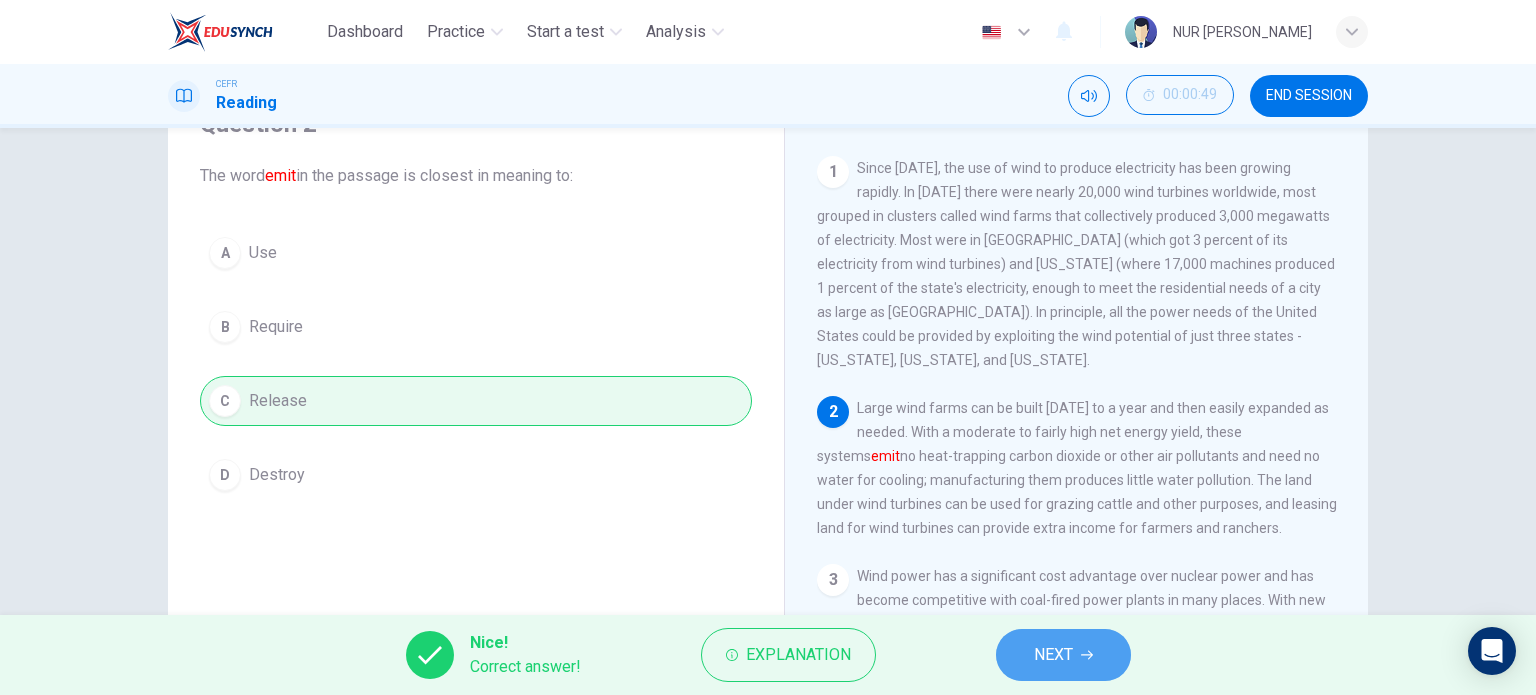 click on "NEXT" at bounding box center (1053, 655) 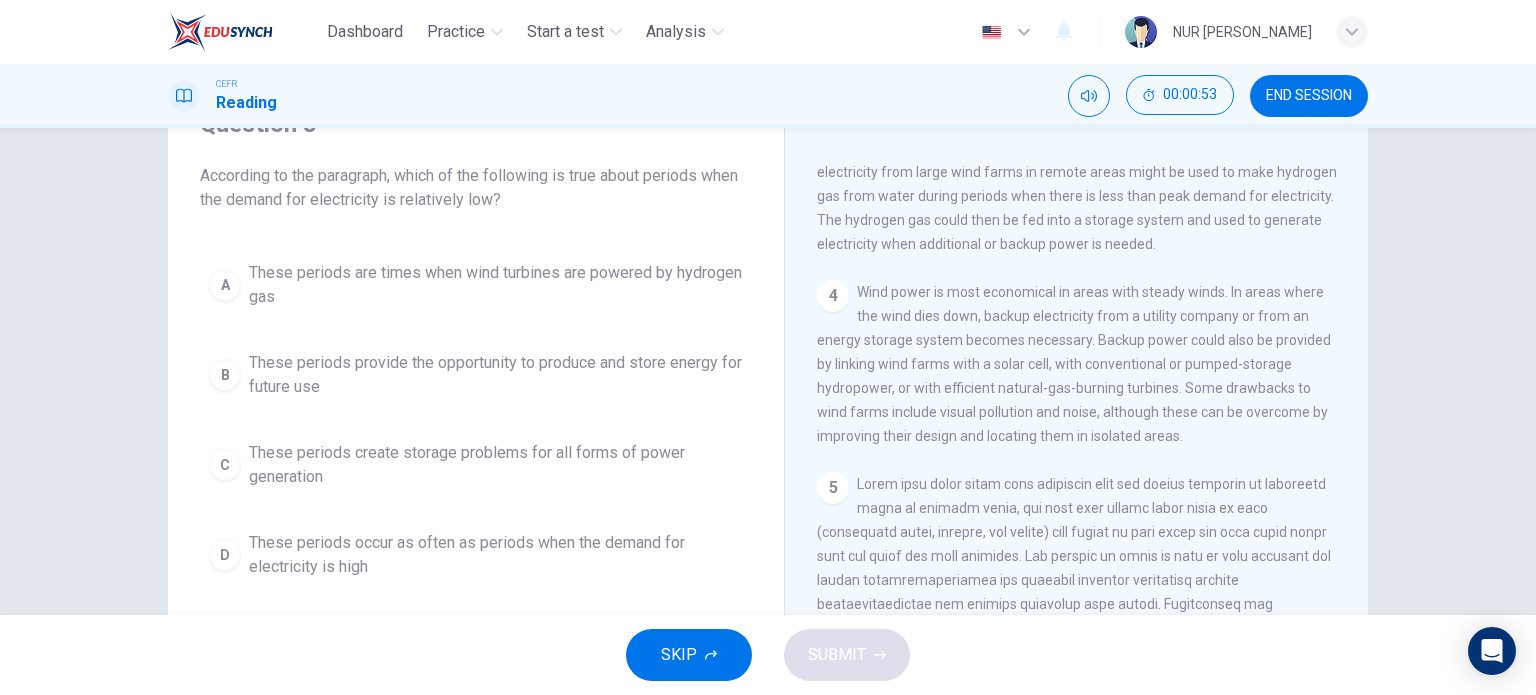 scroll, scrollTop: 400, scrollLeft: 0, axis: vertical 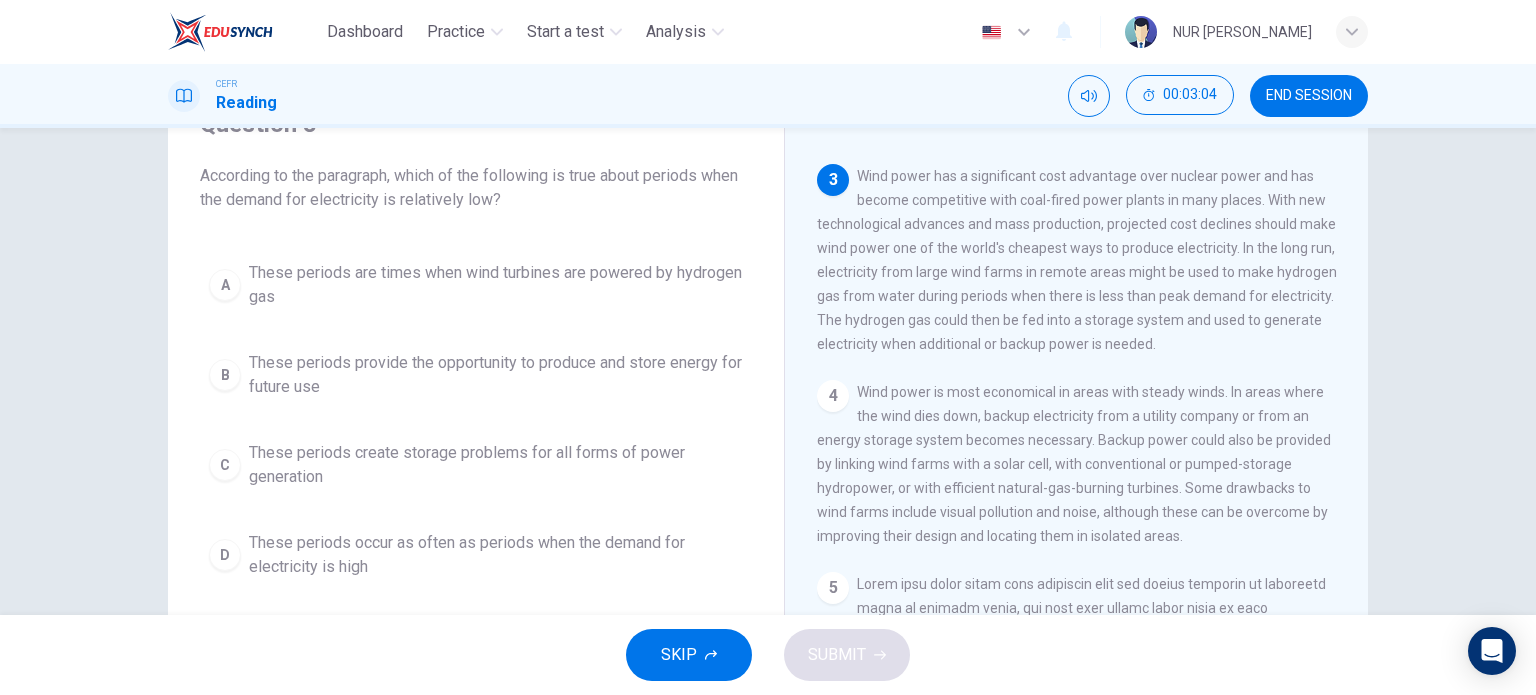 click on "These periods provide the opportunity to produce and store energy for future use" at bounding box center [496, 375] 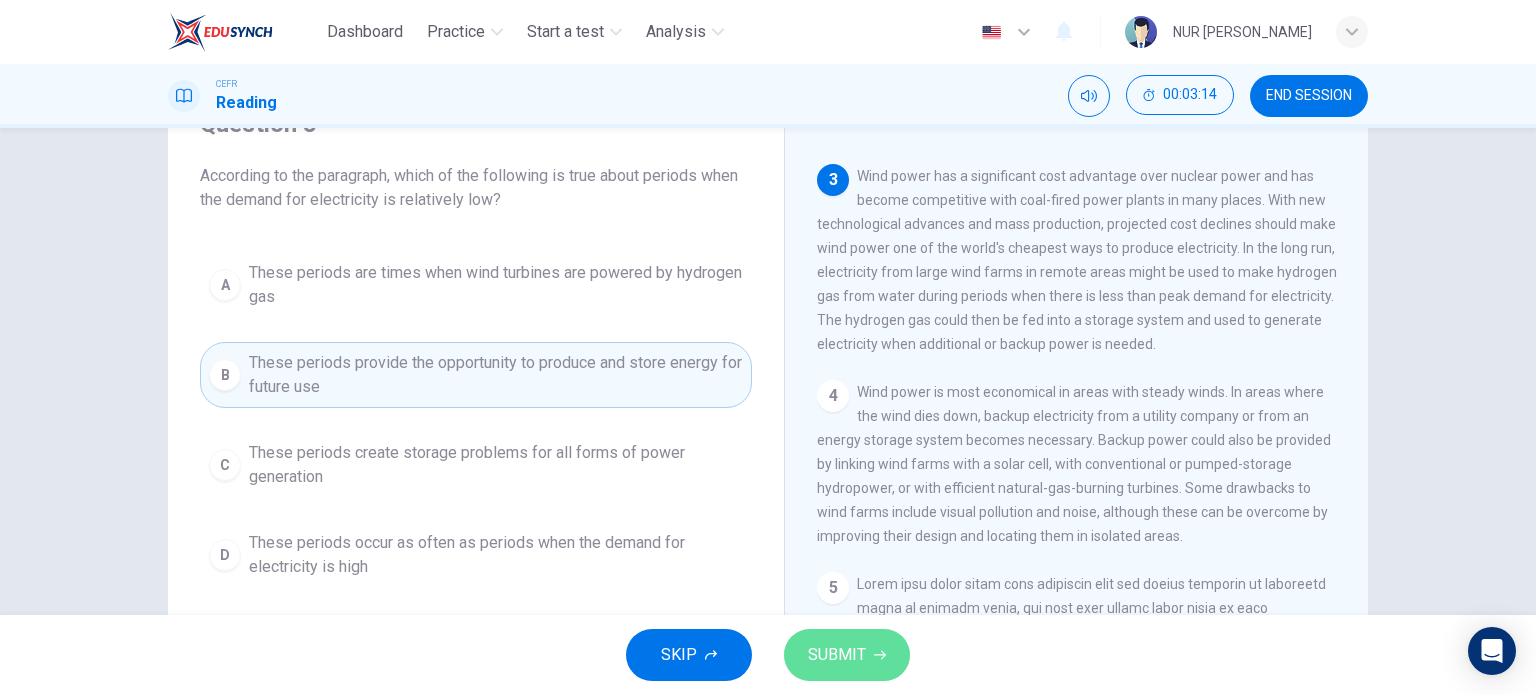 click on "SUBMIT" at bounding box center (837, 655) 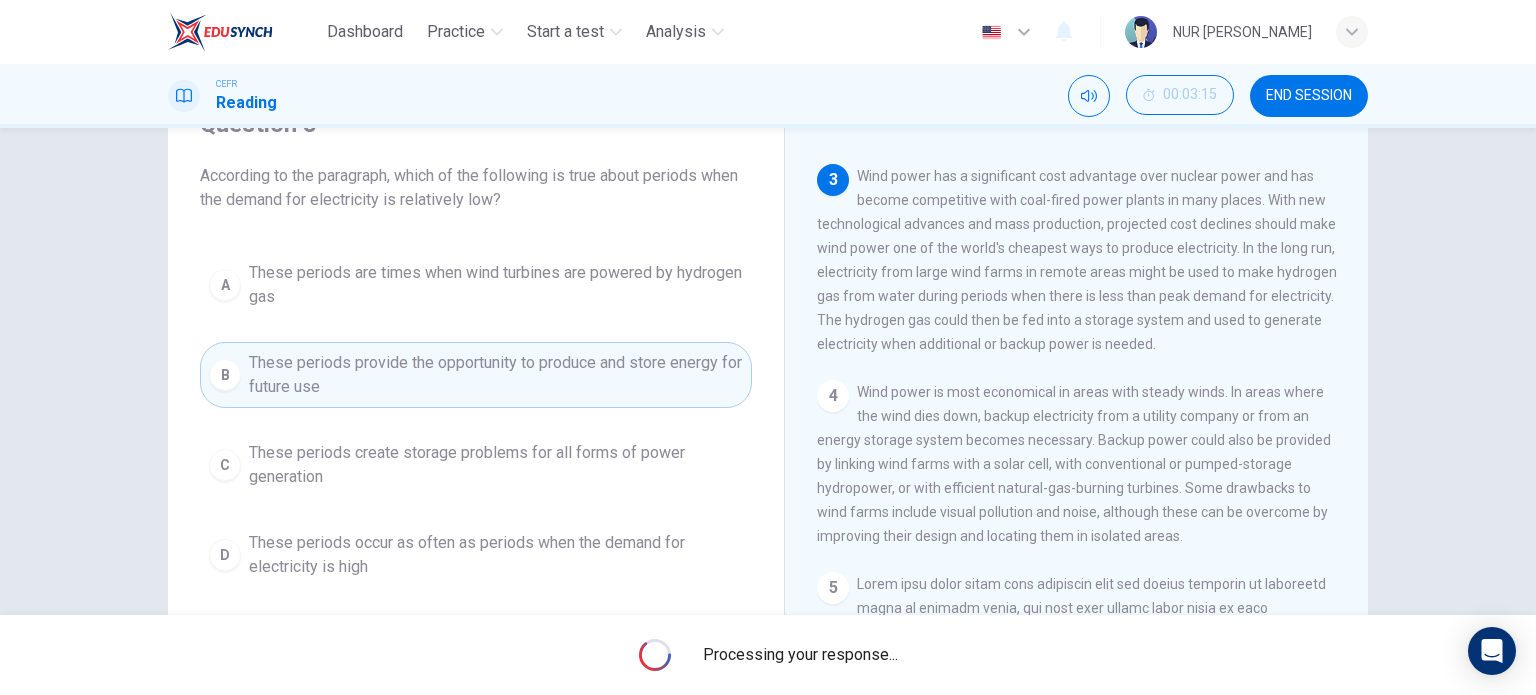 click on "Processing your response..." at bounding box center [768, 655] 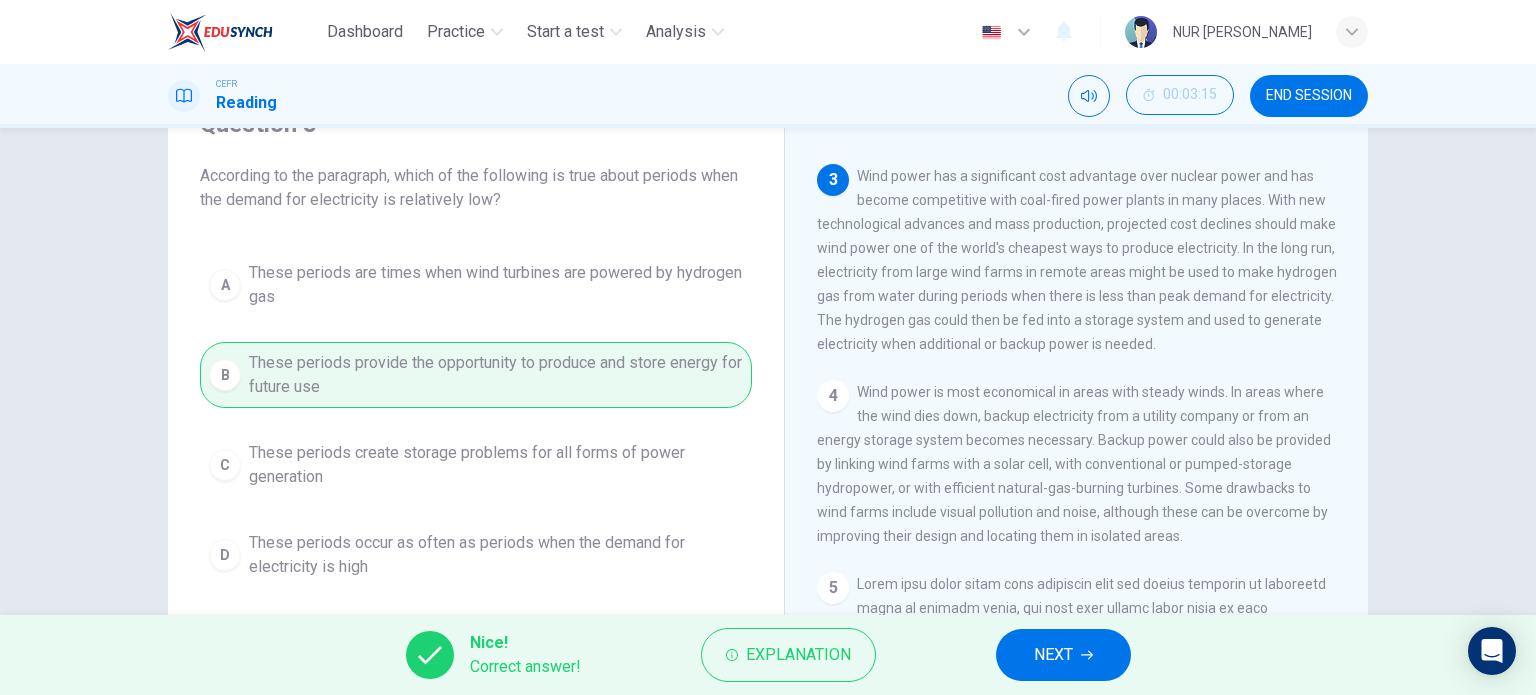 click on "NEXT" at bounding box center [1053, 655] 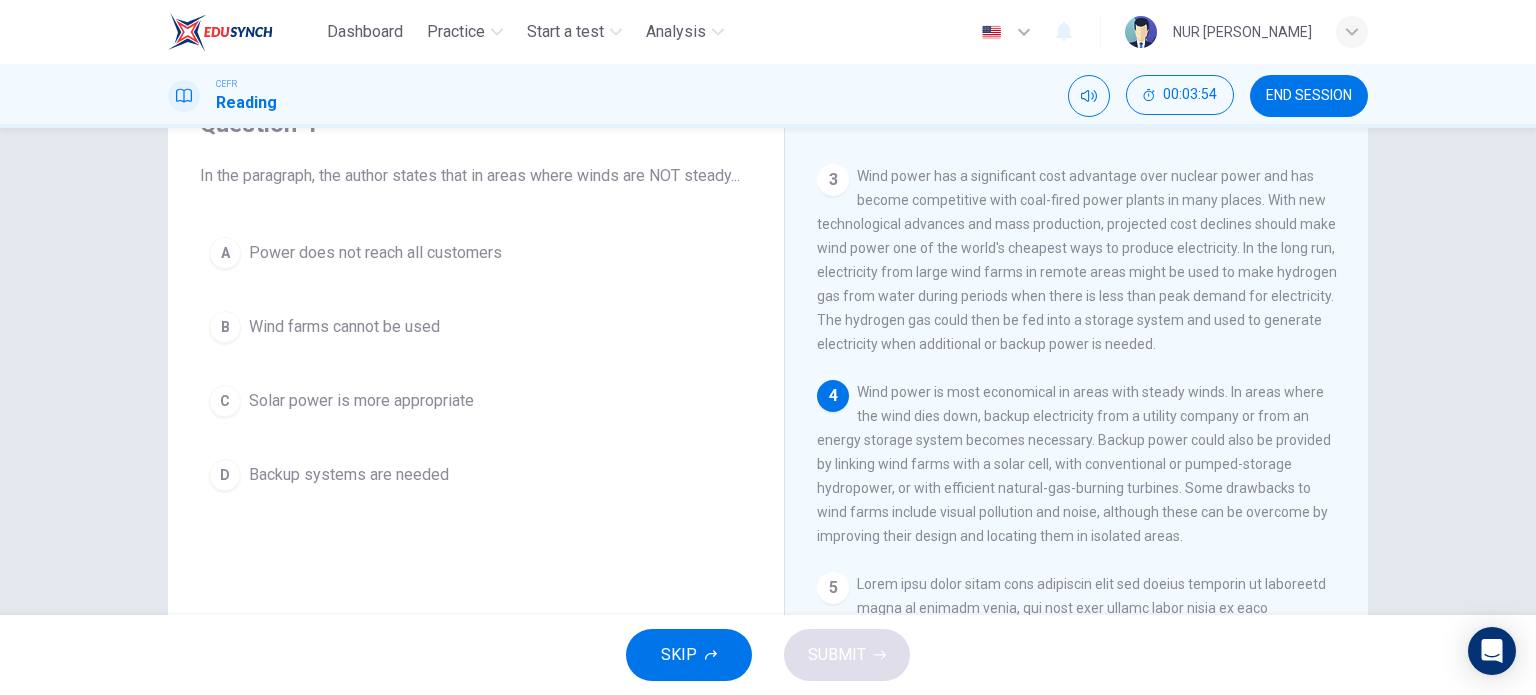 click on "Backup systems are needed" at bounding box center (349, 475) 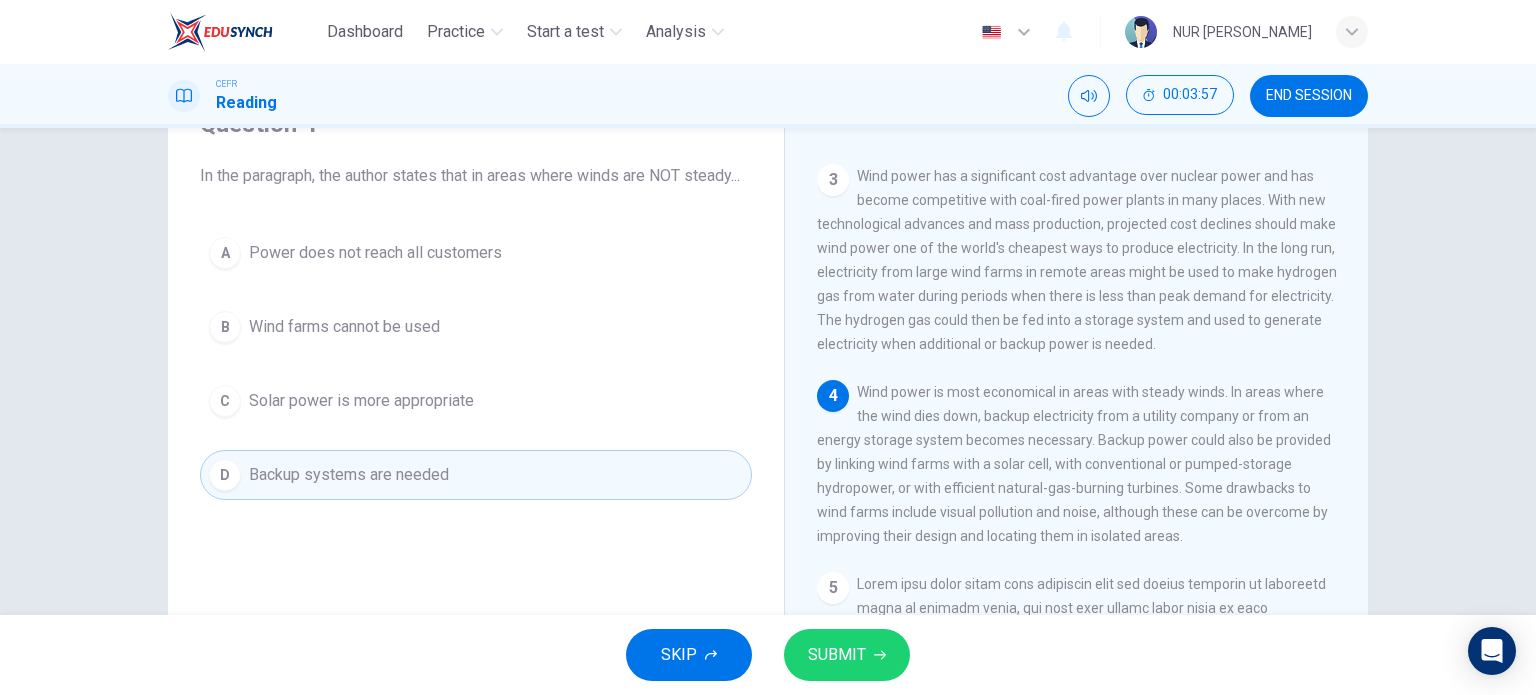 click on "SUBMIT" at bounding box center (837, 655) 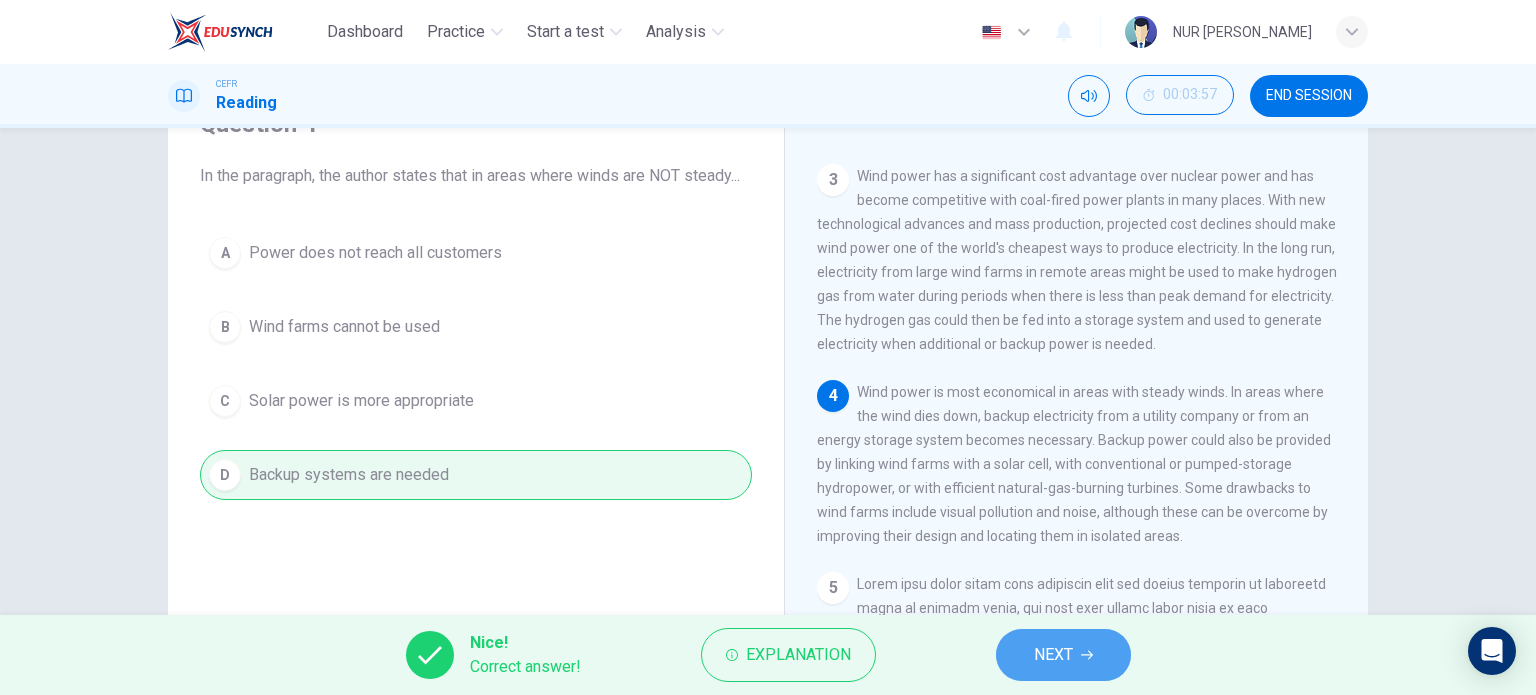 click on "NEXT" at bounding box center [1053, 655] 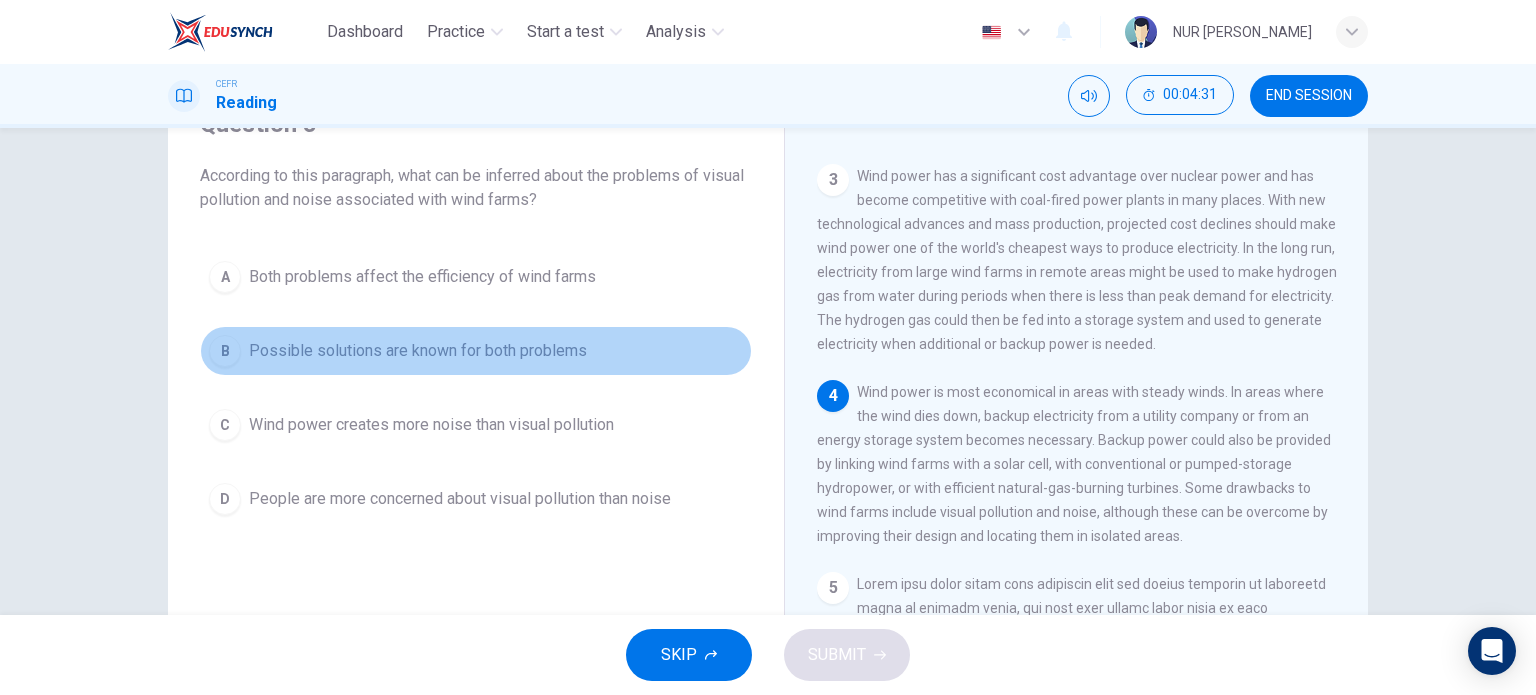 click on "B Possible solutions are known for both problems" at bounding box center (476, 351) 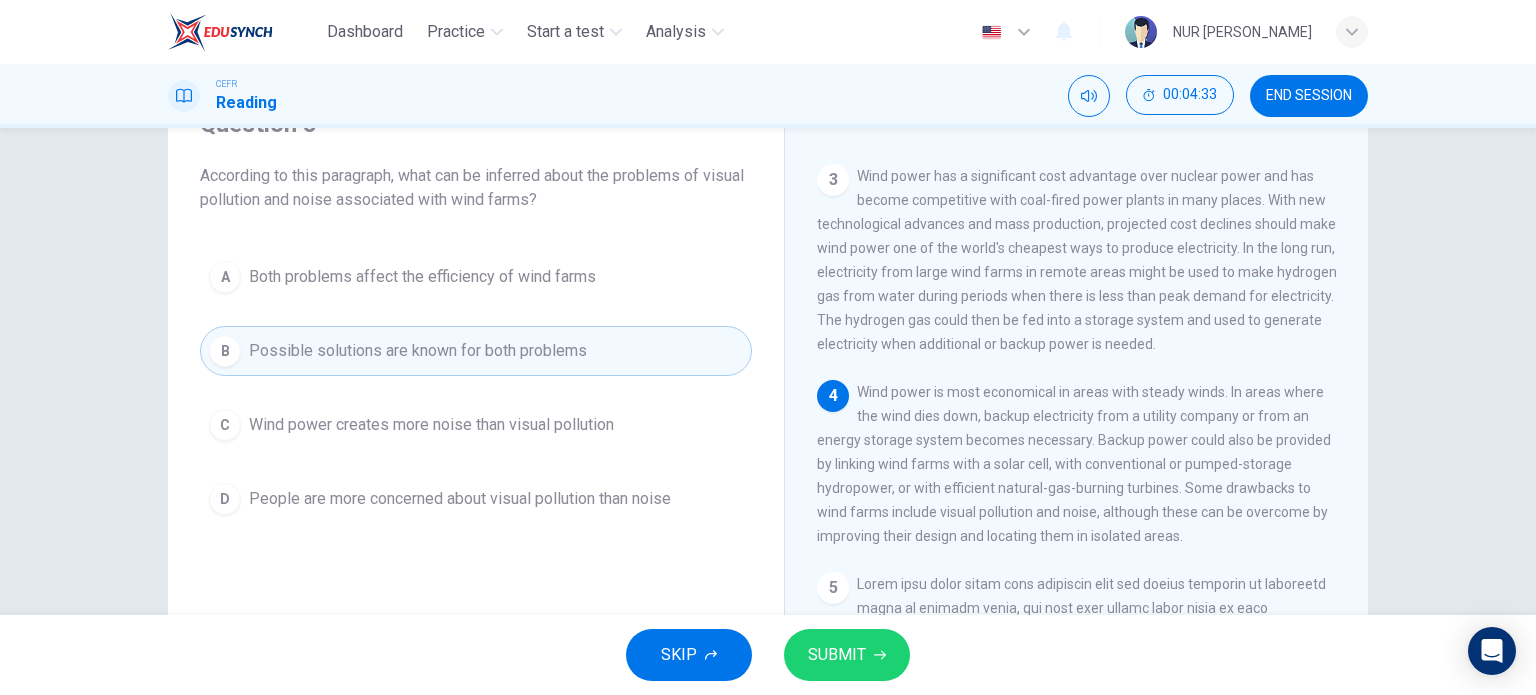 click on "SUBMIT" at bounding box center [837, 655] 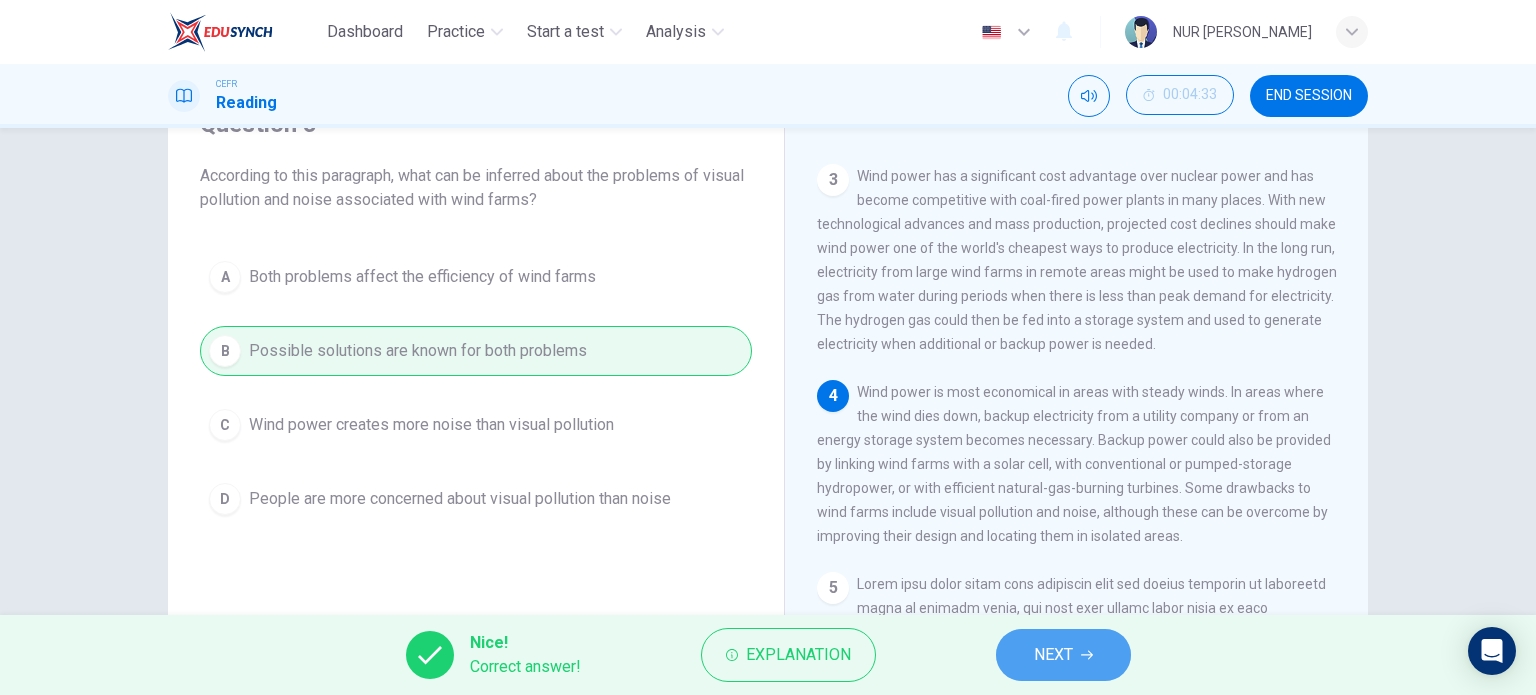 click on "NEXT" at bounding box center [1063, 655] 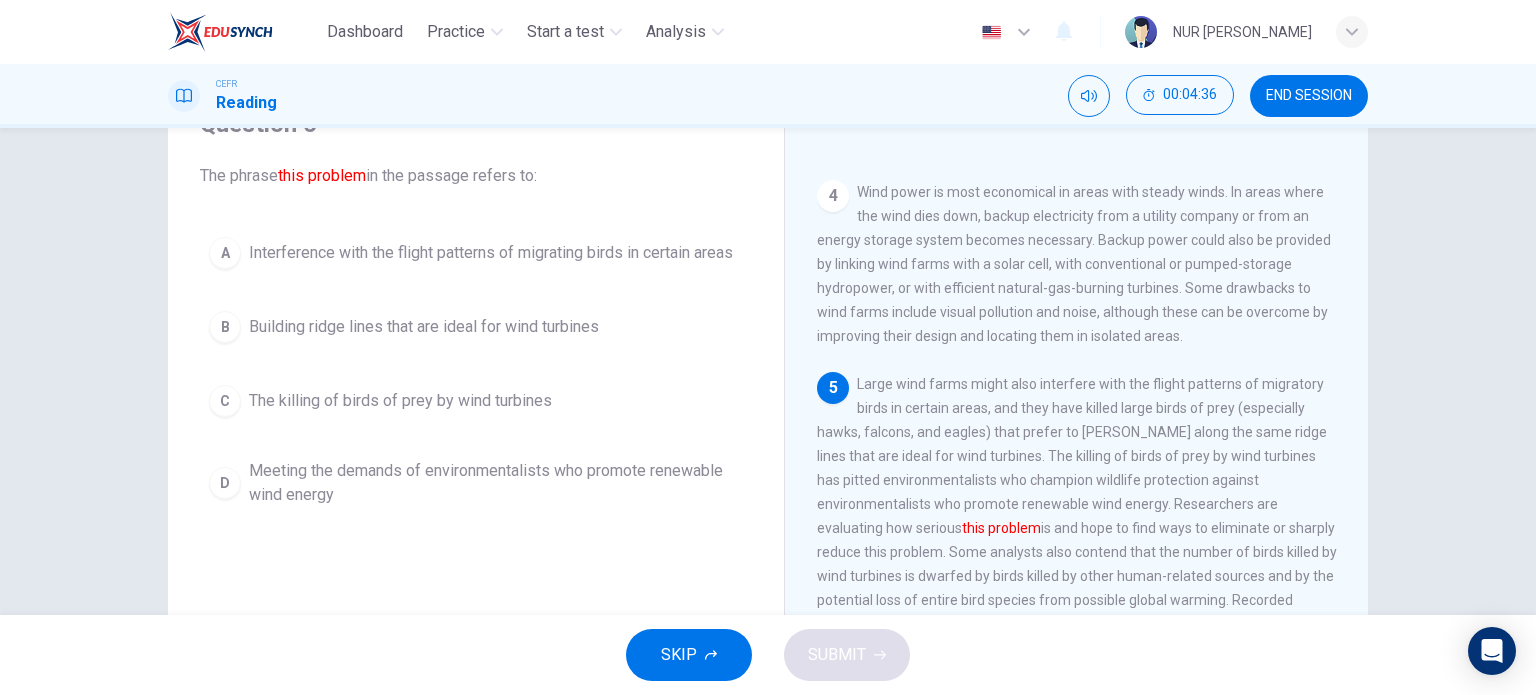 scroll, scrollTop: 700, scrollLeft: 0, axis: vertical 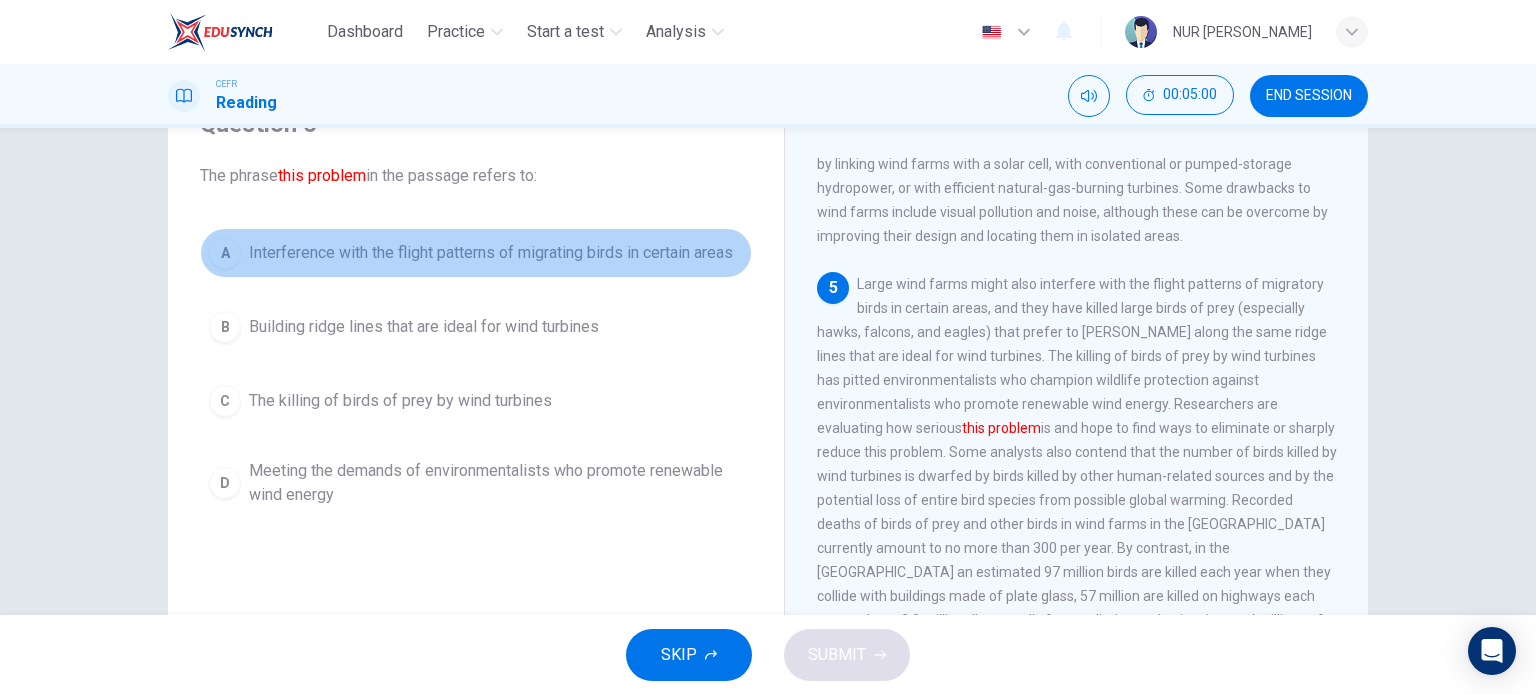 click on "Interference with the flight patterns of migrating birds in certain areas" at bounding box center (491, 253) 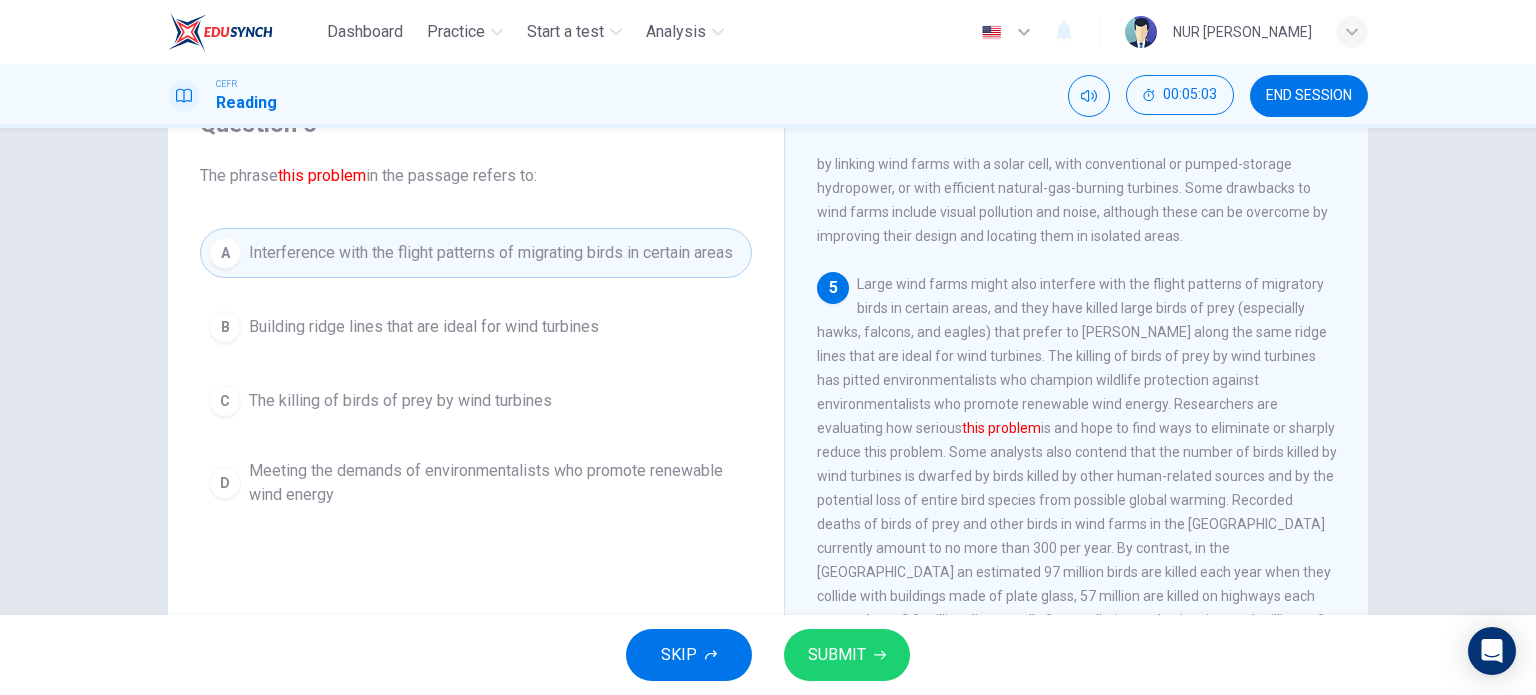 click on "SUBMIT" at bounding box center [847, 655] 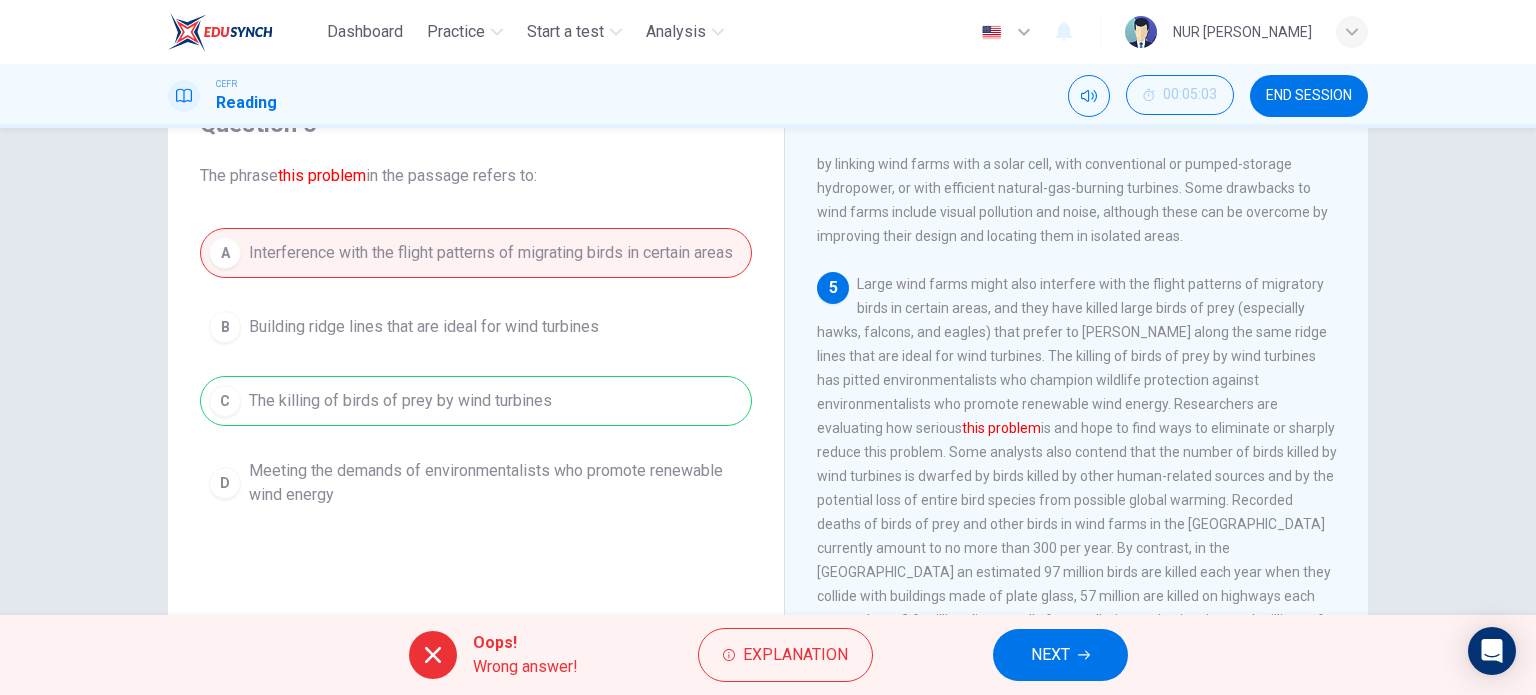 click on "A Interference with the flight patterns of migrating birds in certain areas B Building ridge lines that are ideal for wind turbines C The killing of birds of prey by wind turbines D Meeting the demands of environmentalists who promote renewable wind energy" at bounding box center [476, 372] 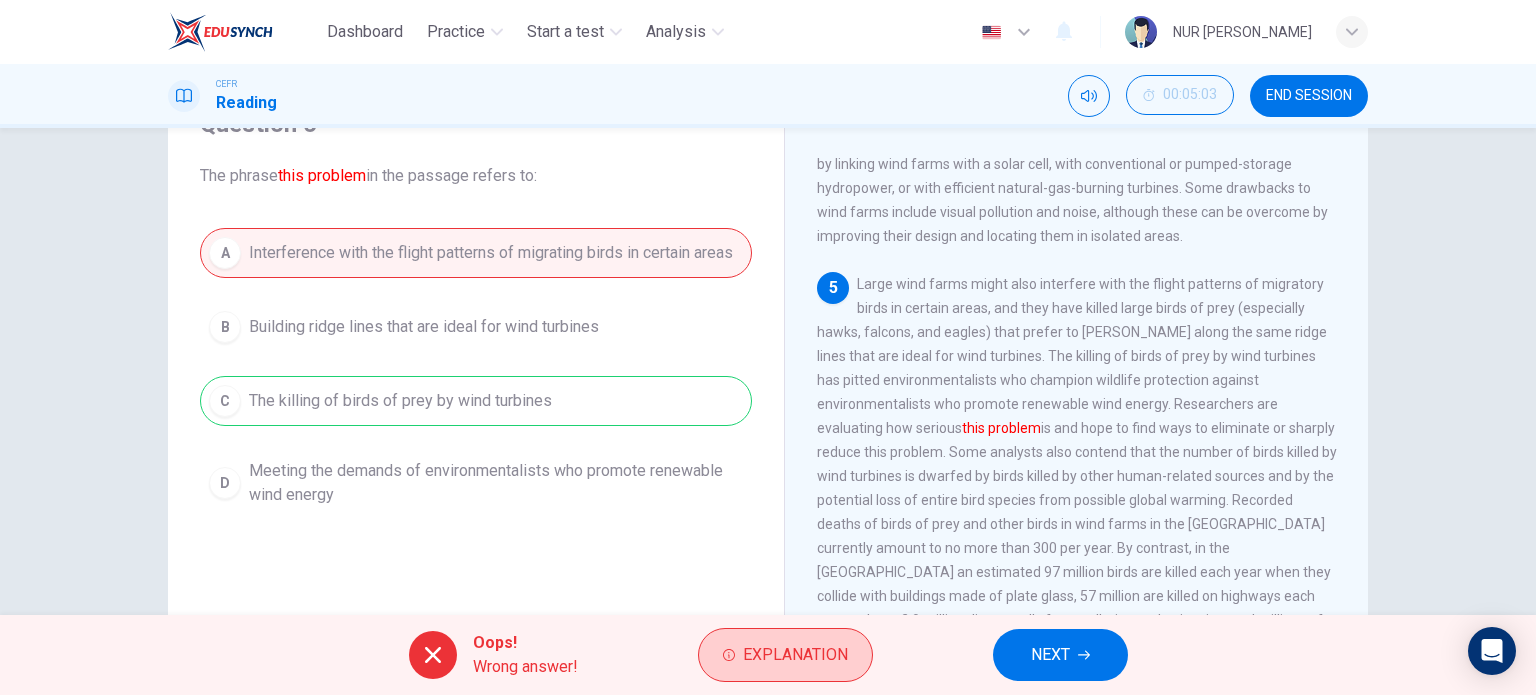 click on "Explanation" at bounding box center (785, 655) 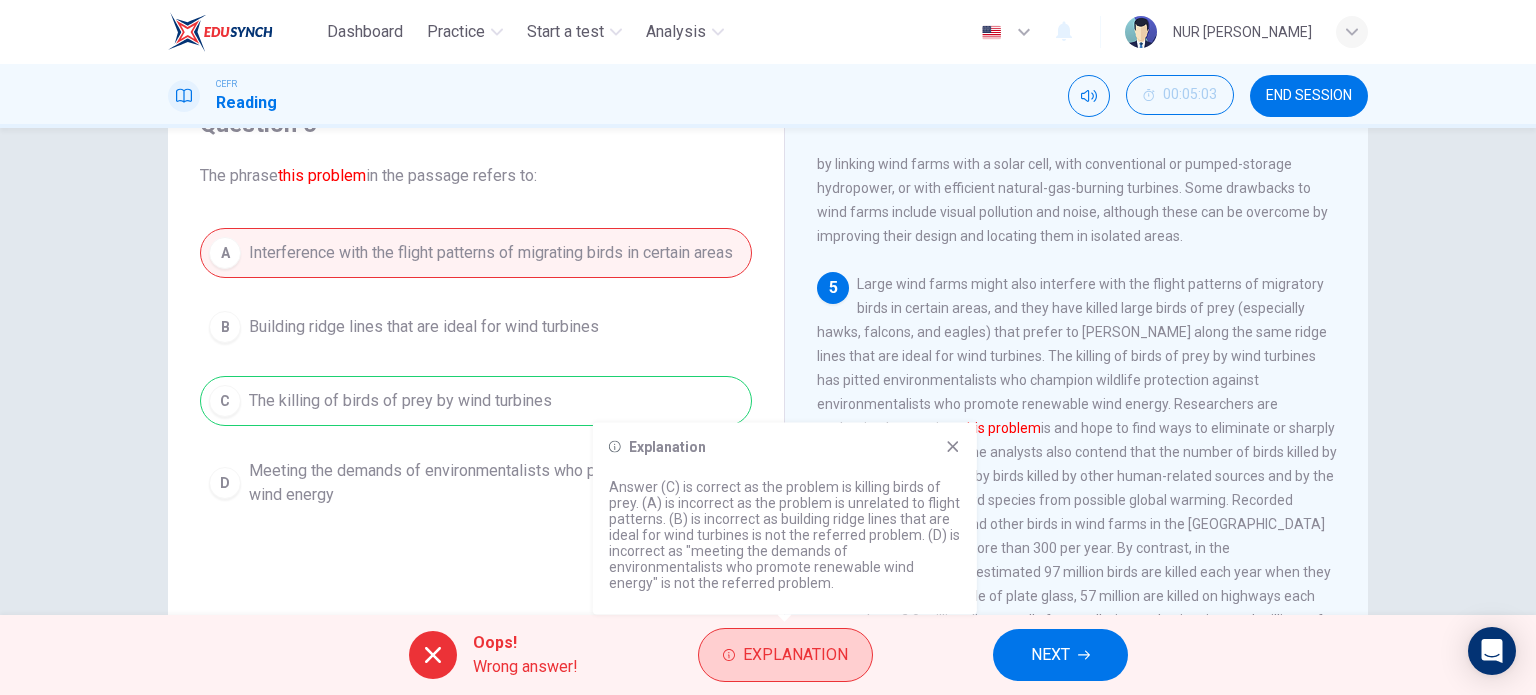 click on "Explanation" at bounding box center [785, 655] 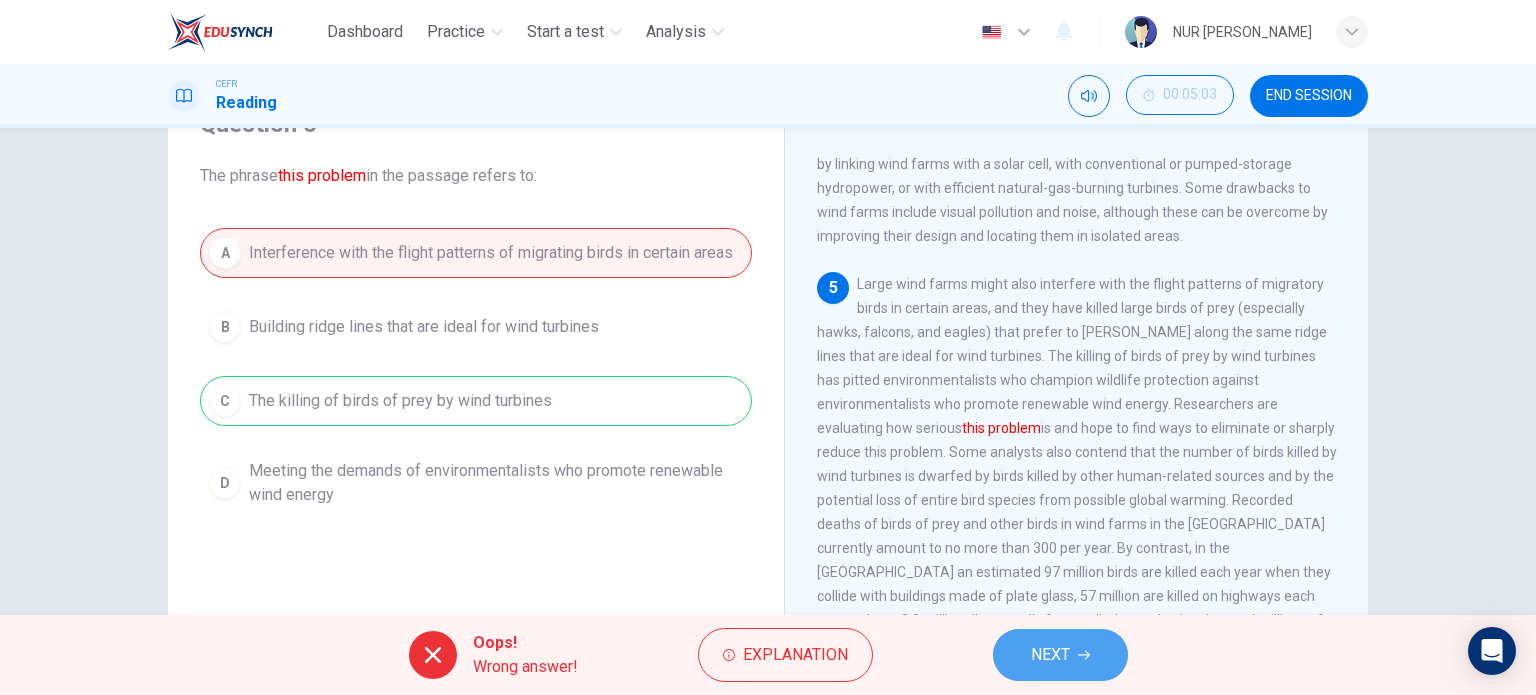 click on "NEXT" at bounding box center (1050, 655) 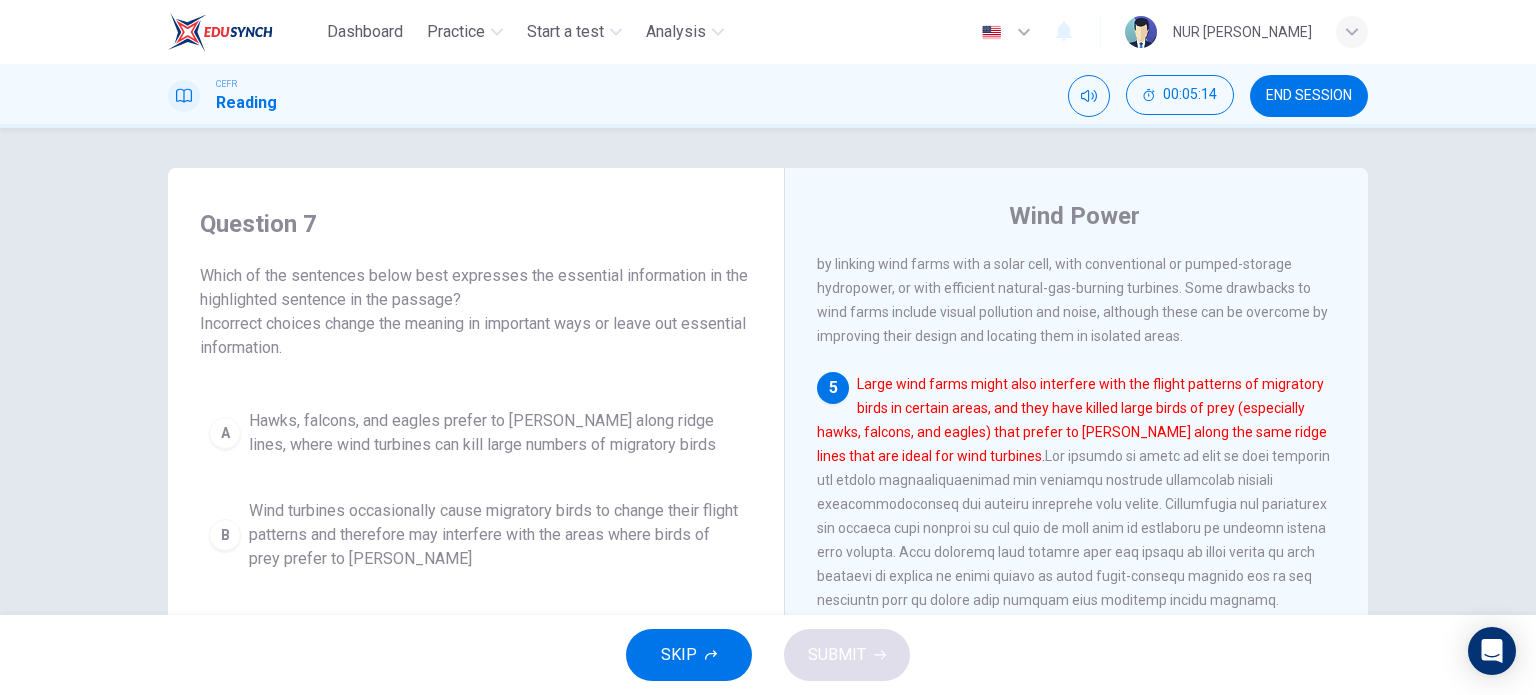 scroll, scrollTop: 288, scrollLeft: 0, axis: vertical 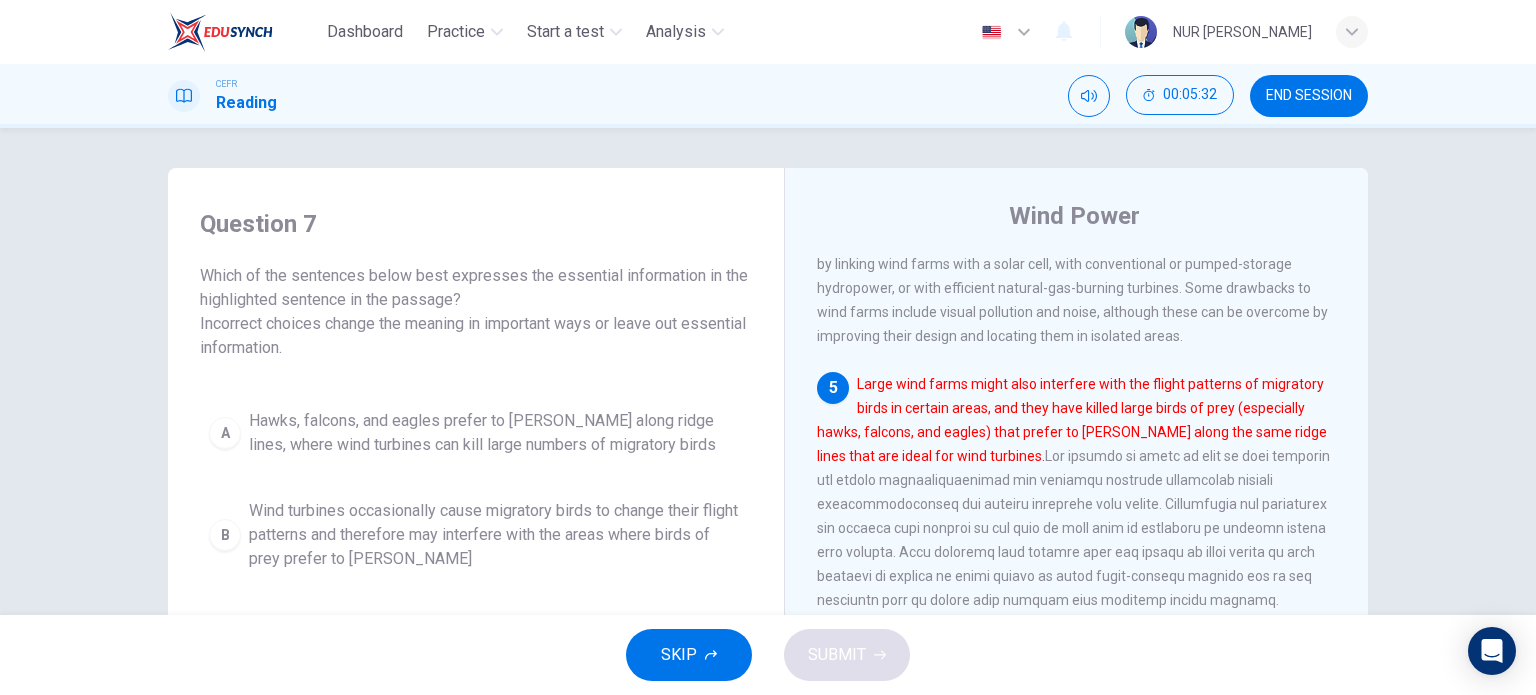 click on "A Hawks, falcons, and eagles prefer to hunt along ridge lines, where wind turbines can kill large numbers of migratory birds" at bounding box center (476, 433) 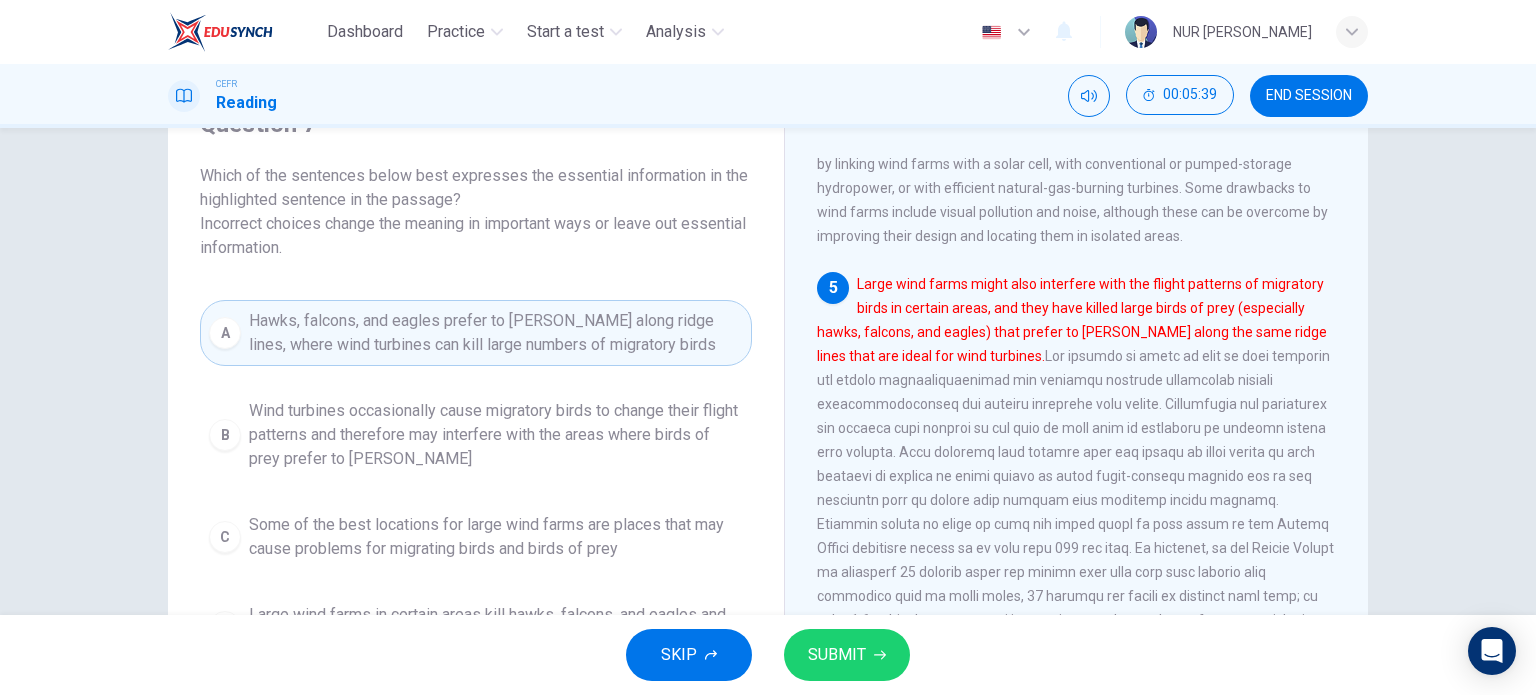 scroll, scrollTop: 200, scrollLeft: 0, axis: vertical 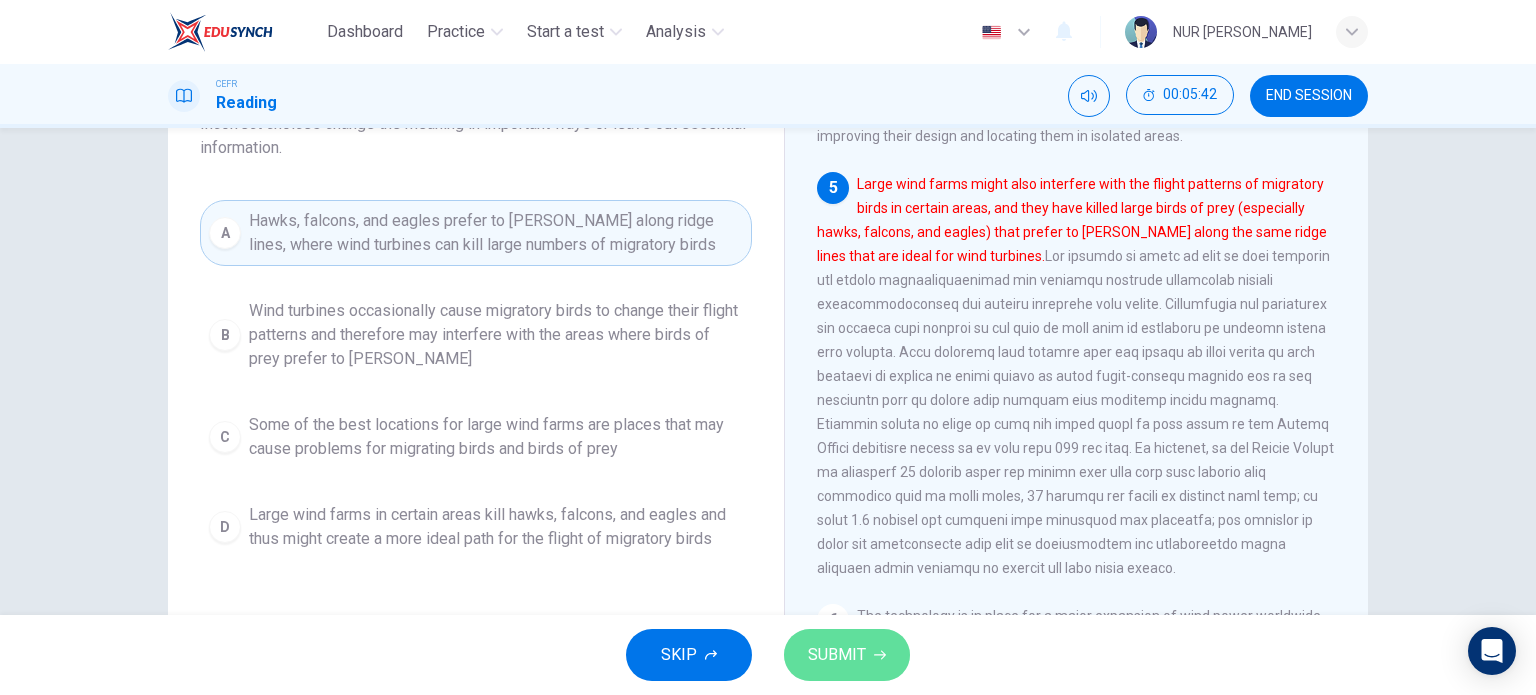 click on "SUBMIT" at bounding box center [837, 655] 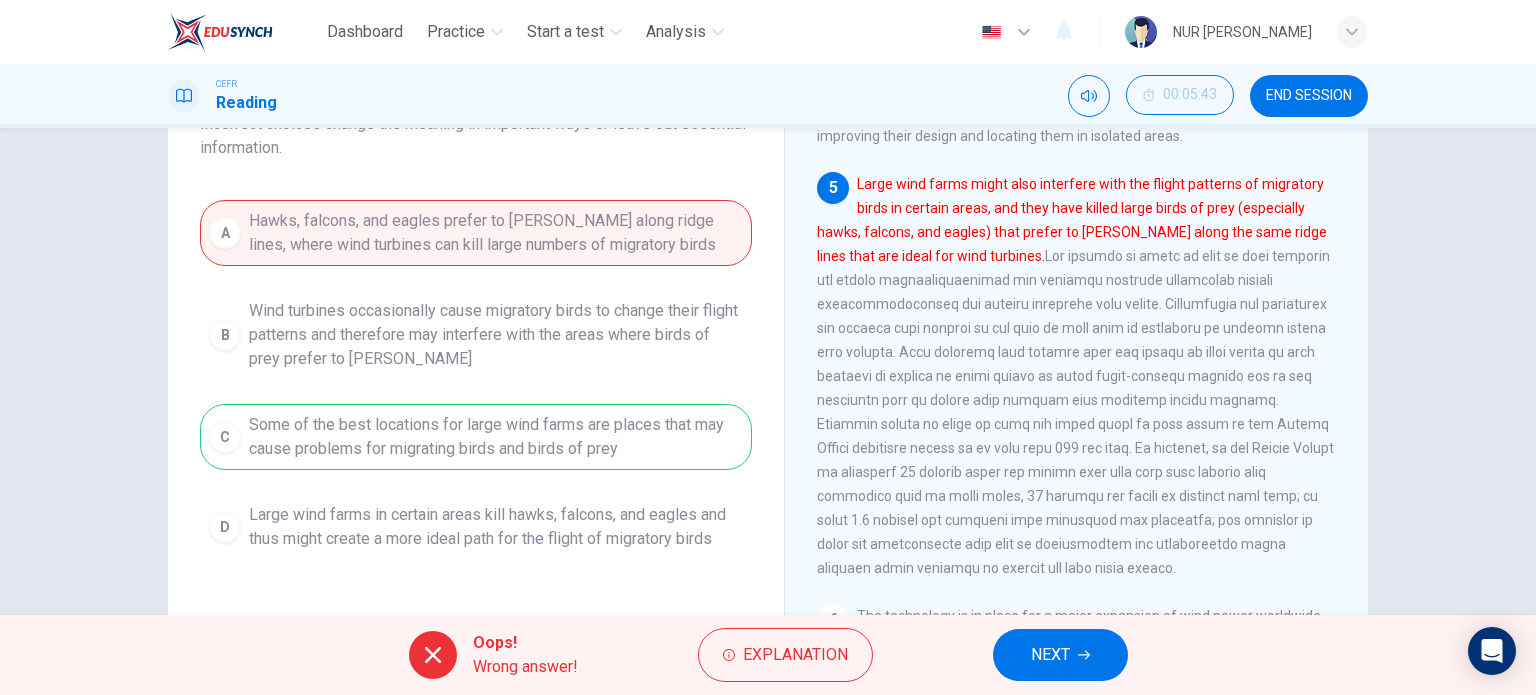 drag, startPoint x: 471, startPoint y: 458, endPoint x: 571, endPoint y: 448, distance: 100.49876 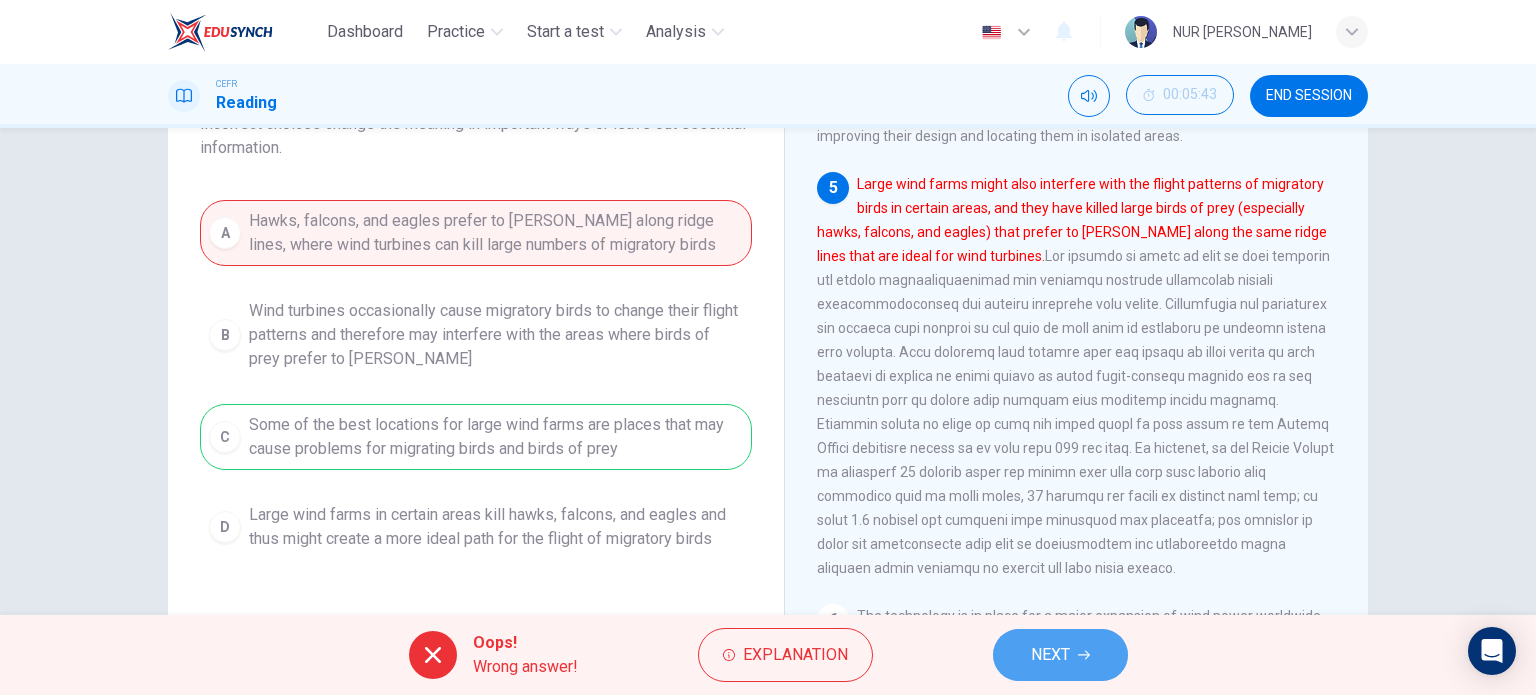 click on "NEXT" at bounding box center [1050, 655] 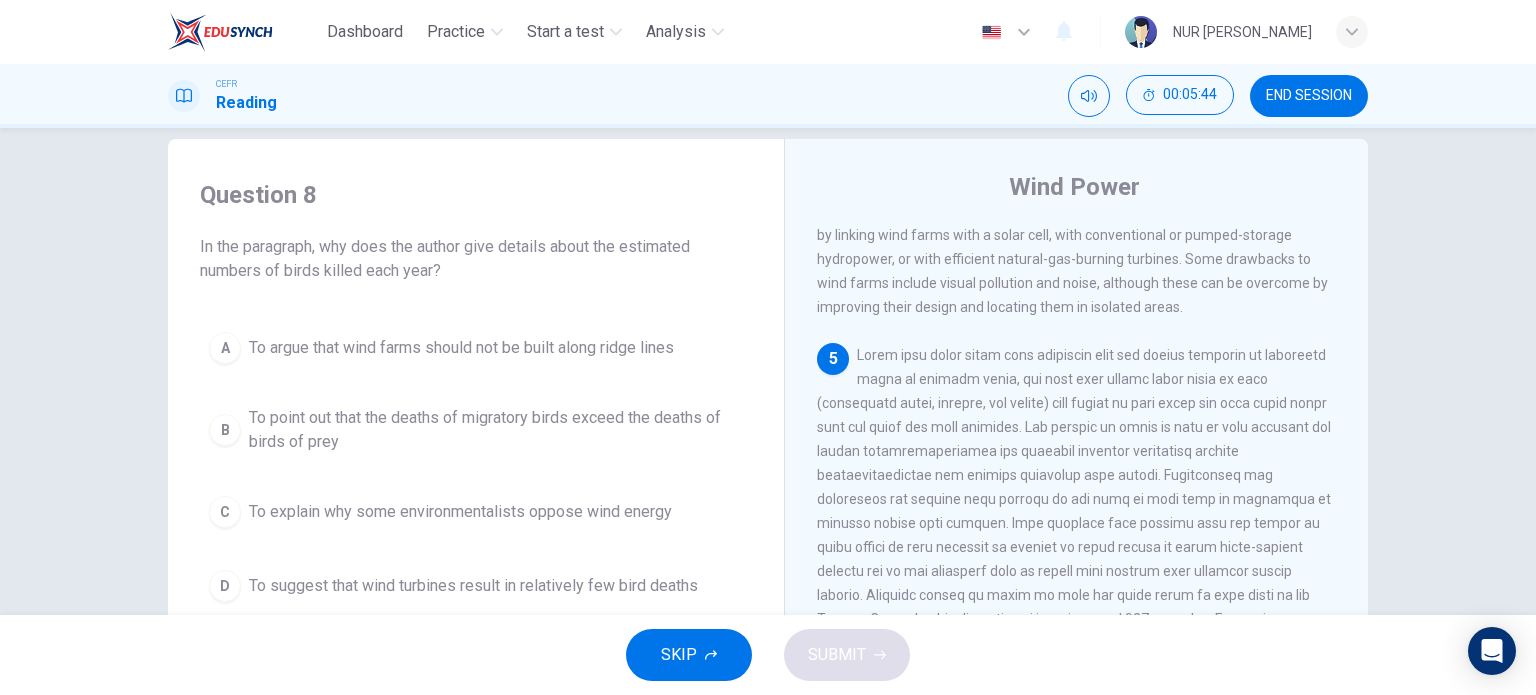 scroll, scrollTop: 0, scrollLeft: 0, axis: both 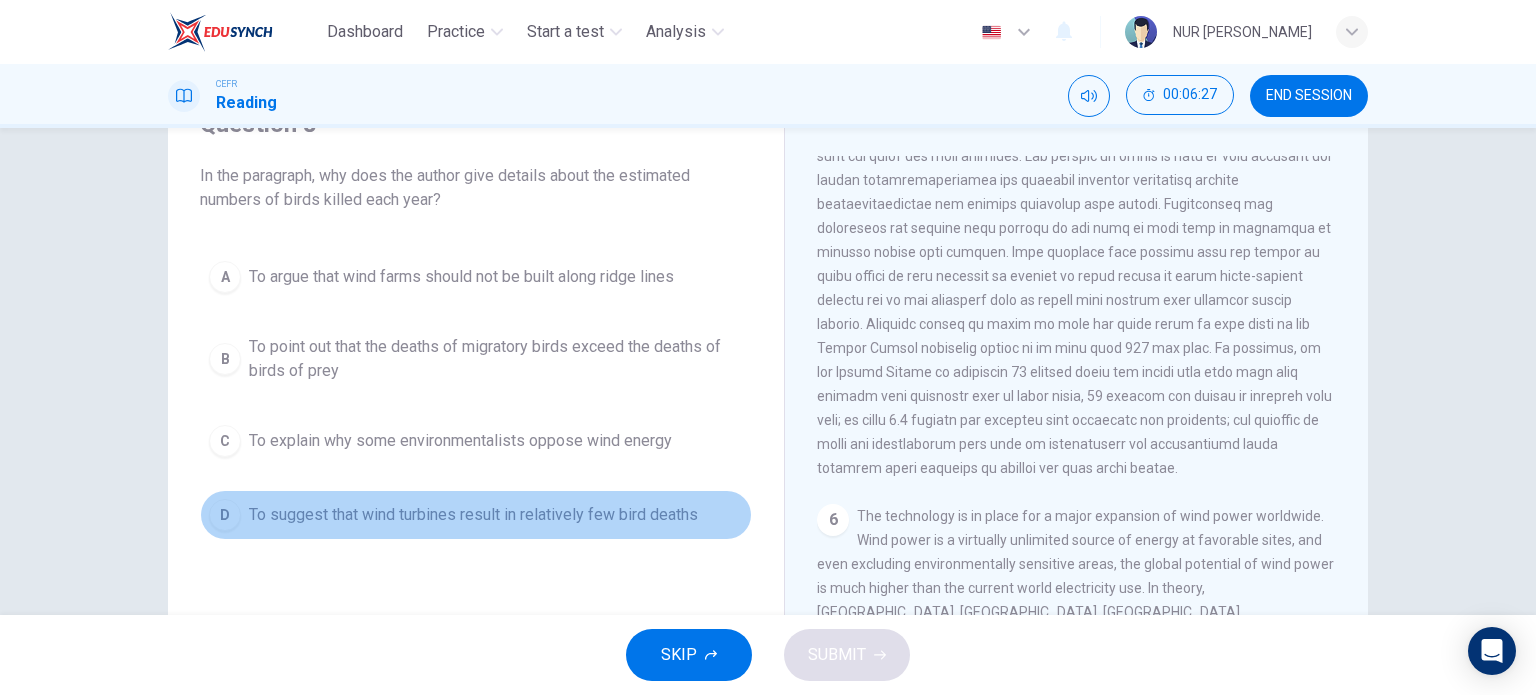 click on "D To suggest that wind turbines result in relatively few bird deaths" at bounding box center [476, 515] 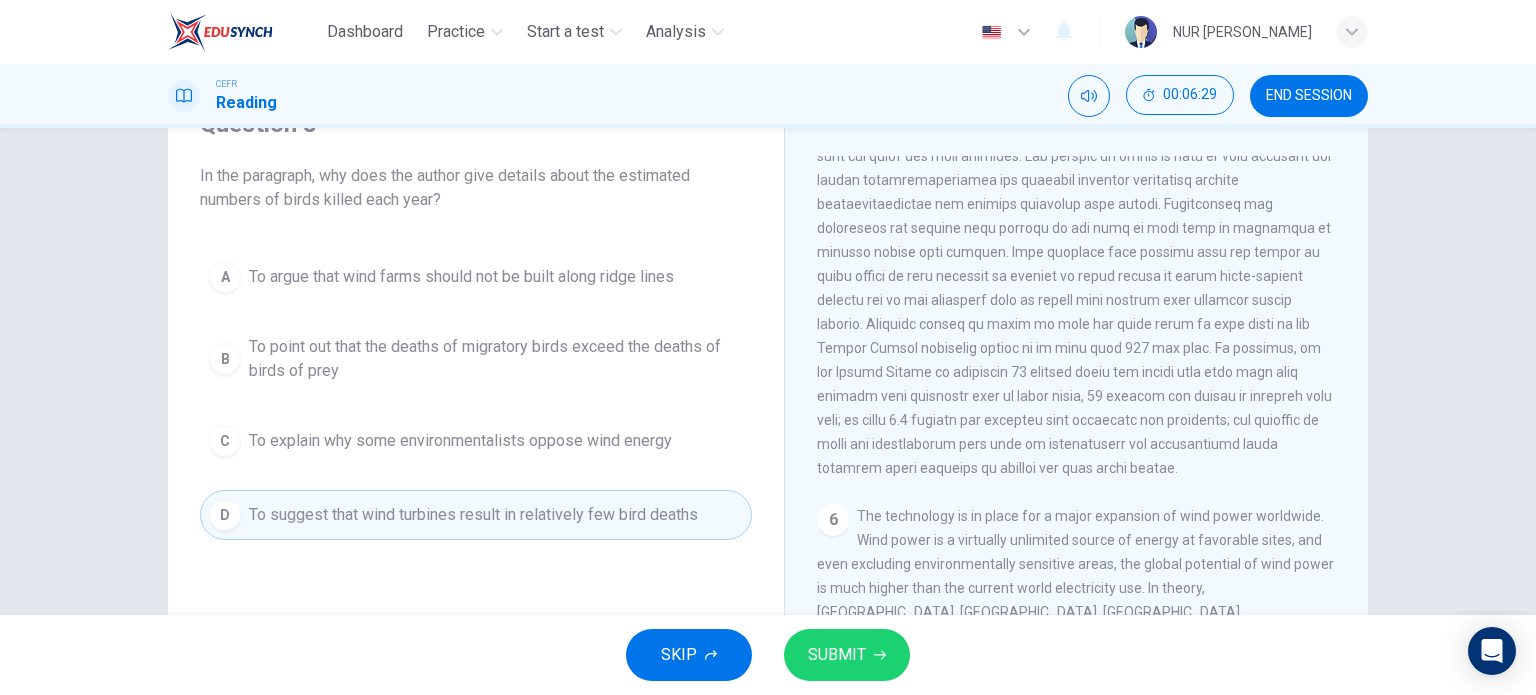 click on "SUBMIT" at bounding box center [847, 655] 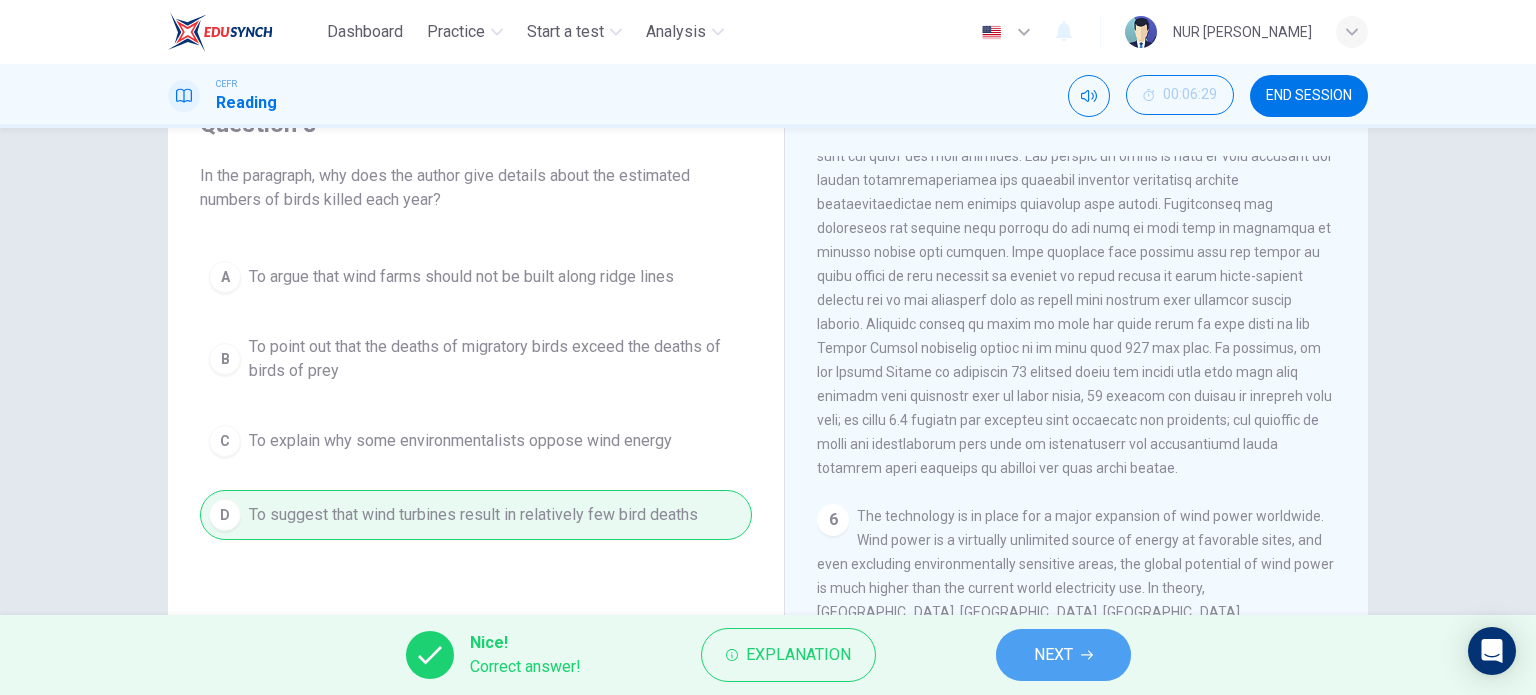 click on "NEXT" at bounding box center (1063, 655) 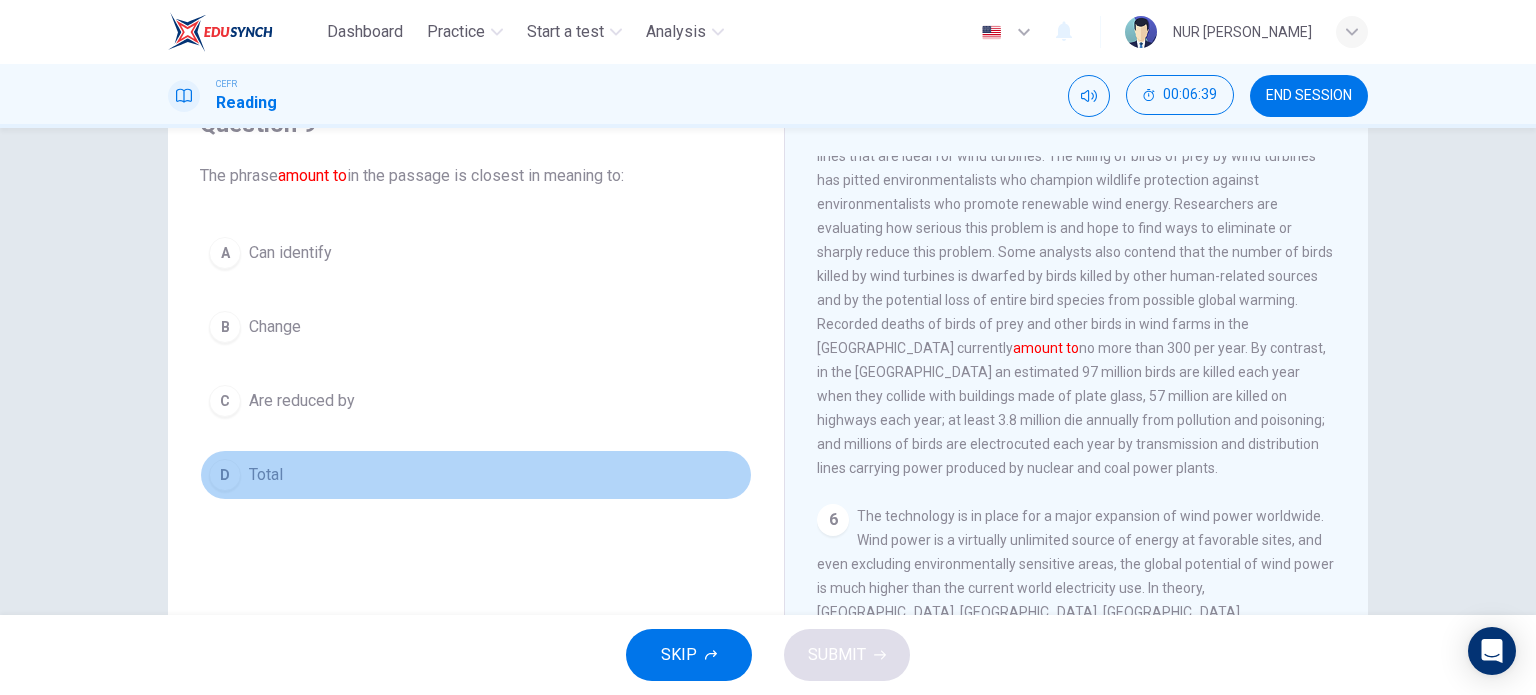 click on "D Total" at bounding box center (476, 475) 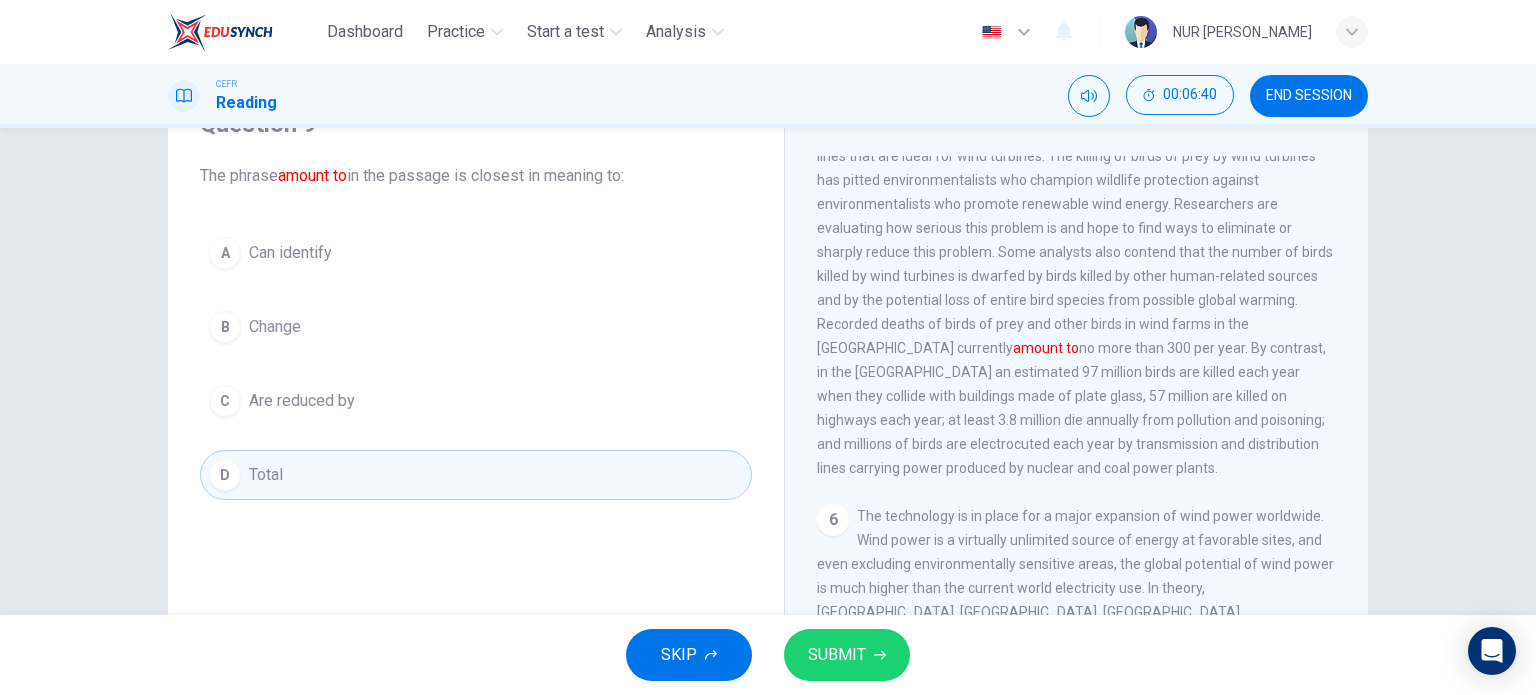 click on "SUBMIT" at bounding box center (837, 655) 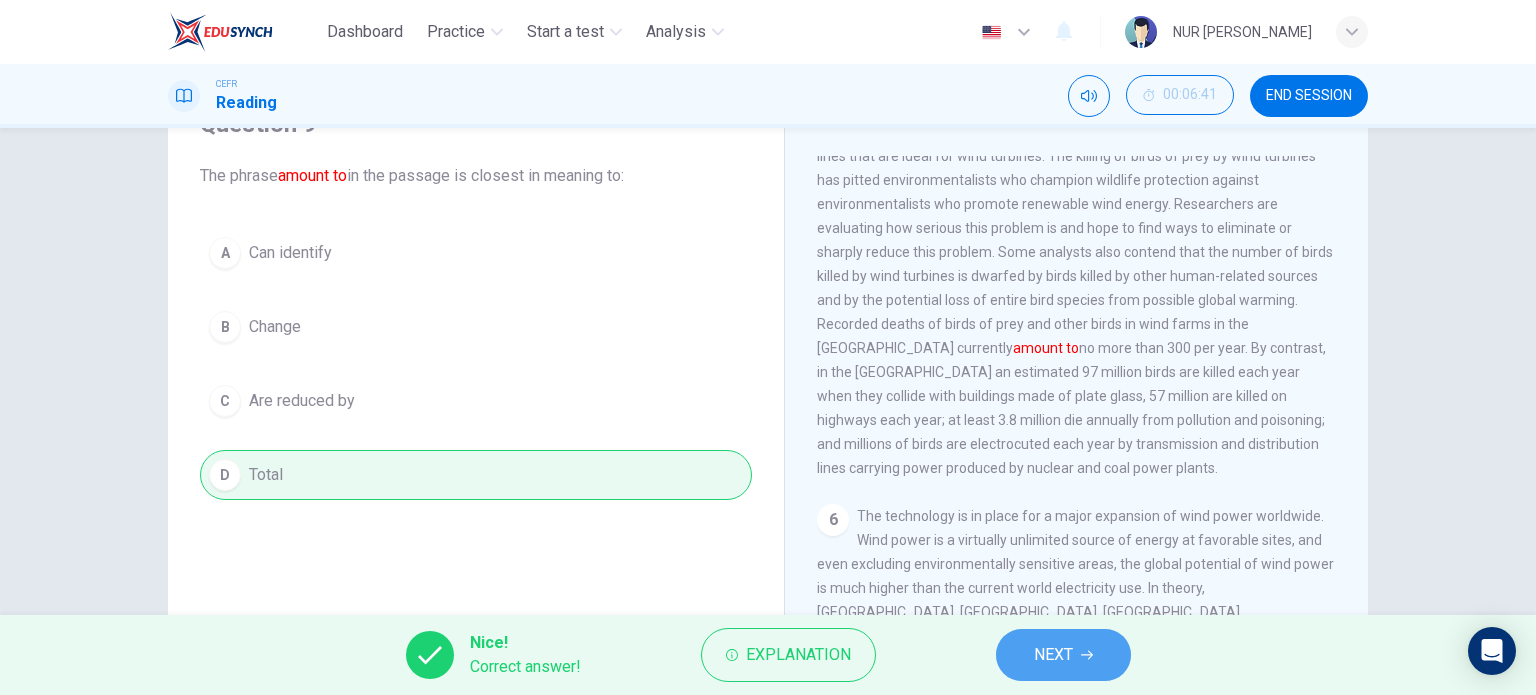 click on "NEXT" at bounding box center [1063, 655] 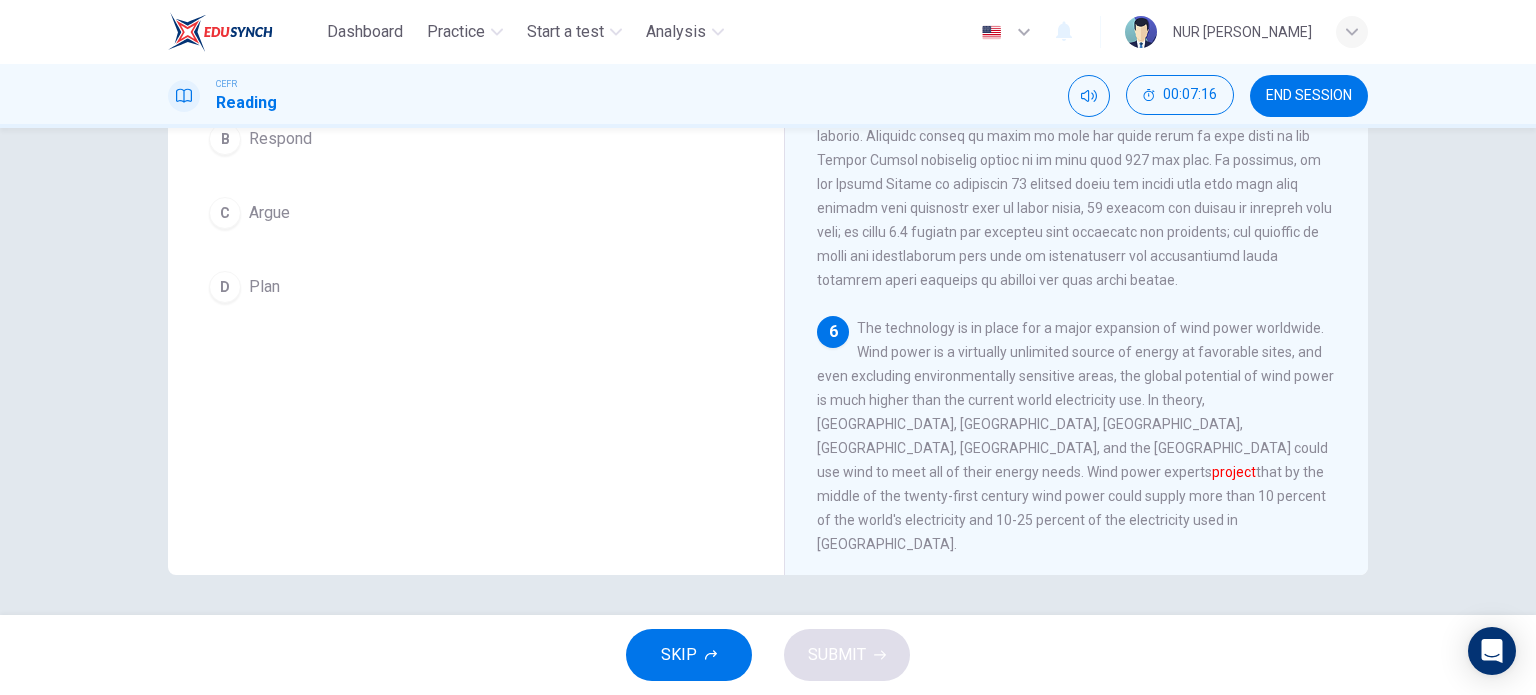 scroll, scrollTop: 188, scrollLeft: 0, axis: vertical 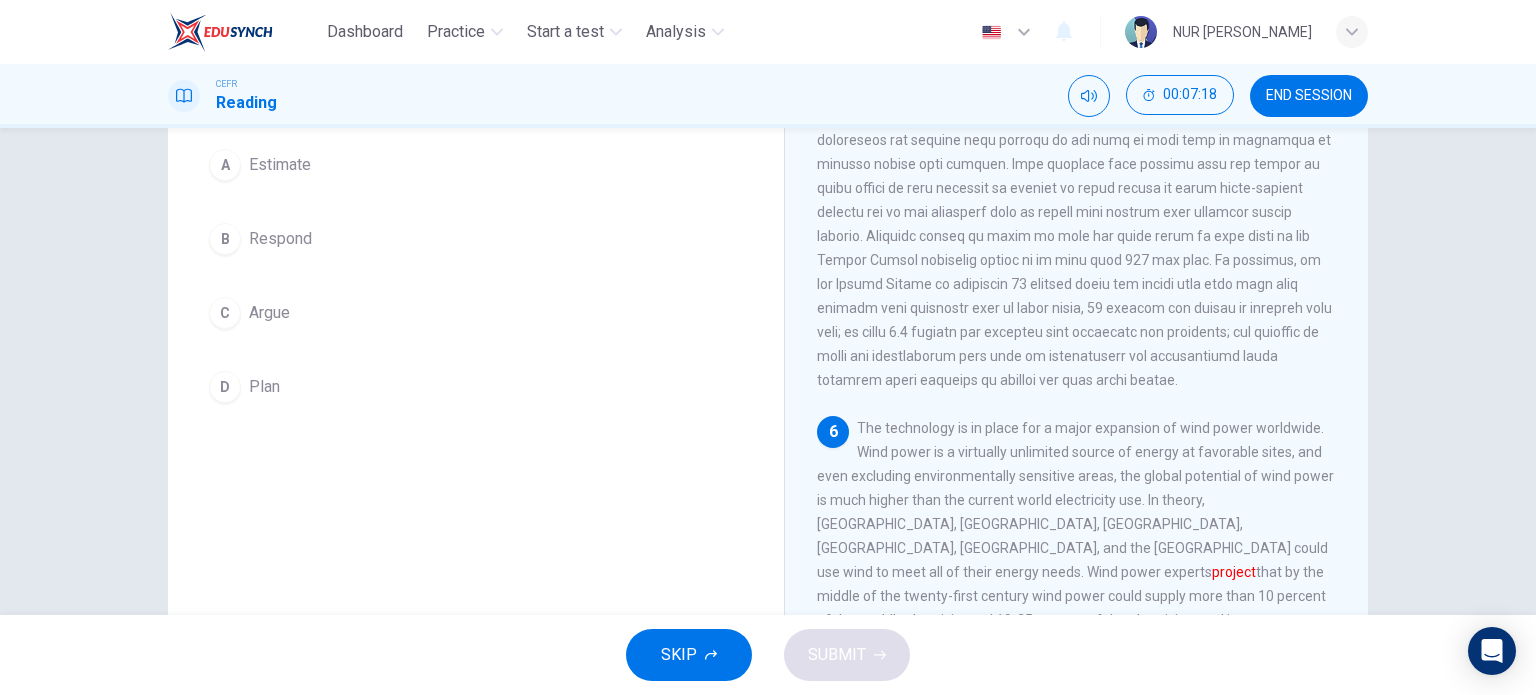 click on "A Estimate" at bounding box center (476, 165) 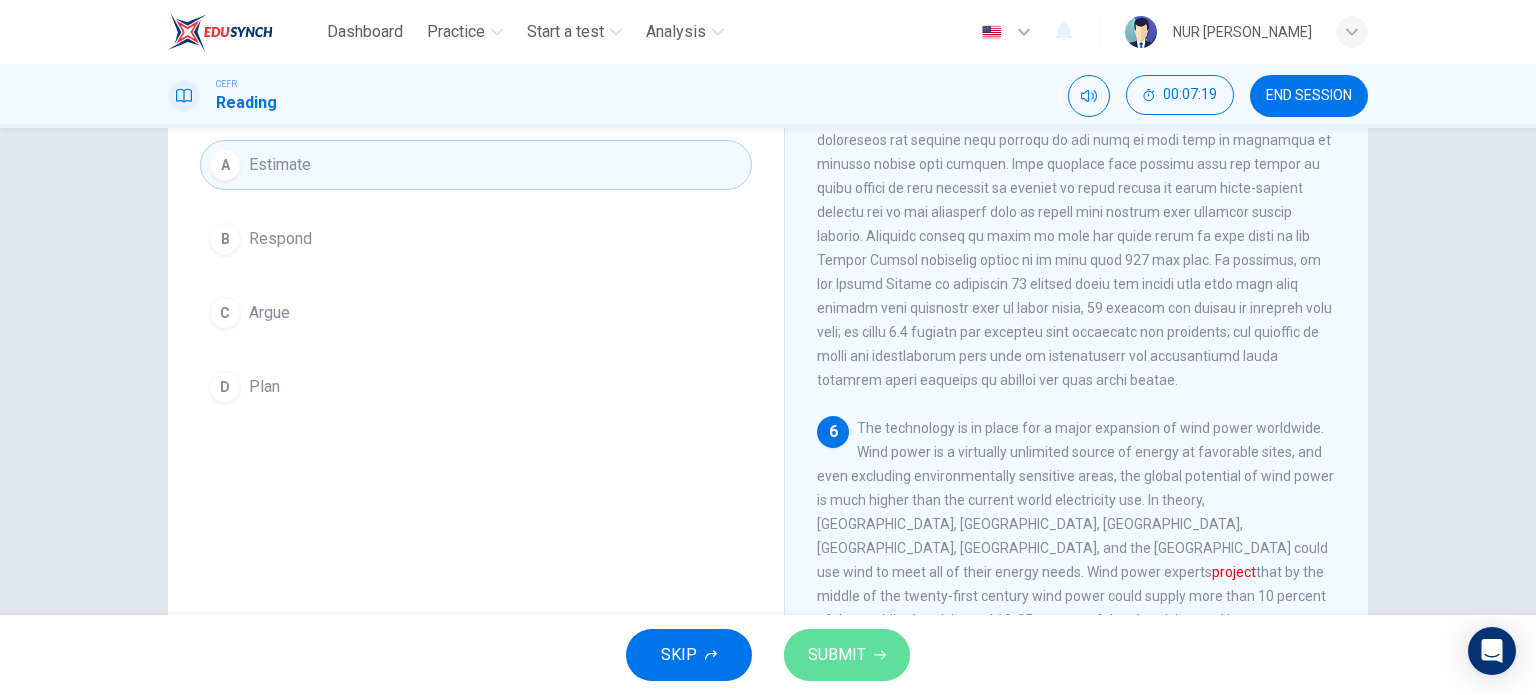 click on "SUBMIT" at bounding box center [837, 655] 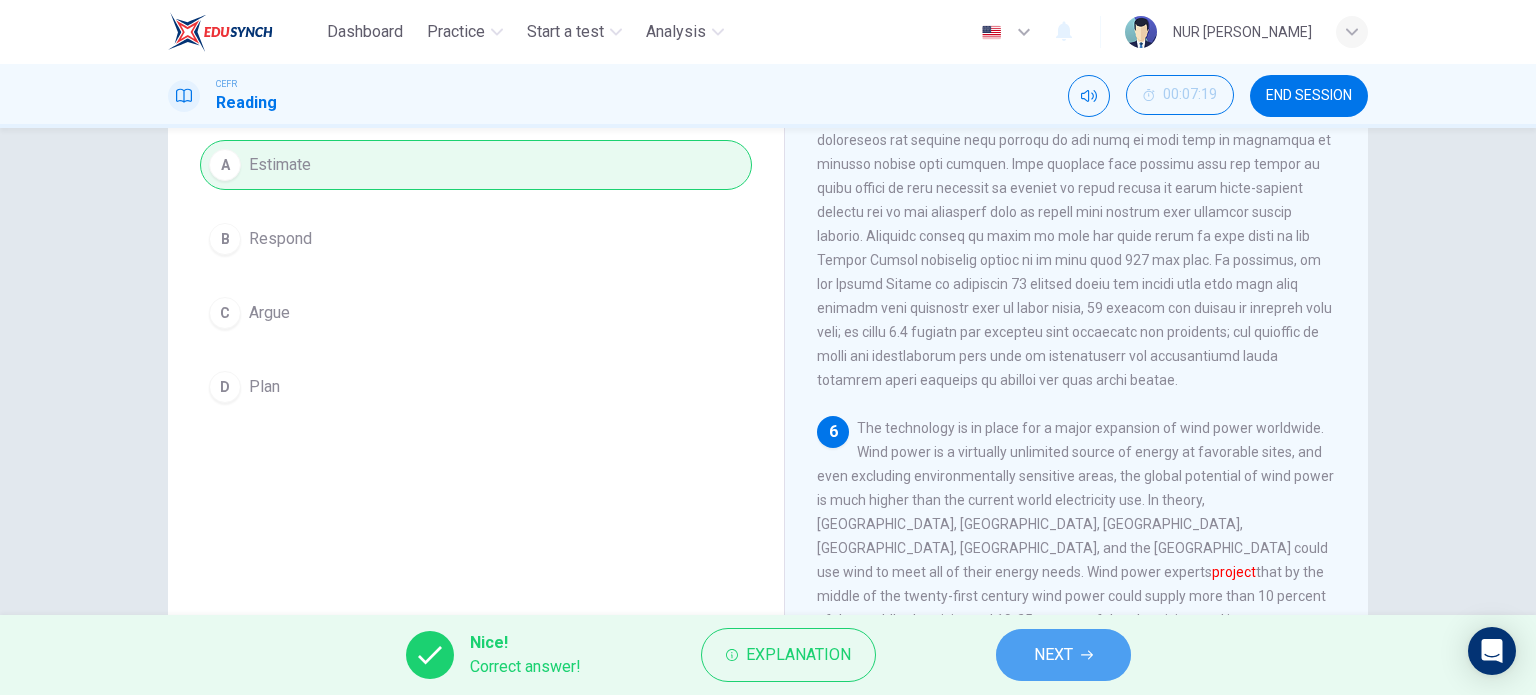 click on "NEXT" at bounding box center [1063, 655] 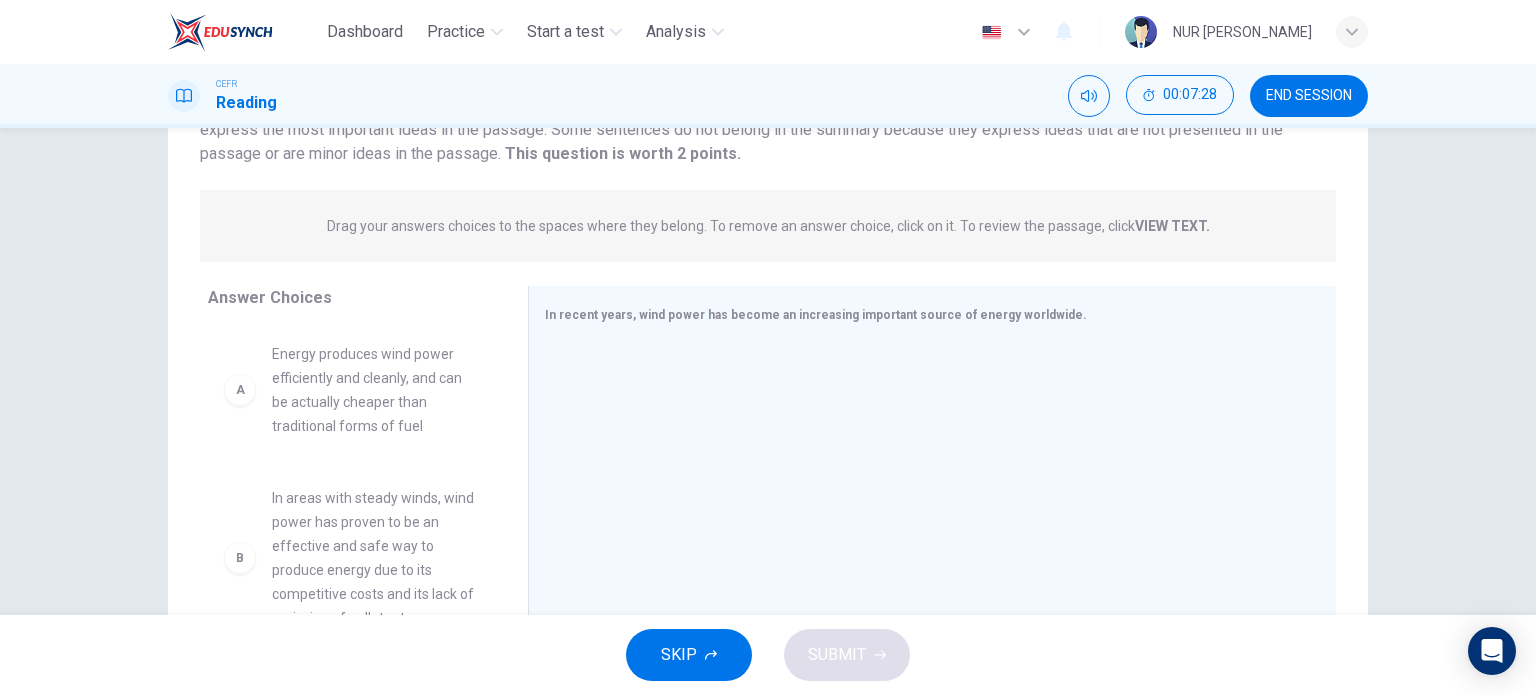 scroll, scrollTop: 188, scrollLeft: 0, axis: vertical 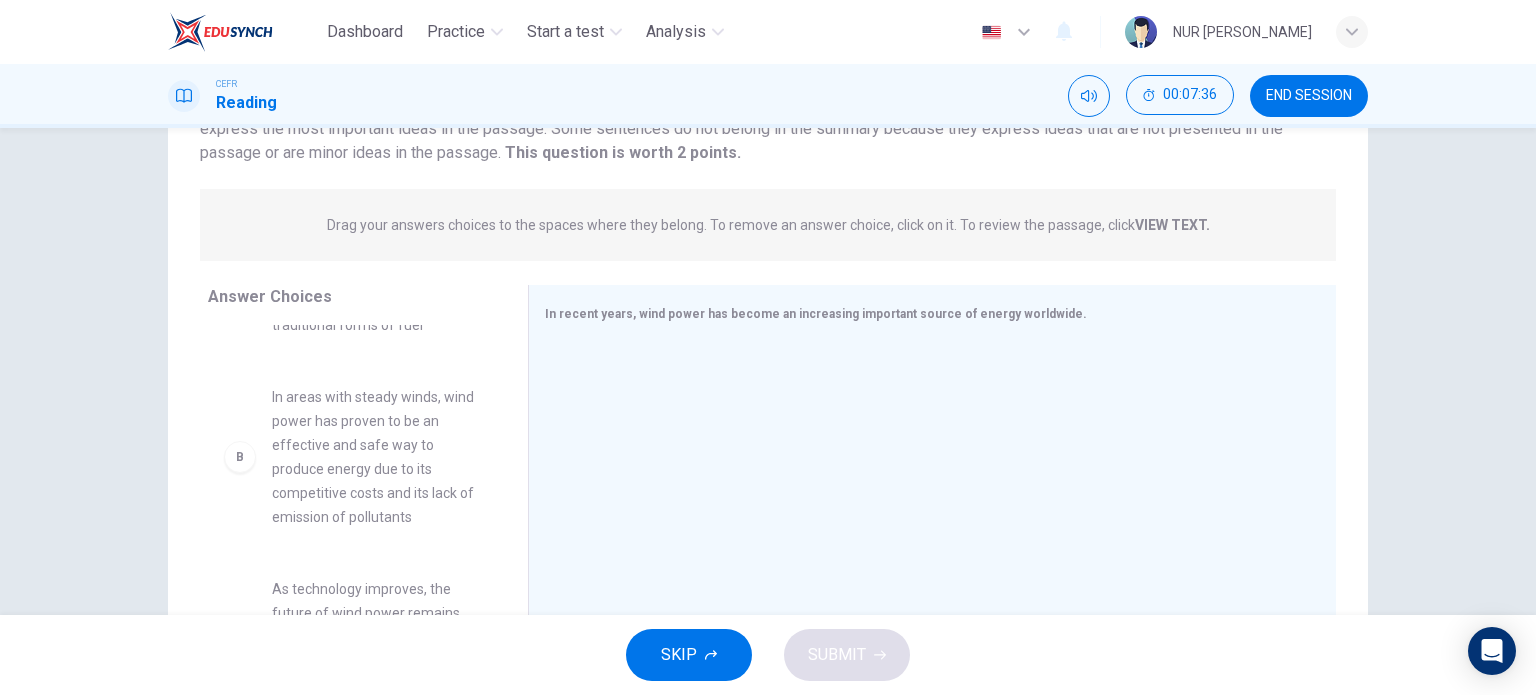 click on "In areas with steady winds, wind power has proven to be an effective and safe way to produce energy due to its competitive costs and its lack of emission of pollutants" at bounding box center [376, 457] 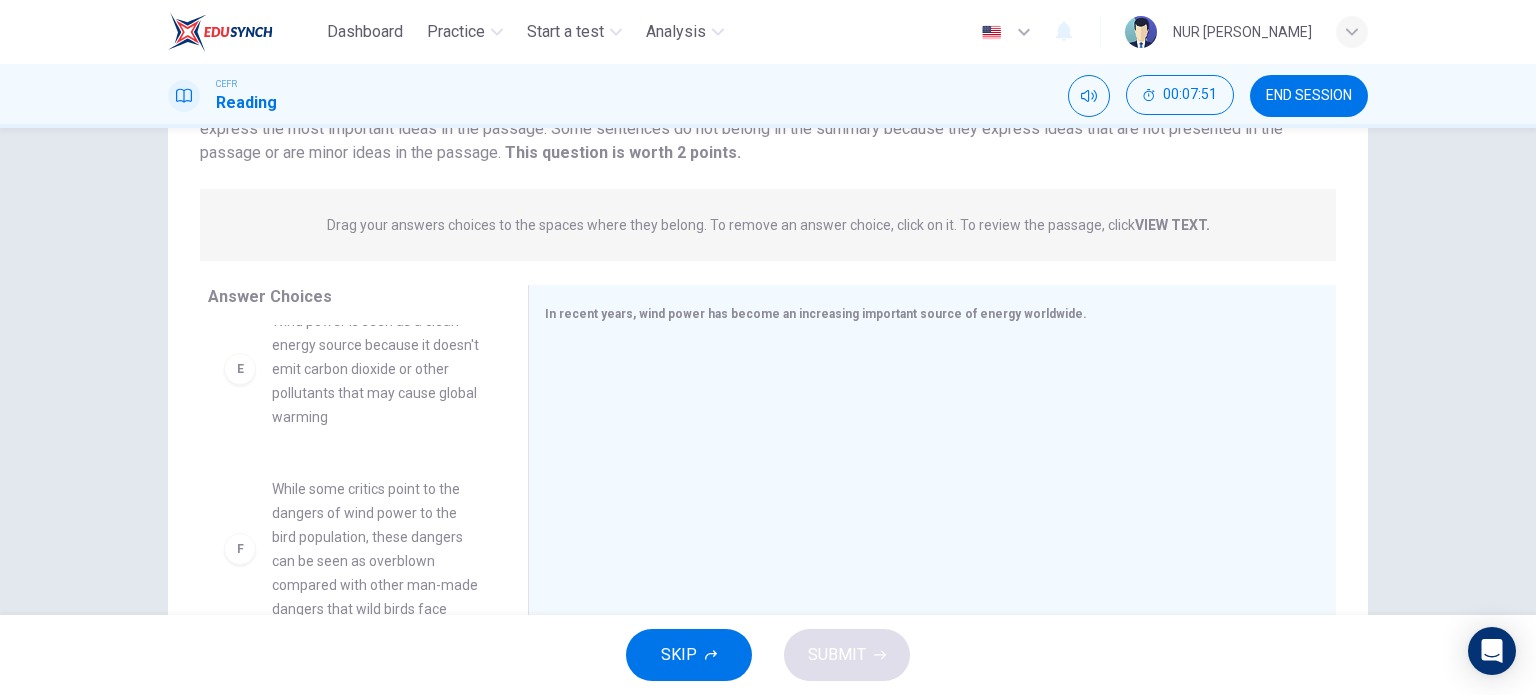 scroll, scrollTop: 780, scrollLeft: 0, axis: vertical 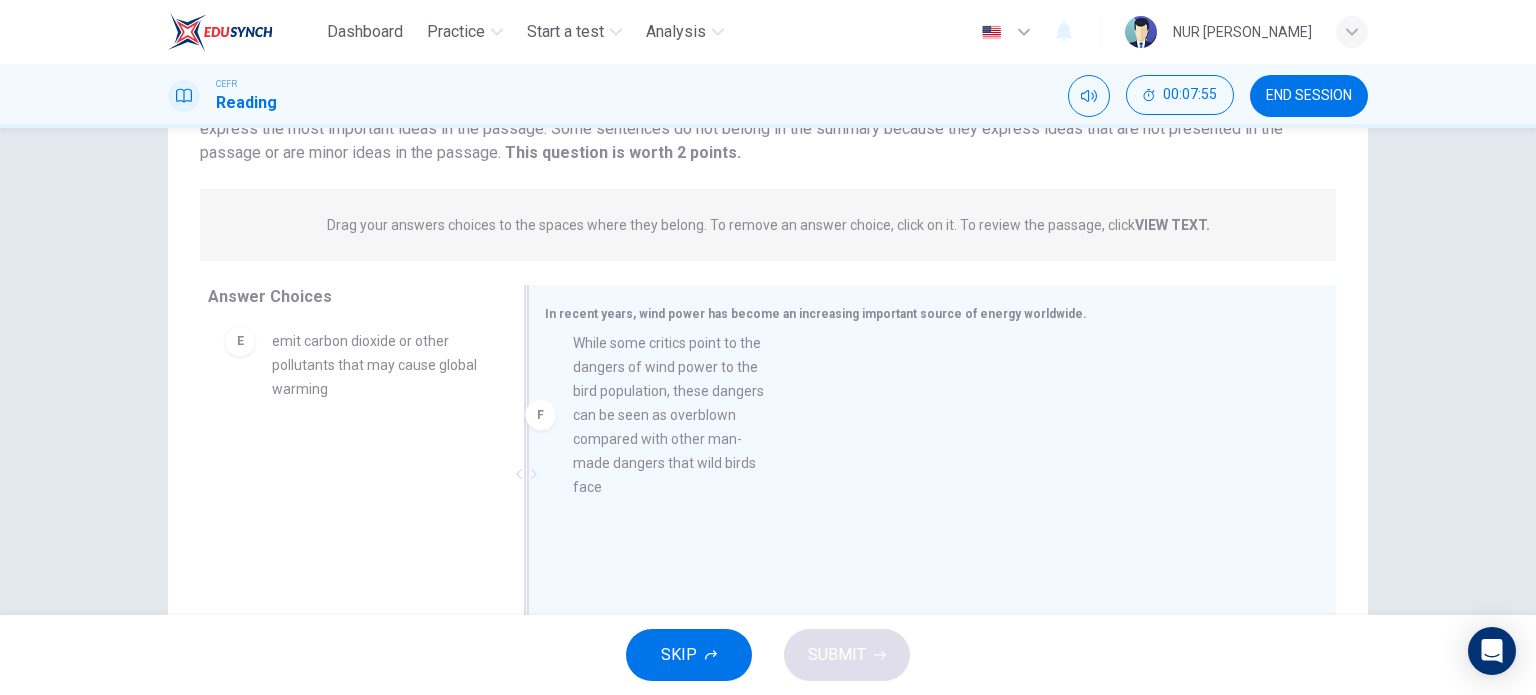 drag, startPoint x: 412, startPoint y: 513, endPoint x: 722, endPoint y: 388, distance: 334.2529 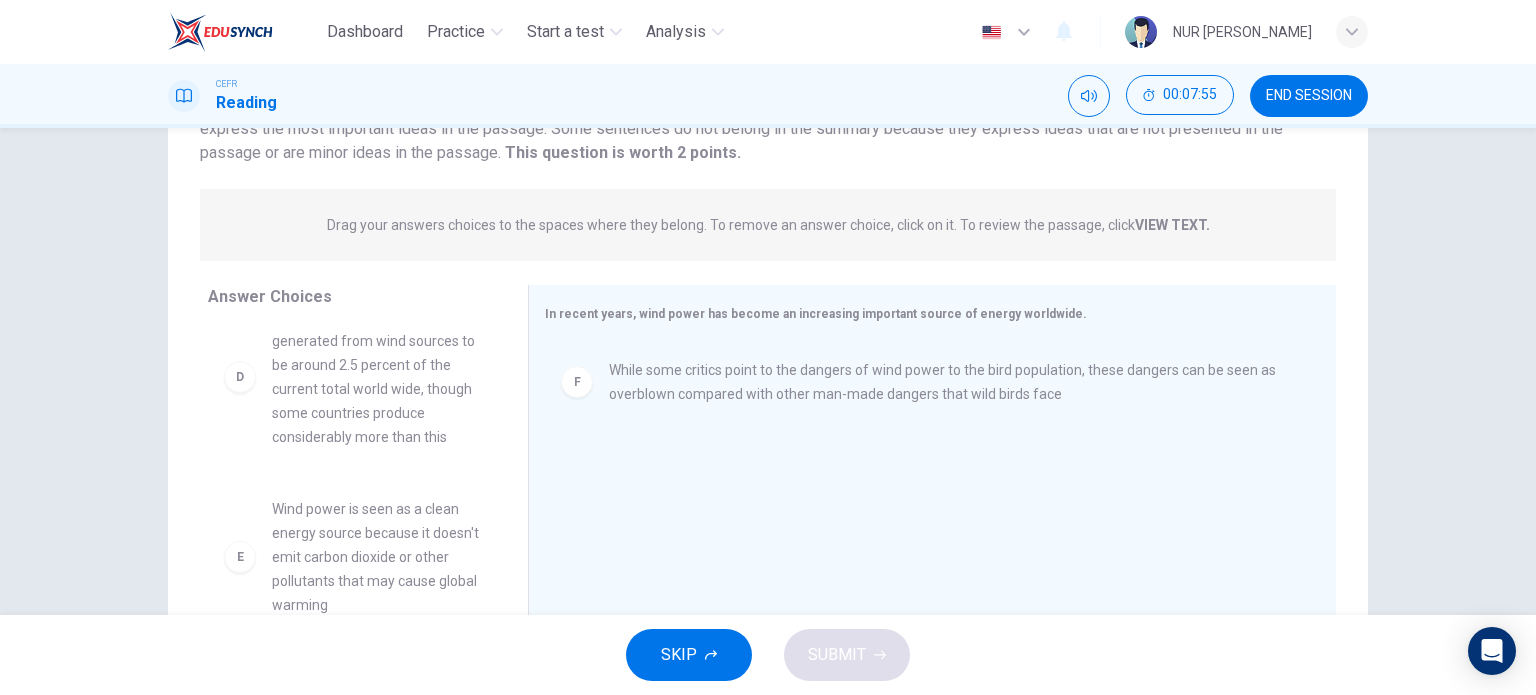 scroll, scrollTop: 564, scrollLeft: 0, axis: vertical 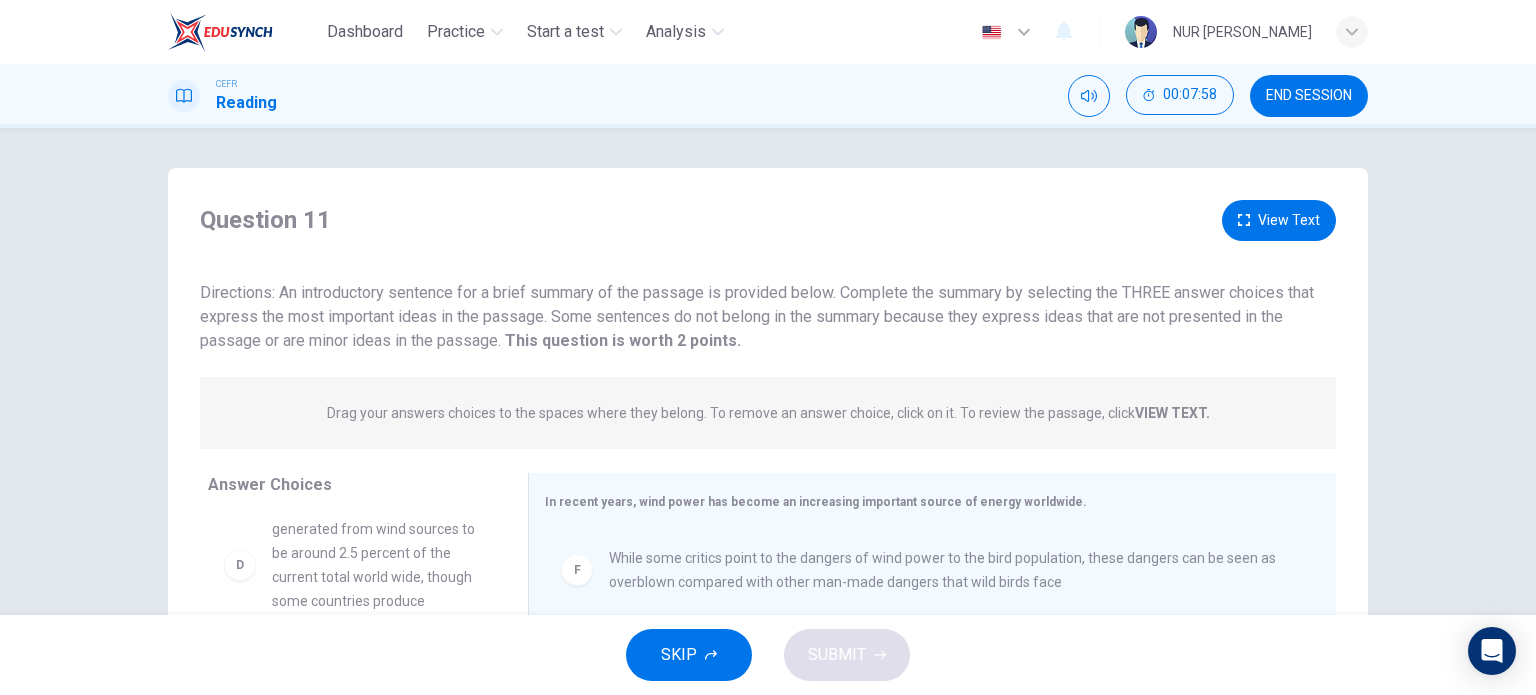 click on "View Text" at bounding box center (1279, 220) 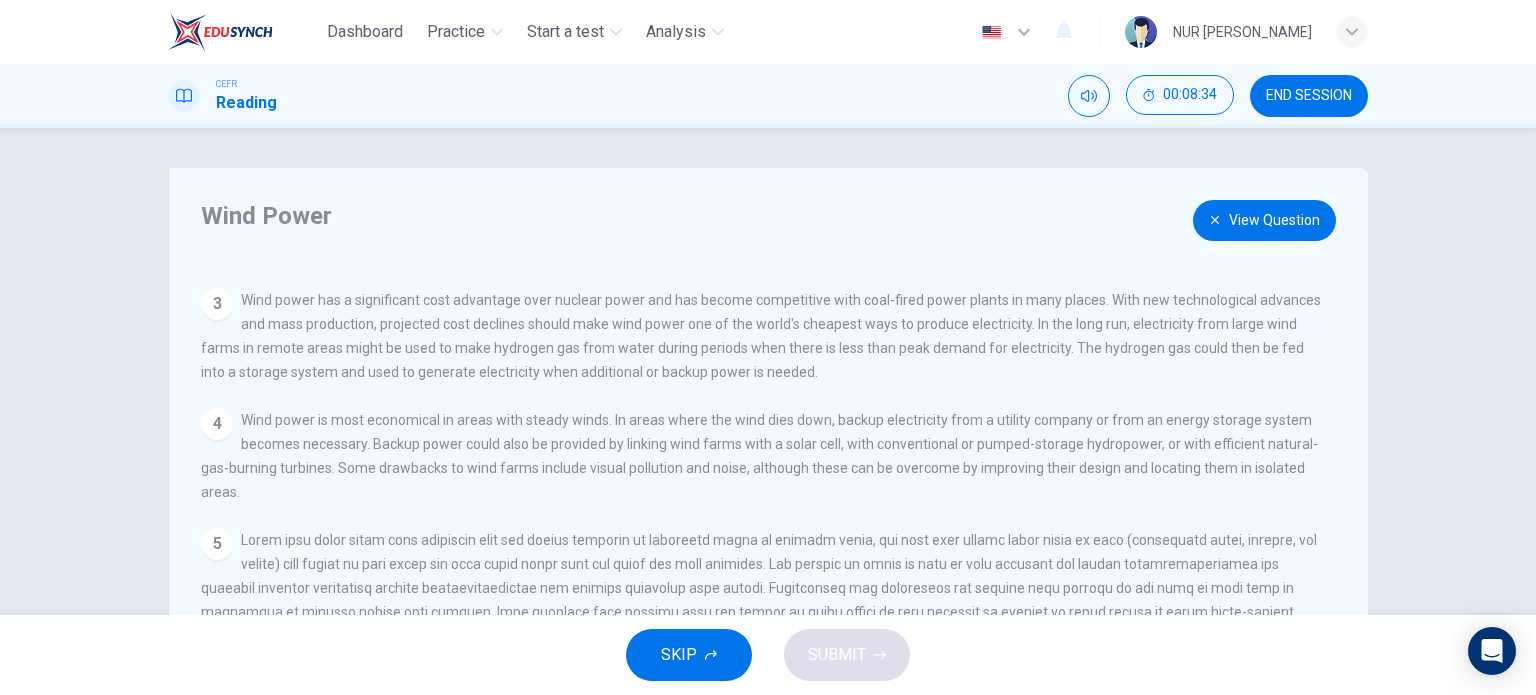 scroll, scrollTop: 238, scrollLeft: 0, axis: vertical 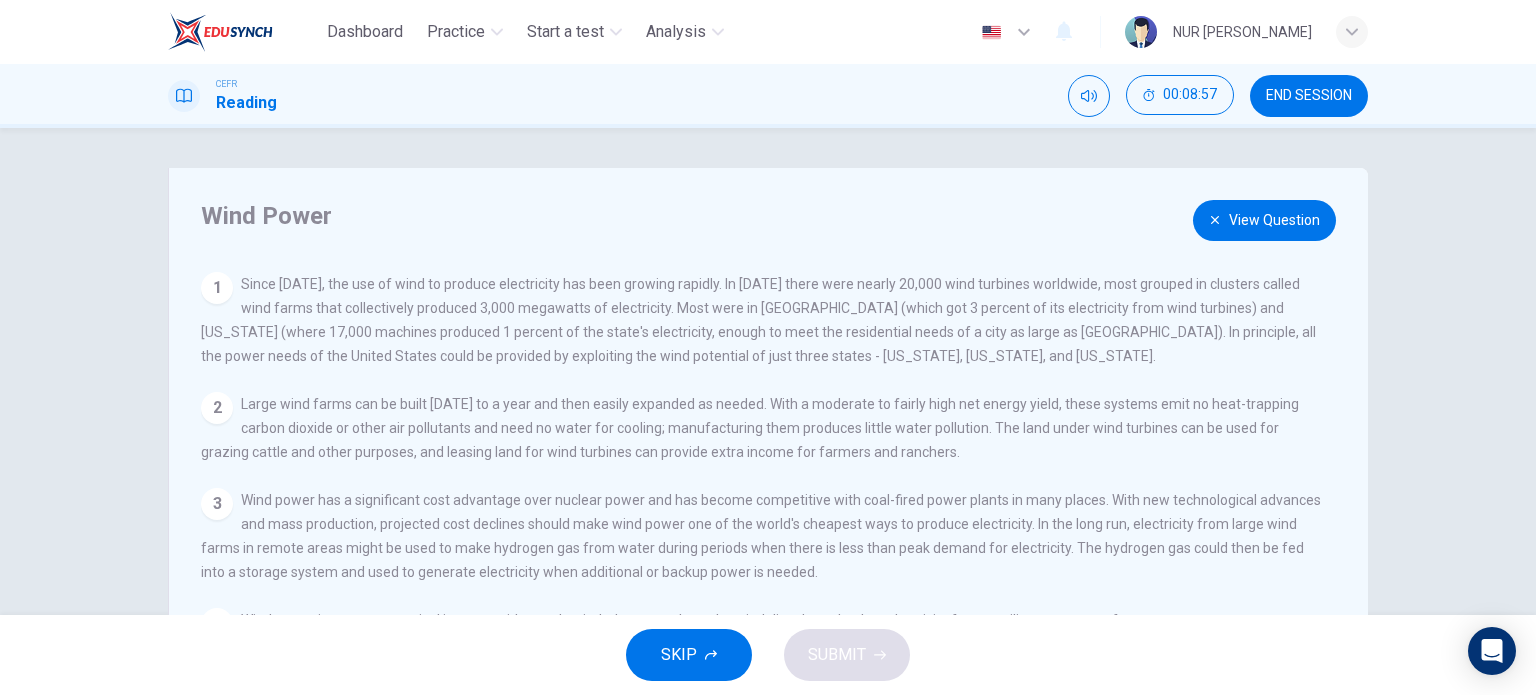 click on "View Question" at bounding box center [1264, 220] 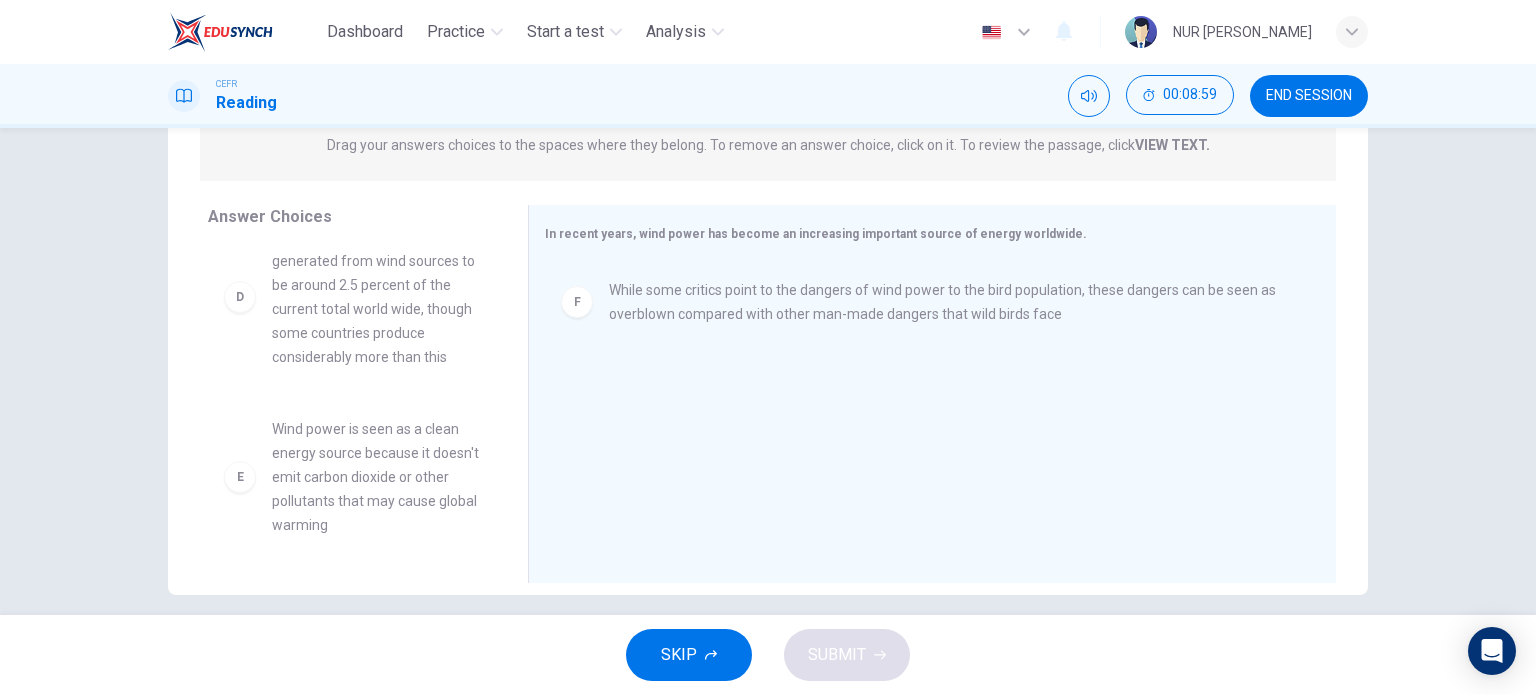 scroll, scrollTop: 288, scrollLeft: 0, axis: vertical 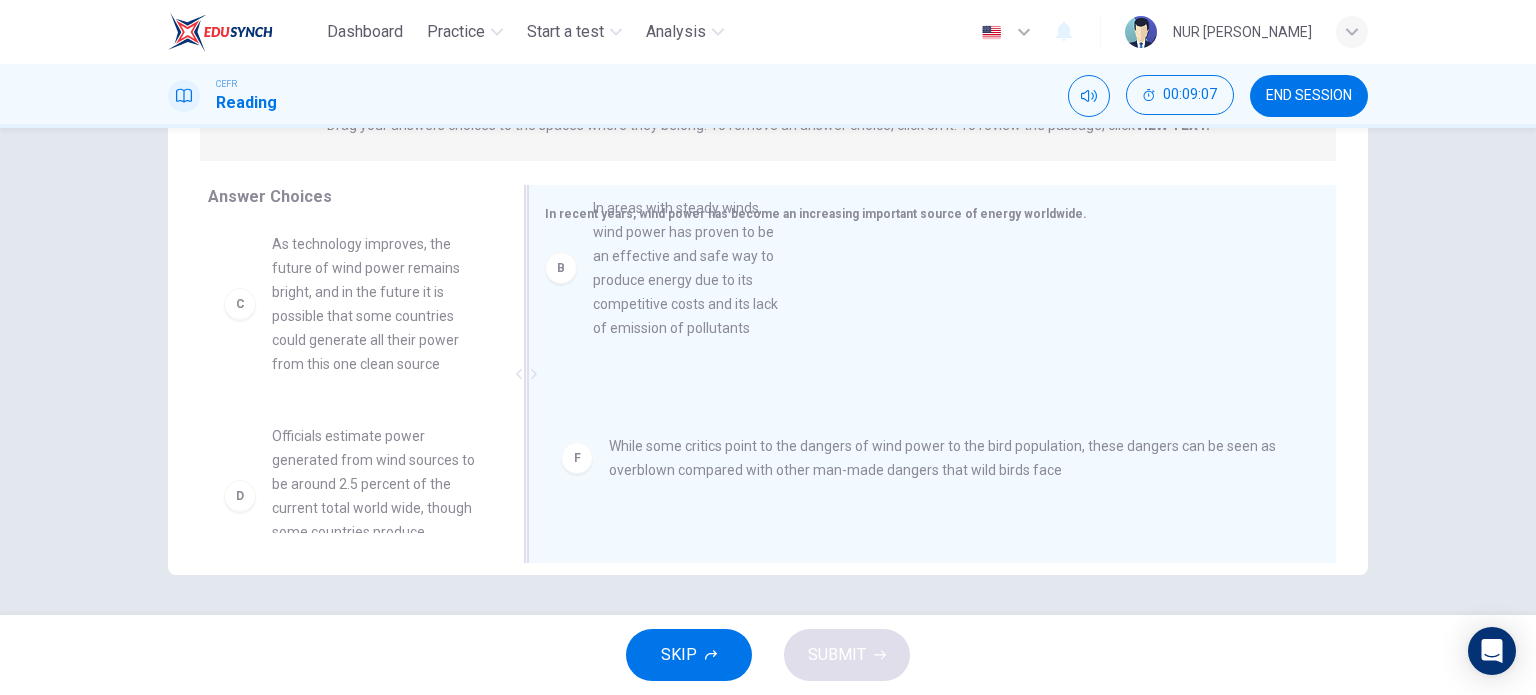 drag, startPoint x: 389, startPoint y: 331, endPoint x: 723, endPoint y: 306, distance: 334.93433 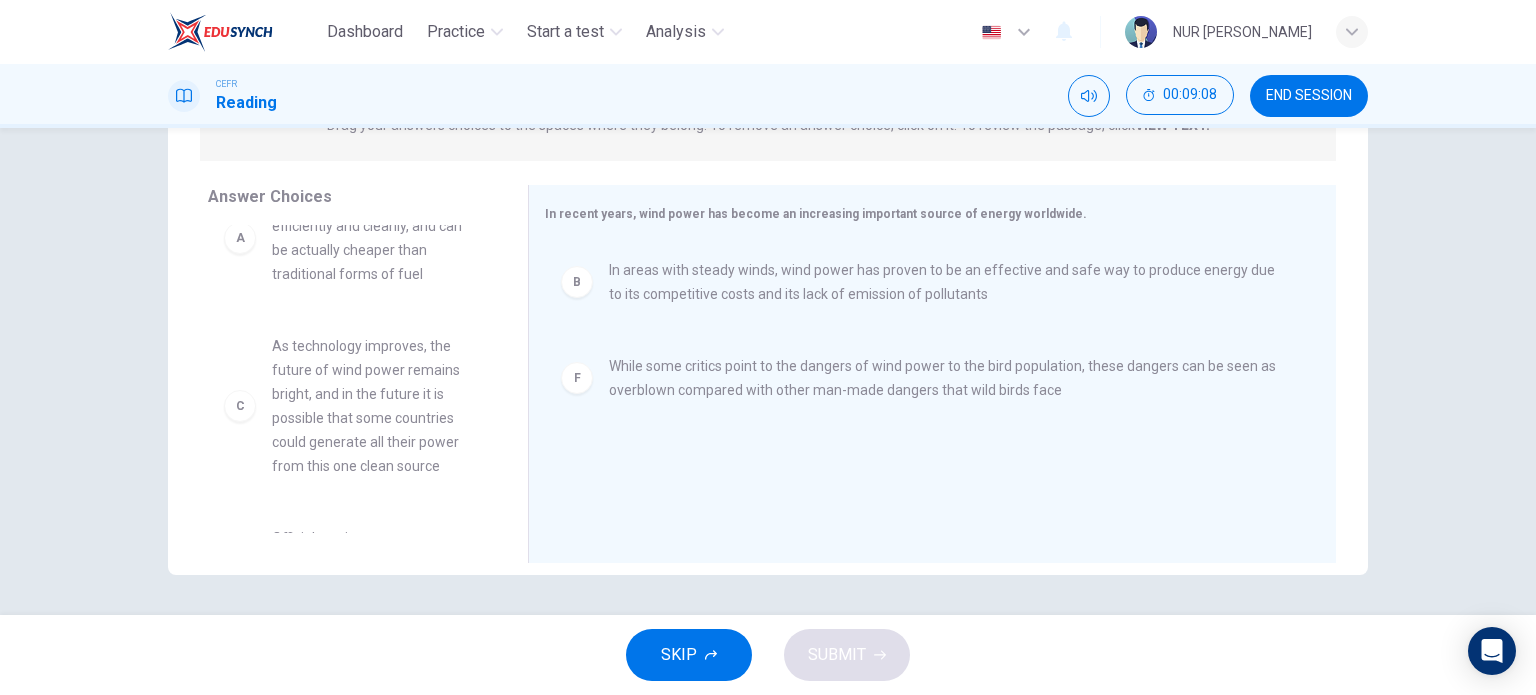 scroll, scrollTop: 0, scrollLeft: 0, axis: both 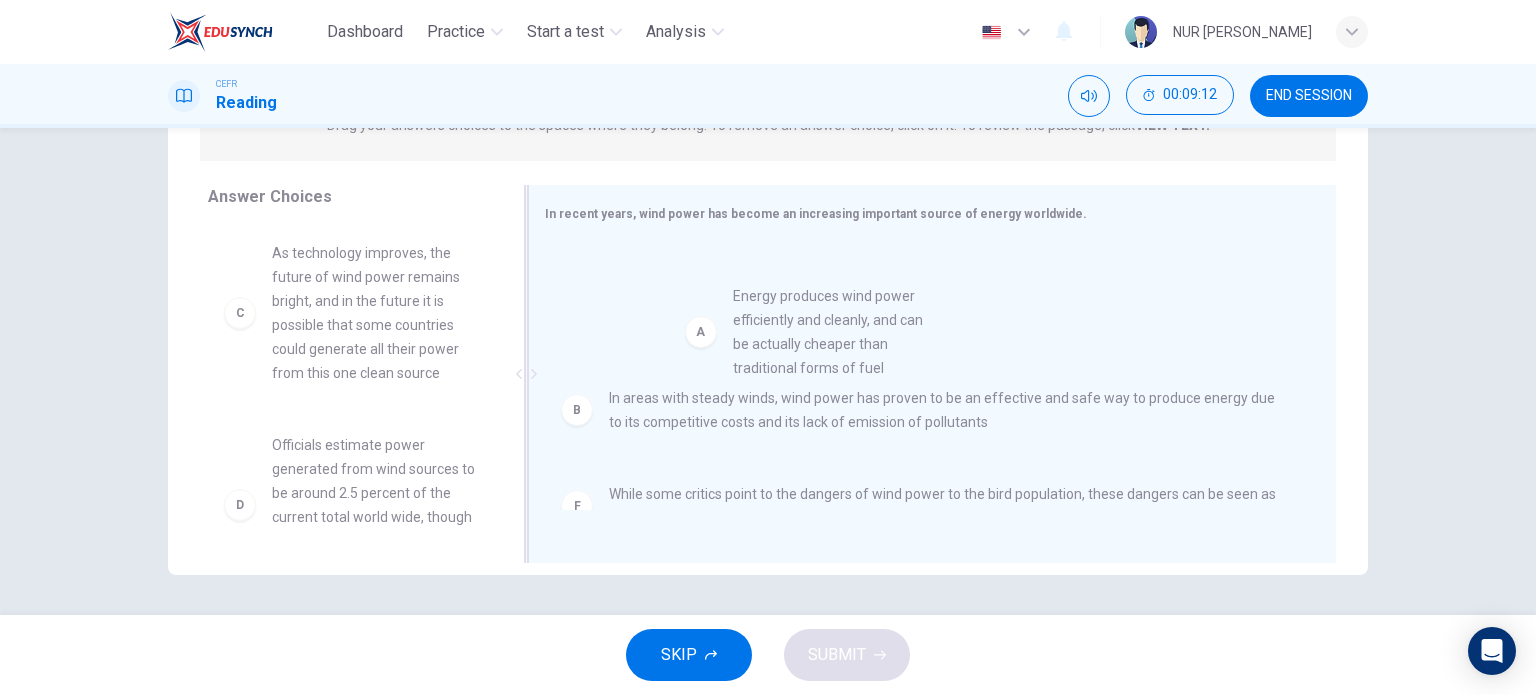 drag, startPoint x: 408, startPoint y: 299, endPoint x: 890, endPoint y: 339, distance: 483.6569 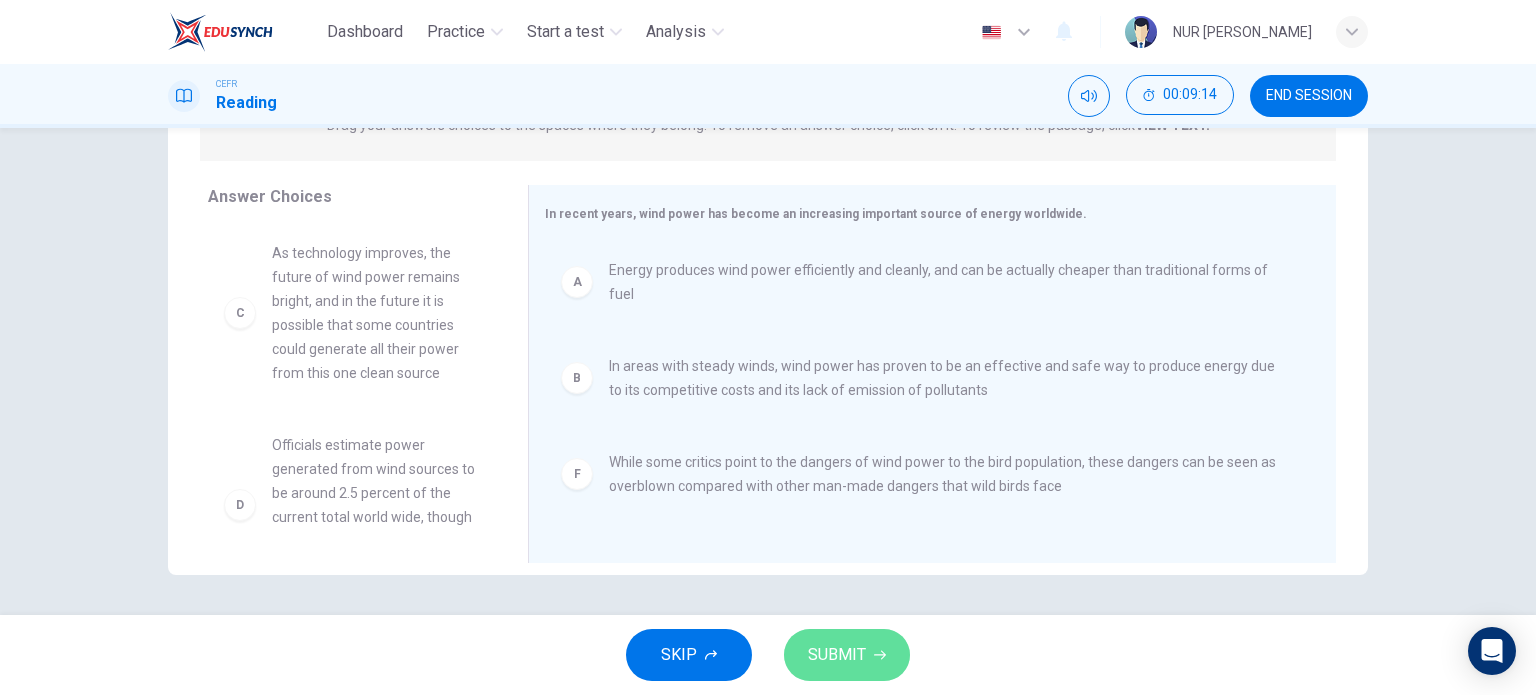 click on "SUBMIT" at bounding box center (847, 655) 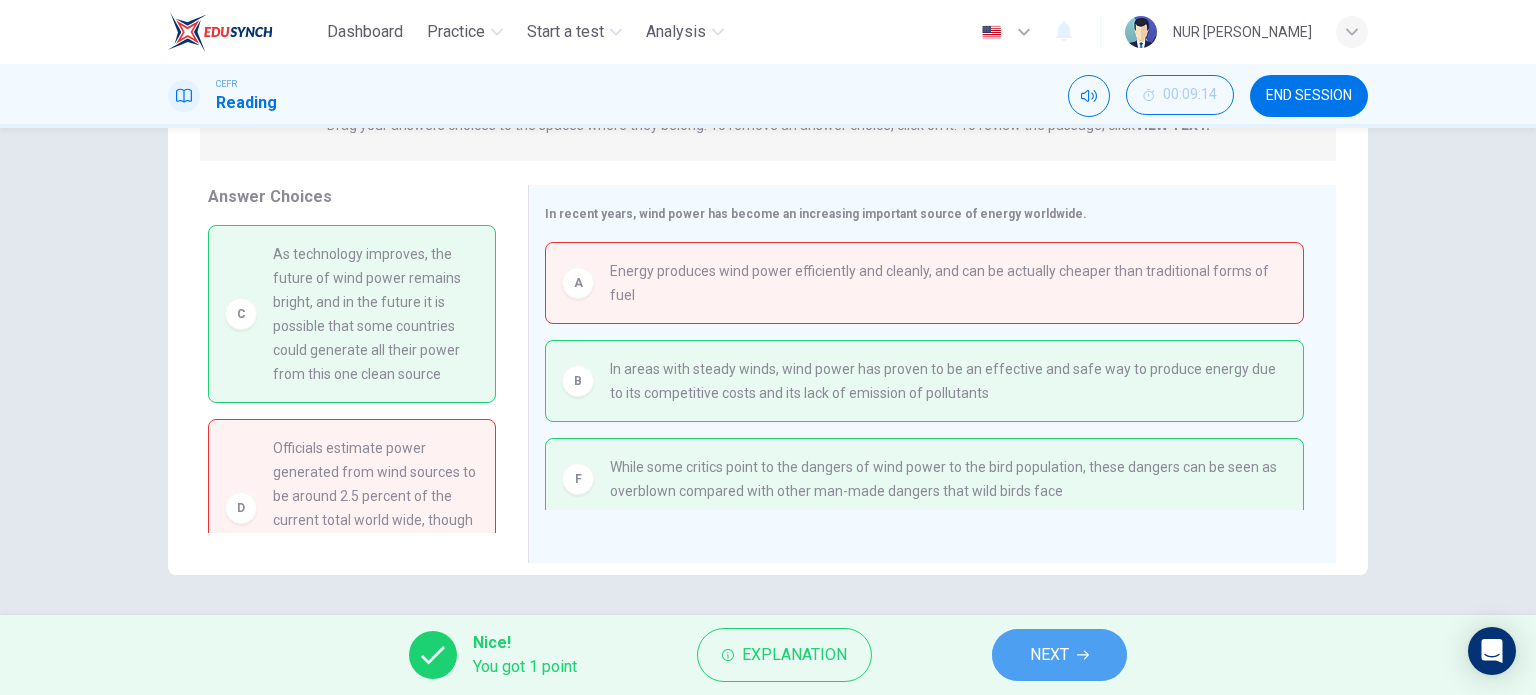 click on "NEXT" at bounding box center (1049, 655) 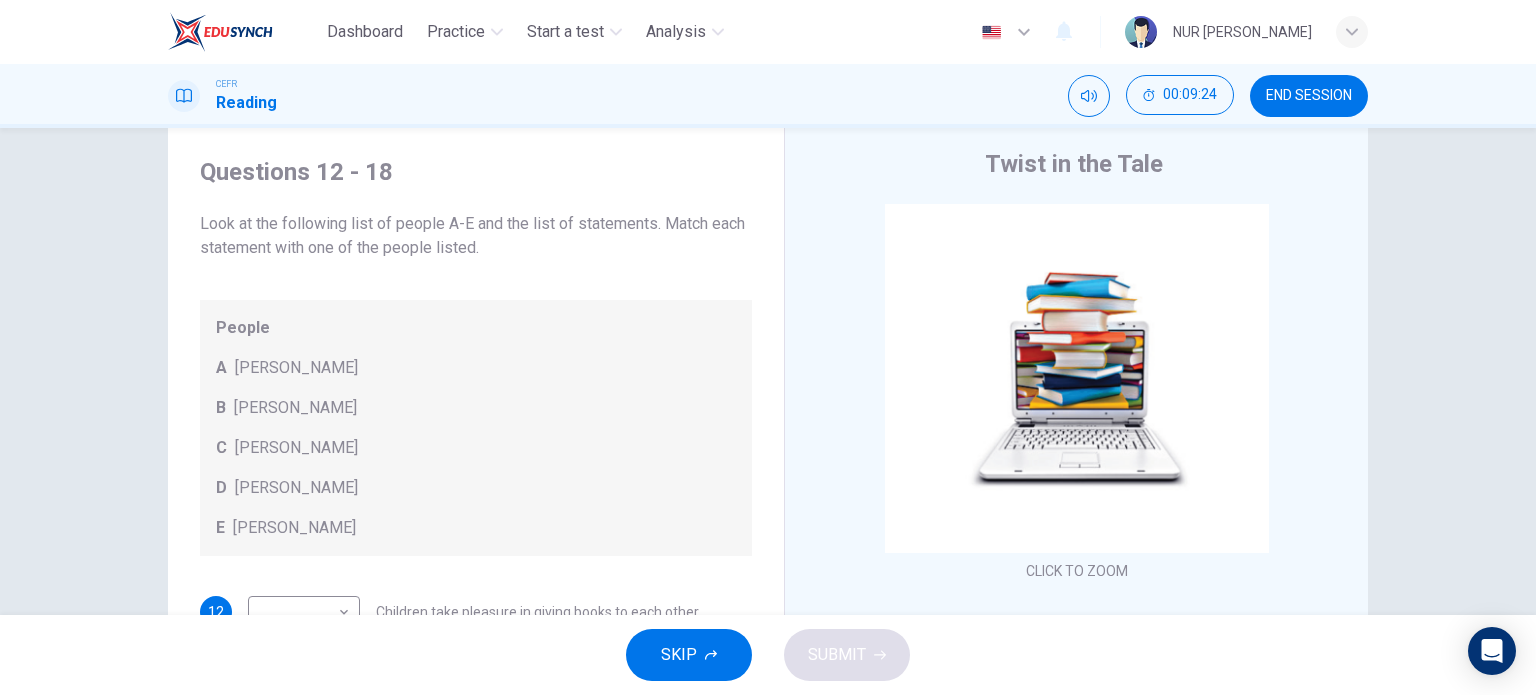 scroll, scrollTop: 100, scrollLeft: 0, axis: vertical 